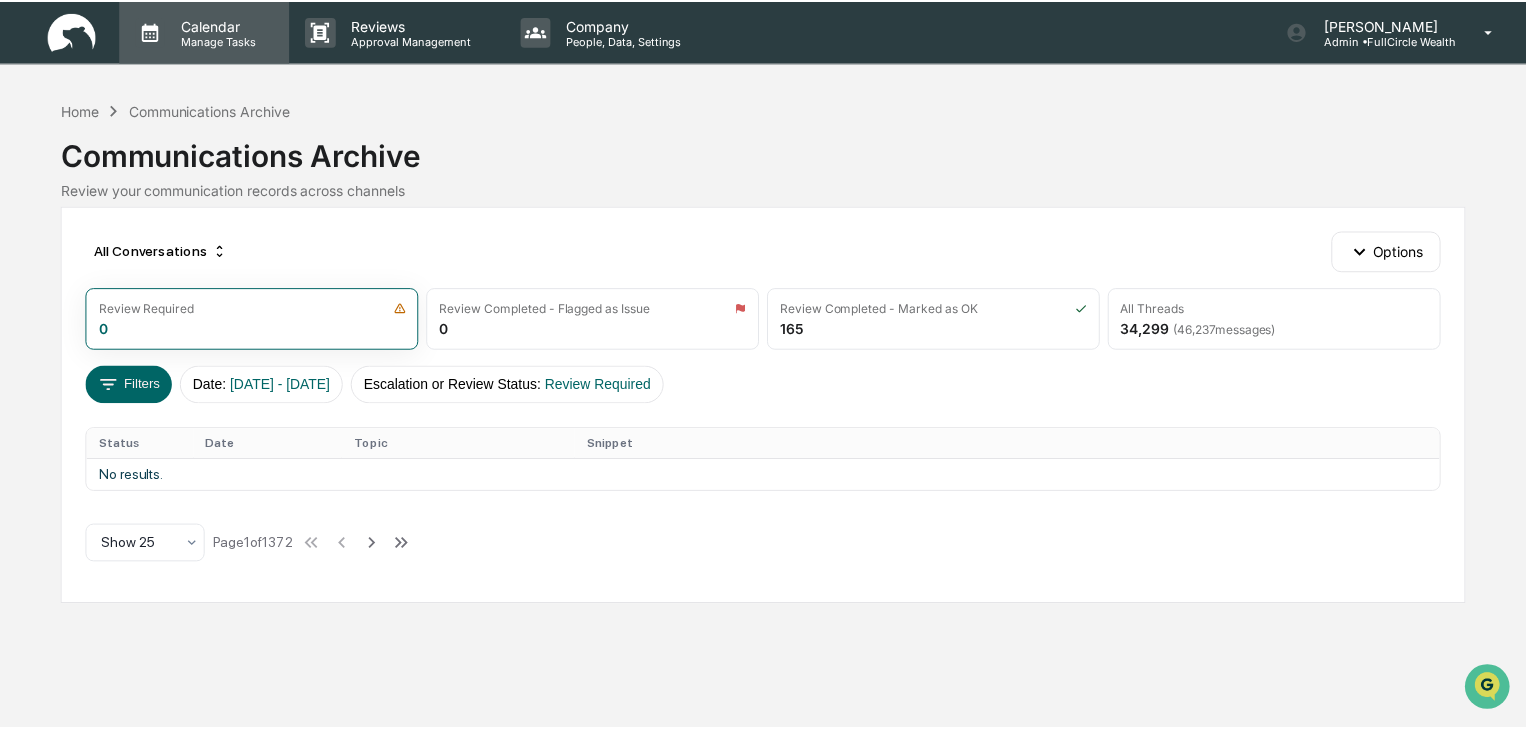 scroll, scrollTop: 0, scrollLeft: 0, axis: both 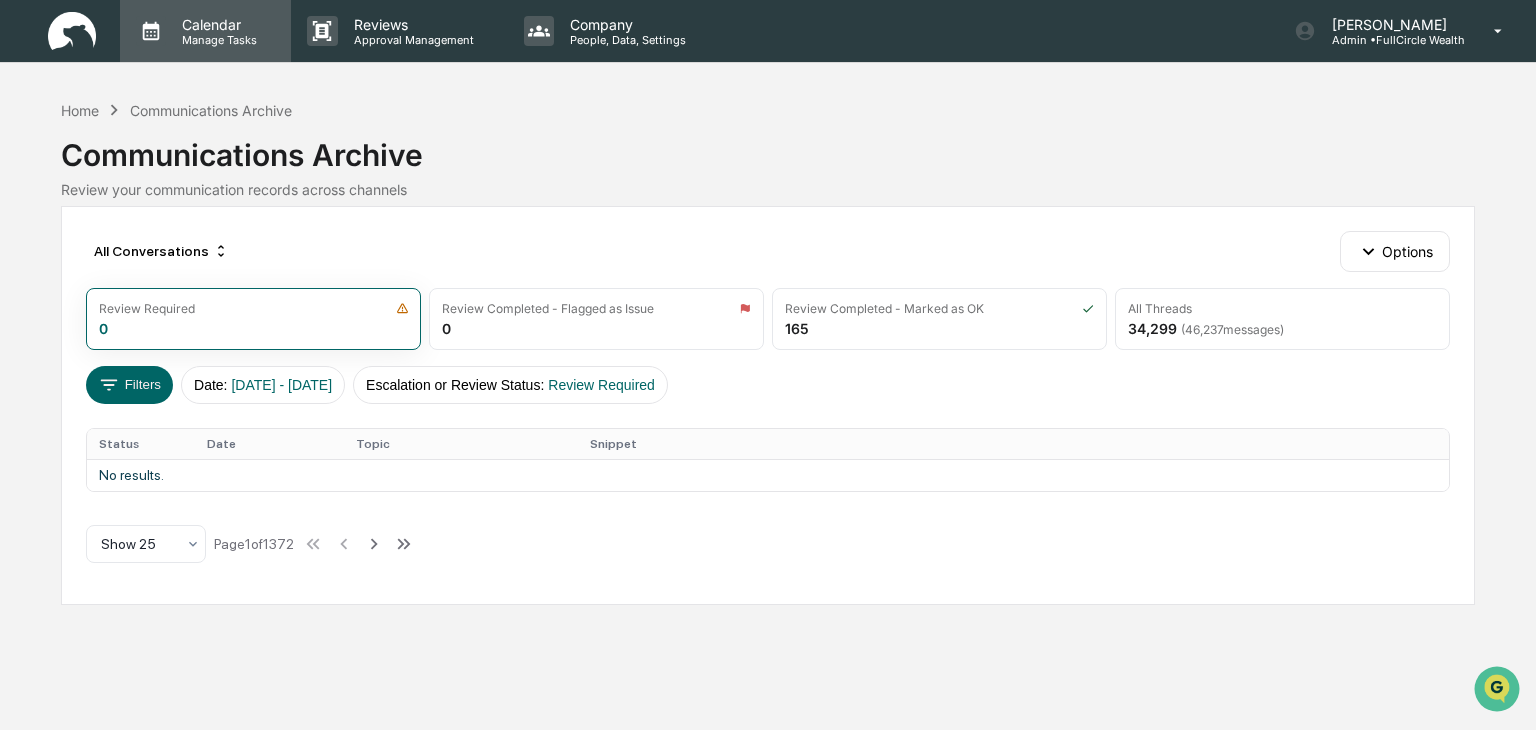 click on "Calendar" at bounding box center [216, 24] 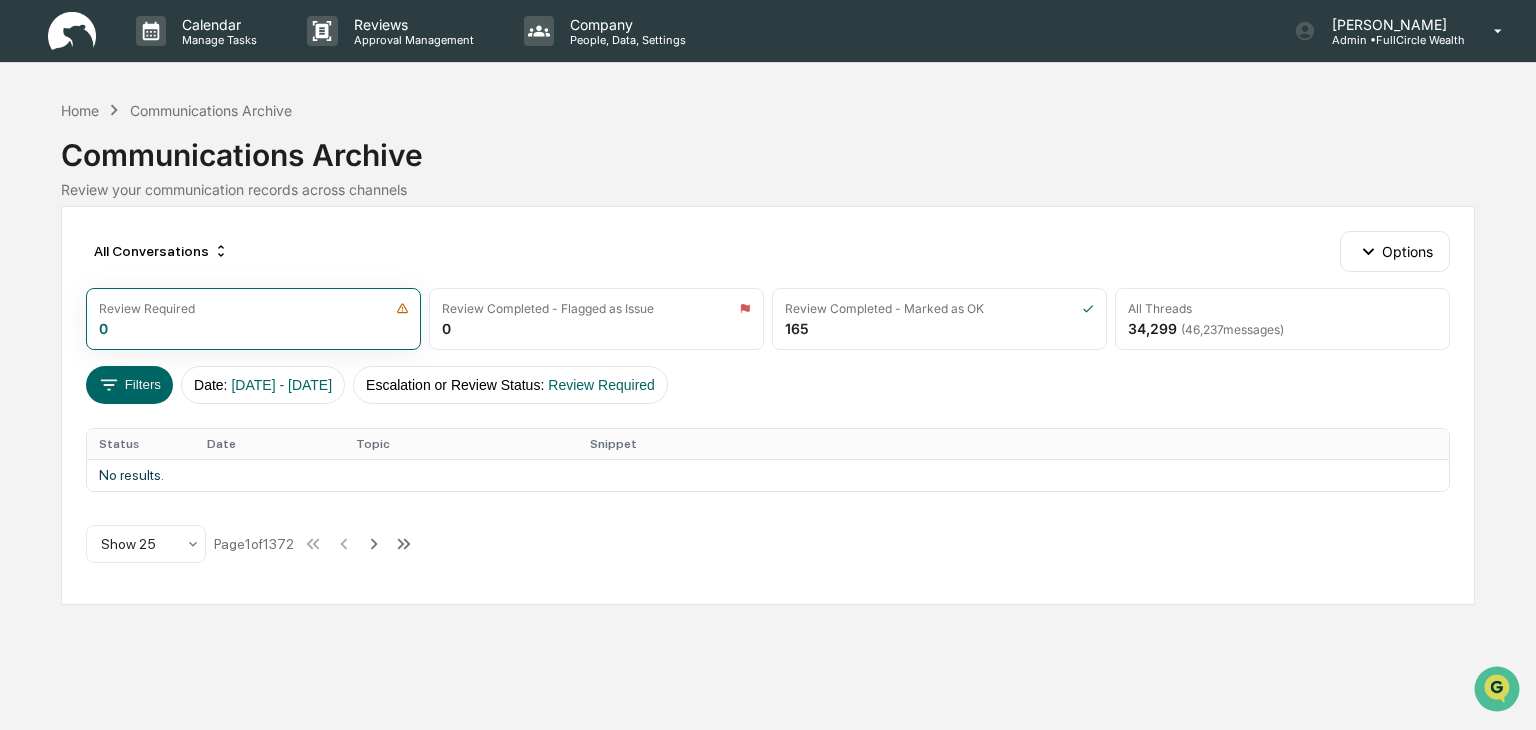 click on "Administrator Tasks" at bounding box center (160, 886) 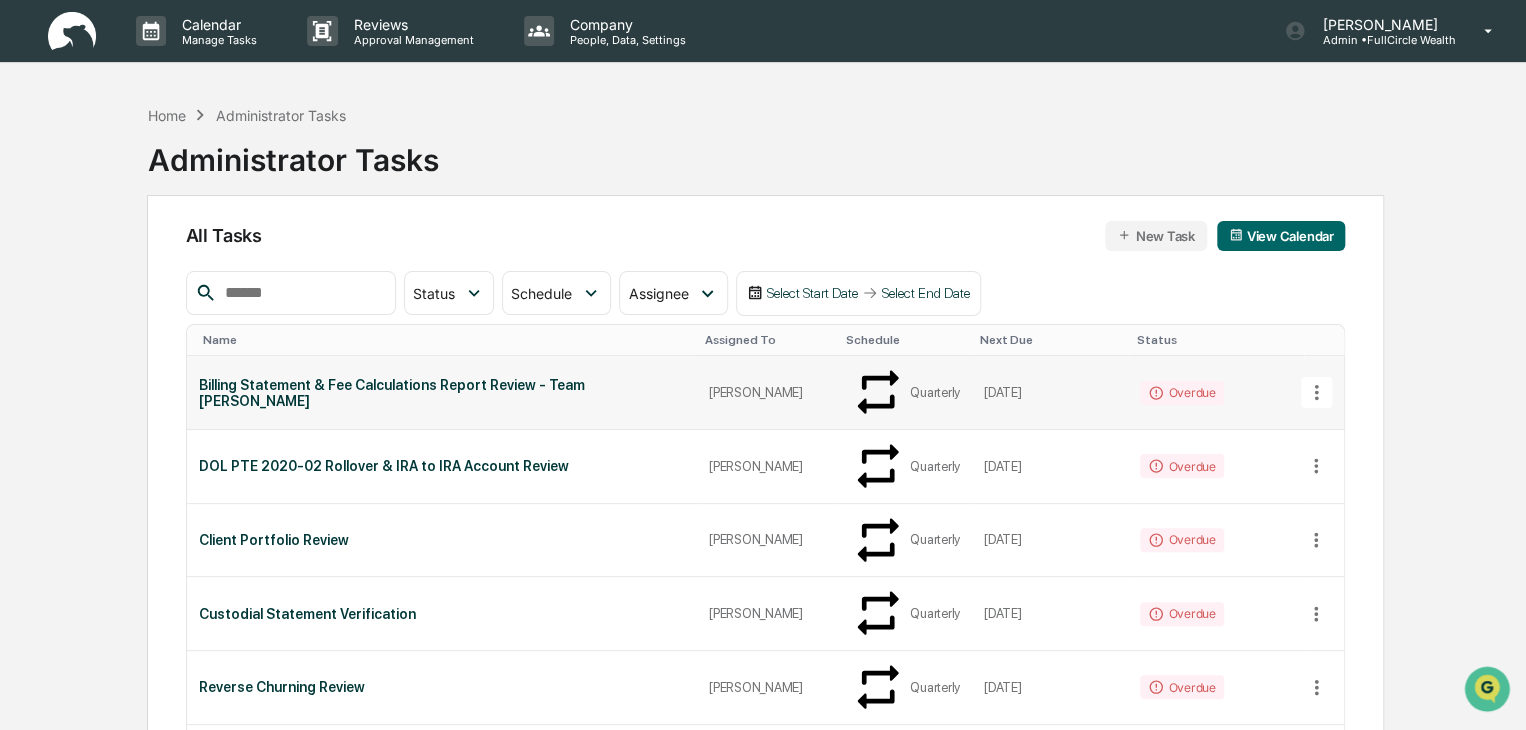click on "Billing Statement & Fee Calculations Report Review - Team [PERSON_NAME]" at bounding box center (442, 393) 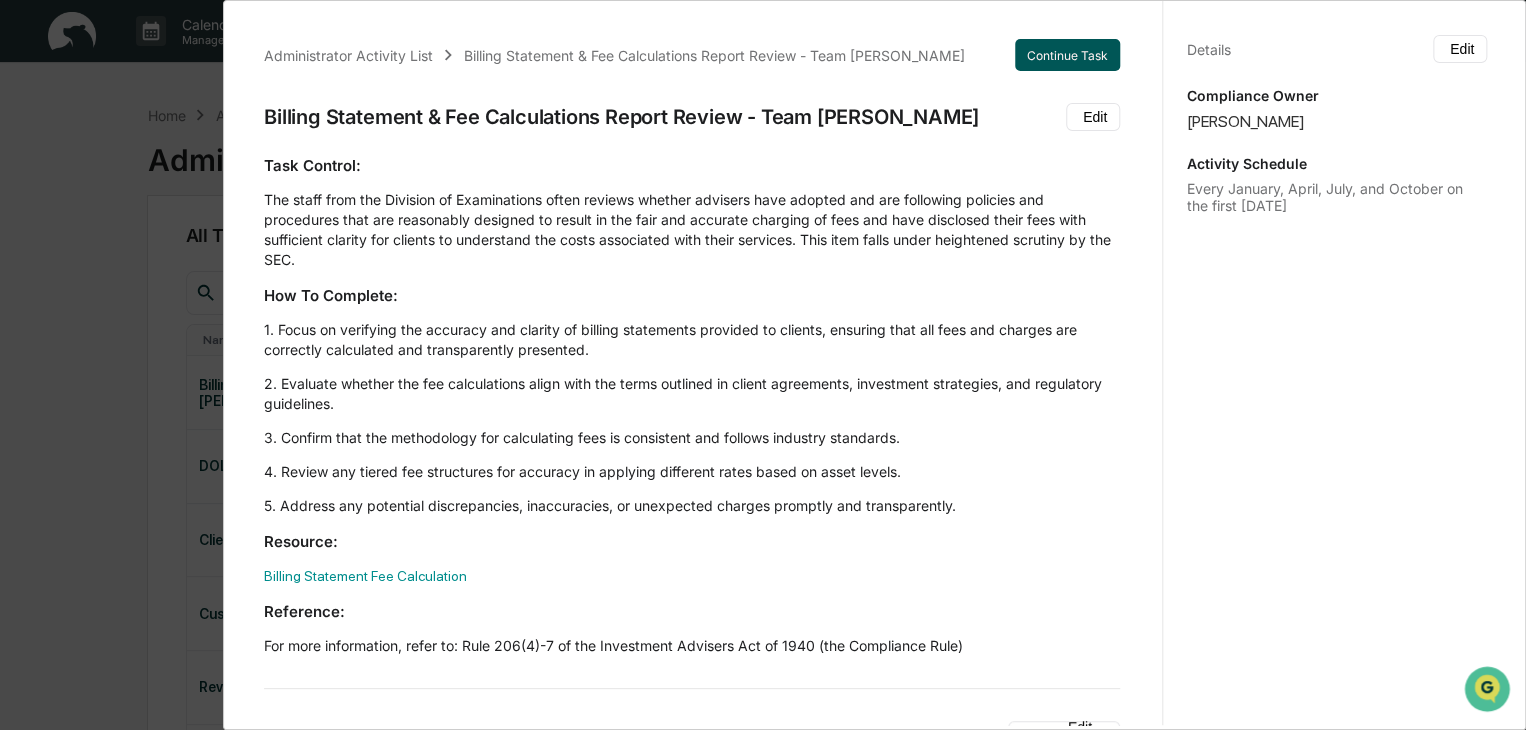 click on "Continue Task" at bounding box center [1067, 55] 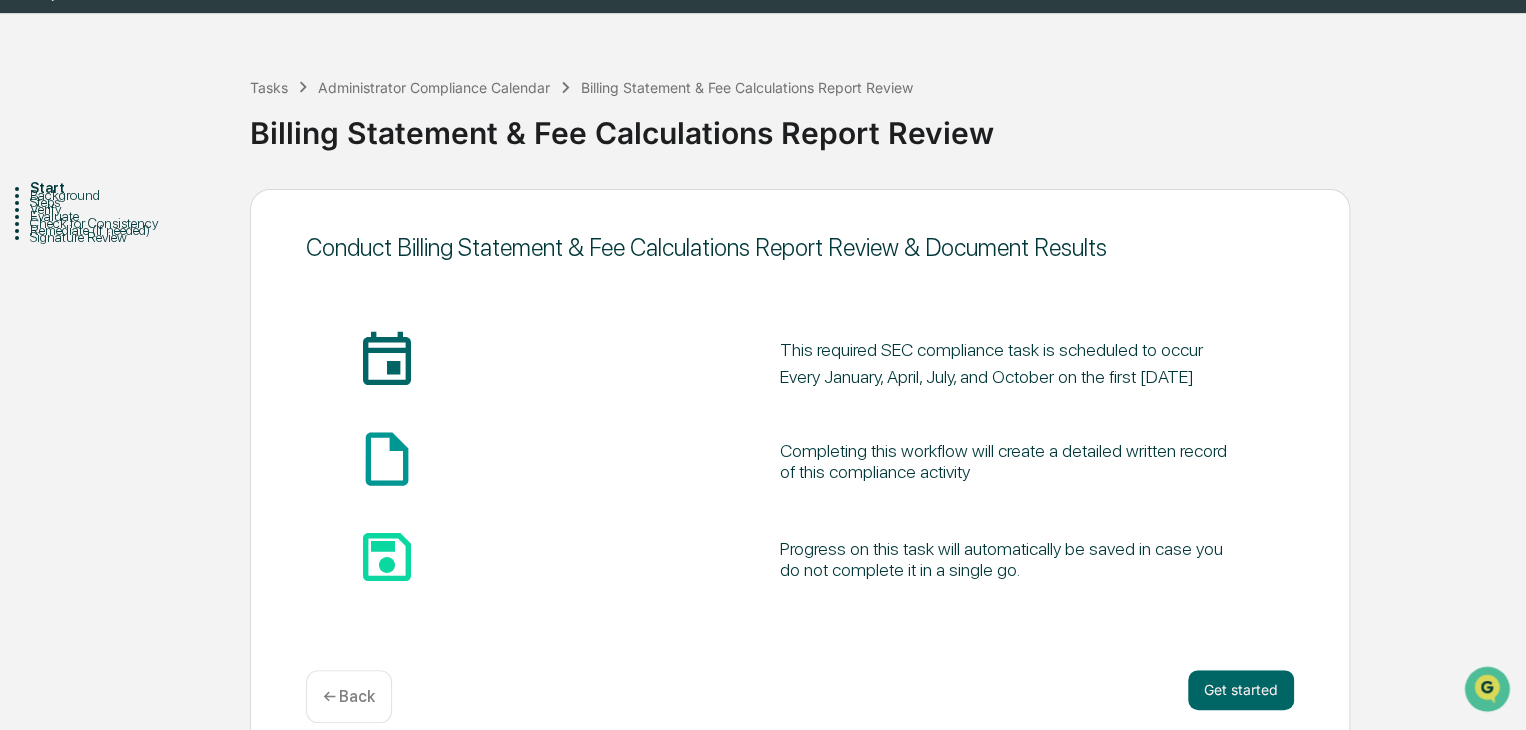 scroll, scrollTop: 75, scrollLeft: 0, axis: vertical 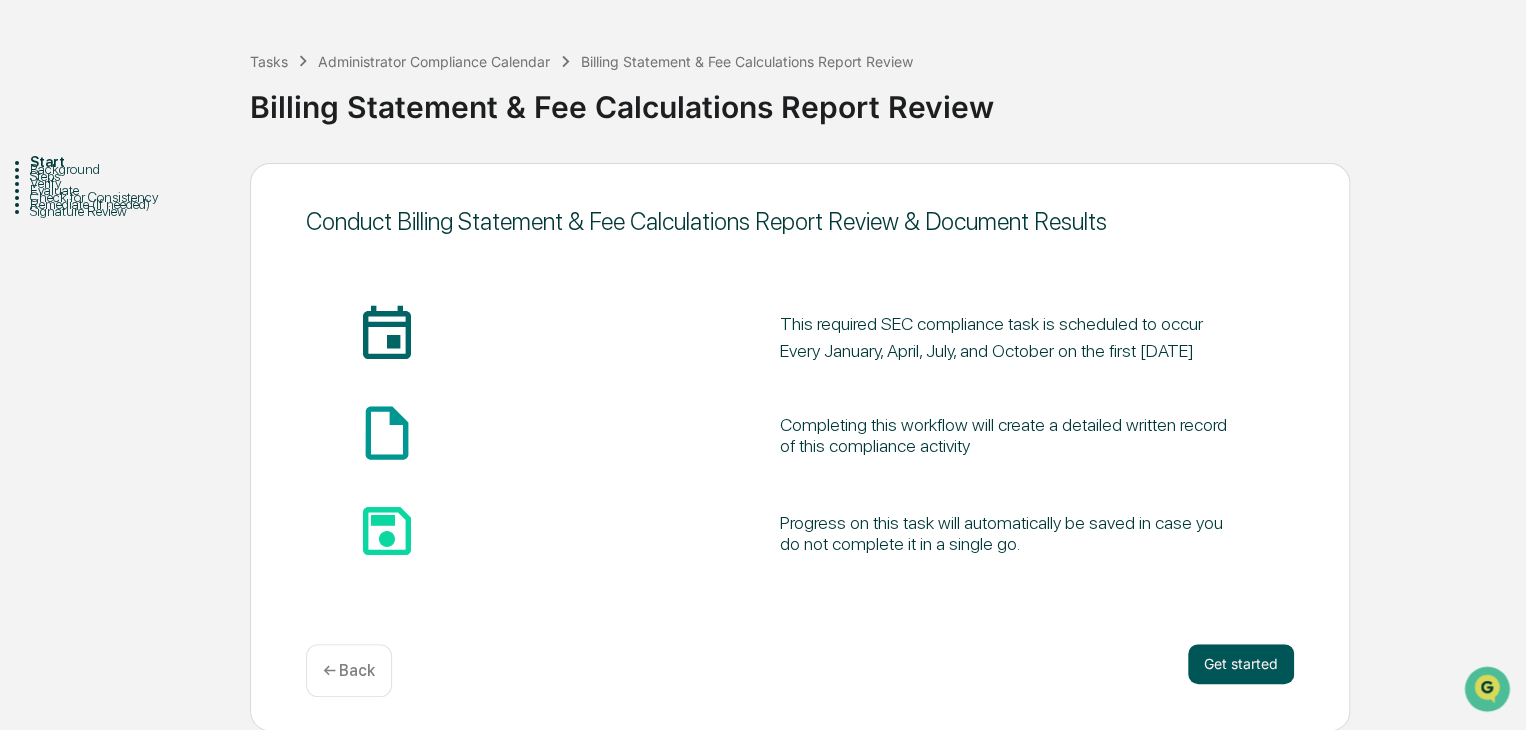click on "Get started" at bounding box center [1241, 664] 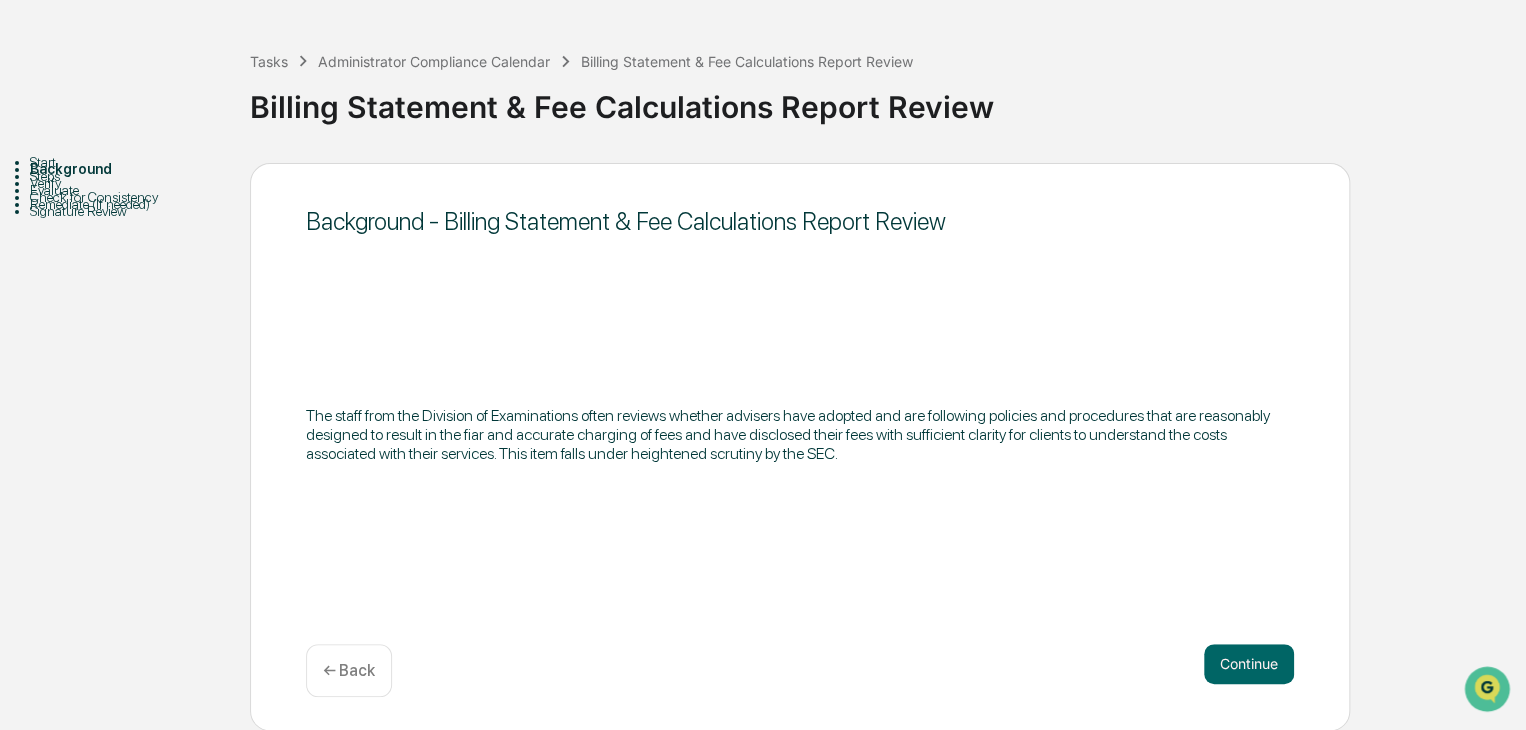 click on "Continue" at bounding box center (1249, 664) 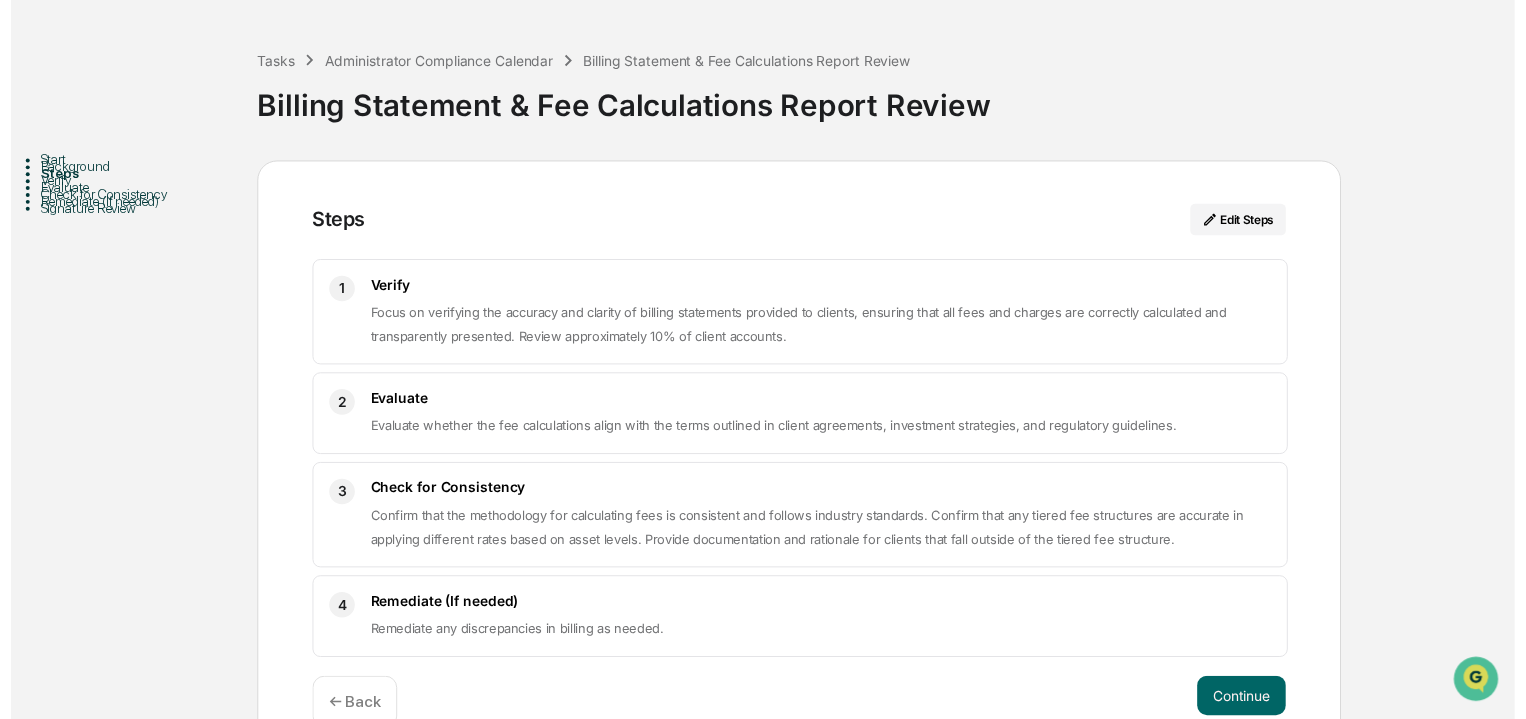 scroll, scrollTop: 116, scrollLeft: 0, axis: vertical 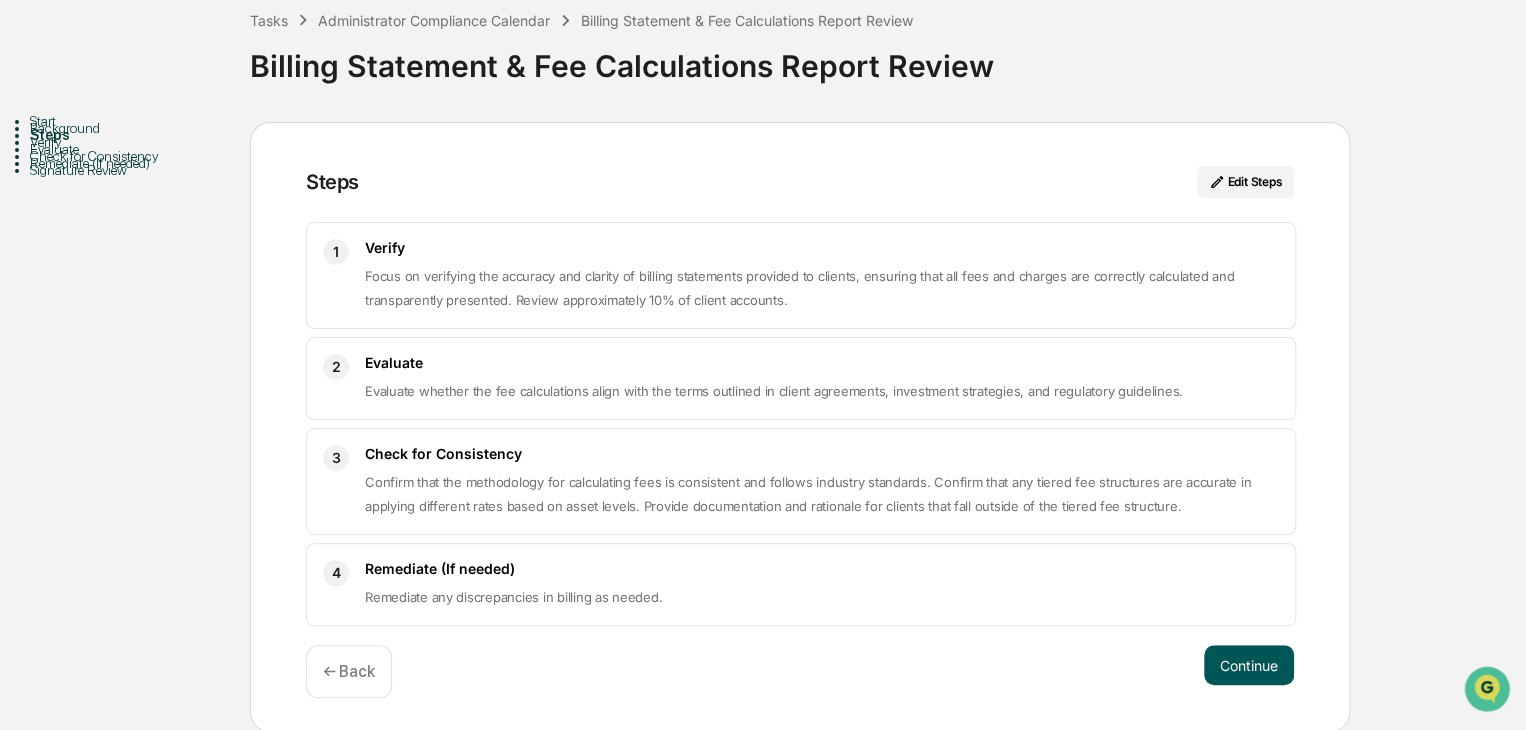 click on "Continue" at bounding box center [1249, 665] 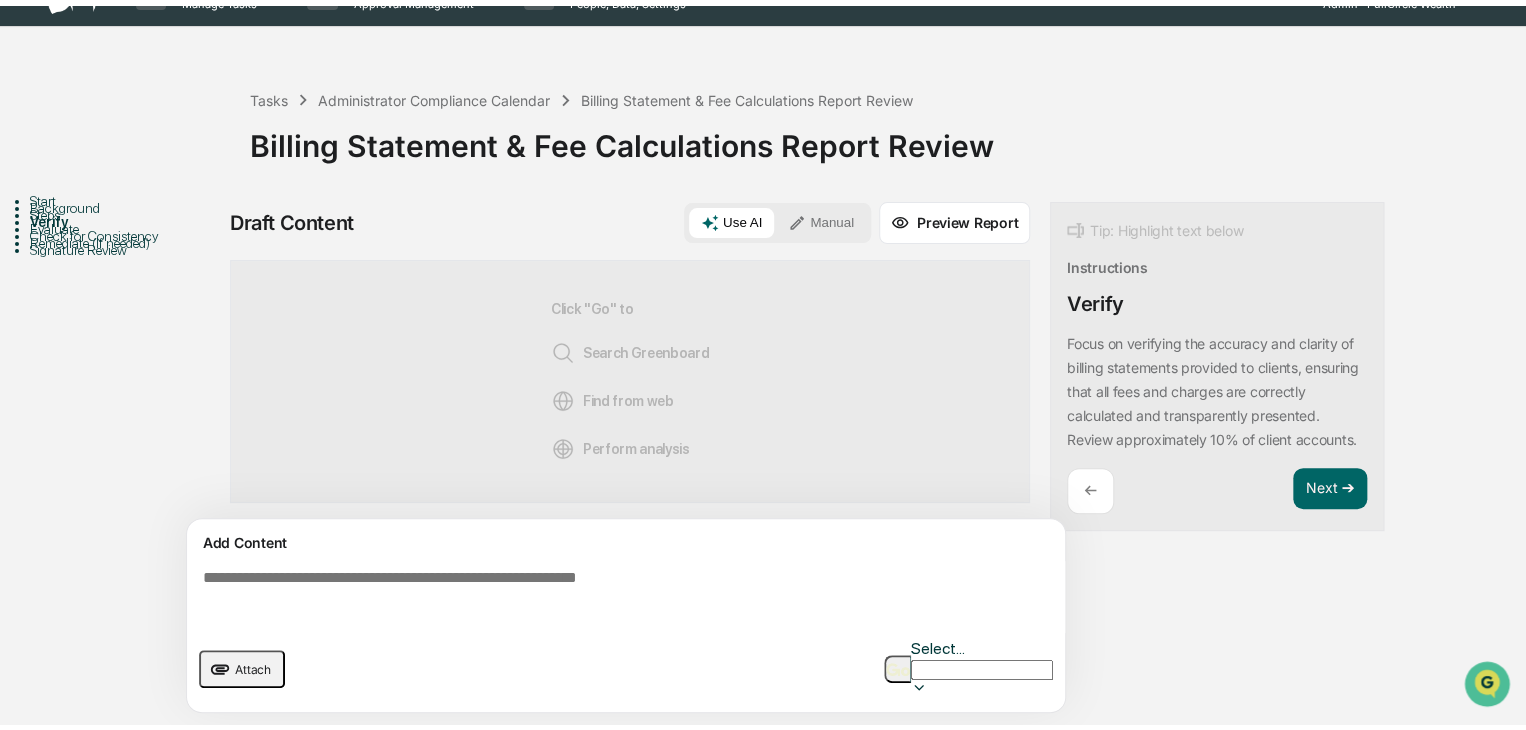 scroll, scrollTop: 25, scrollLeft: 0, axis: vertical 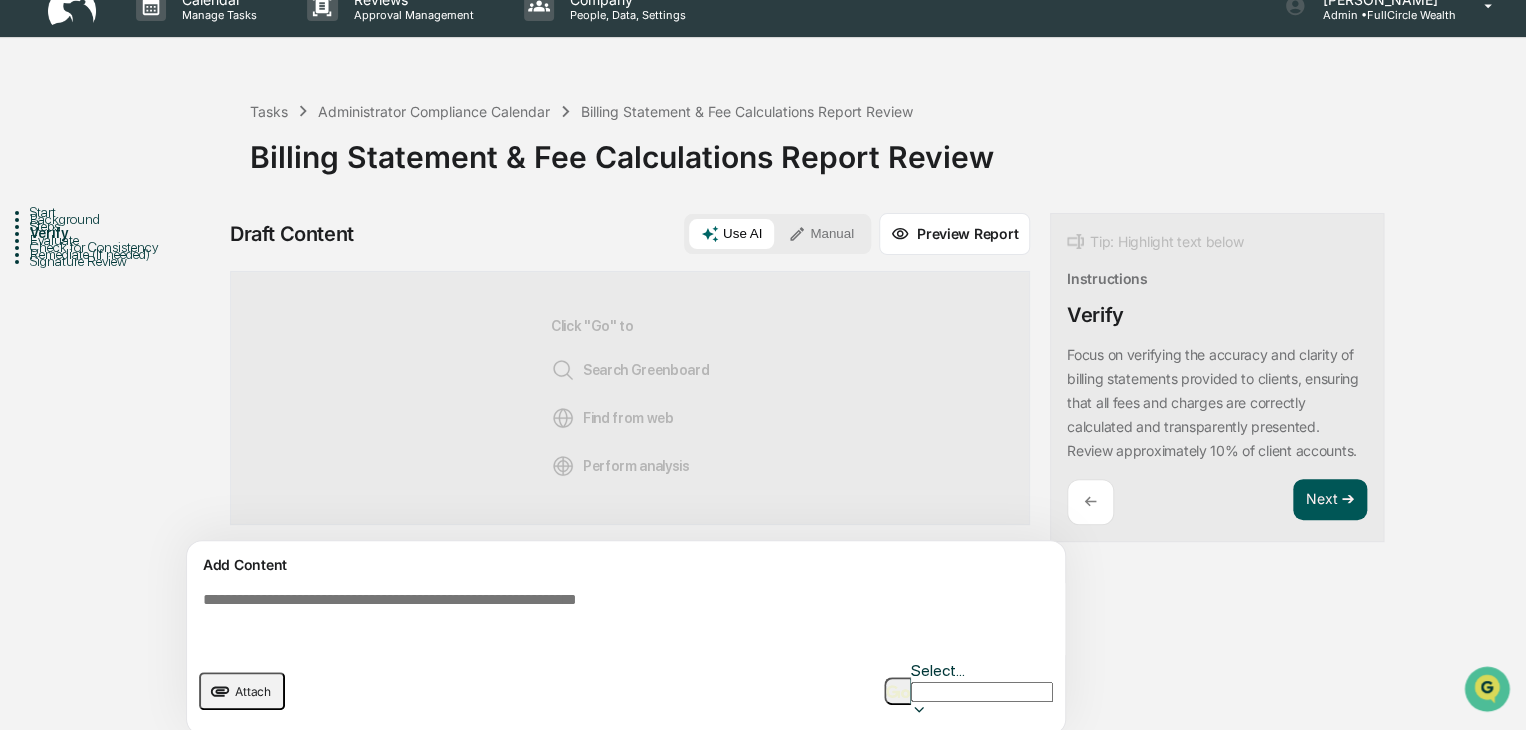 click on "Next ➔" at bounding box center [1330, 500] 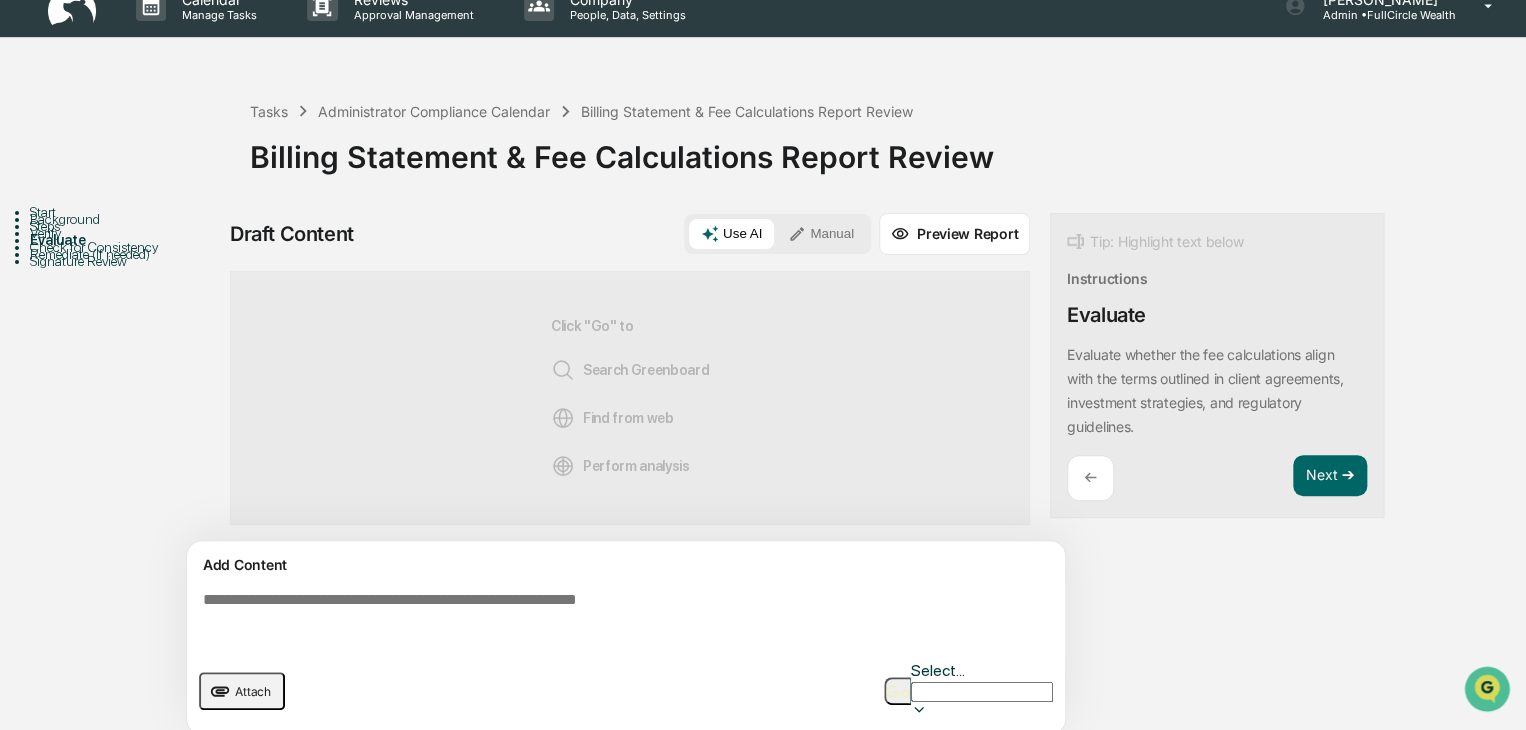 click on "←" at bounding box center [1090, 477] 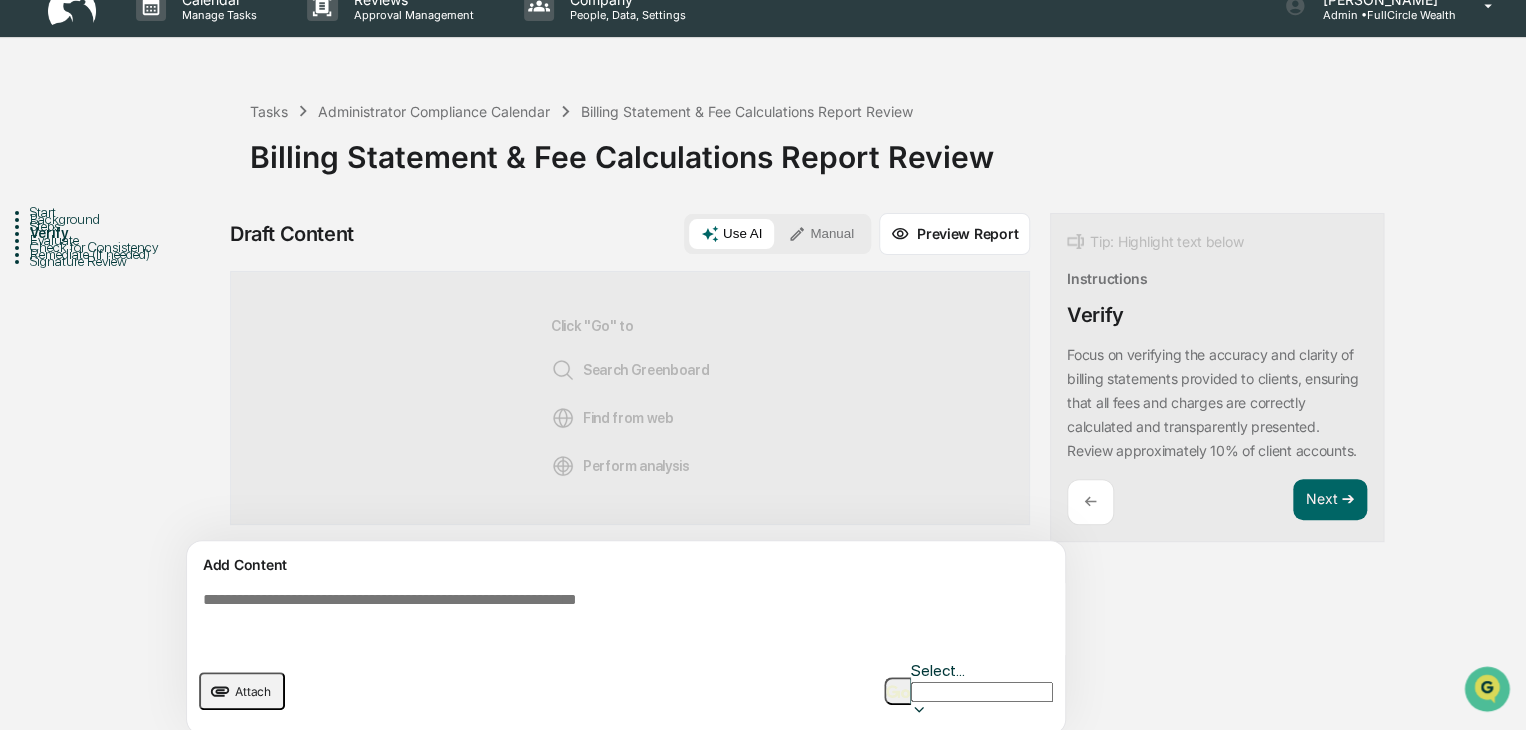 click on "Manual" at bounding box center (821, 234) 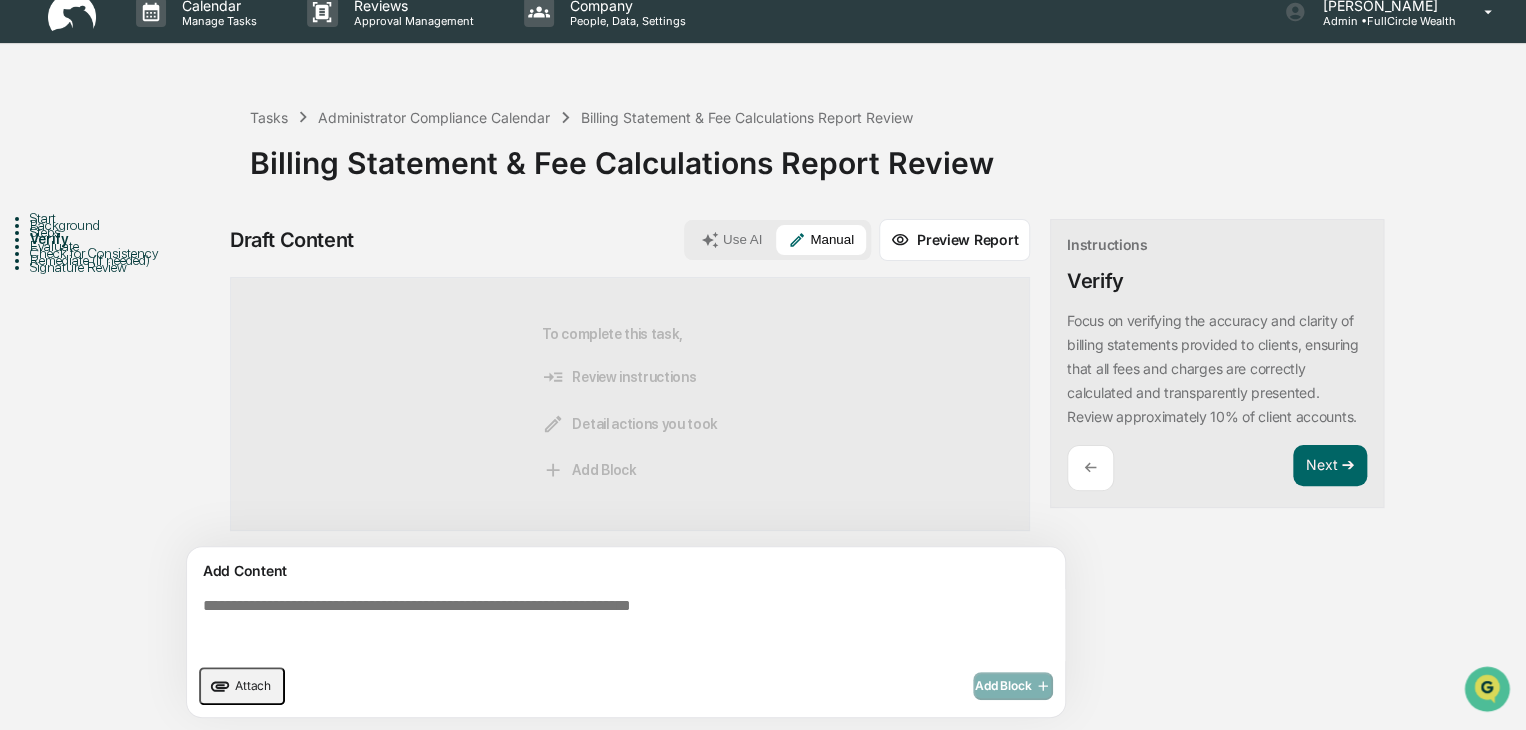 click at bounding box center (630, 625) 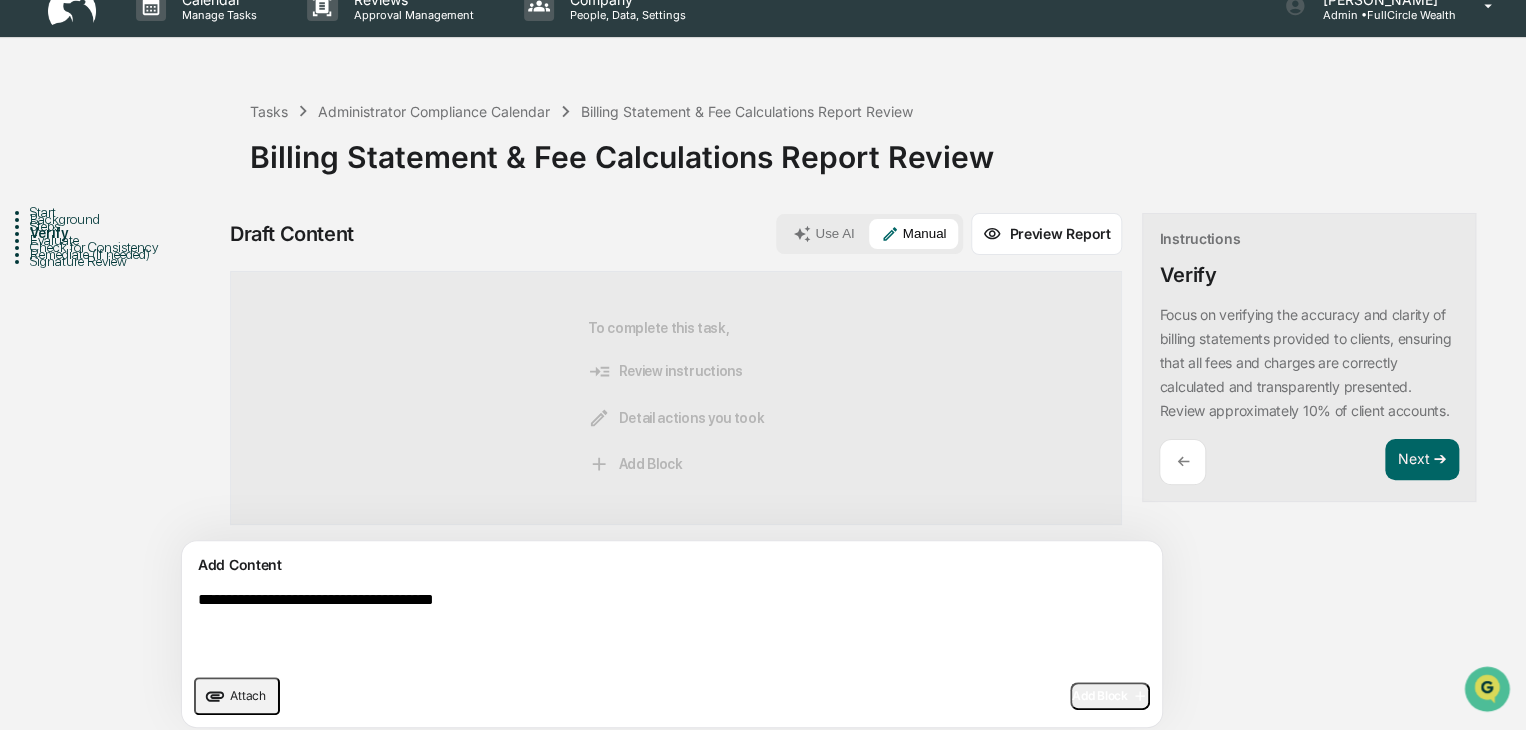 type on "**********" 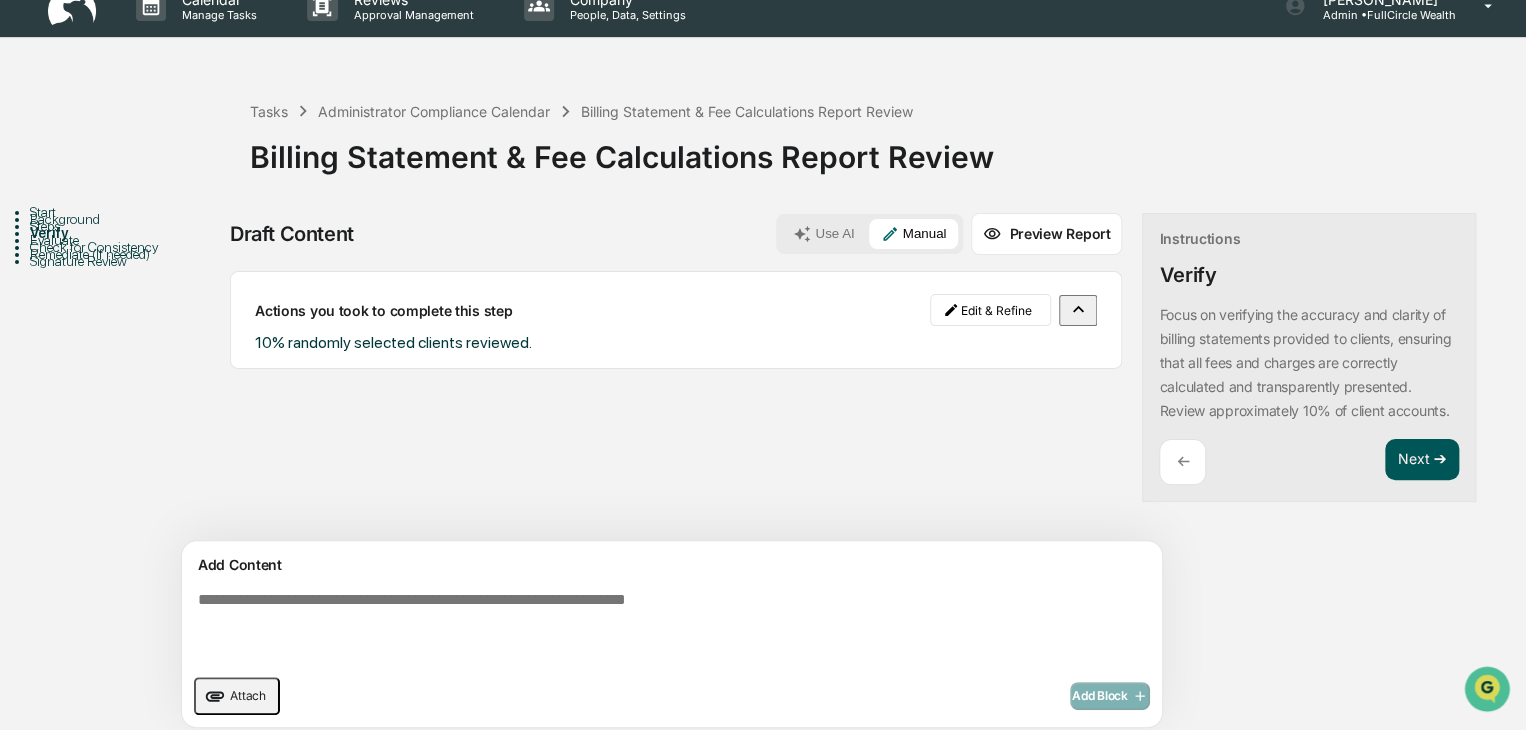 click on "Next ➔" at bounding box center (1422, 460) 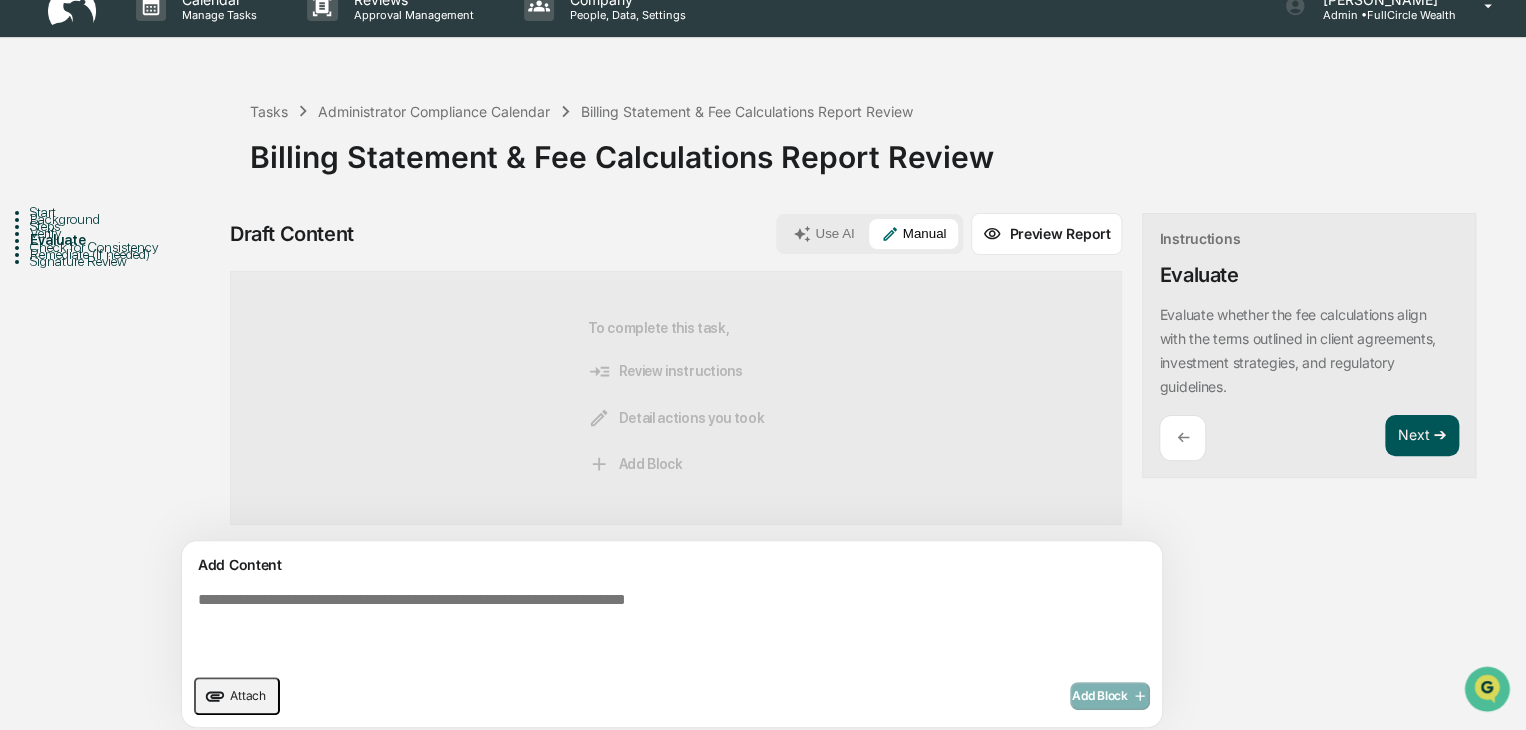 click on "Next ➔" at bounding box center [1422, 436] 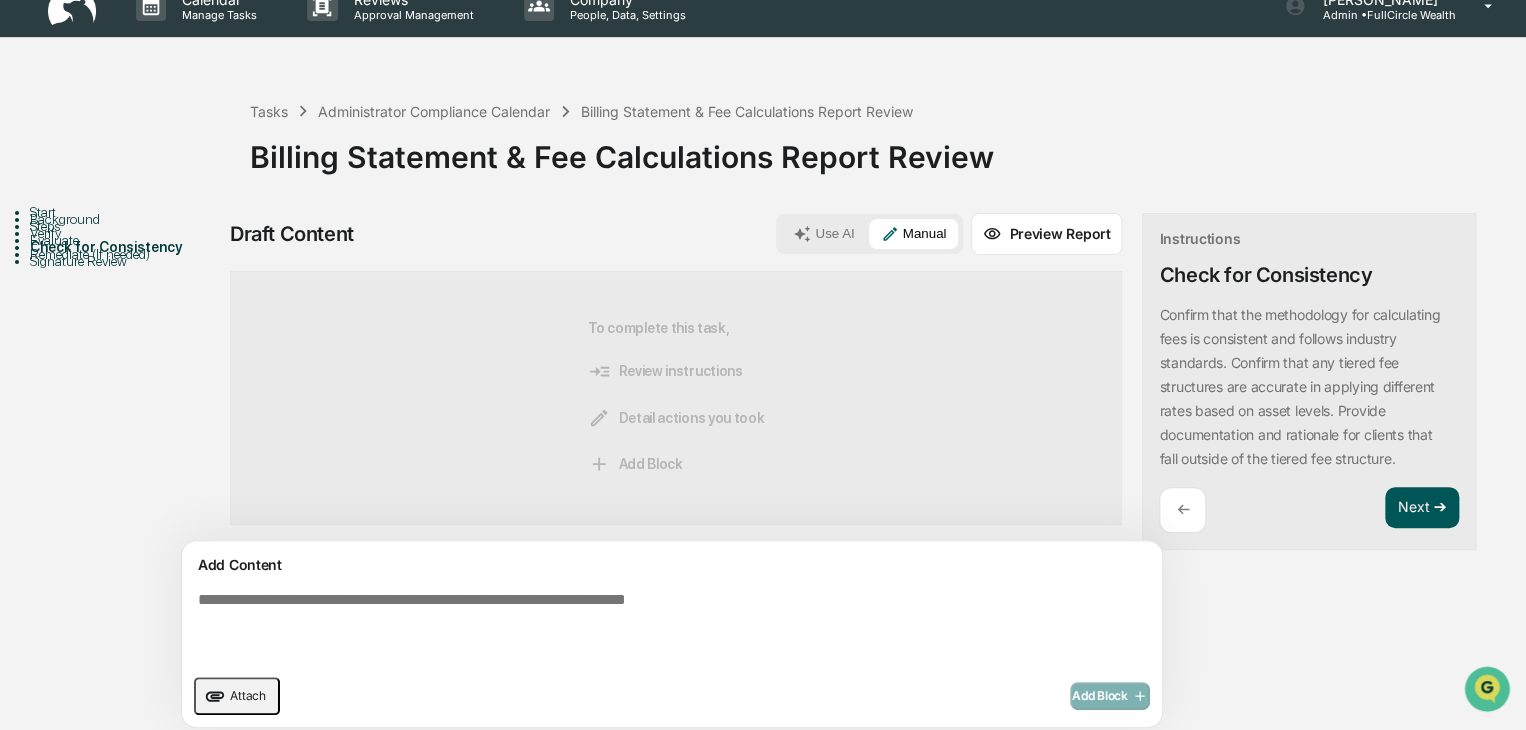 click on "Next ➔" at bounding box center (1422, 508) 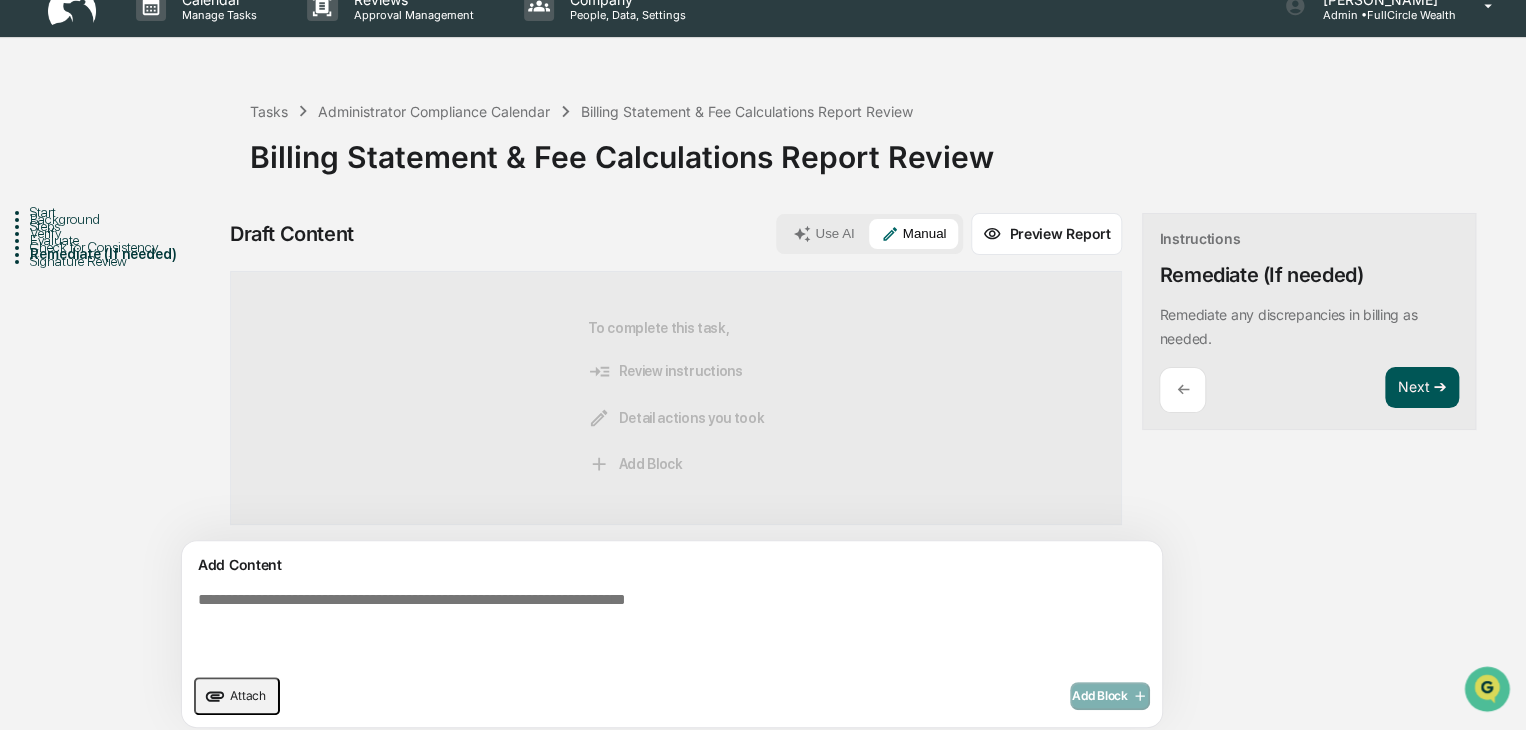 click on "Next ➔" at bounding box center [1422, 388] 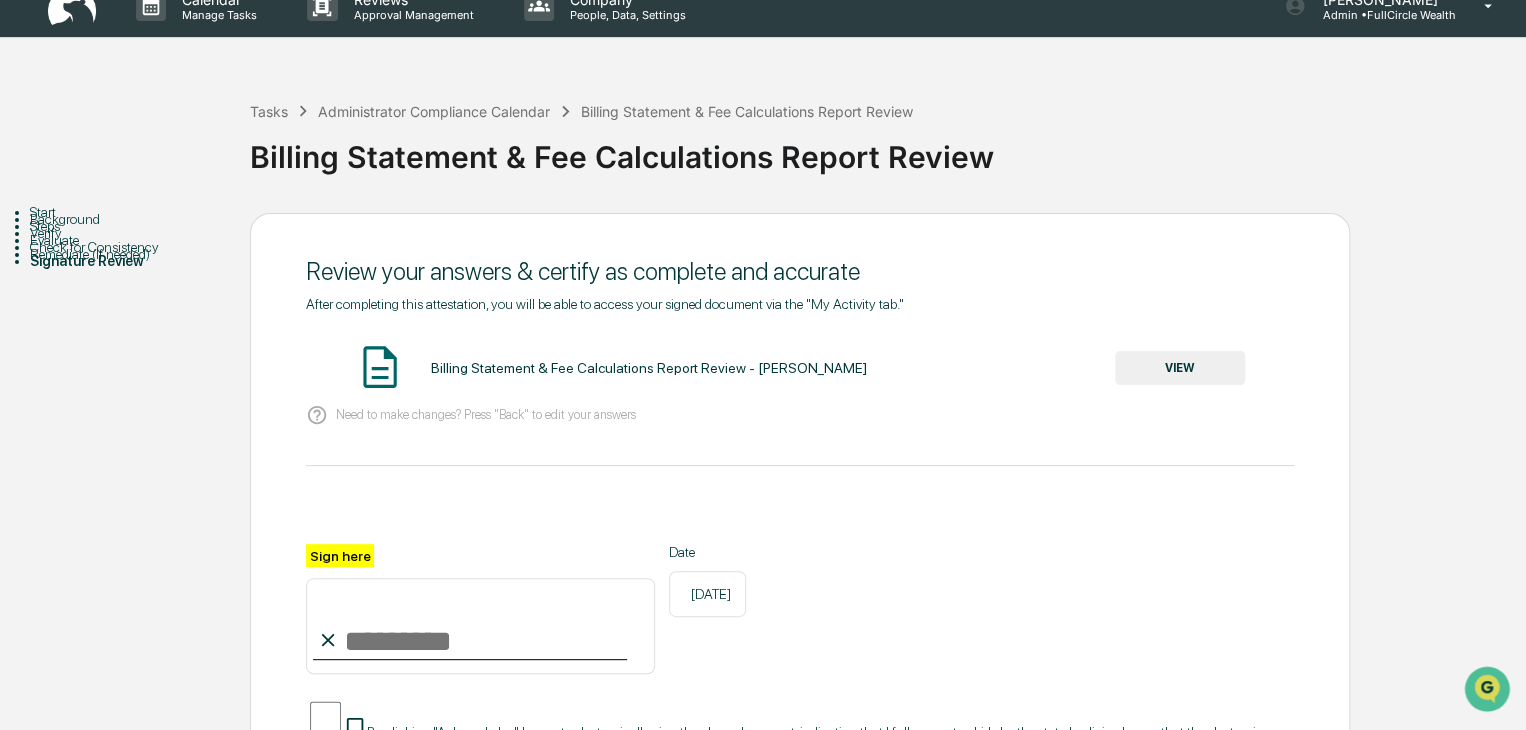 click on "VIEW" at bounding box center [1180, 368] 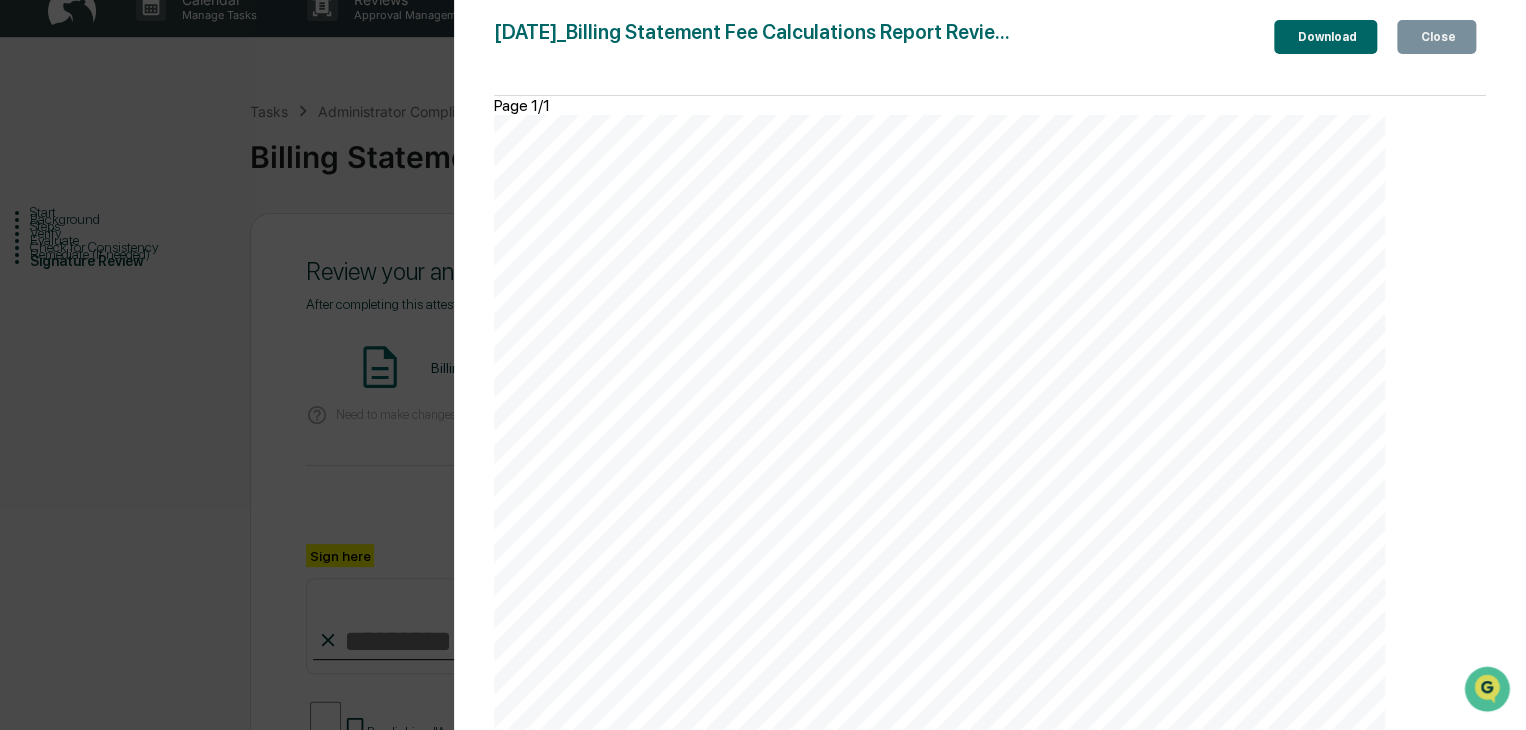 click on "Close" at bounding box center [1436, 37] 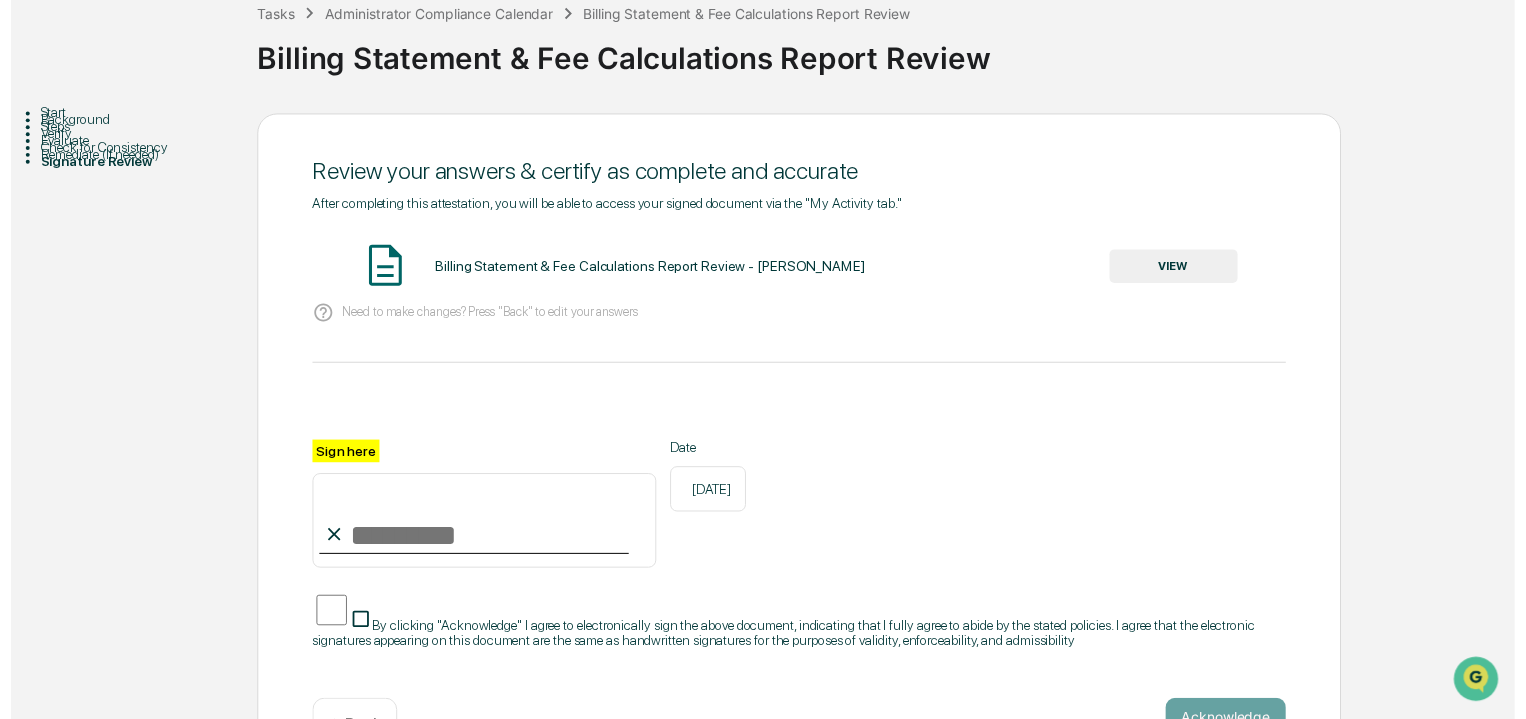scroll, scrollTop: 200, scrollLeft: 0, axis: vertical 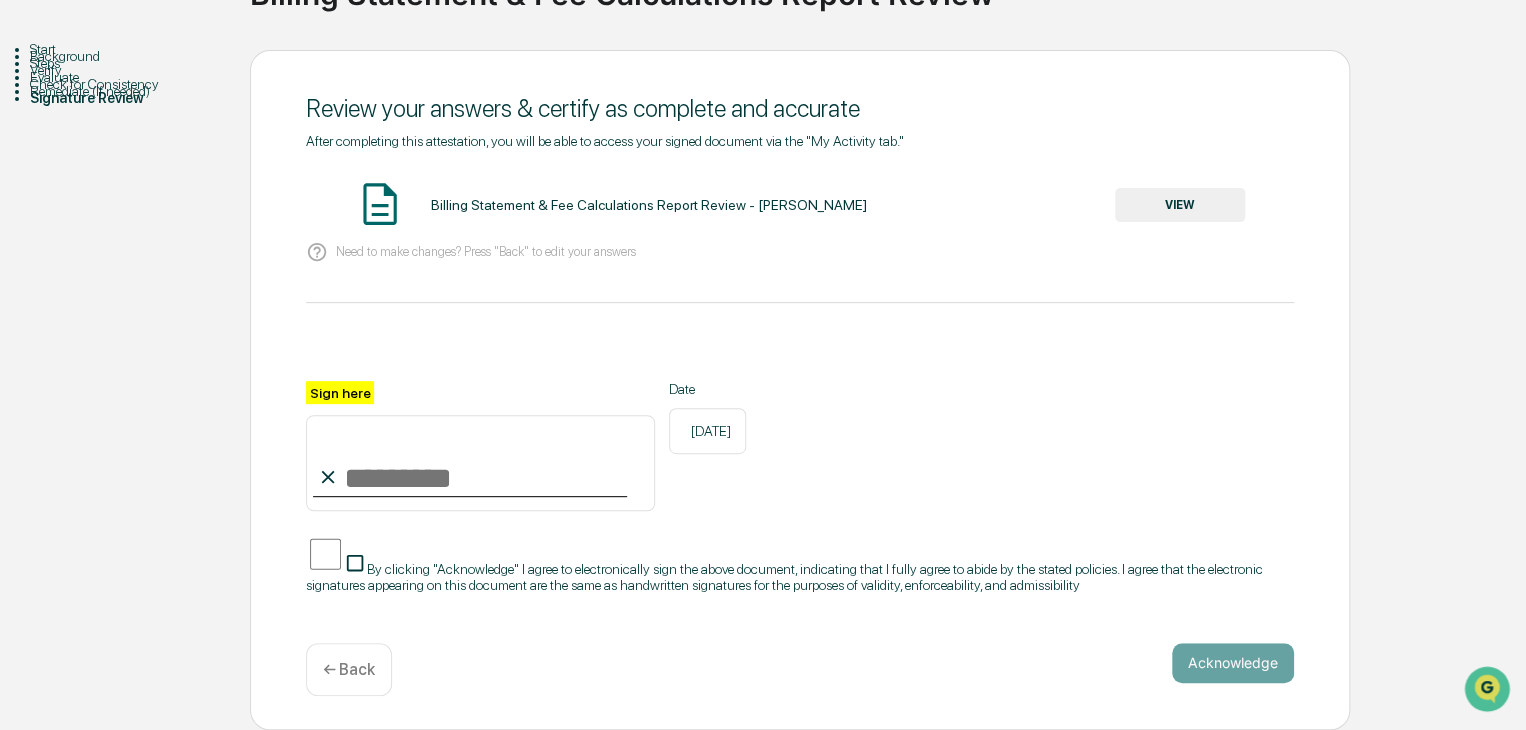 click on "Sign here" at bounding box center (480, 463) 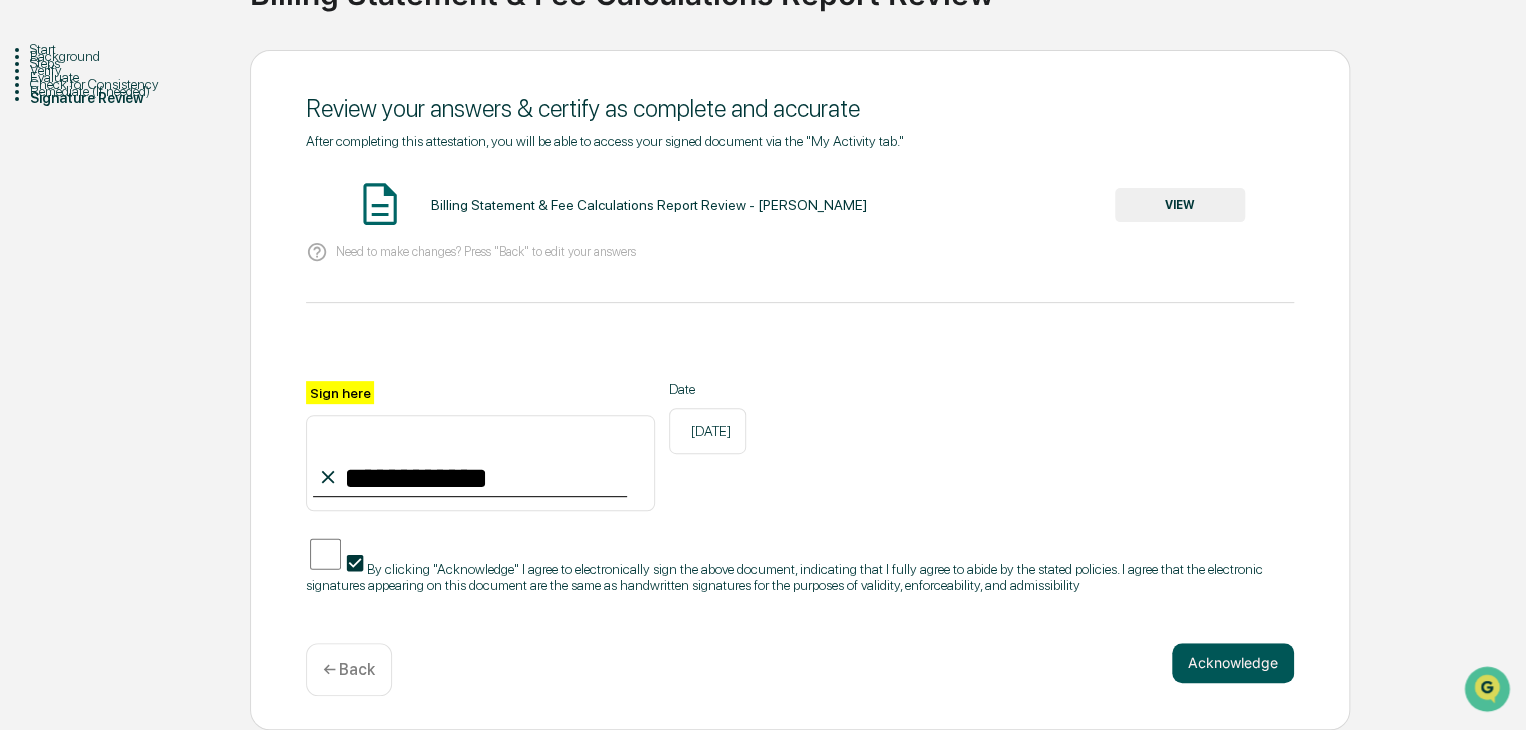 click on "Acknowledge" at bounding box center (1233, 663) 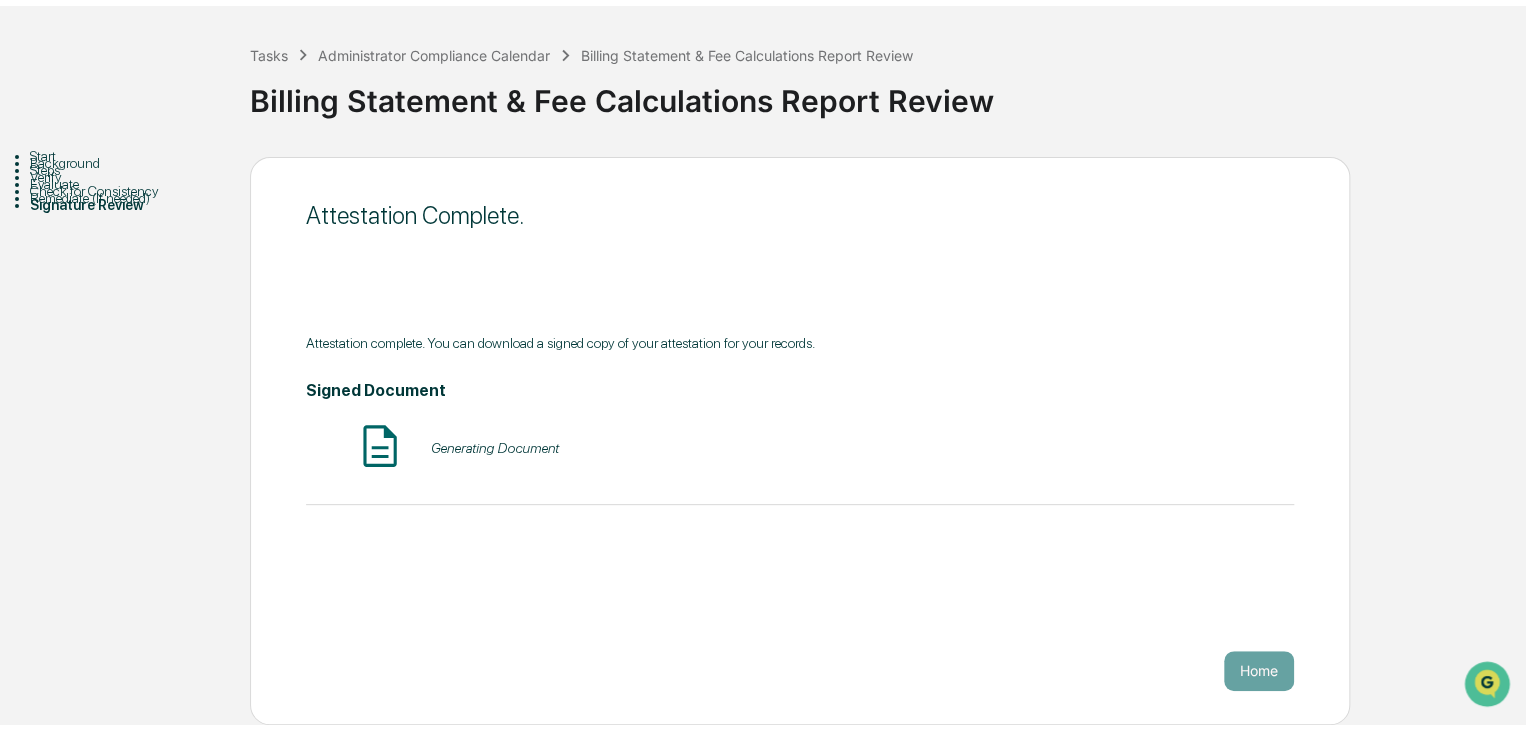 scroll, scrollTop: 75, scrollLeft: 0, axis: vertical 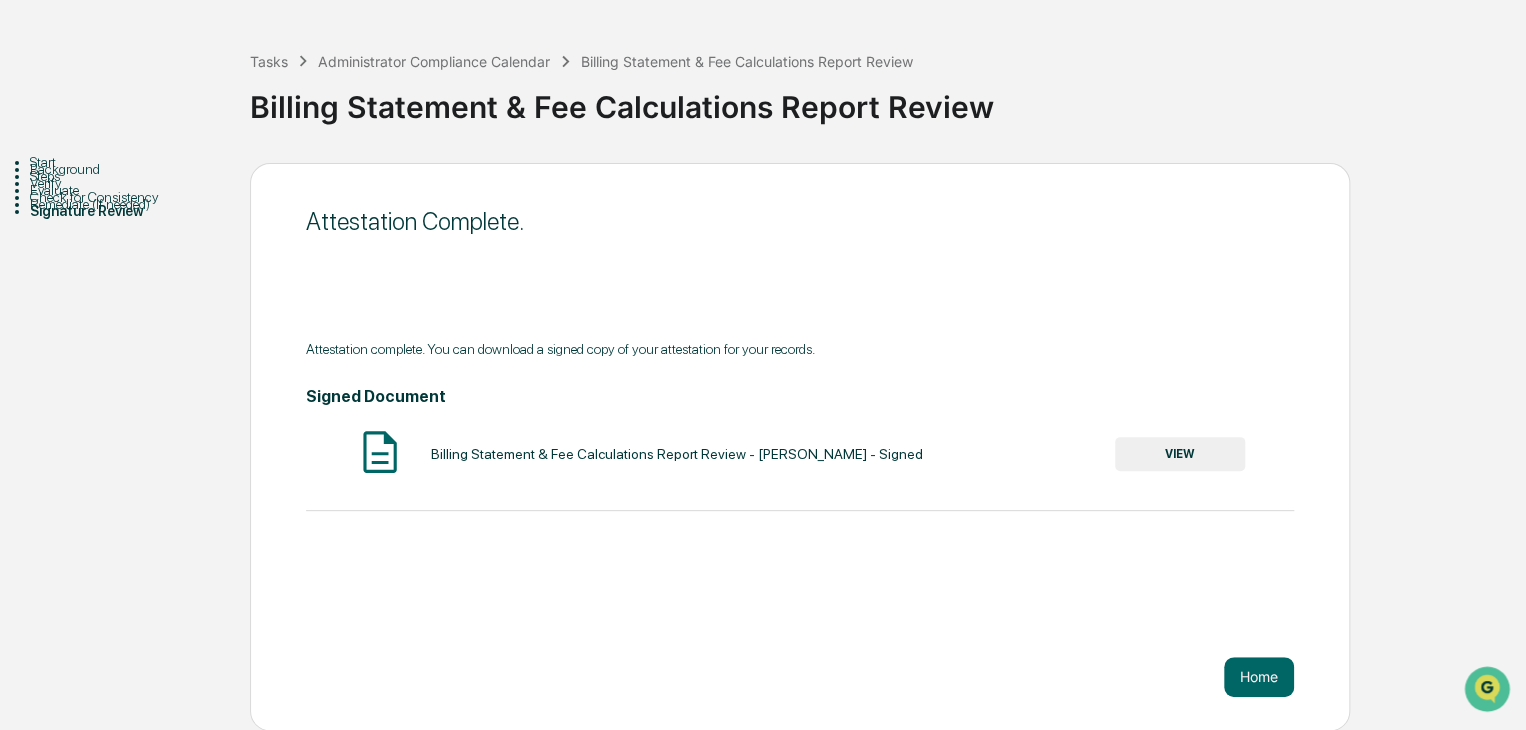 click on "VIEW" at bounding box center (1180, 454) 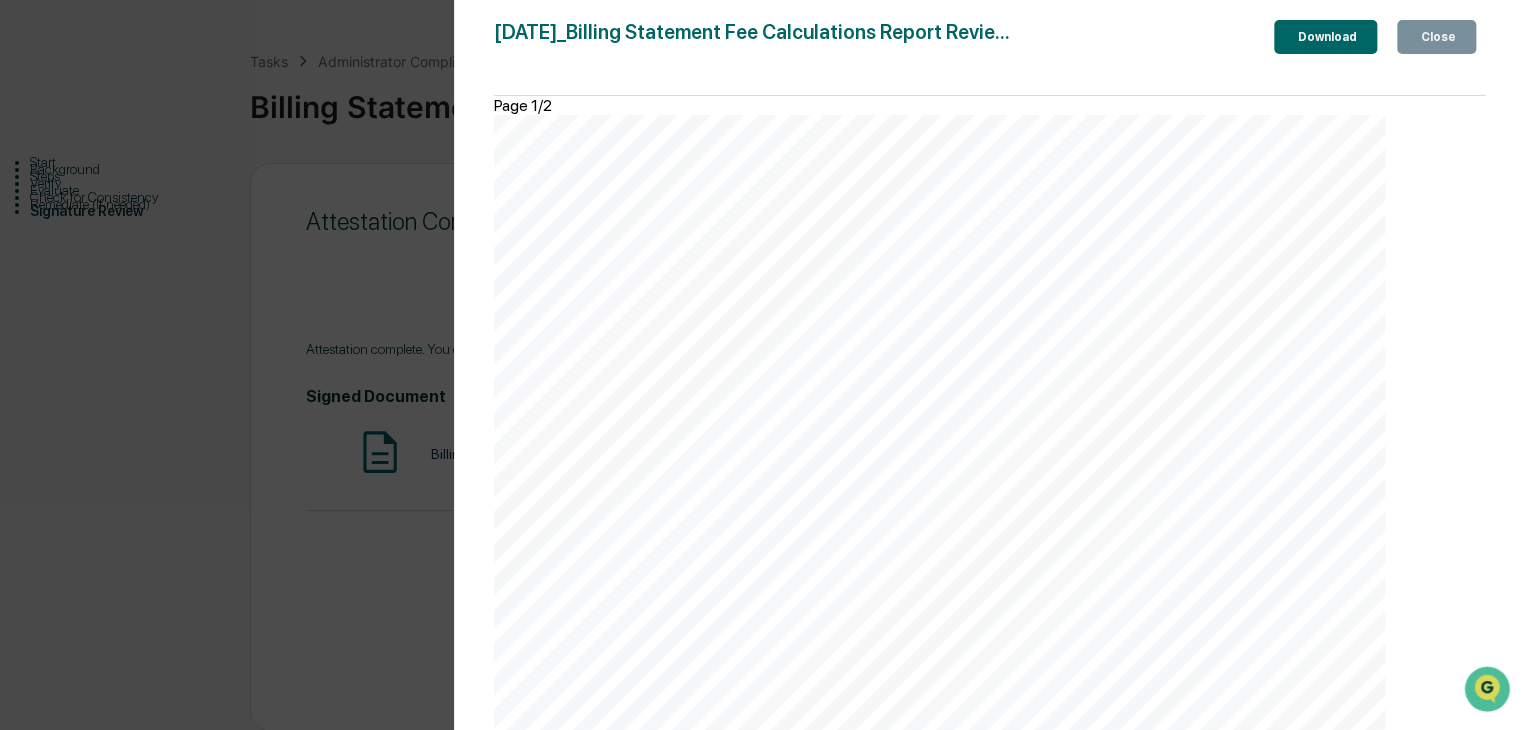 click on "Download" at bounding box center [1325, 37] 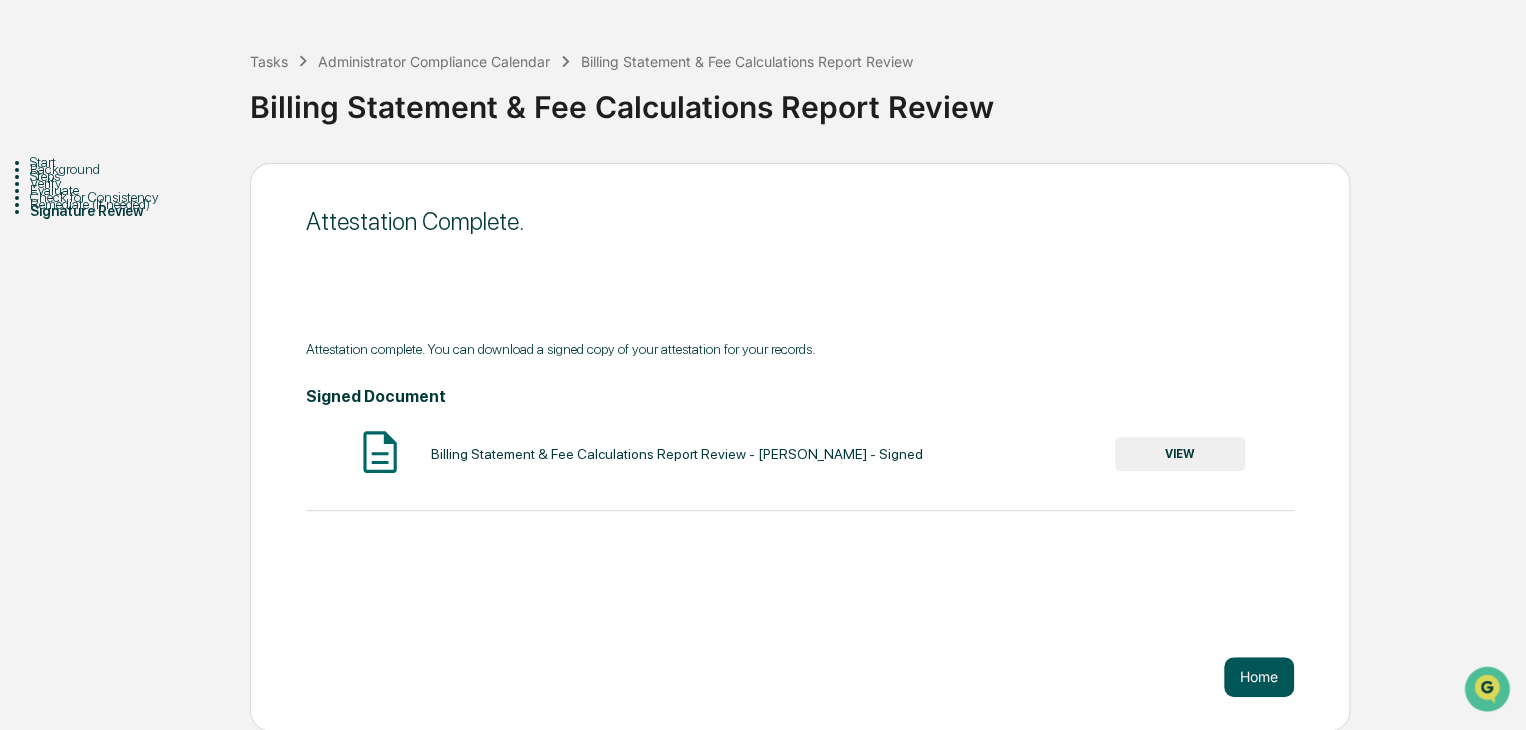 click on "Home" at bounding box center (1259, 677) 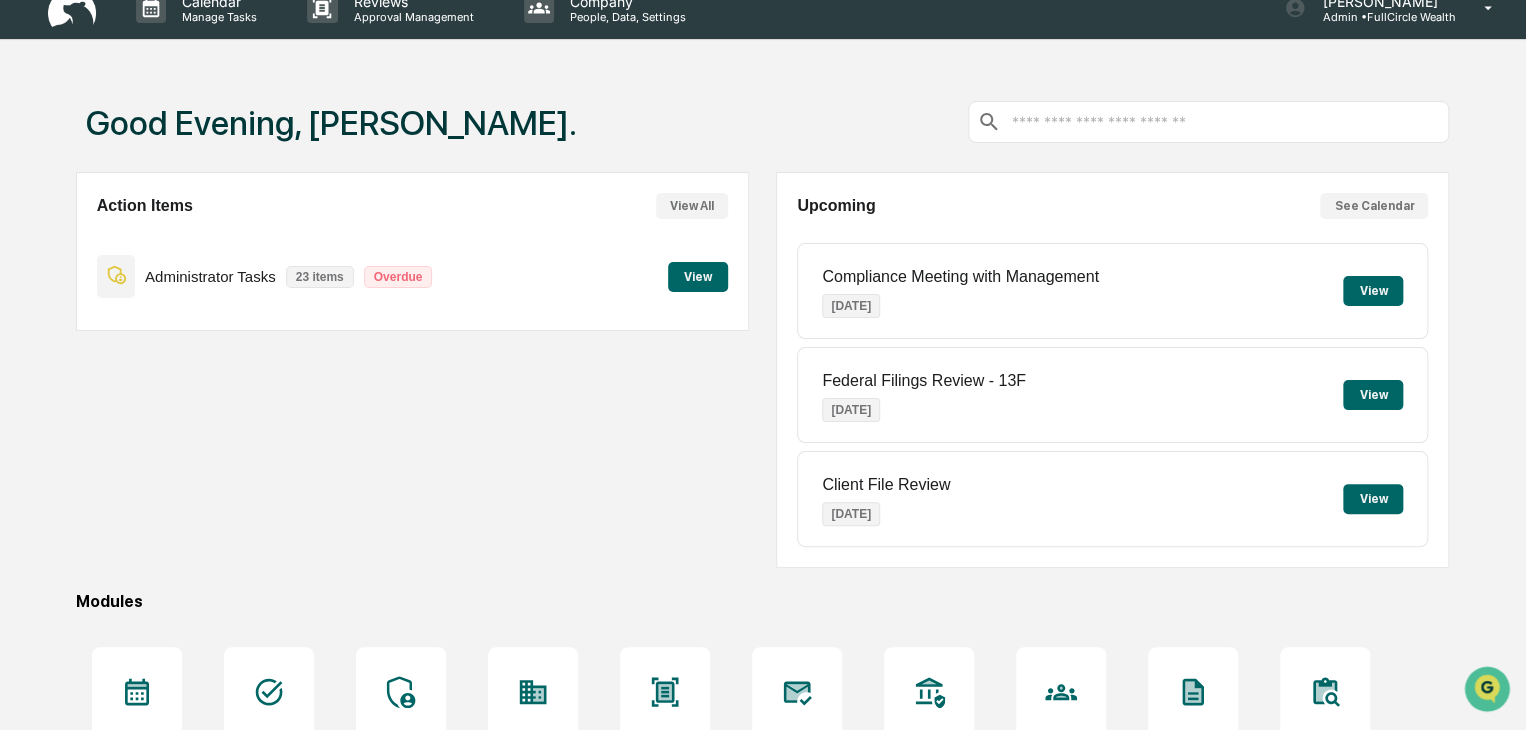 scroll, scrollTop: 0, scrollLeft: 0, axis: both 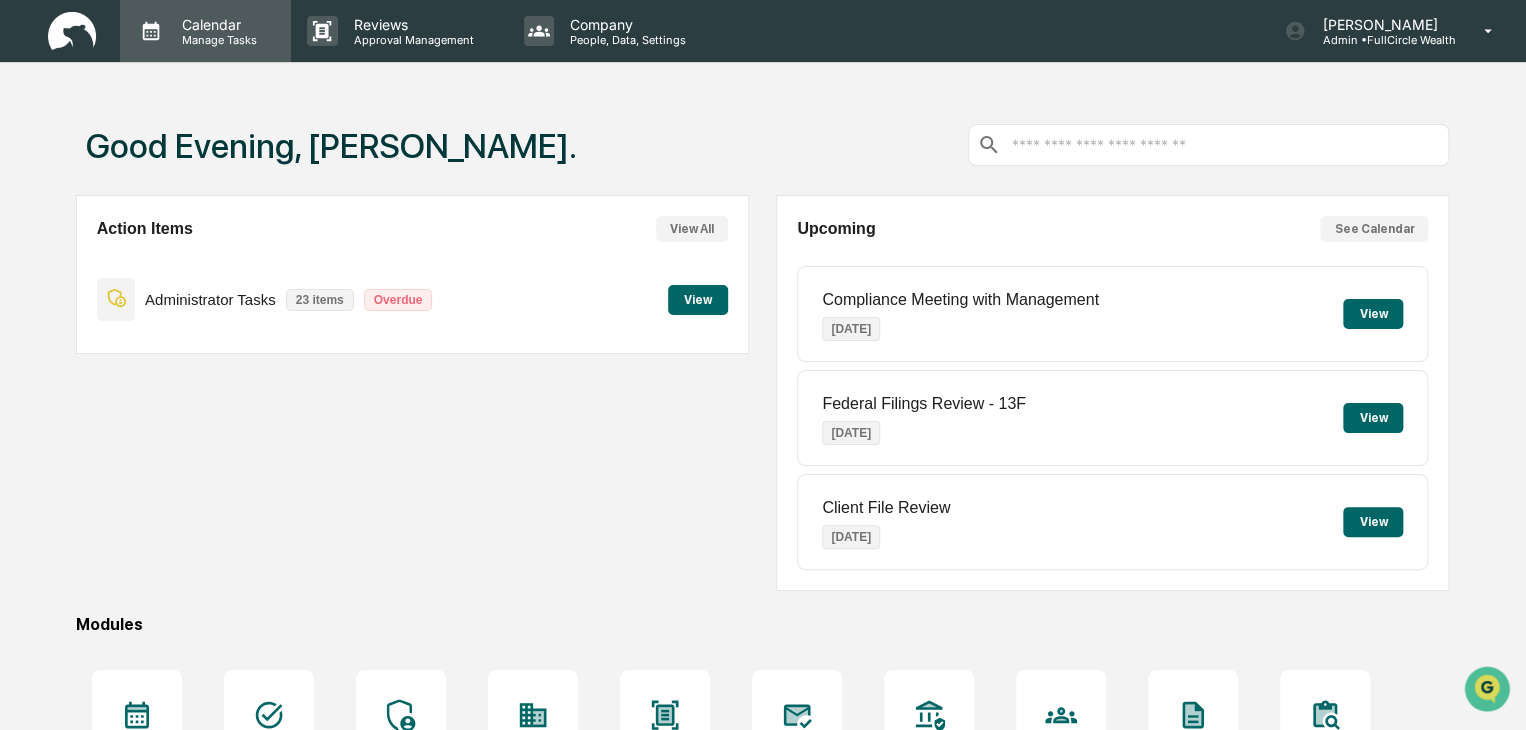 click on "Manage Tasks" at bounding box center (216, 40) 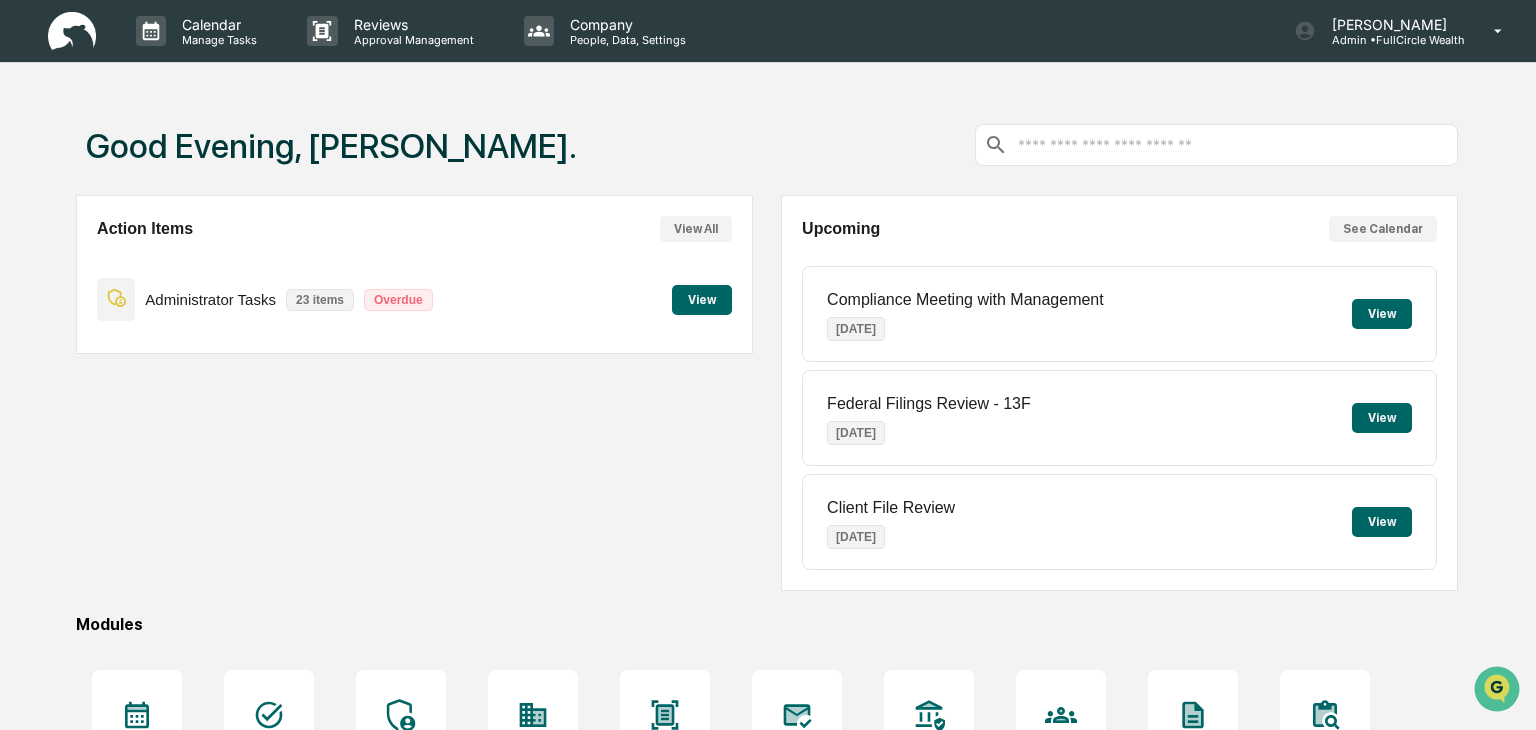 click on "Administrator Tasks" at bounding box center [160, 1131] 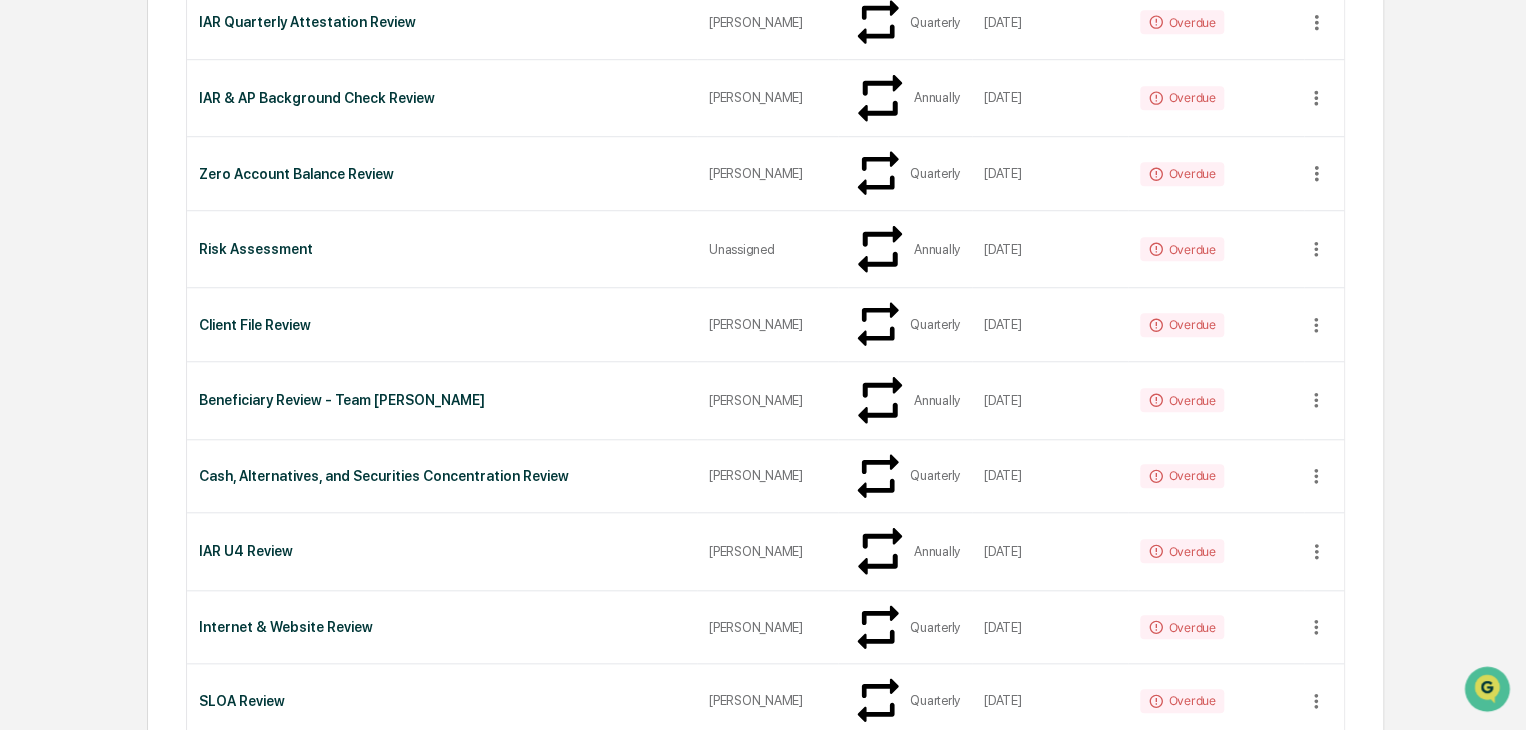scroll, scrollTop: 700, scrollLeft: 0, axis: vertical 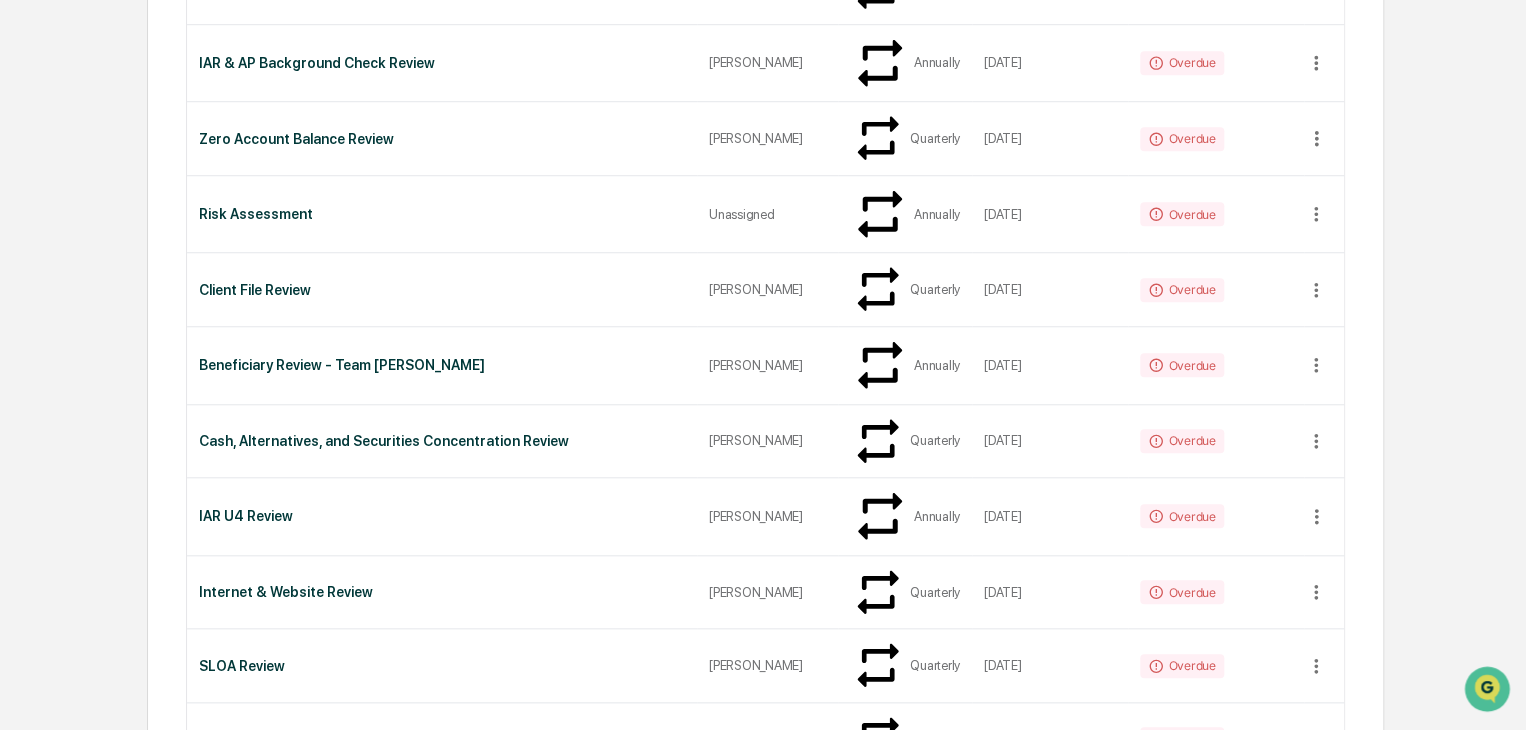 click on "Billing Statement & Fee Calculations Report Review - Team [PERSON_NAME]" at bounding box center (442, 1420) 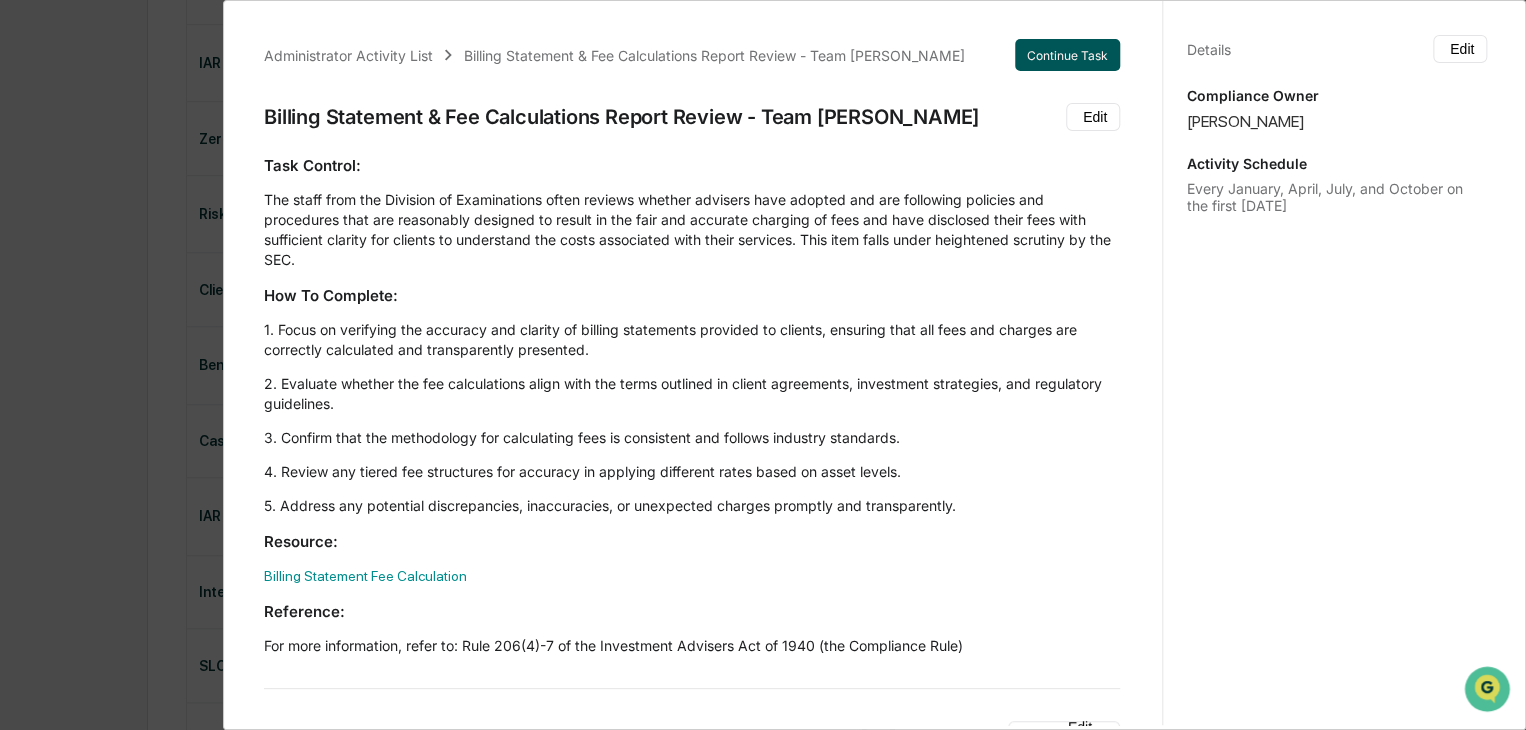click on "Continue Task" at bounding box center [1067, 55] 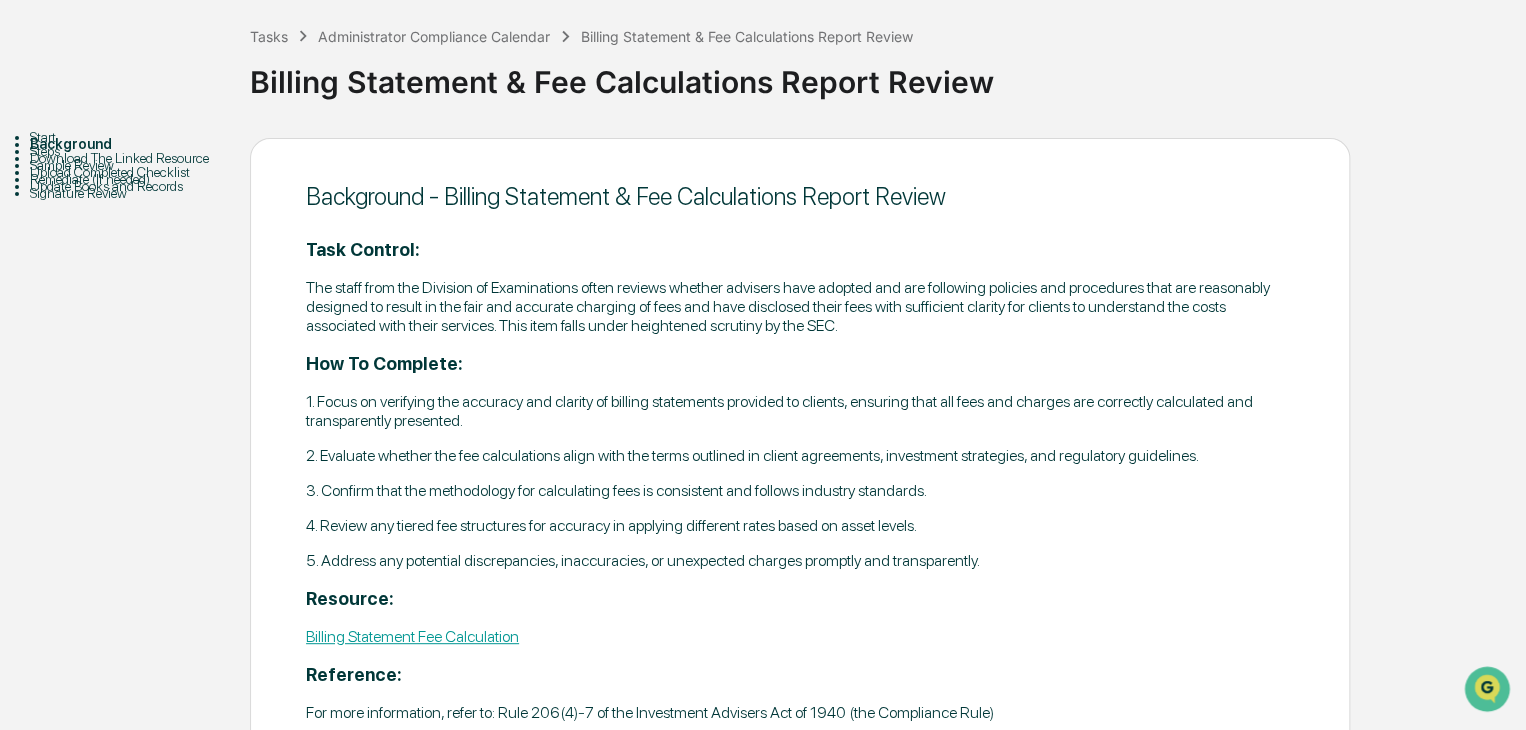 scroll, scrollTop: 215, scrollLeft: 0, axis: vertical 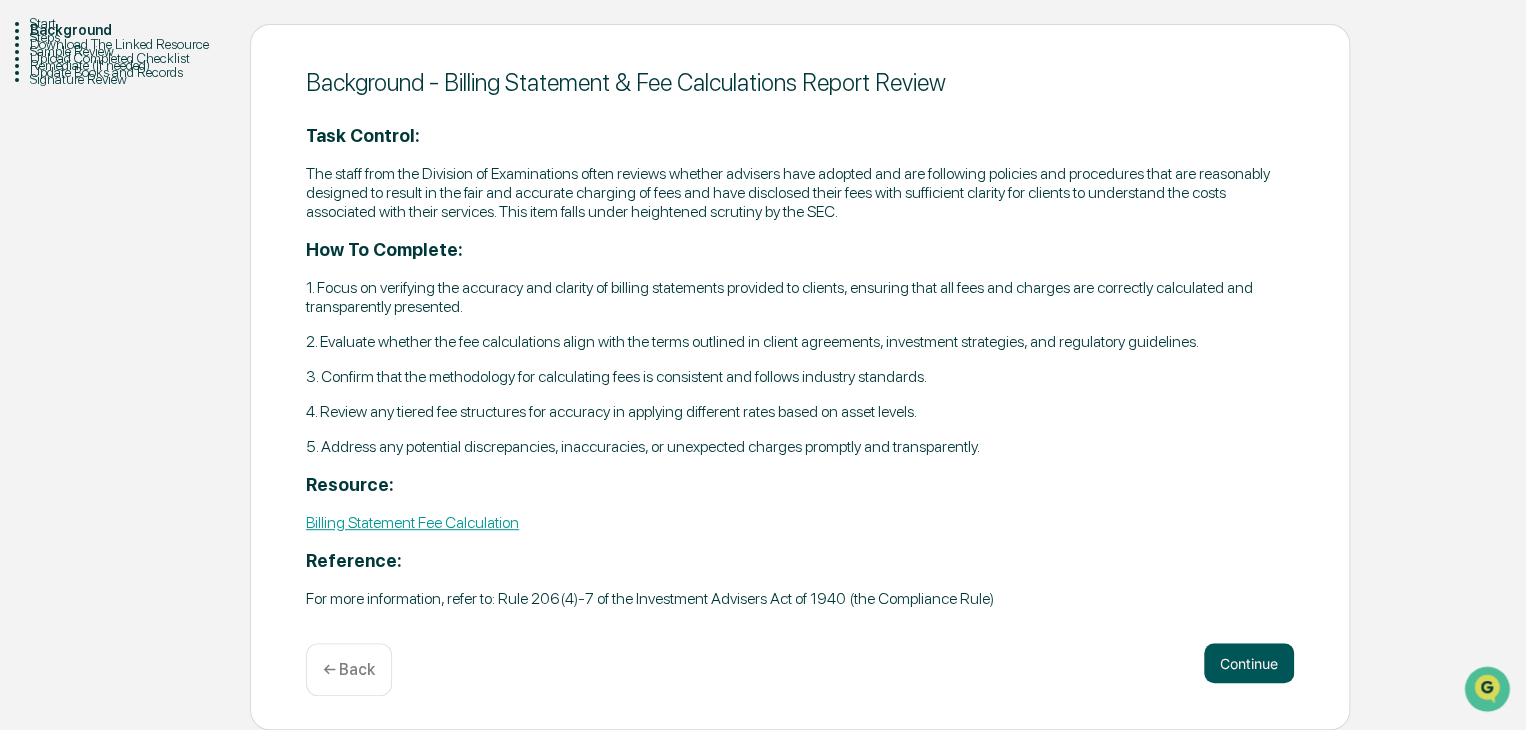 click on "Continue" at bounding box center [1249, 663] 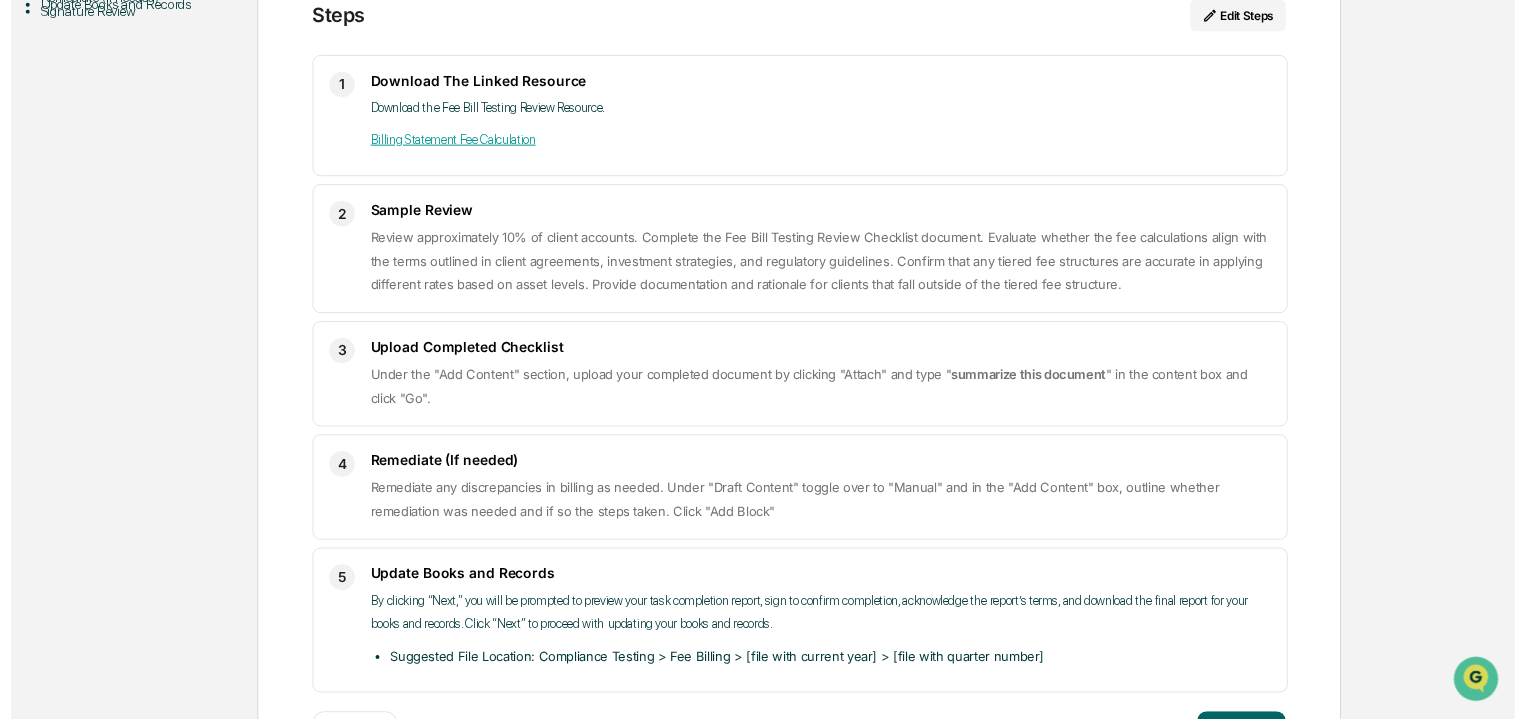 scroll, scrollTop: 358, scrollLeft: 0, axis: vertical 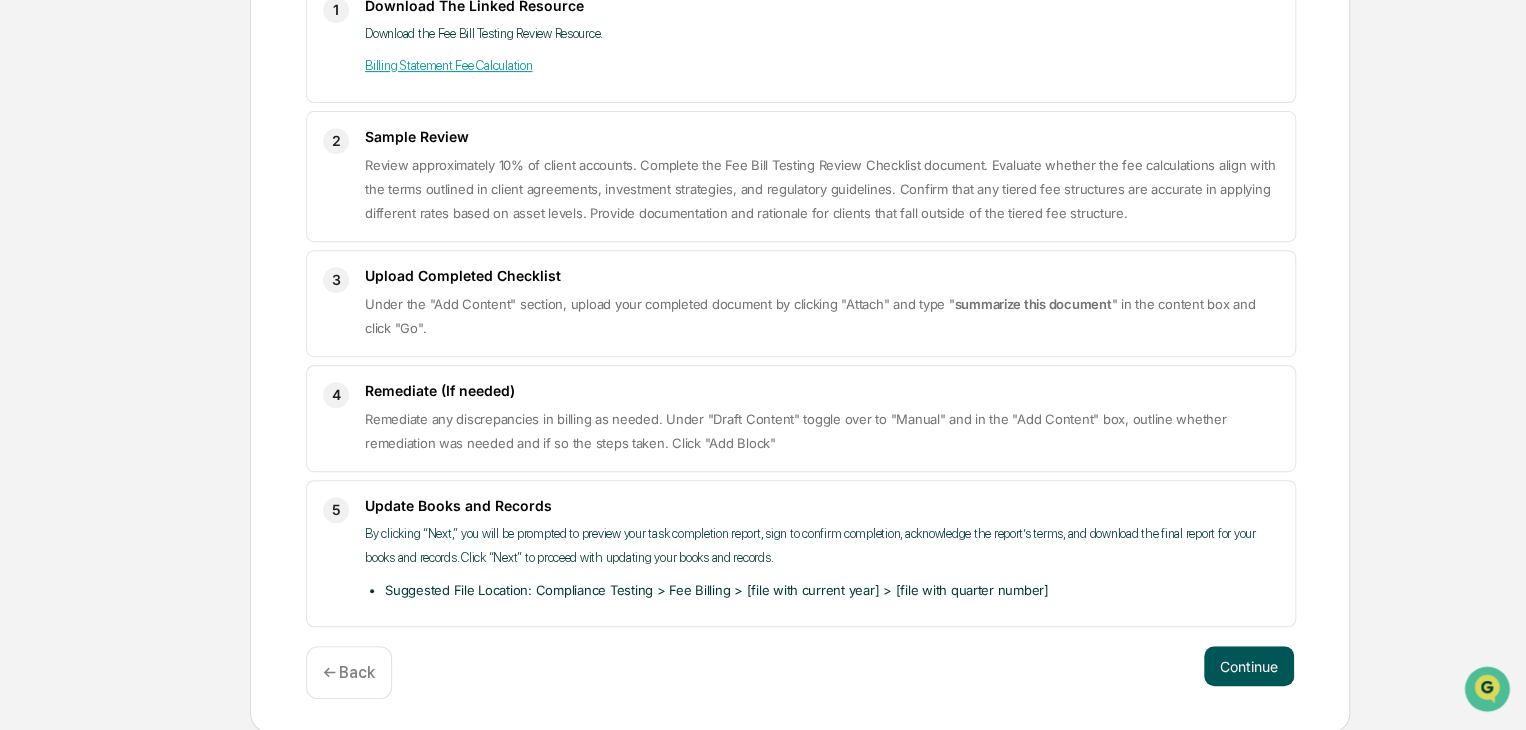 click on "Continue" at bounding box center (1249, 666) 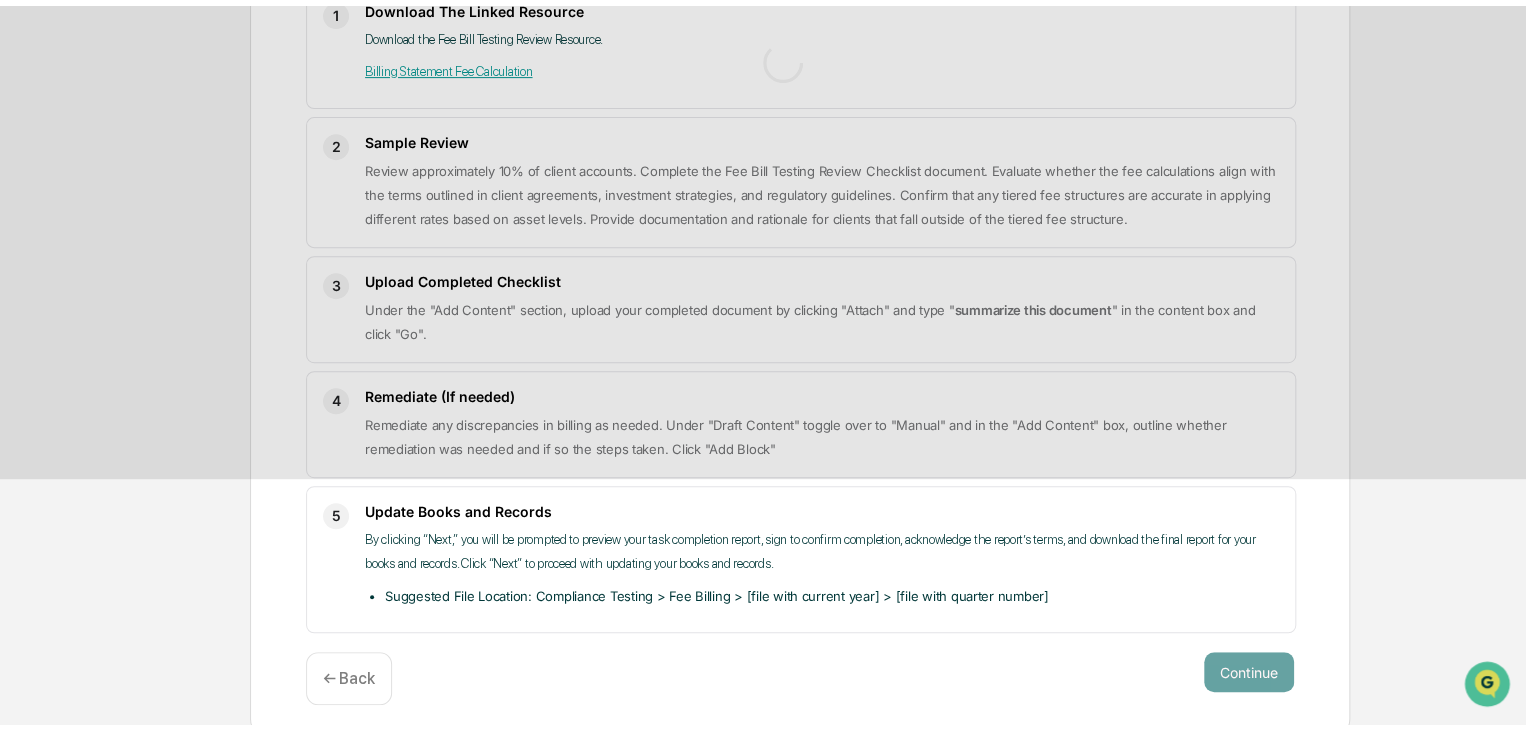 scroll, scrollTop: 88, scrollLeft: 0, axis: vertical 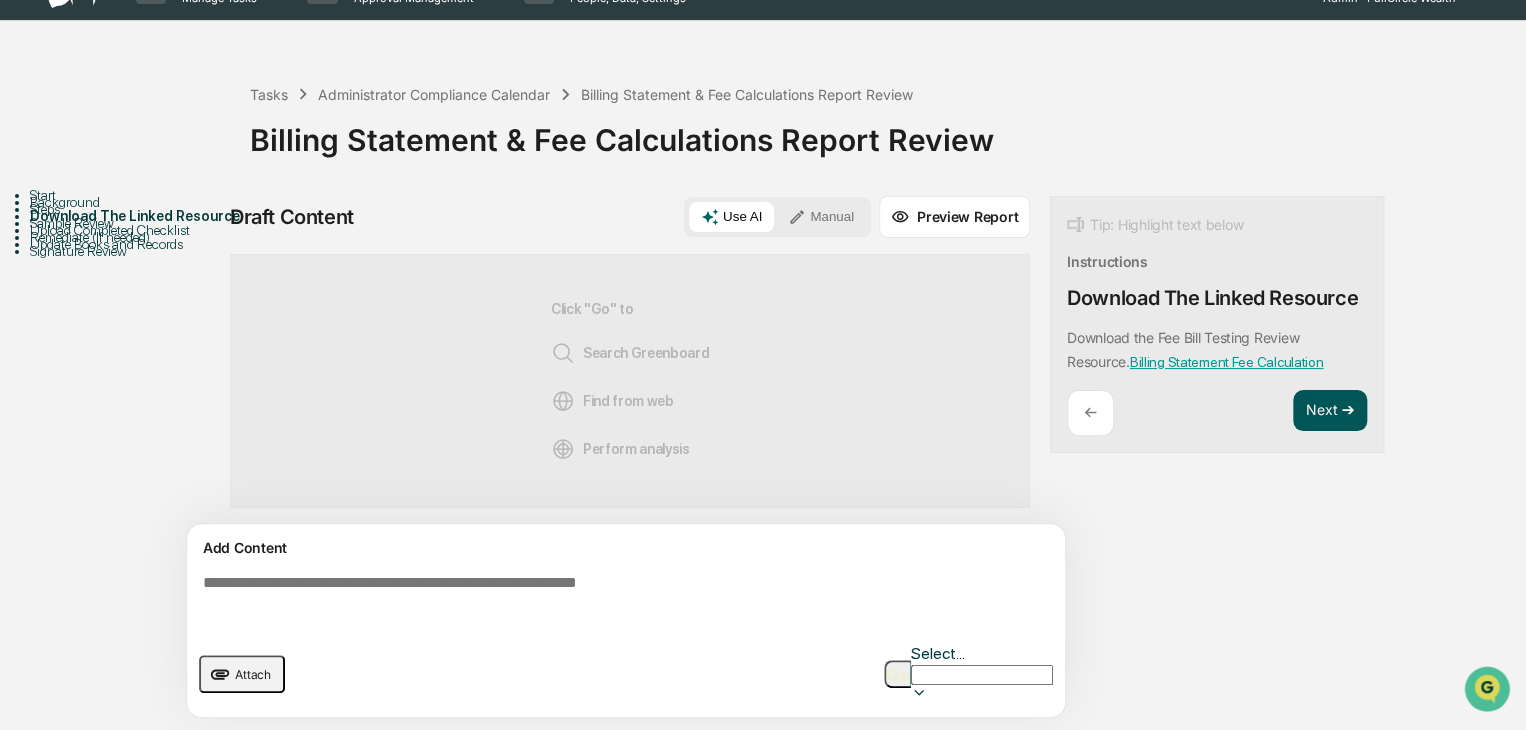 click on "Next ➔" at bounding box center [1330, 411] 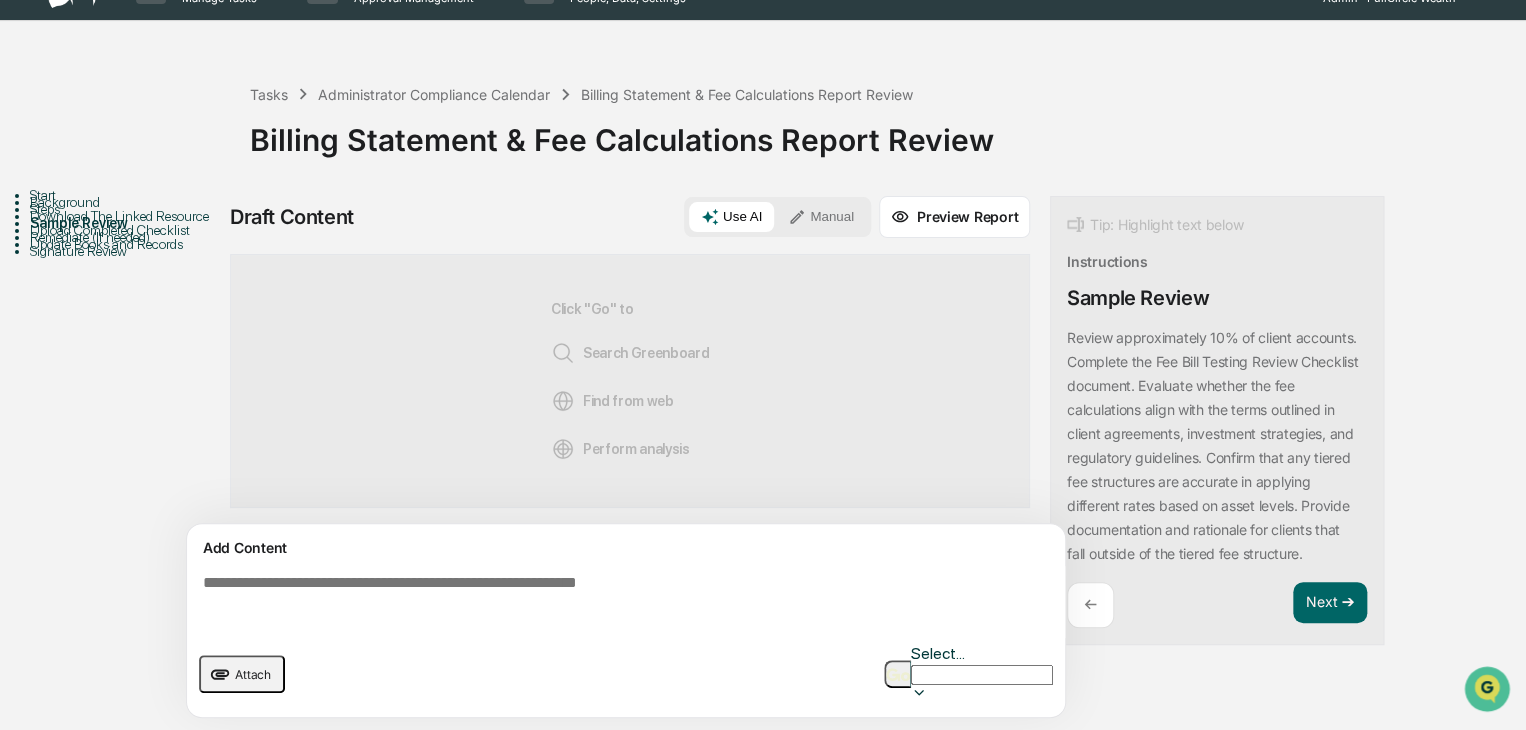 click on "Manual" at bounding box center (821, 217) 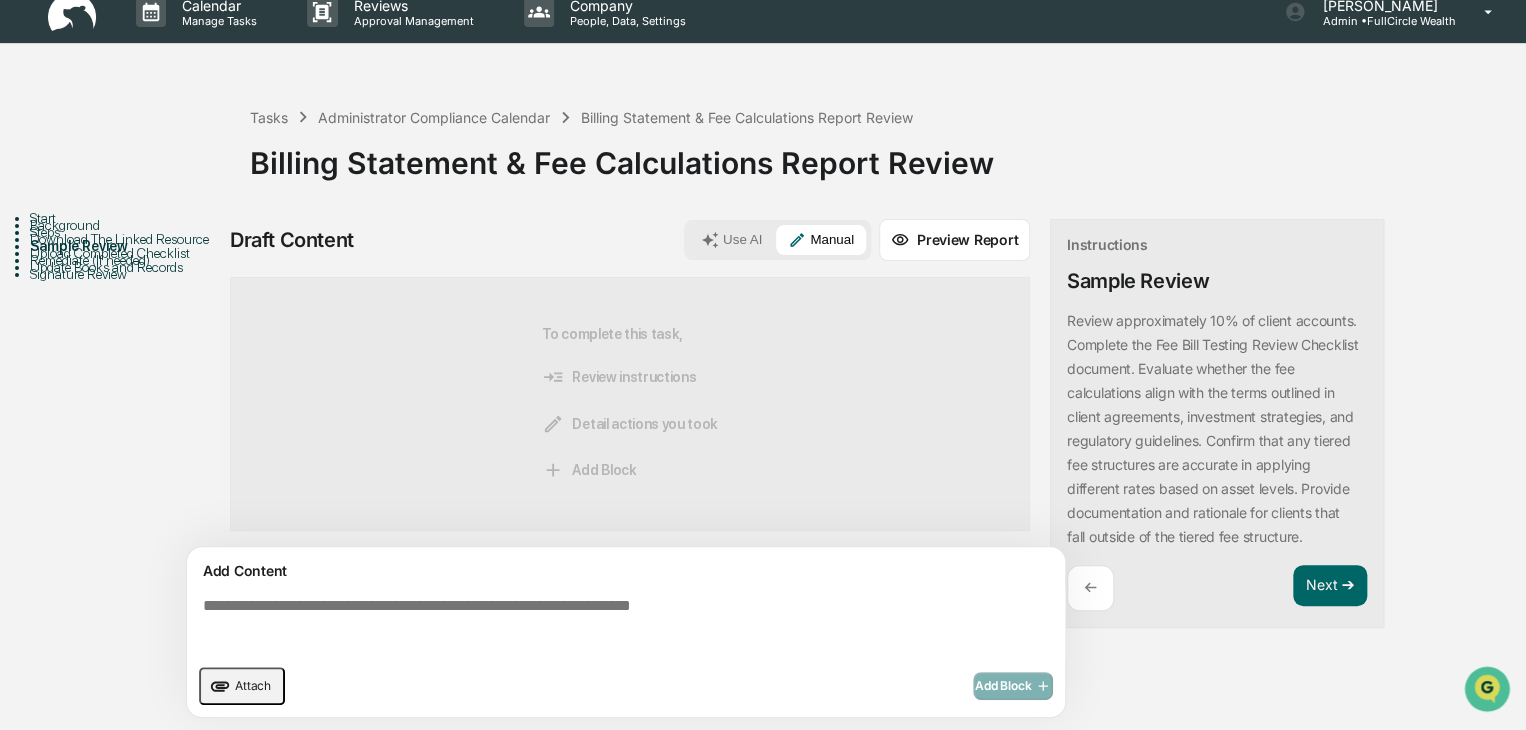 click at bounding box center [630, 625] 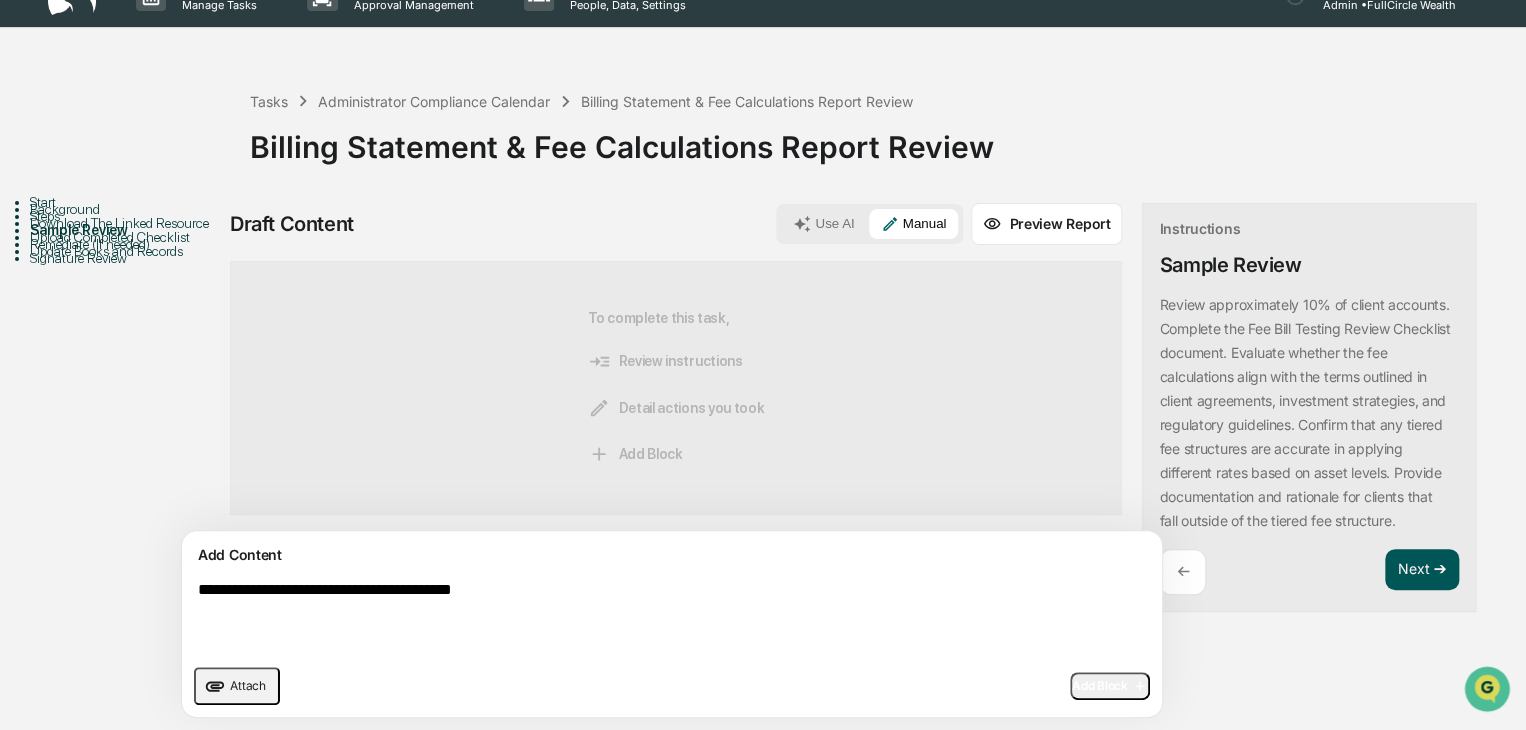 type on "**********" 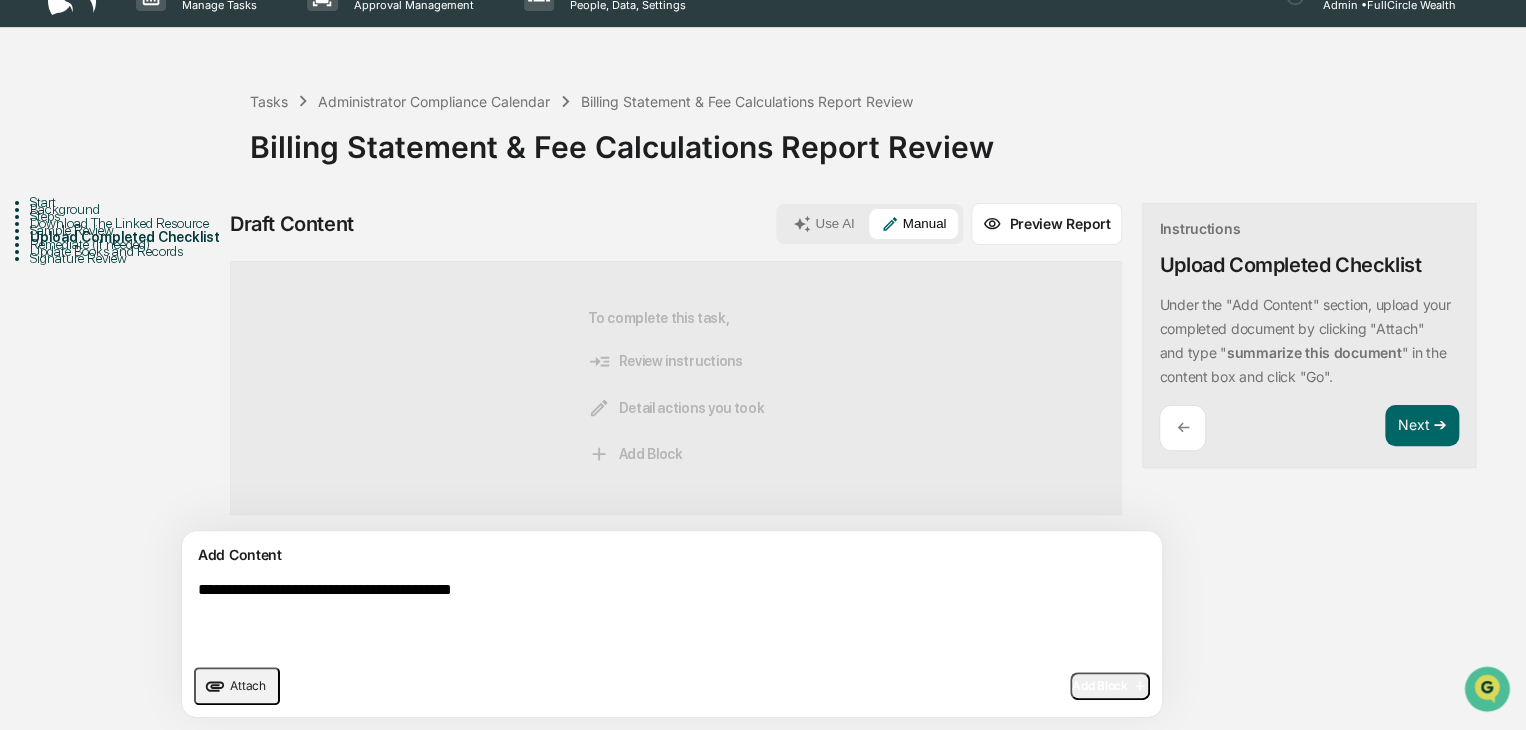 click on "Instructions Upload Completed Checklist Under the "Add Content" section, upload your completed document by clicking "Attach" and type " summarize this document " in the content box and click "Go". ←     Next ➔" at bounding box center [1309, 336] 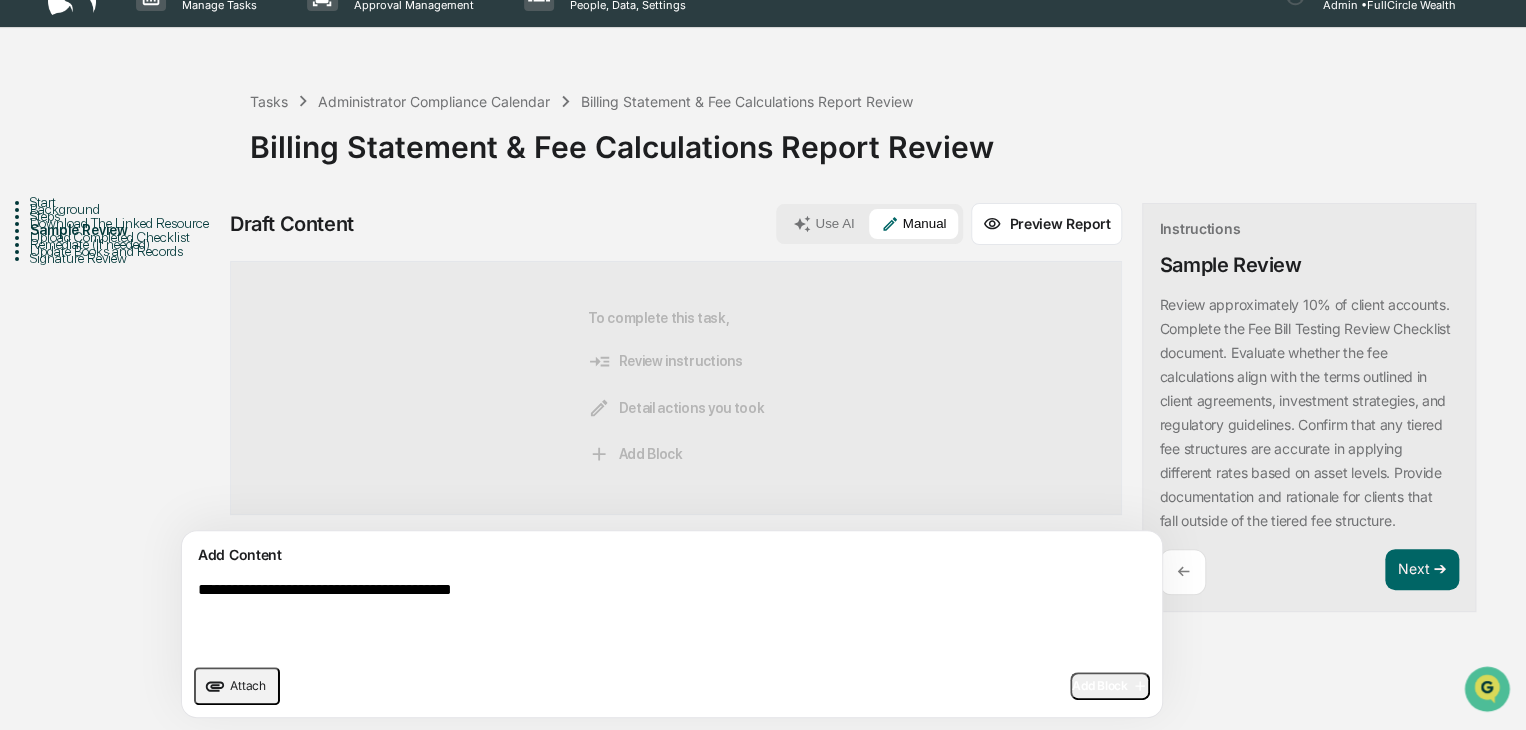 click on "Add Block" at bounding box center (1110, 686) 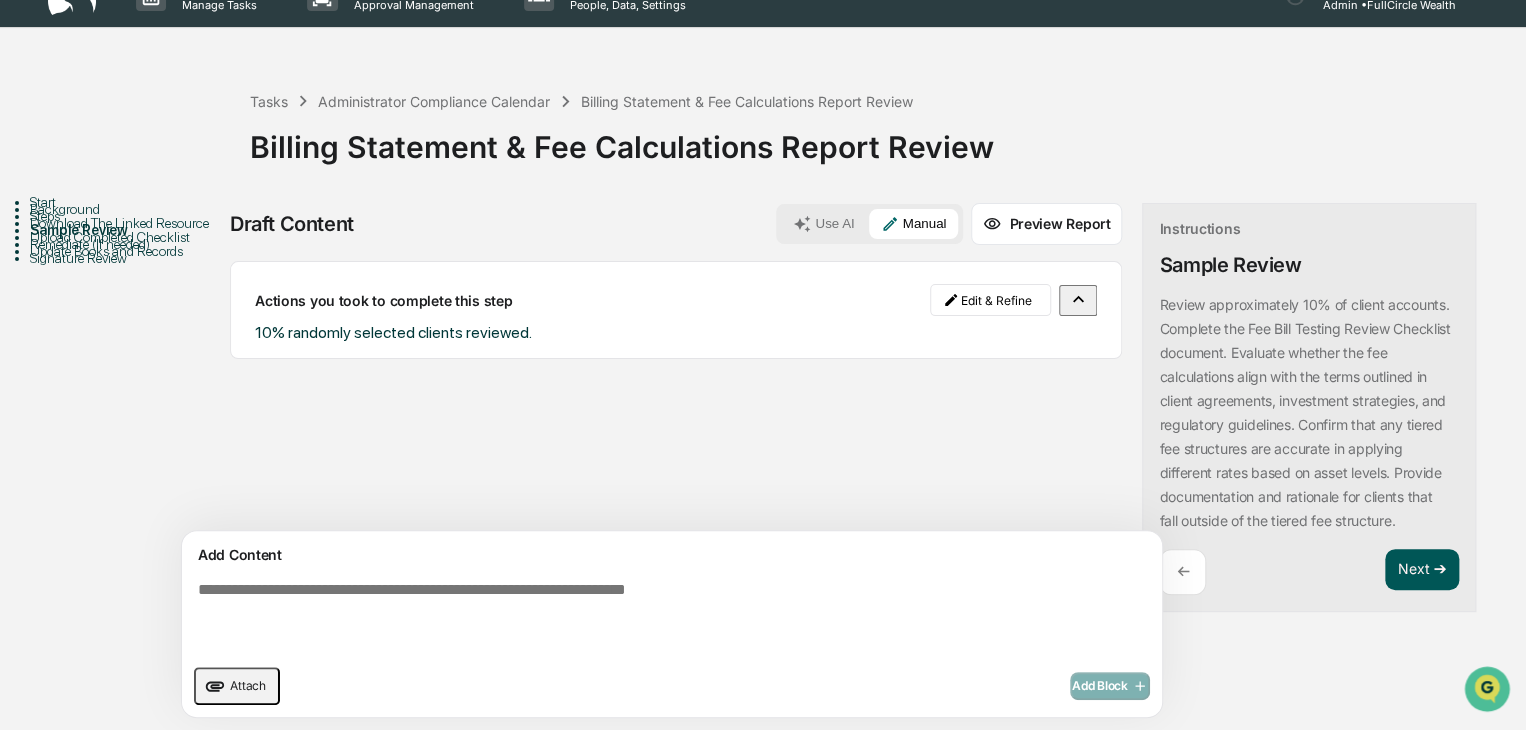 click on "Next ➔" at bounding box center [1422, 570] 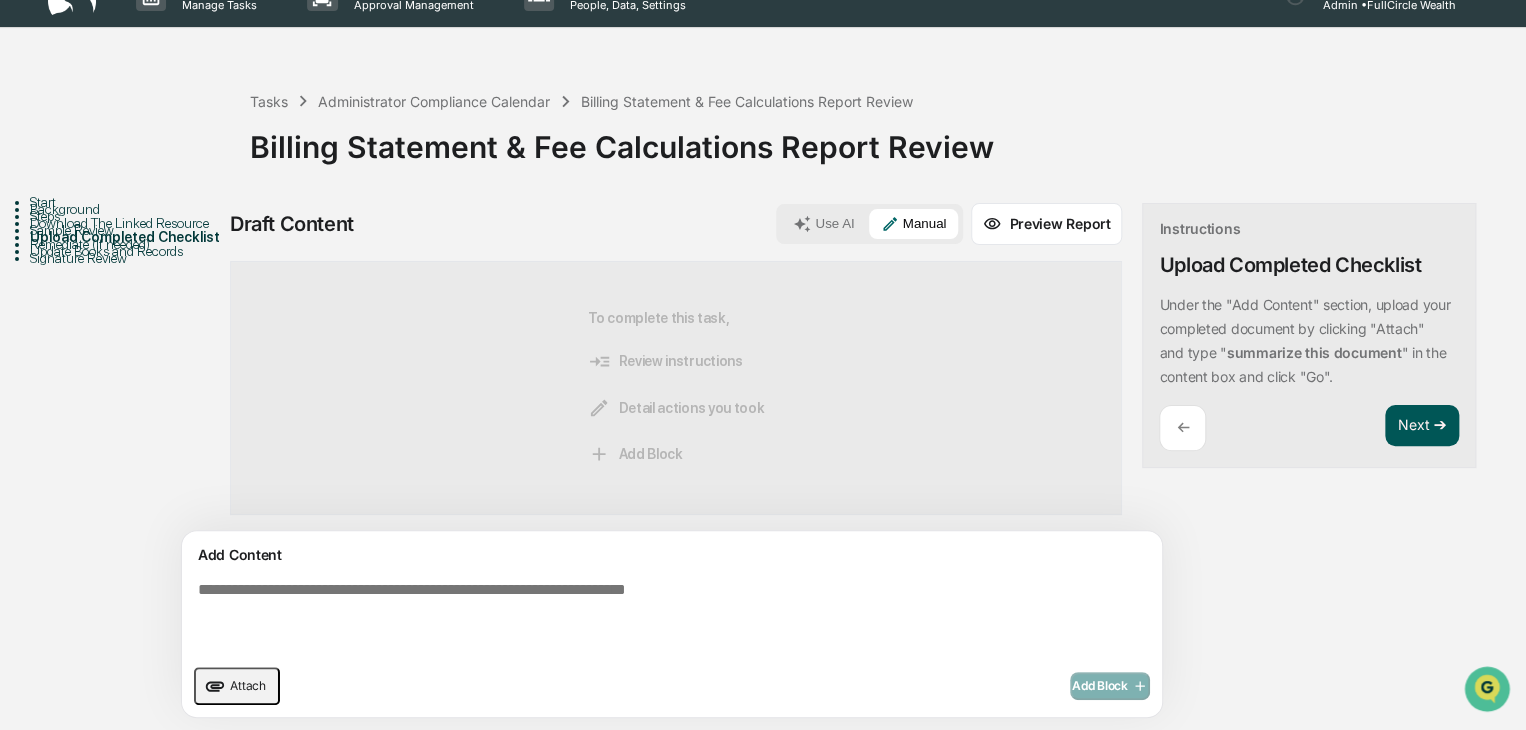 click on "Next ➔" at bounding box center [1422, 426] 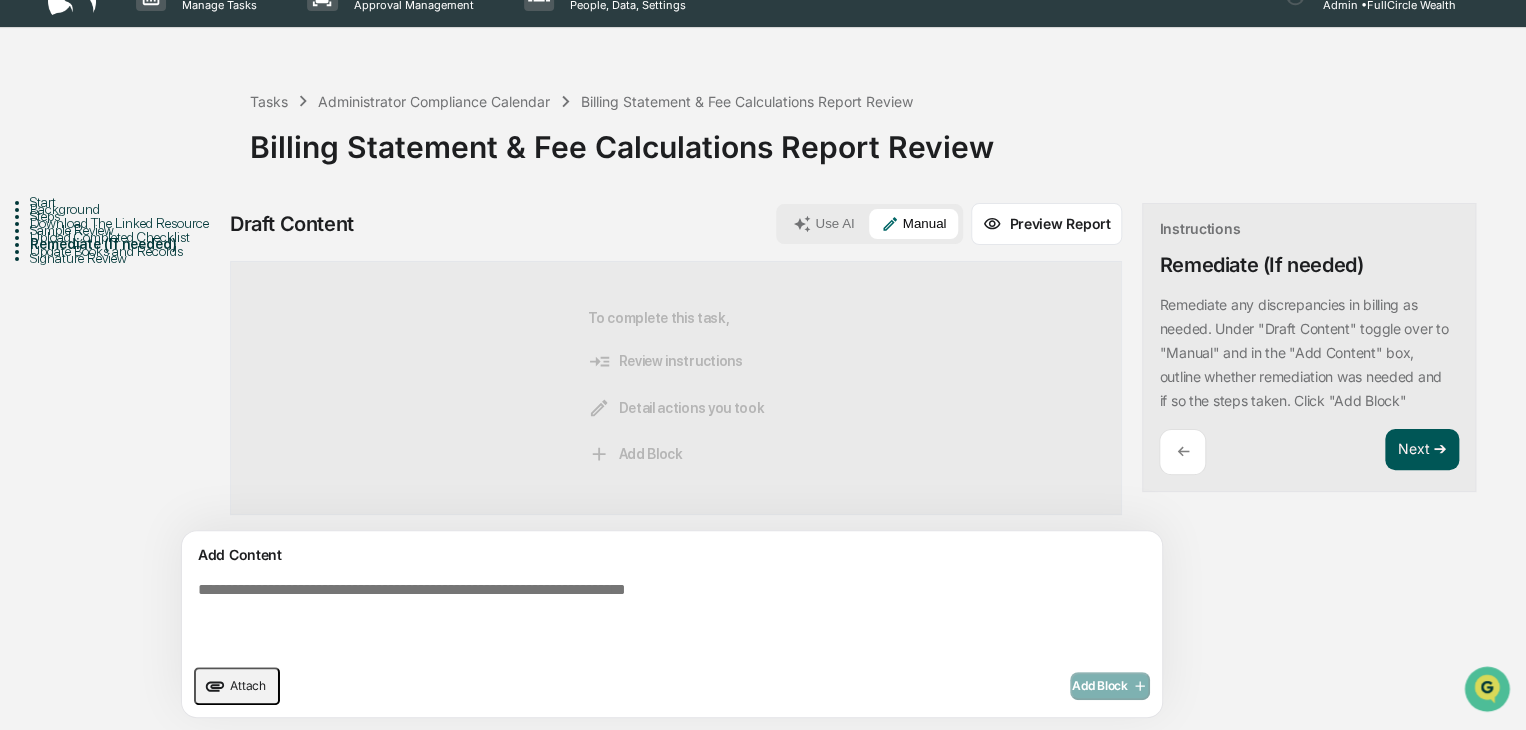 click on "Next ➔" at bounding box center (1422, 450) 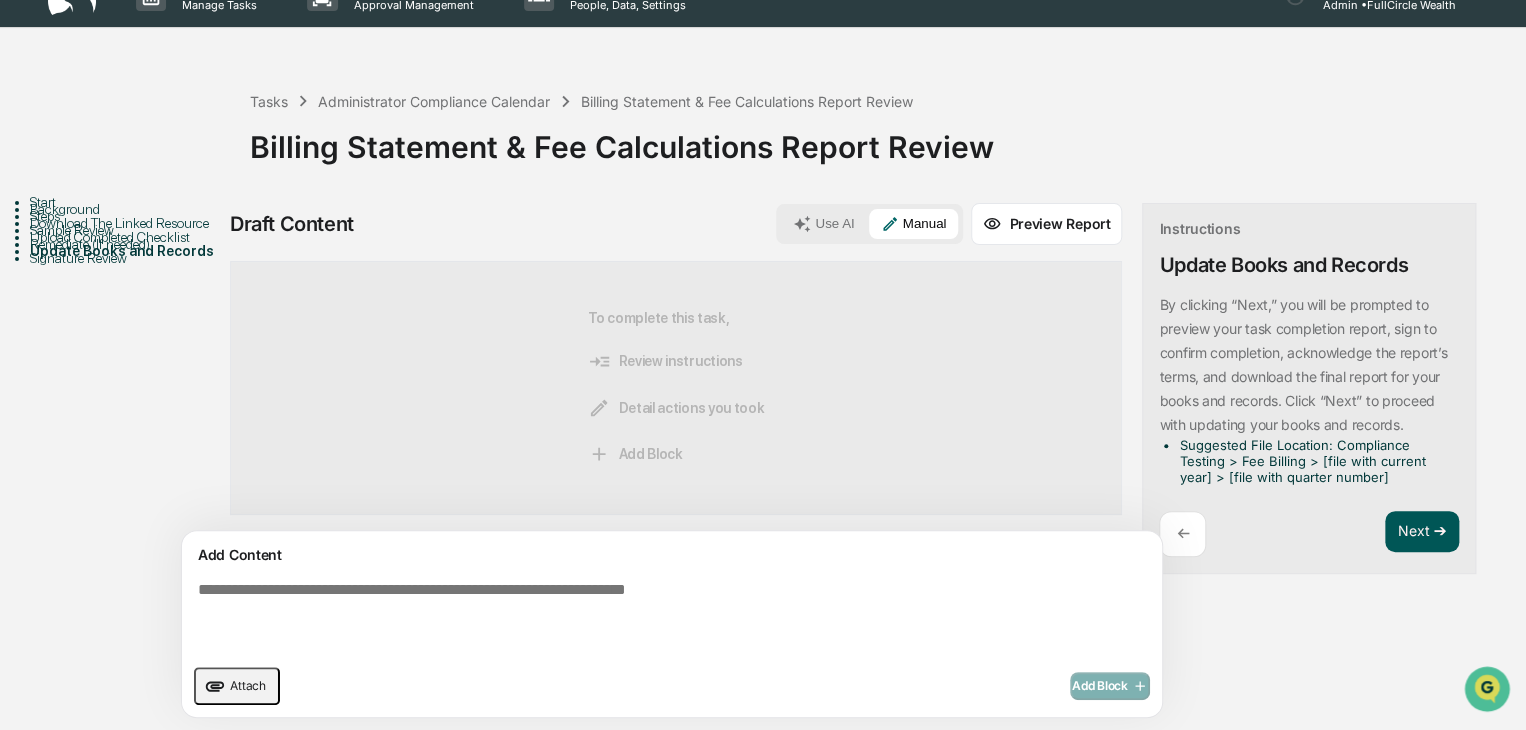 click on "Next ➔" at bounding box center [1422, 532] 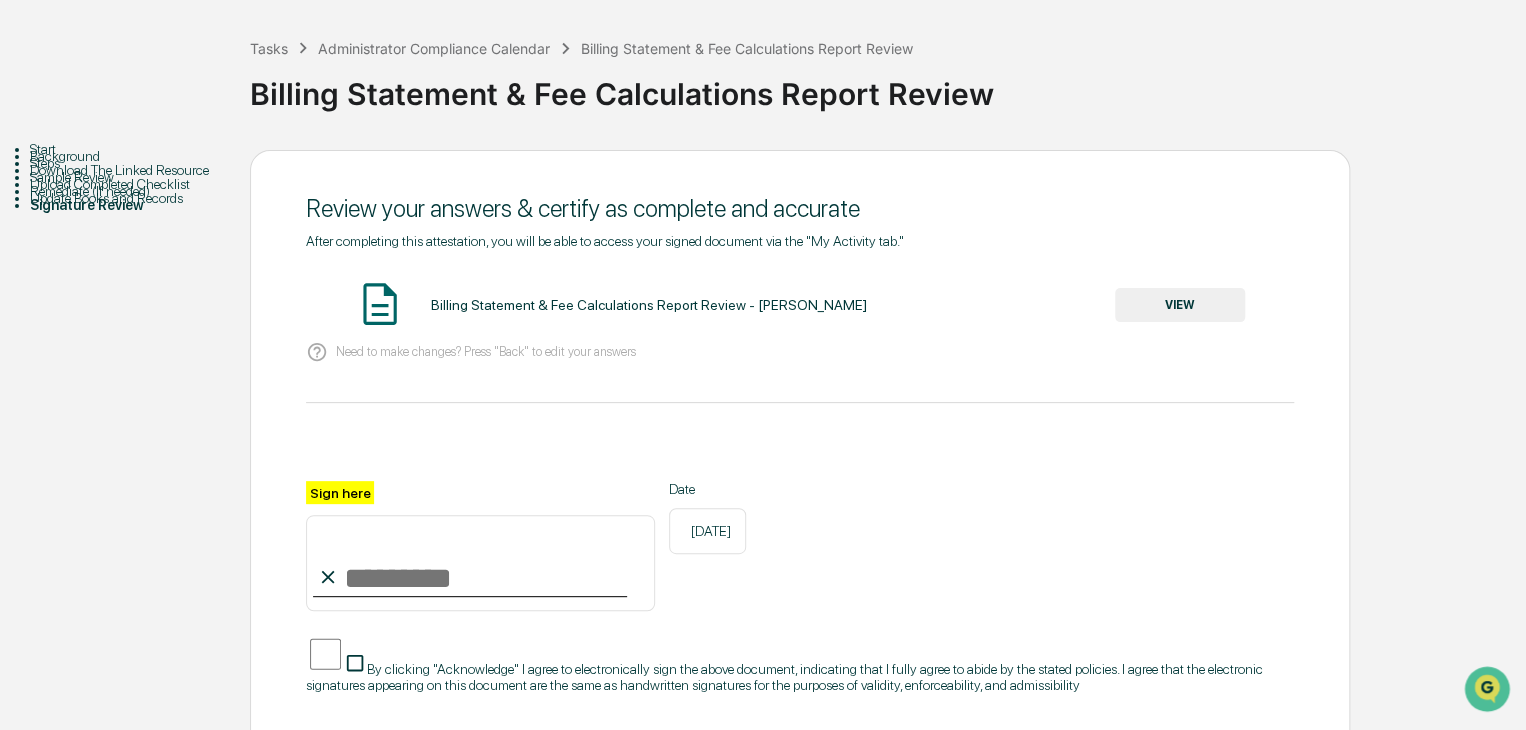 click on "VIEW" at bounding box center [1180, 305] 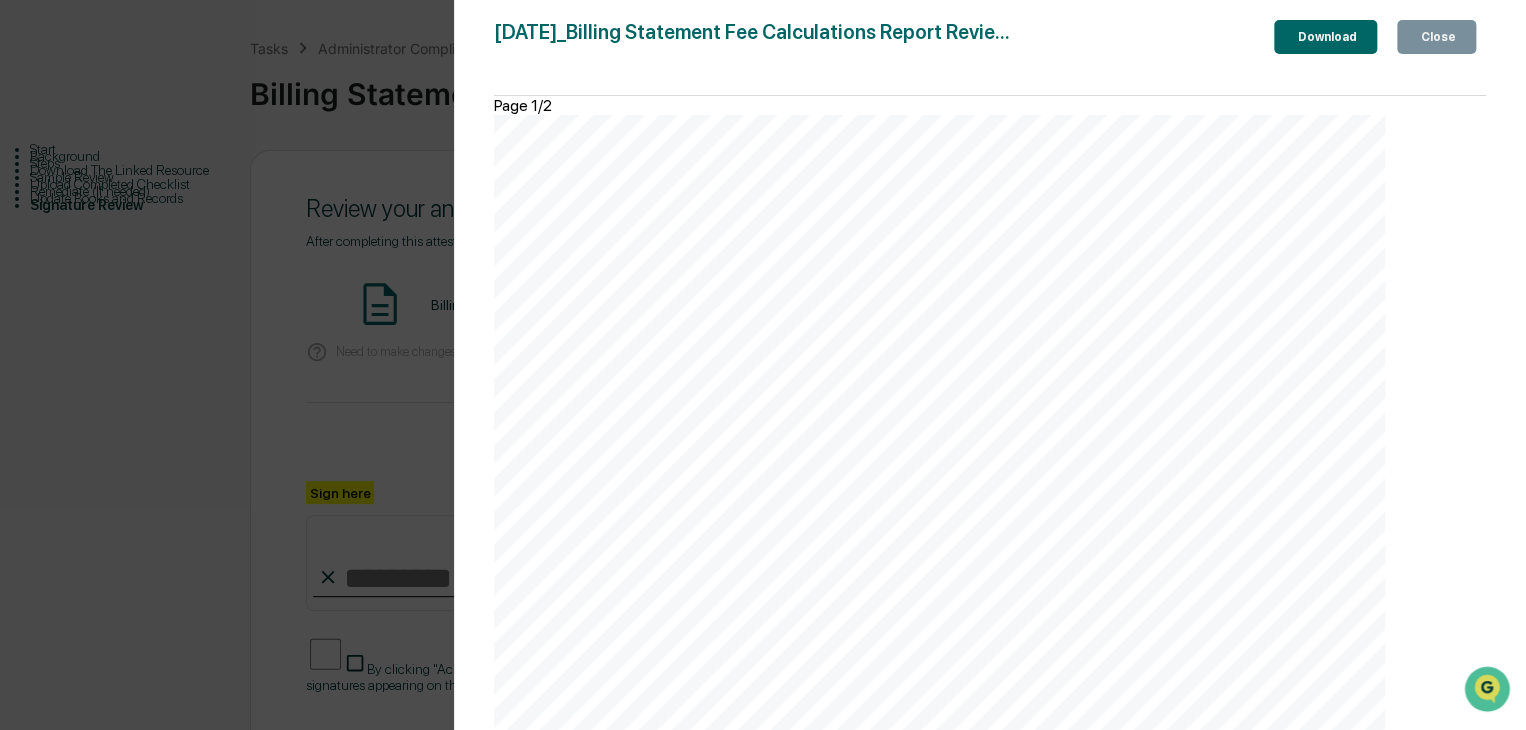 drag, startPoint x: 1425, startPoint y: 45, endPoint x: 1280, endPoint y: 179, distance: 197.43607 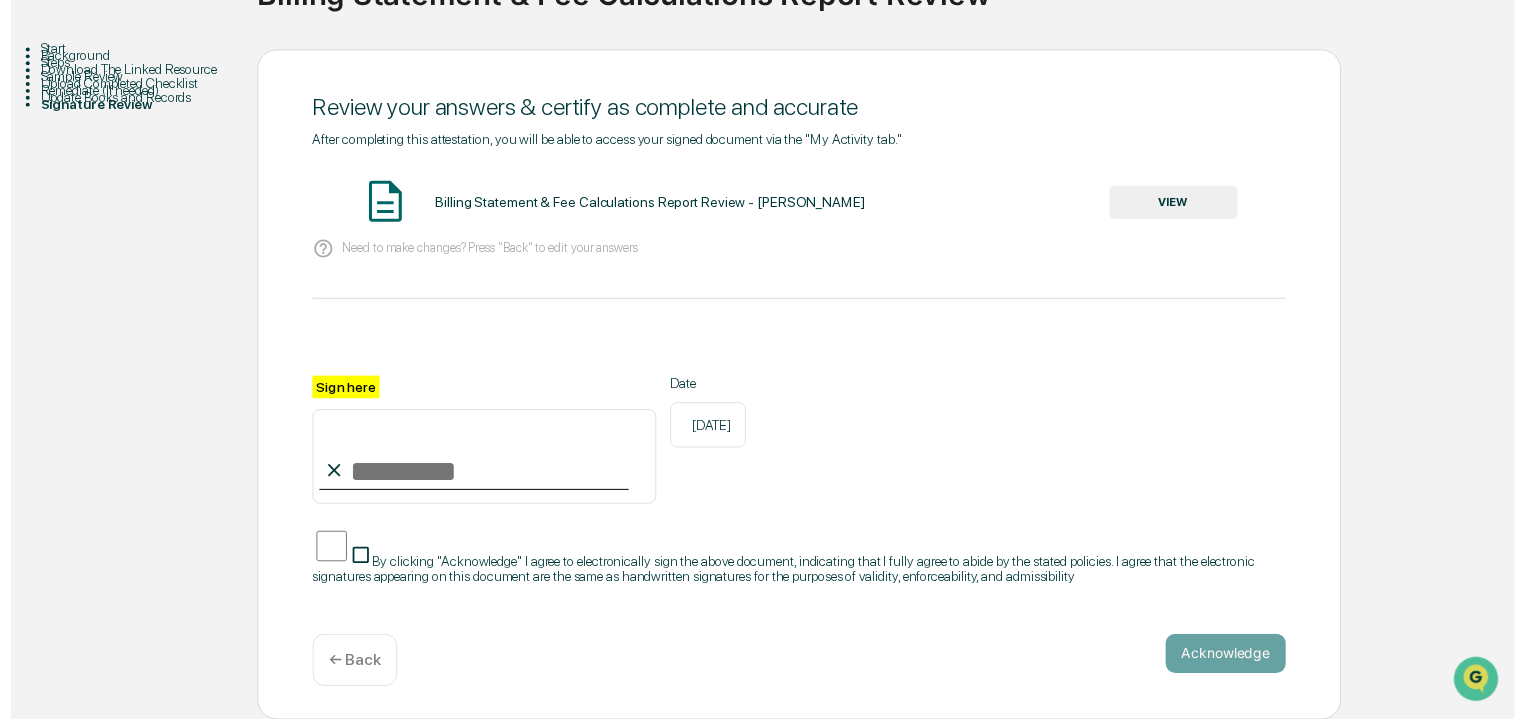 scroll, scrollTop: 200, scrollLeft: 0, axis: vertical 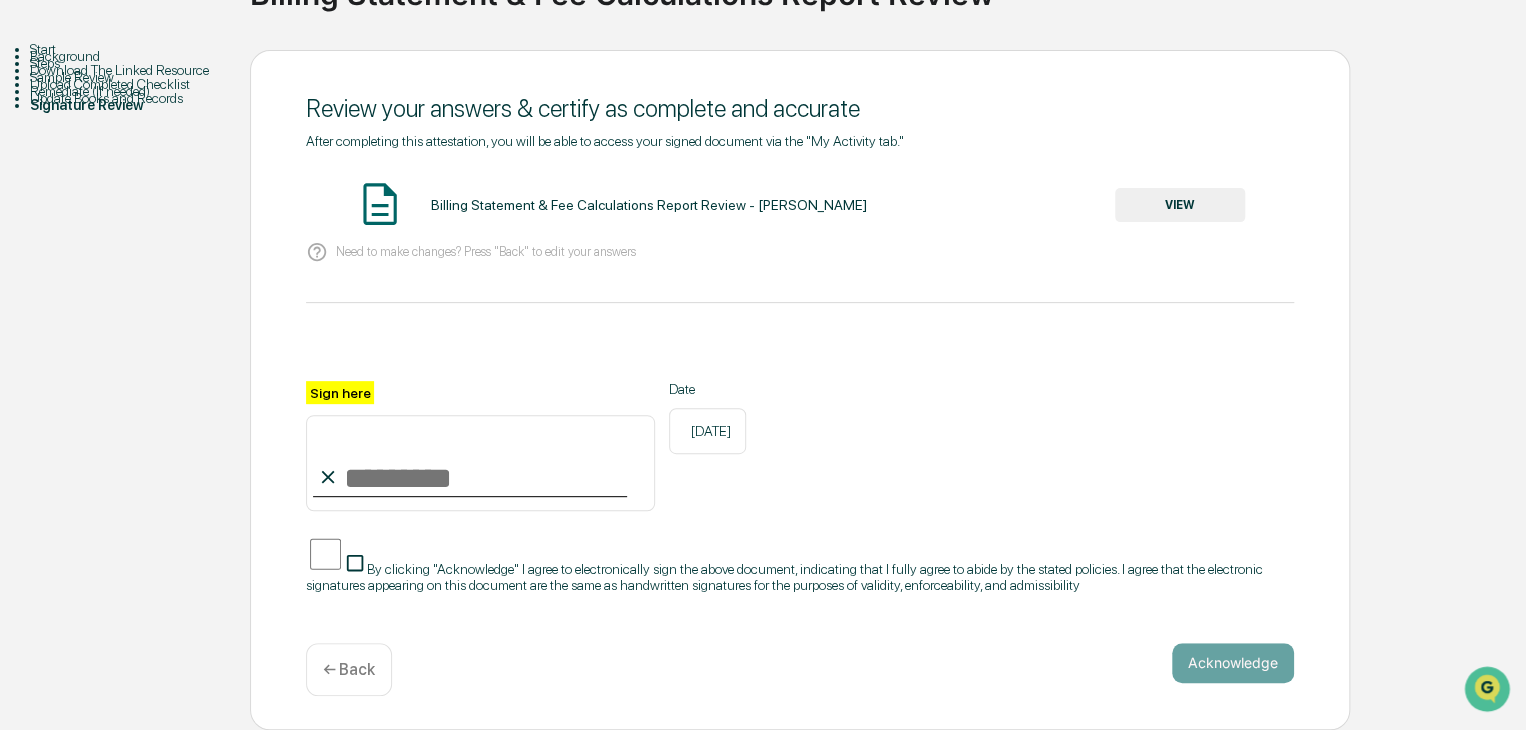 click on "Sign here" at bounding box center [480, 463] 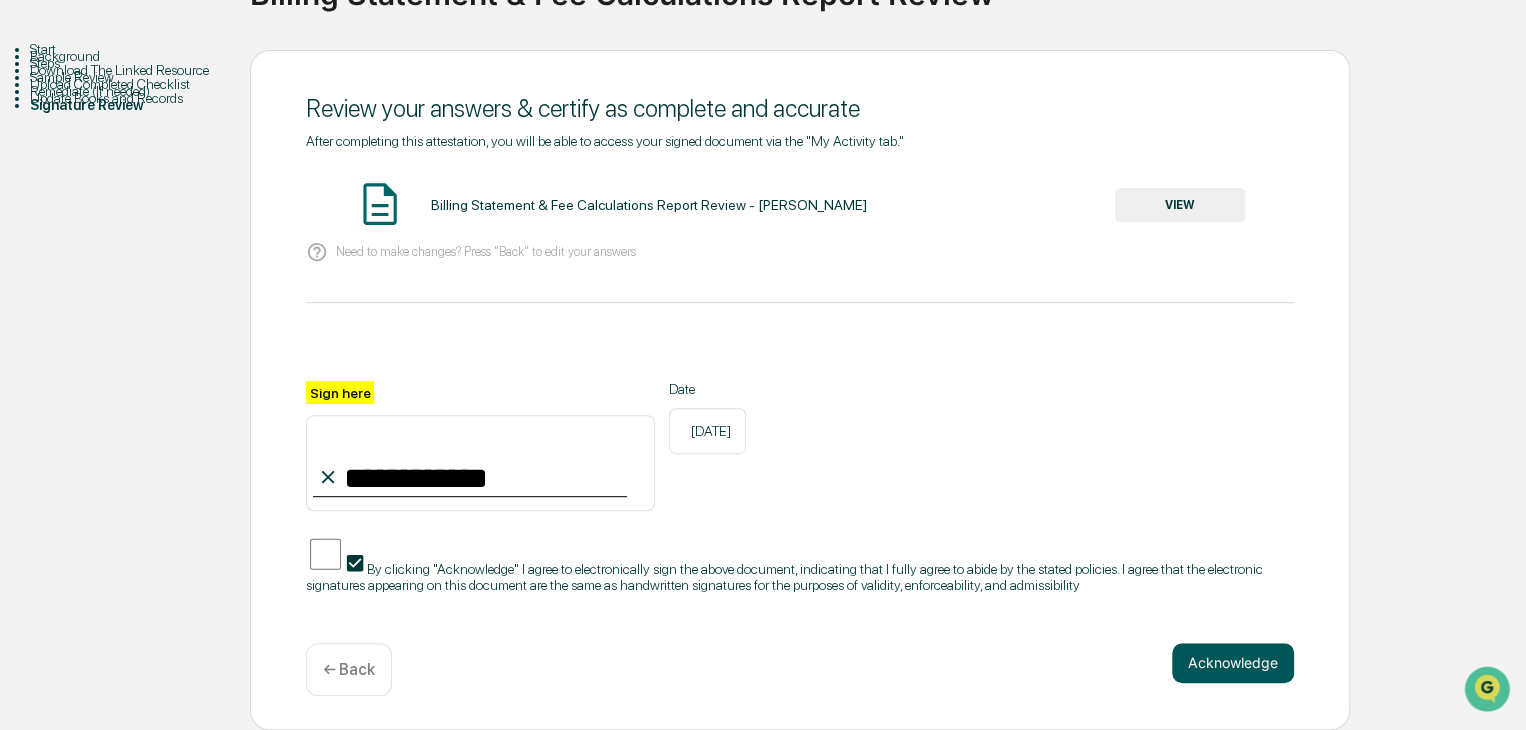 click on "Acknowledge" at bounding box center (1233, 663) 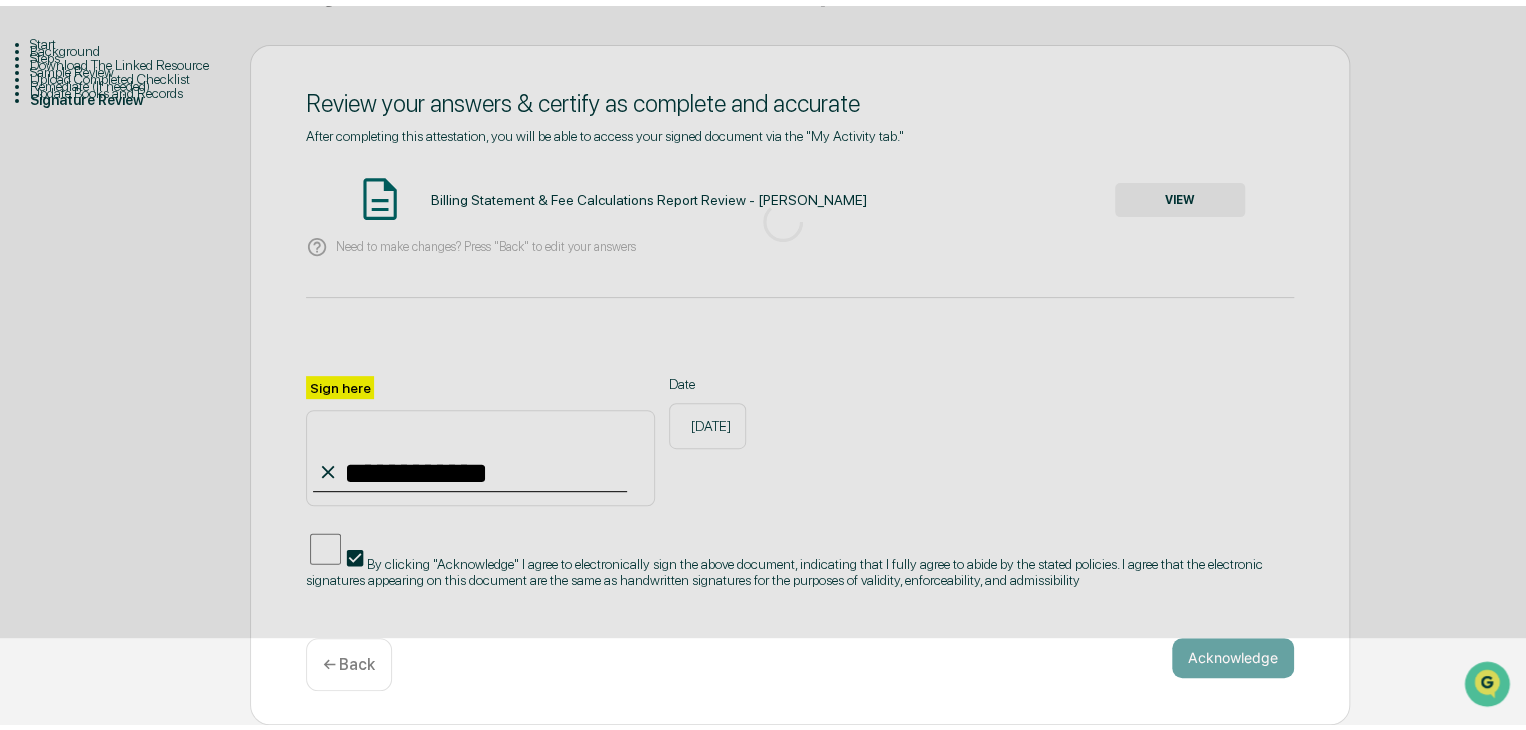 scroll, scrollTop: 88, scrollLeft: 0, axis: vertical 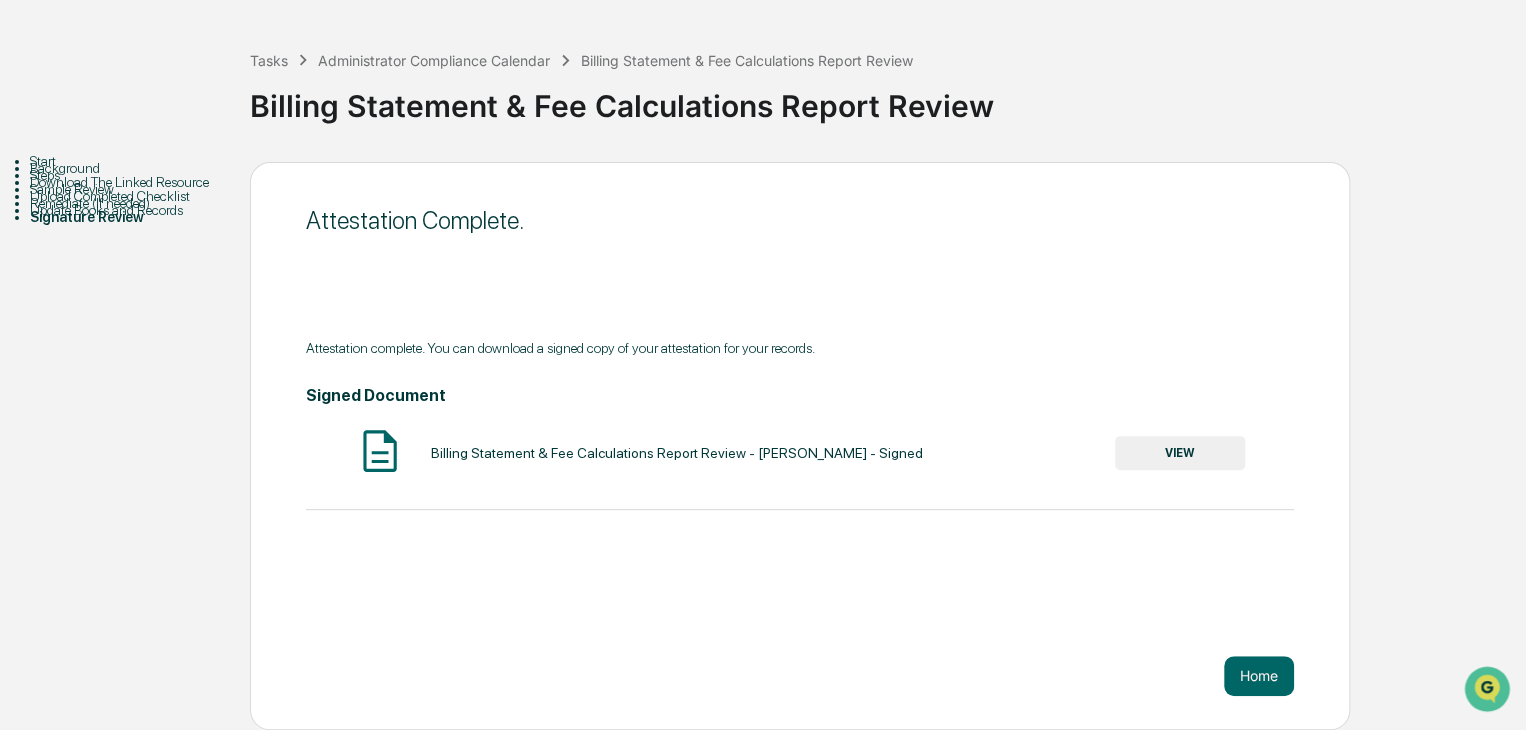 click on "VIEW" at bounding box center [1180, 453] 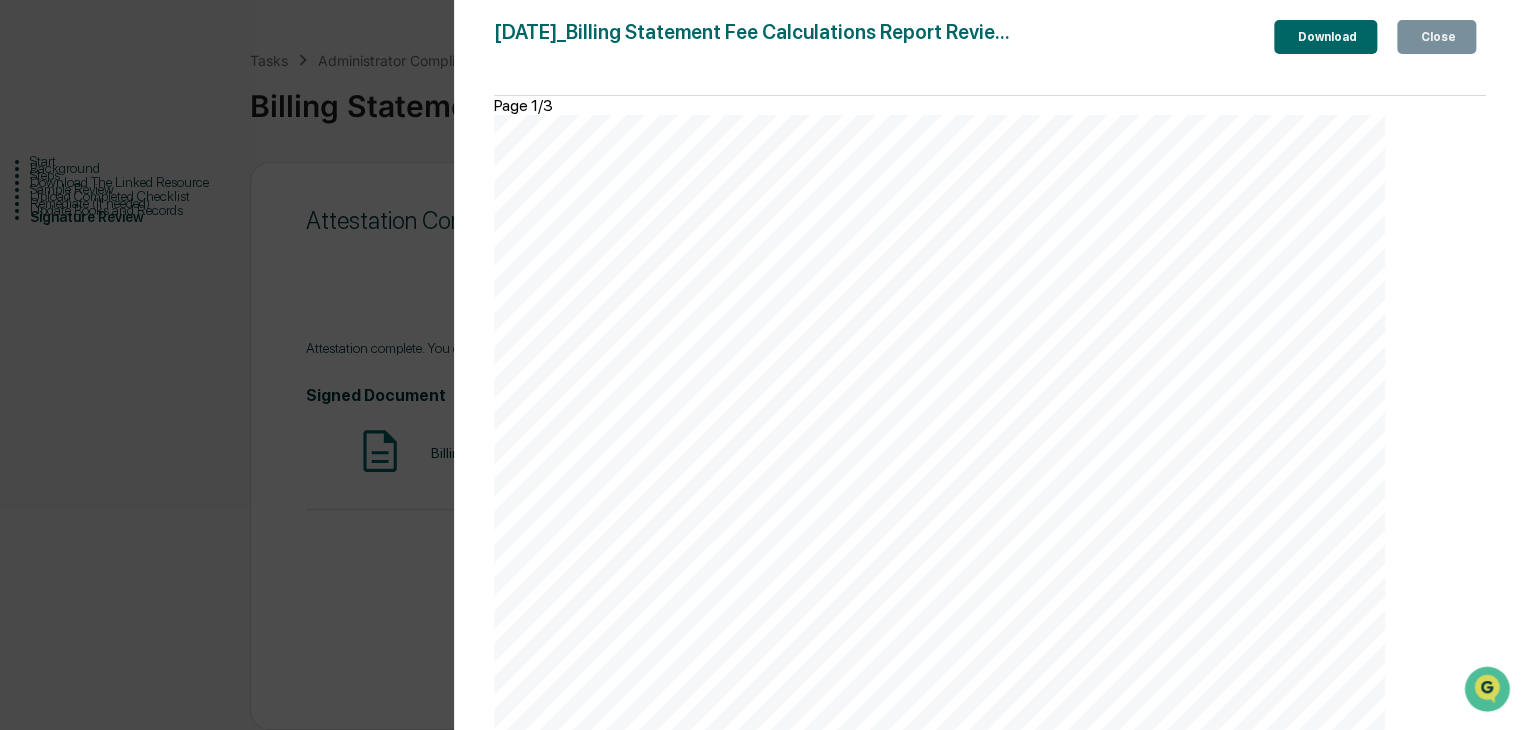 click on "Download" at bounding box center (1325, 37) 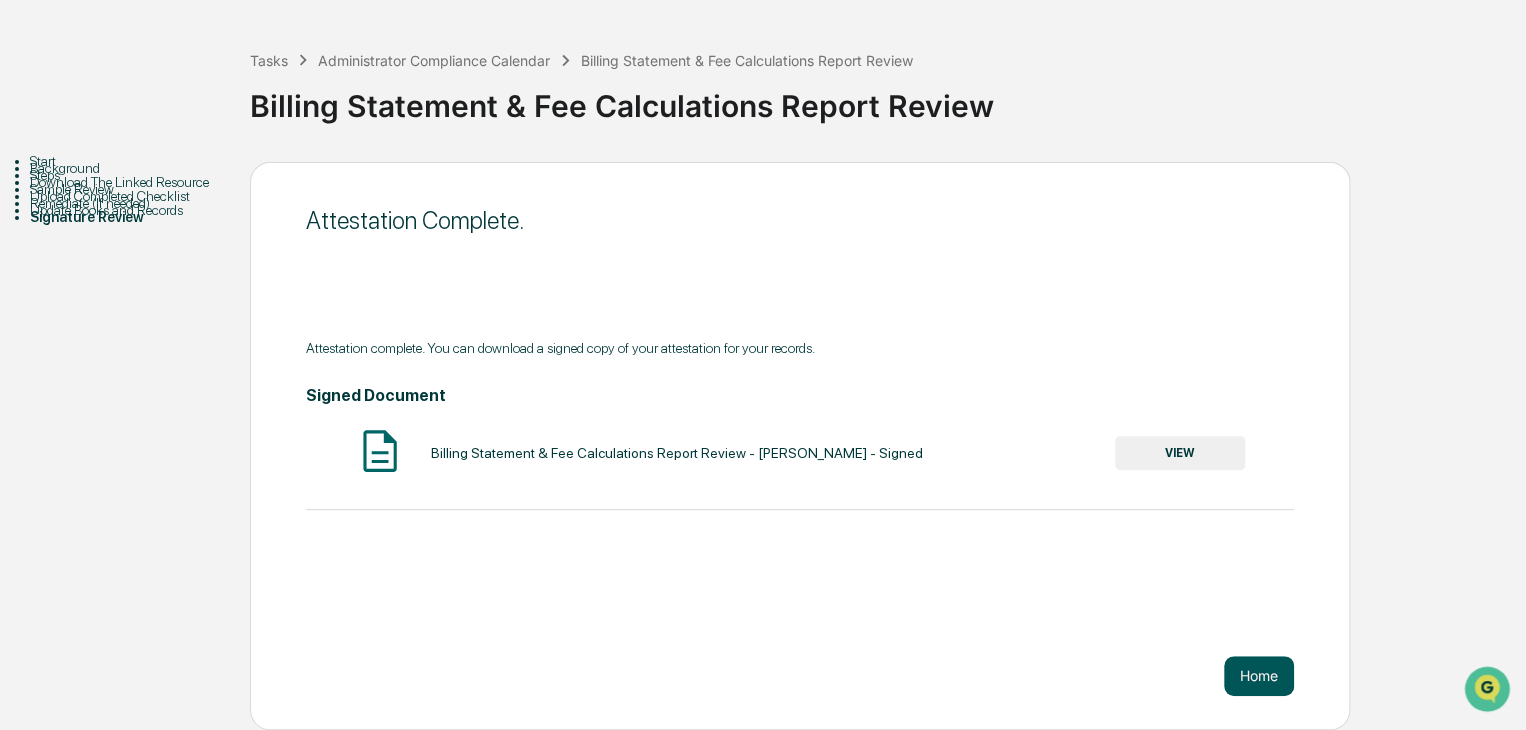 click on "Home" at bounding box center [1259, 676] 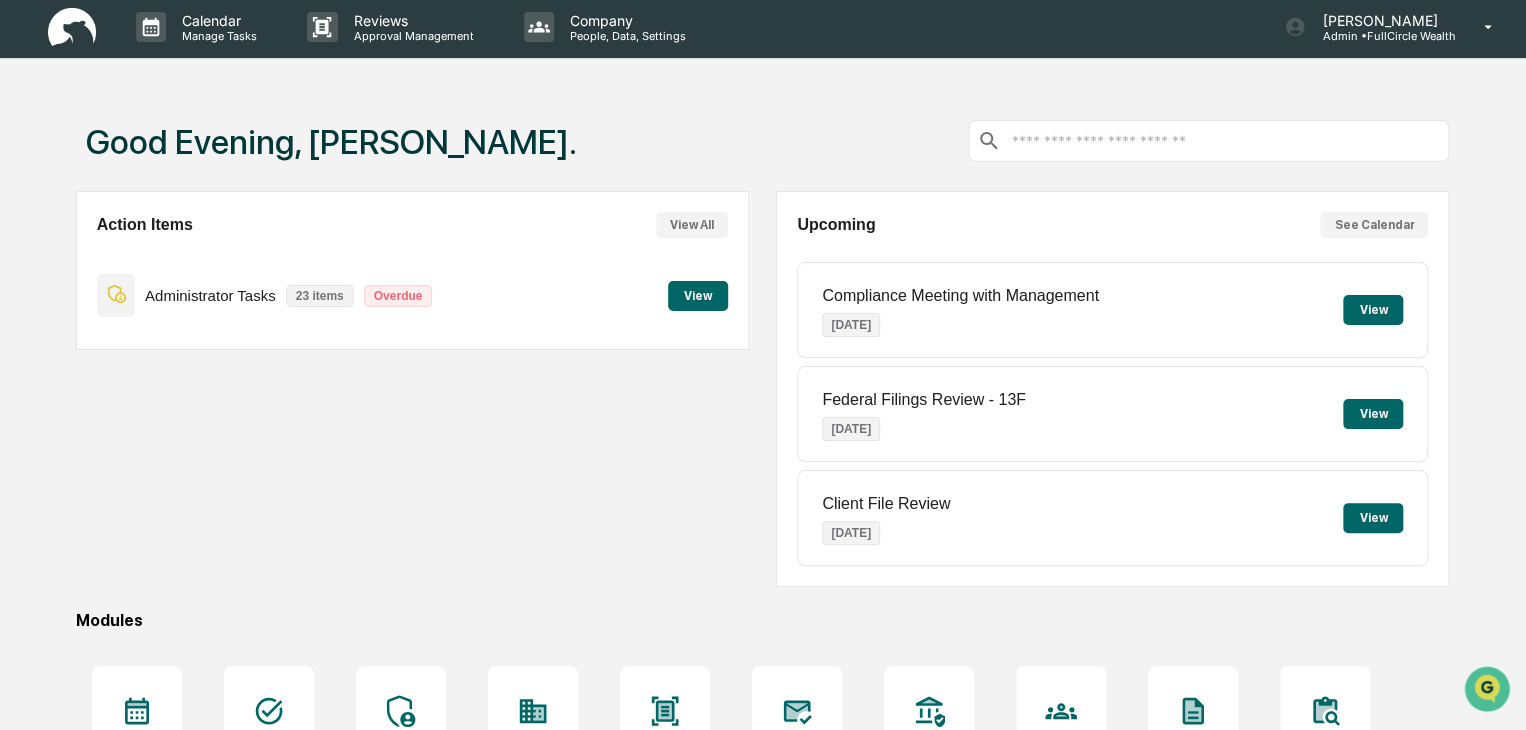 scroll, scrollTop: 0, scrollLeft: 0, axis: both 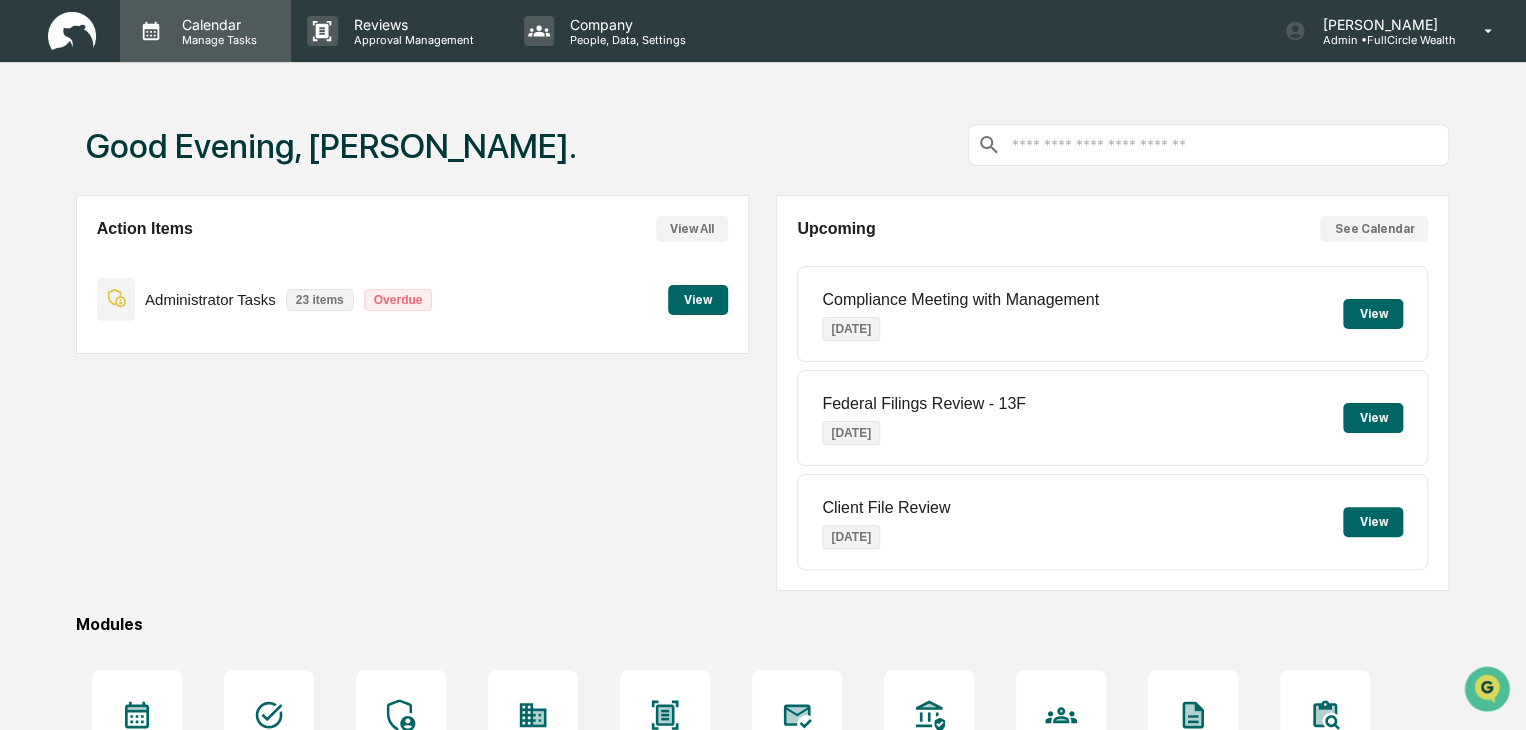 click on "Calendar" at bounding box center (216, 24) 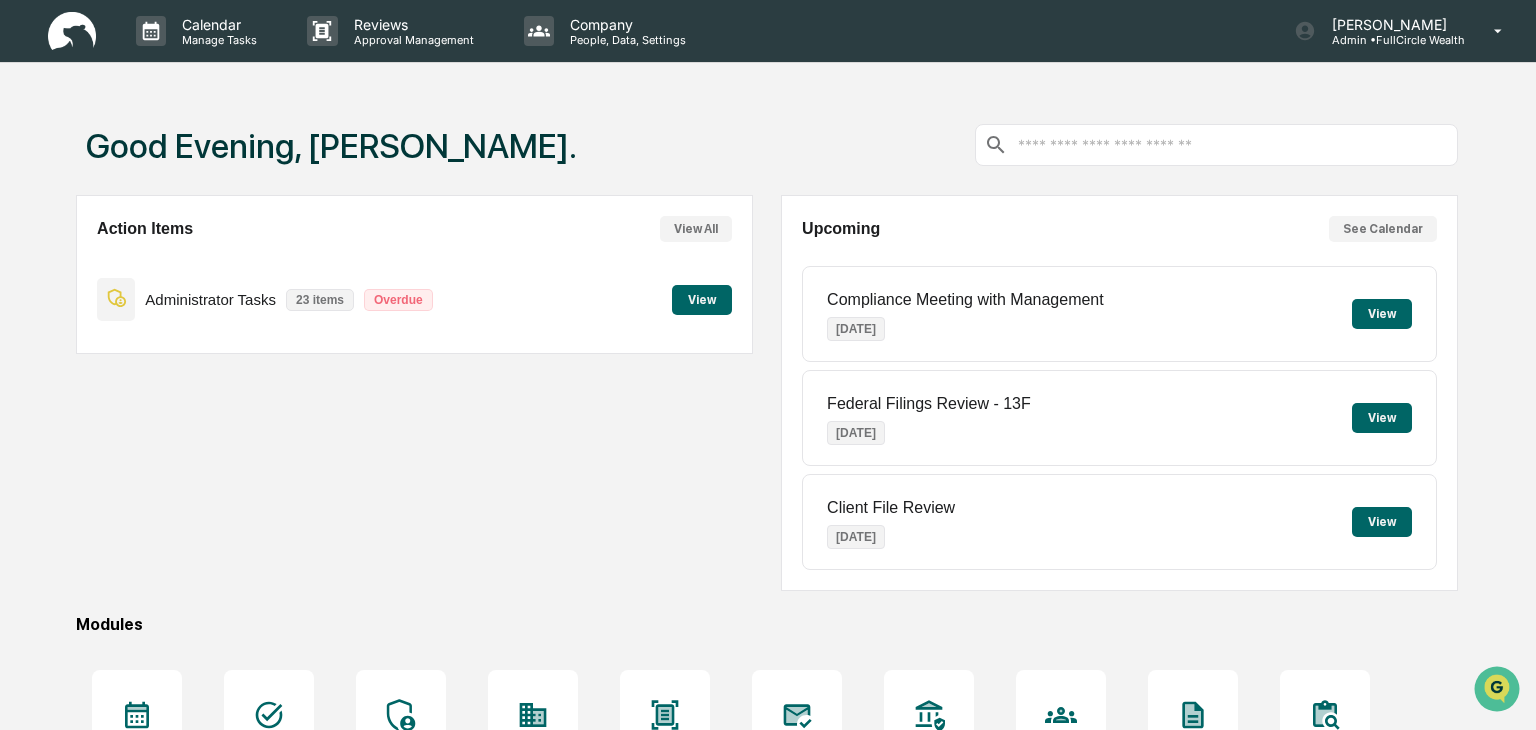 click on "Administrator Tasks" at bounding box center (160, 1131) 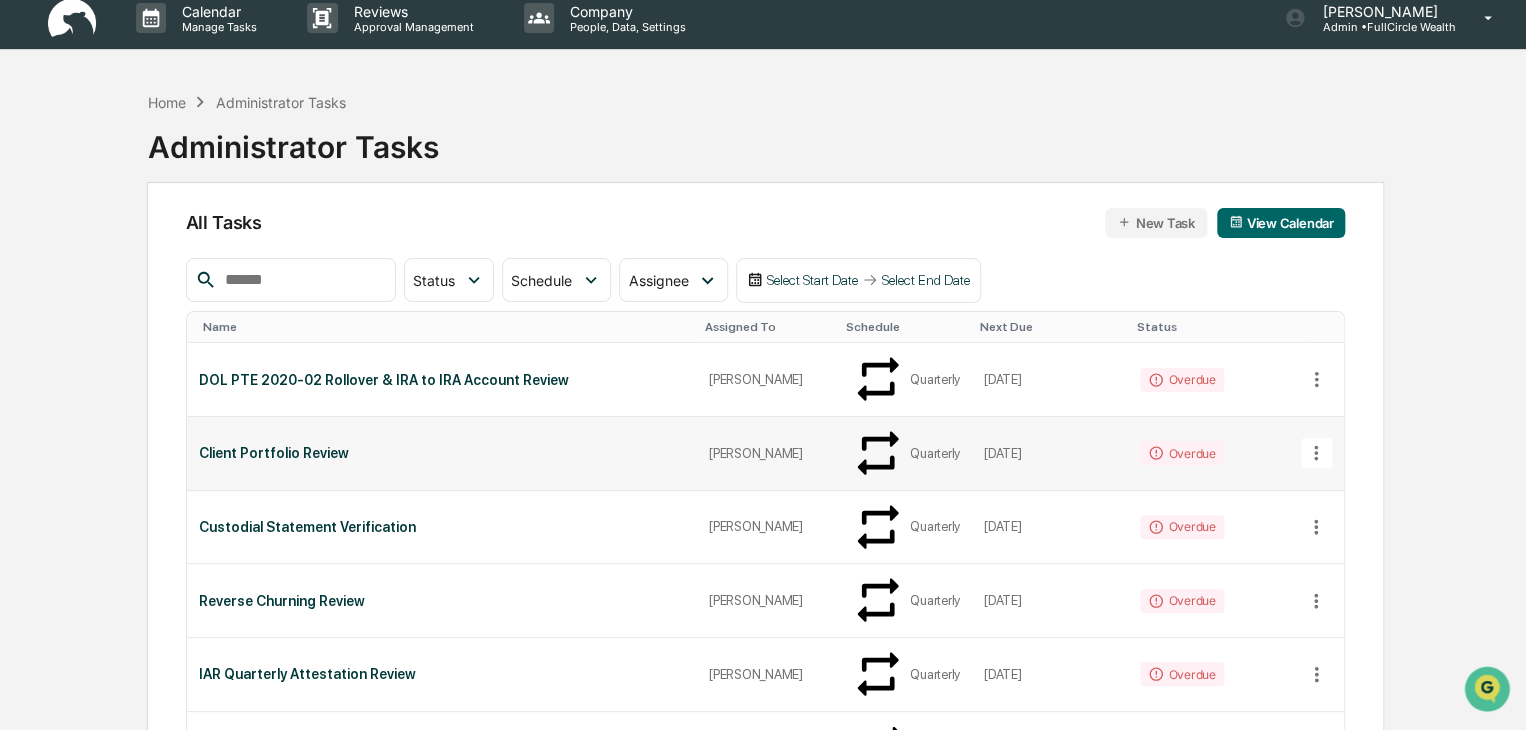 scroll, scrollTop: 100, scrollLeft: 0, axis: vertical 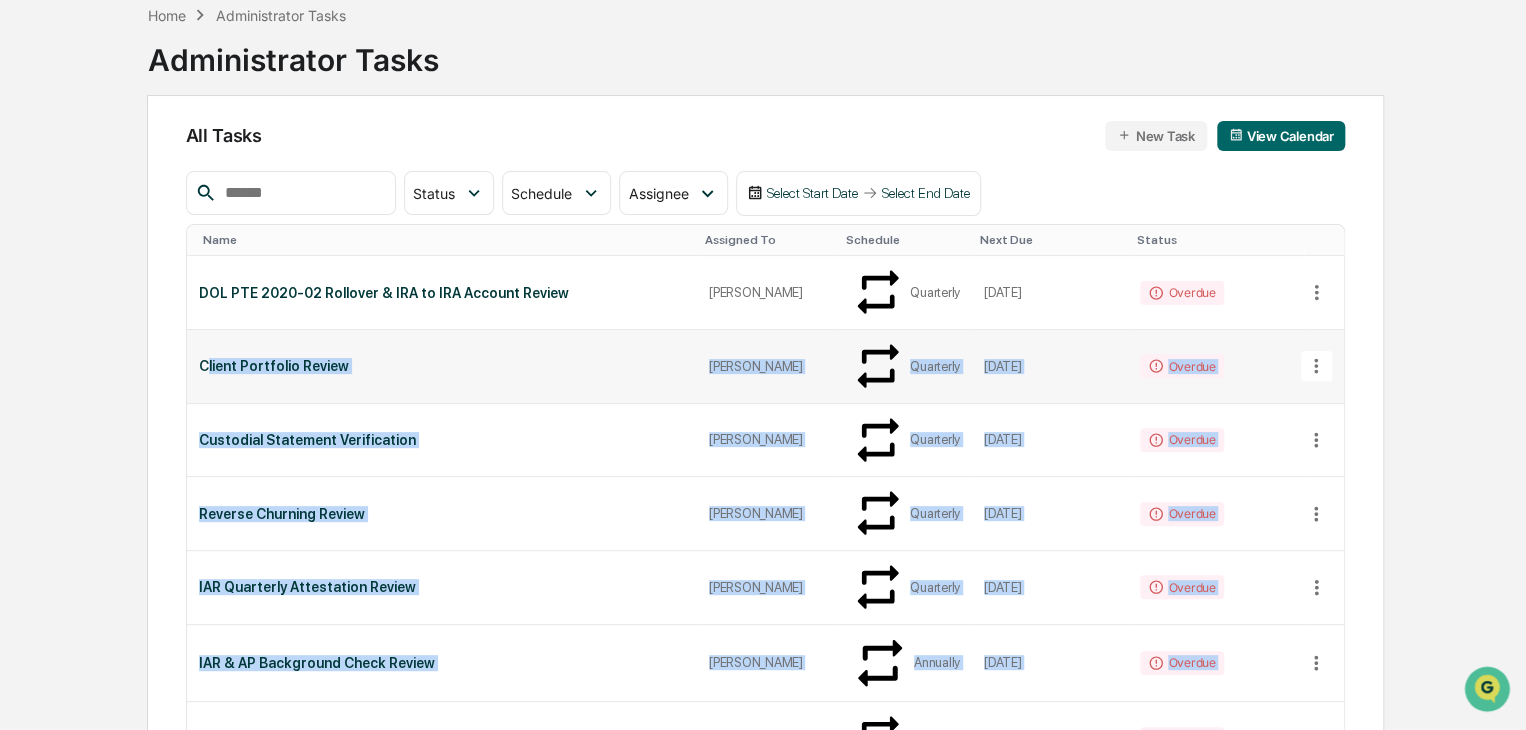 drag, startPoint x: 276, startPoint y: 598, endPoint x: 193, endPoint y: 325, distance: 285.3384 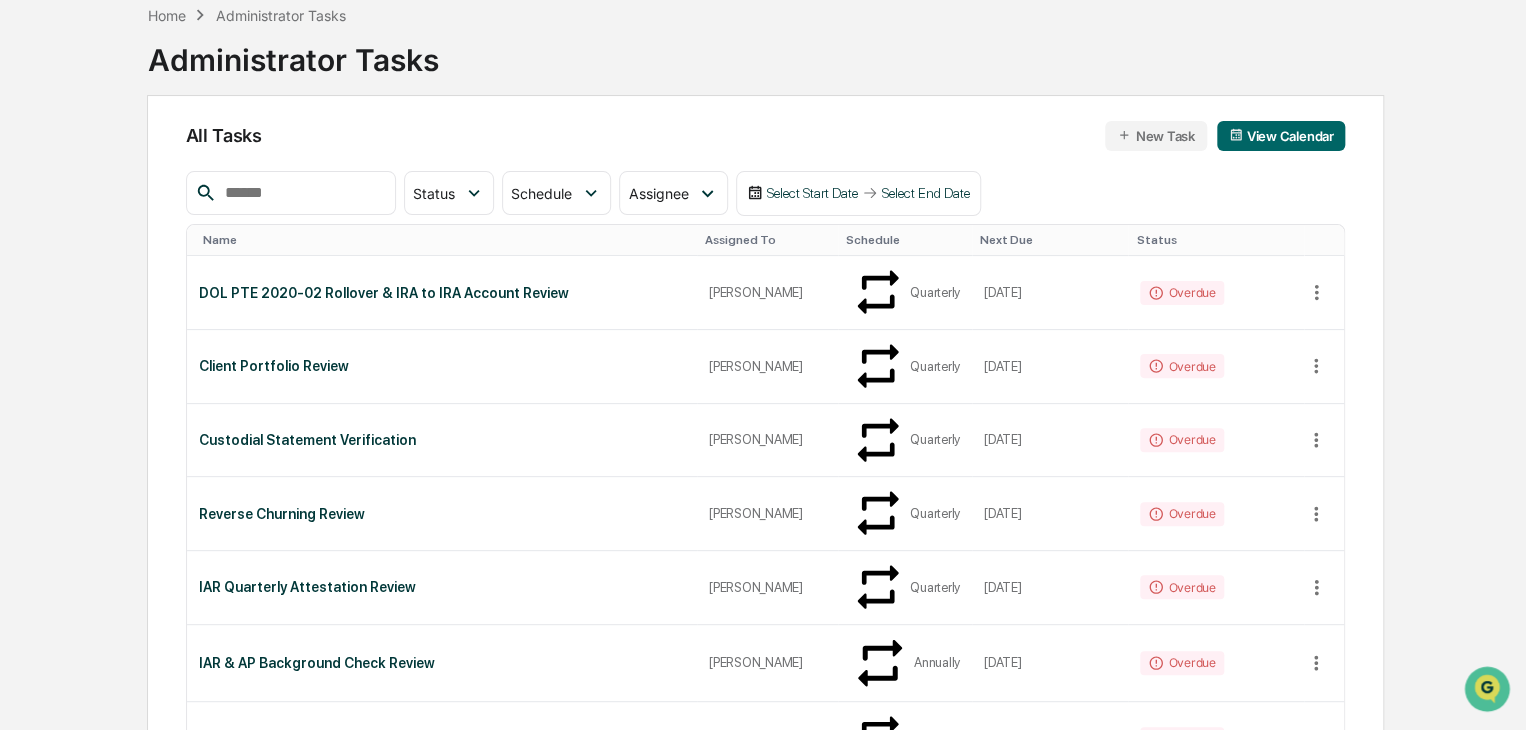 click on "Home Administrator Tasks Administrator Tasks All Tasks  New Task  View Calendar Status Select/Deselect All Done In Progress Action Required Overdue Scheduled Schedule Select/Deselect All Annually Quarterly Monthly One Time Assignee Select/Deselect All [PERSON_NAME] [PERSON_NAME] [PERSON_NAME] [PERSON_NAME] [PERSON_NAME] [PERSON_NAME] [PERSON_NAME] [PERSON_NAME] [PERSON_NAME] [PERSON_NAME] [PERSON_NAME] [PERSON_NAME] [PERSON_NAME] [PERSON_NAME] Compliance Group: Administrators Compliance Group: Full Access Administrators Compliance Group: Integrated Compliance Advisors Compliance Group: Compliance Testing Select Start Date Select End Date Name Assigned To Schedule Next Due Status DOL PTE 2020-02 Rollover & IRA to IRA Account Review [PERSON_NAME] Quarterly [DATE] Overdue Client Portfolio Review [PERSON_NAME] Quarterly [DATE] Overdue Custodial Statement Verification [PERSON_NAME] Quarterly [DATE] Overdue Reverse Churning Review [PERSON_NAME] Quarterly [DATE] Overdue Page" at bounding box center (762, 3490) 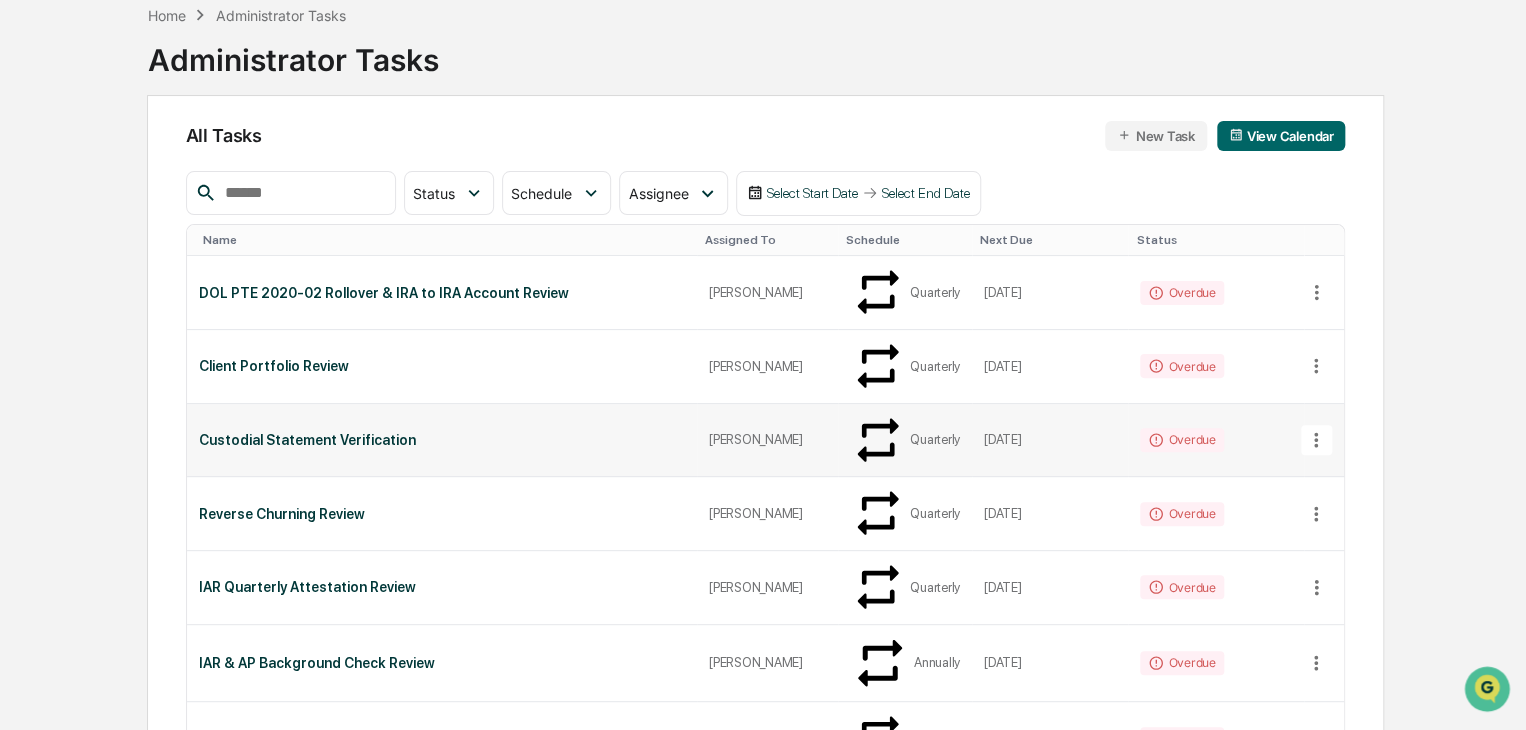 click on "Custodial Statement Verification" at bounding box center [442, 440] 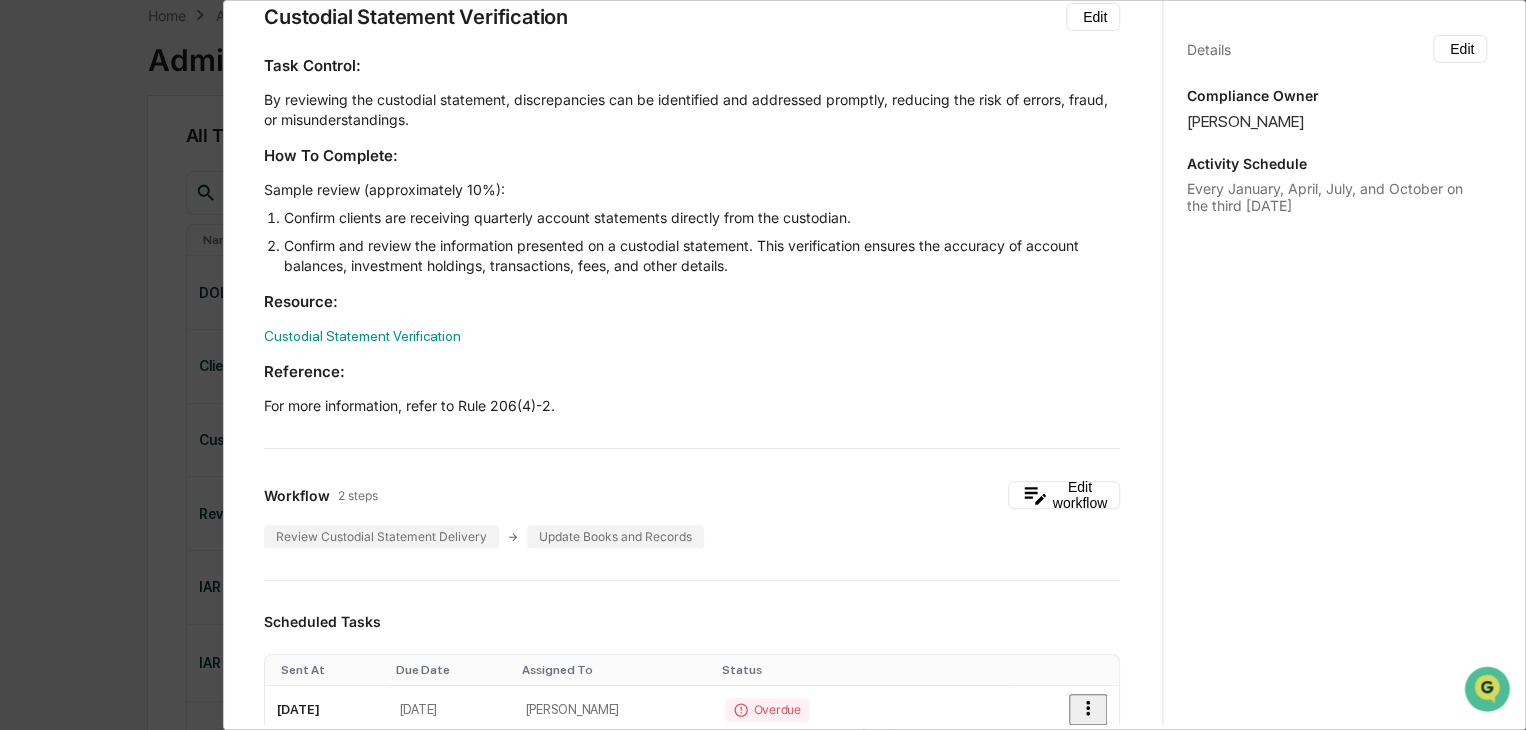 scroll, scrollTop: 0, scrollLeft: 0, axis: both 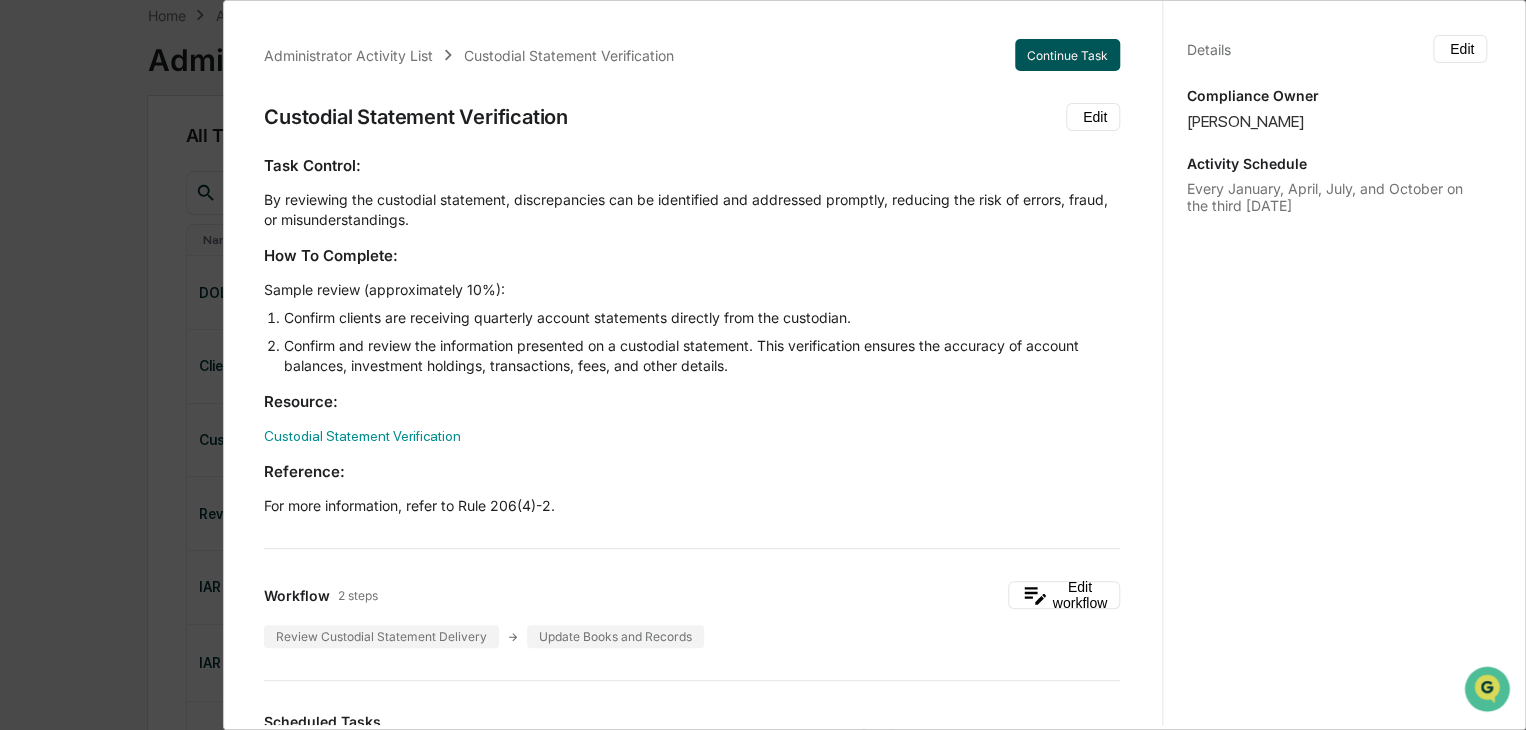 click on "Continue Task" at bounding box center (1067, 55) 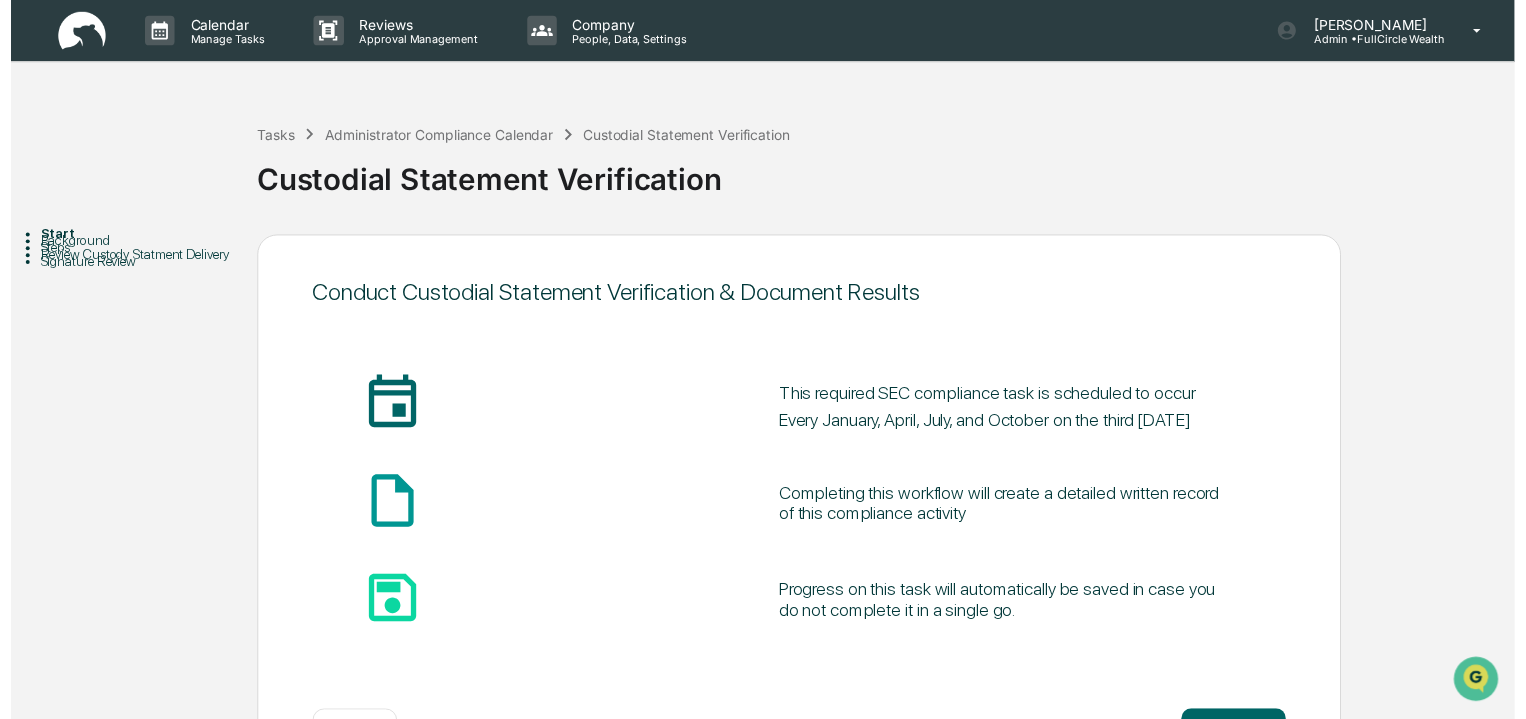 scroll, scrollTop: 75, scrollLeft: 0, axis: vertical 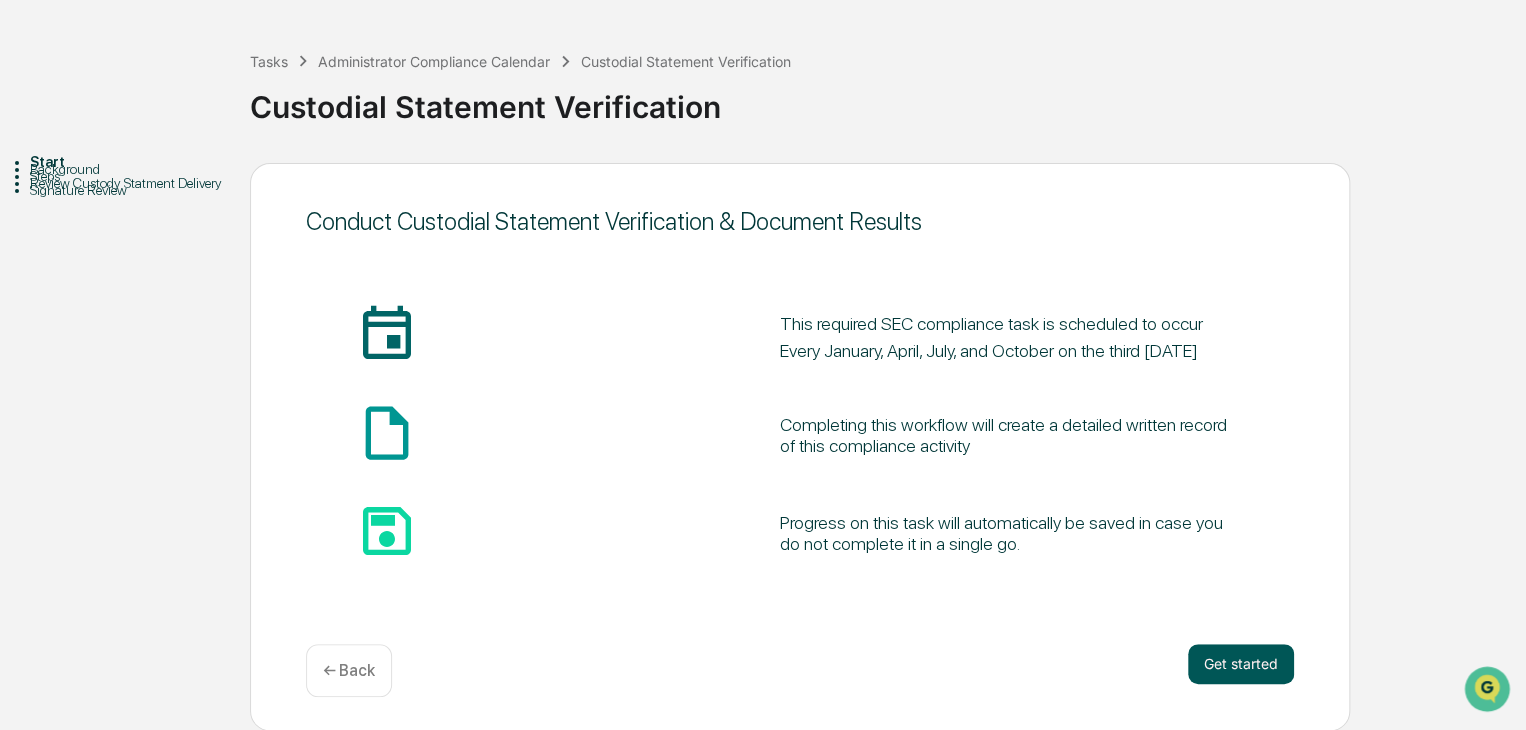 click on "Get started" at bounding box center (1241, 664) 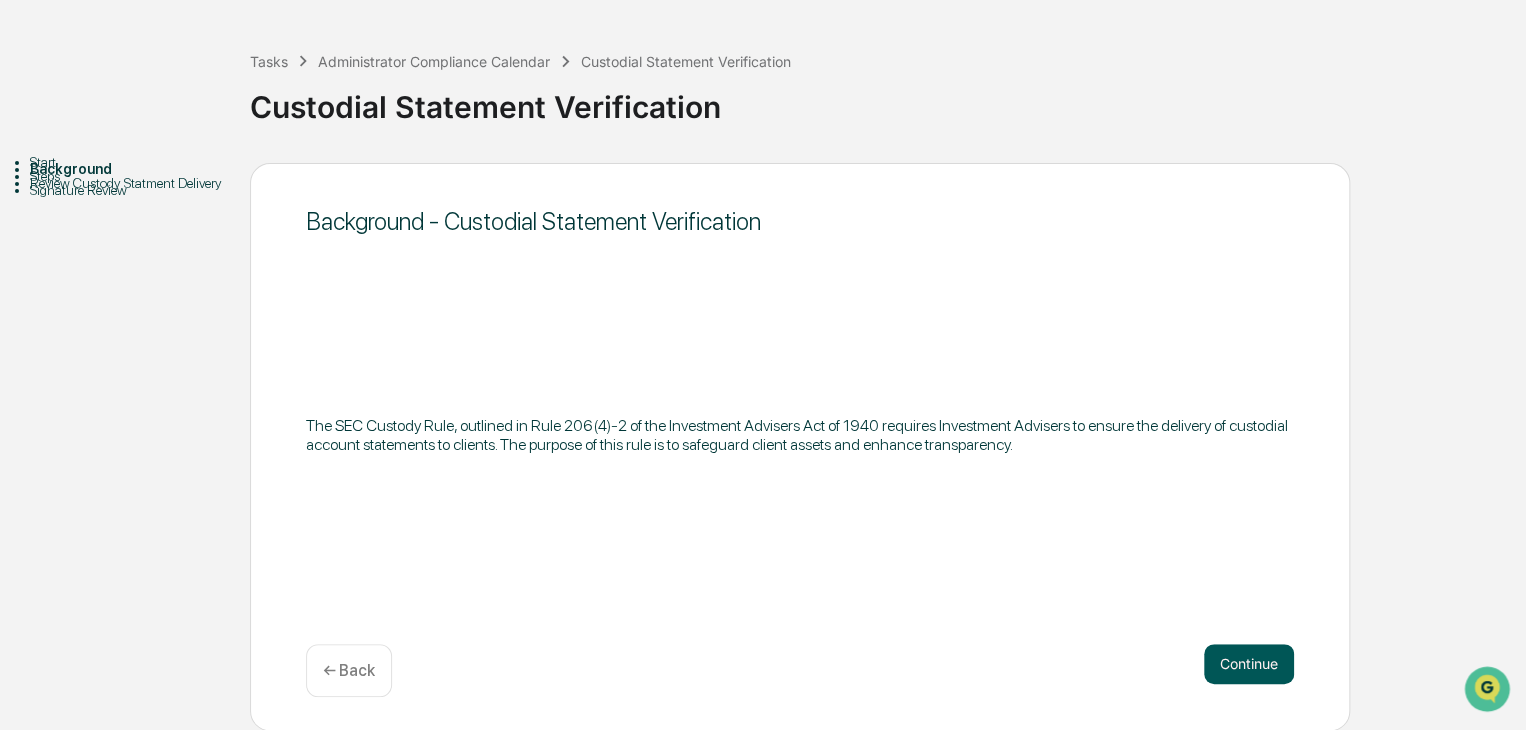 click on "Continue" at bounding box center [1249, 664] 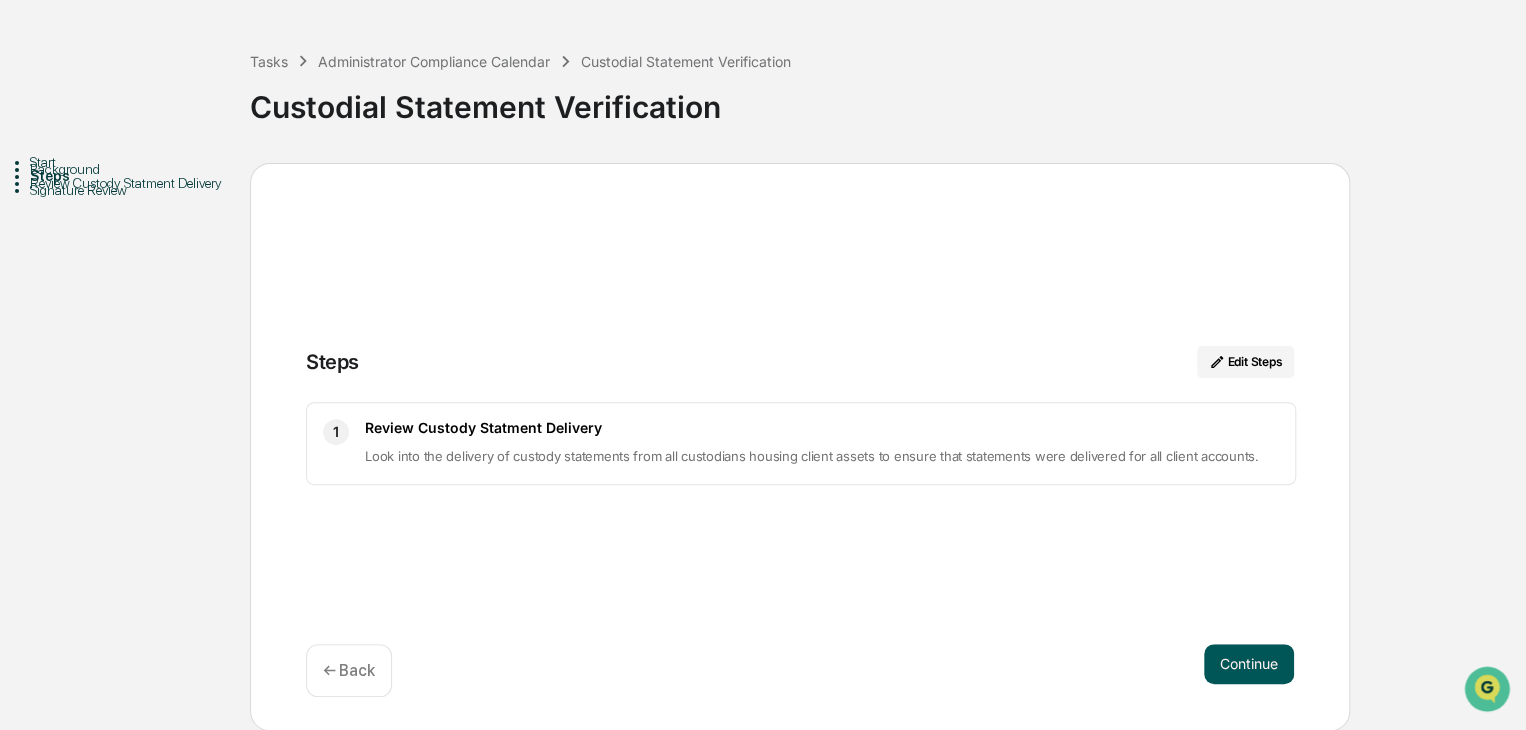 click on "Continue" at bounding box center (1249, 664) 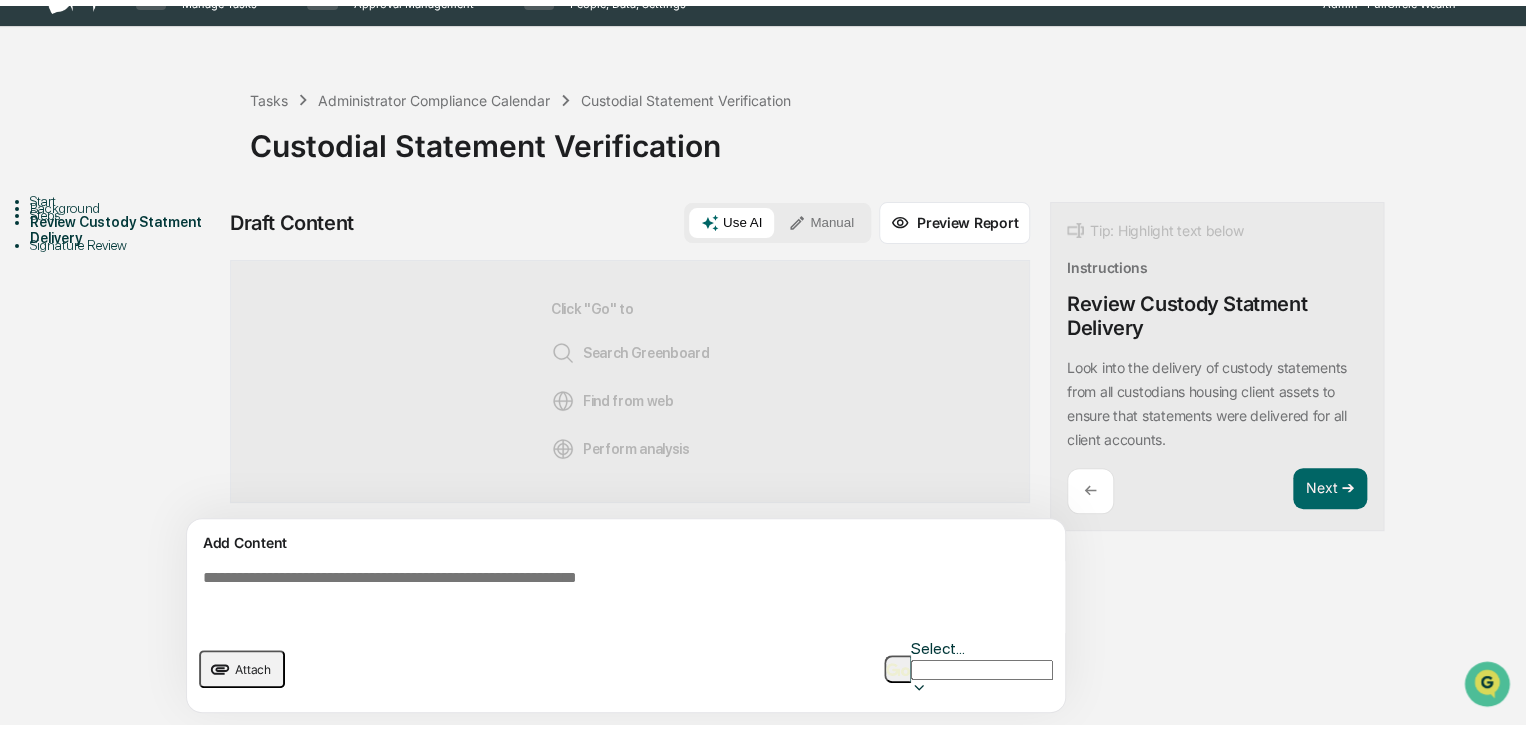 scroll, scrollTop: 14, scrollLeft: 0, axis: vertical 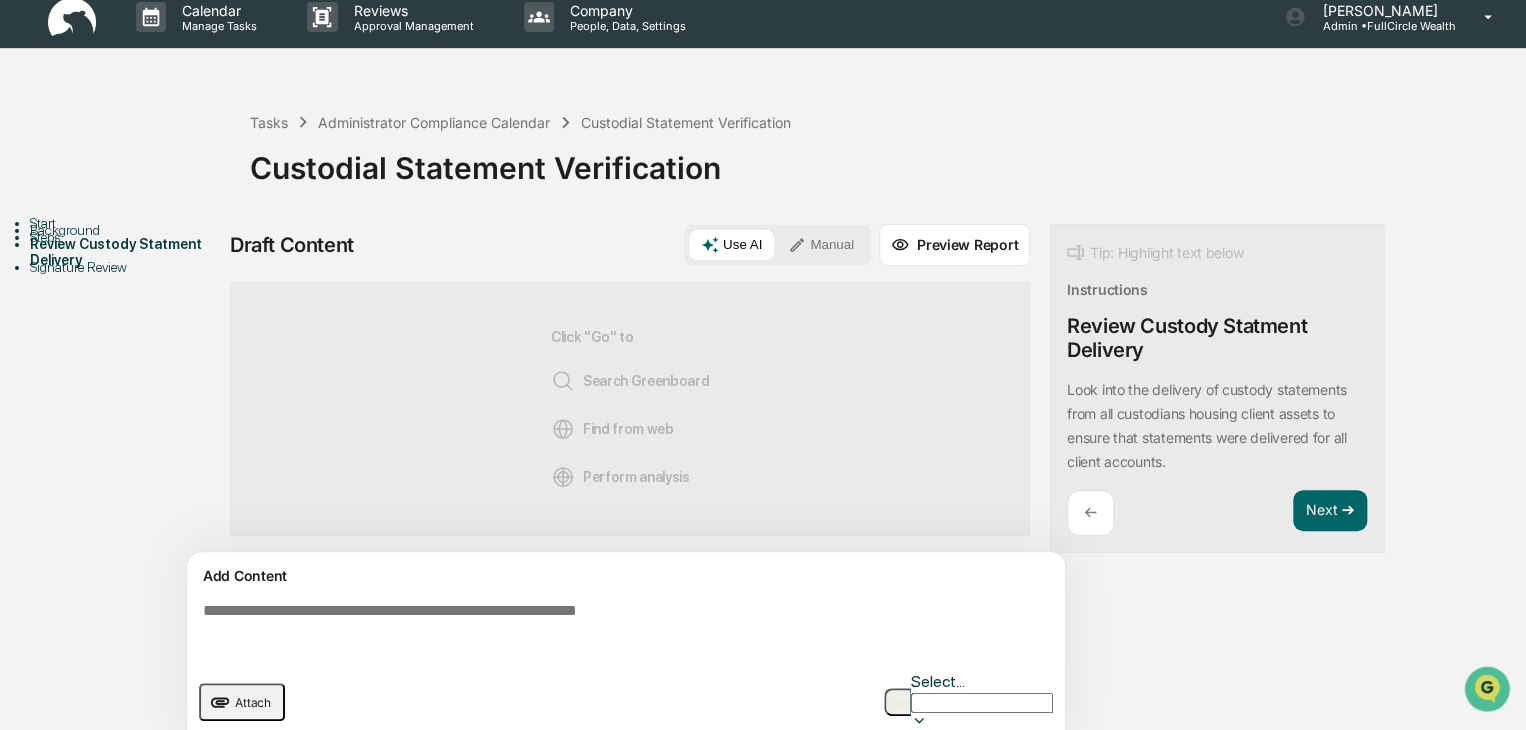 click on "Manual" at bounding box center (821, 245) 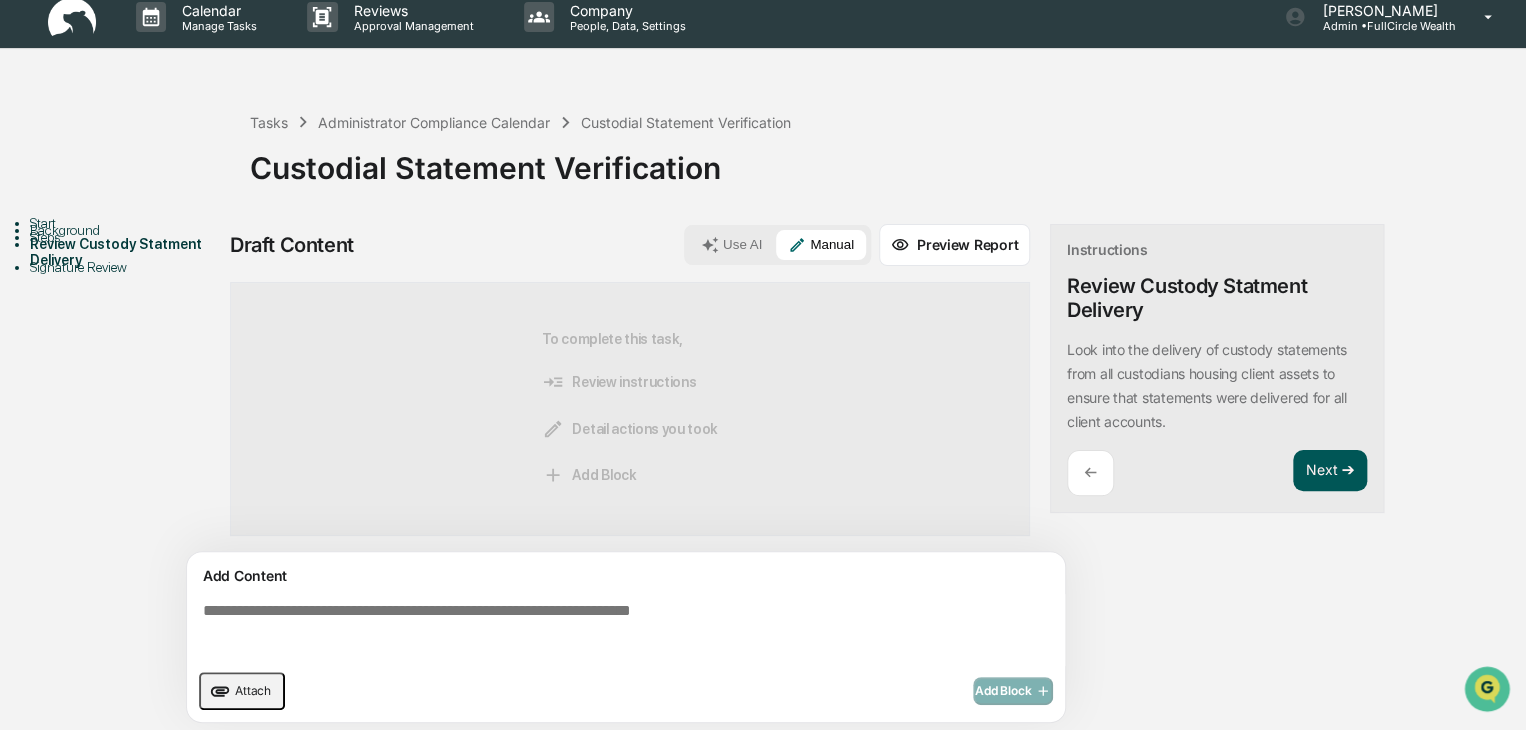 click on "Next ➔" at bounding box center (1330, 471) 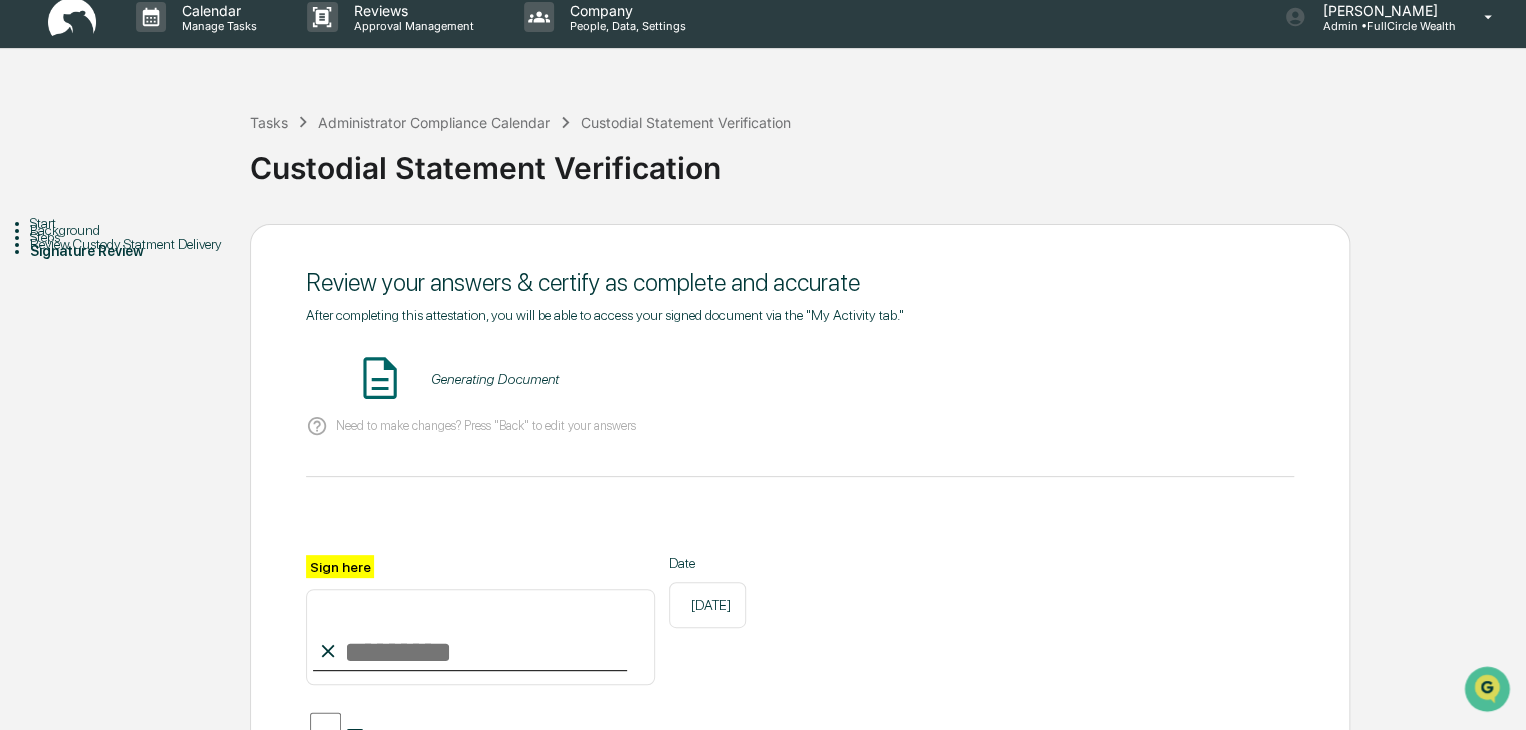 click on "Review your answers & certify as complete and accurate After completing this attestation, you will be able to access your signed document via the "My Activity tab." Generating Document Need to make changes? Press "Back" to edit your answers Sign here Date [DATE] By clicking "Acknowledge" I agree to electronically sign the above document, indicating that I fully agree to abide by the stated policies. I agree that the electronic signatures appearing on this document are the same as handwritten signatures for the purposes of validity, enforceability, and admissibility Acknowledge ← Back" at bounding box center [800, 564] 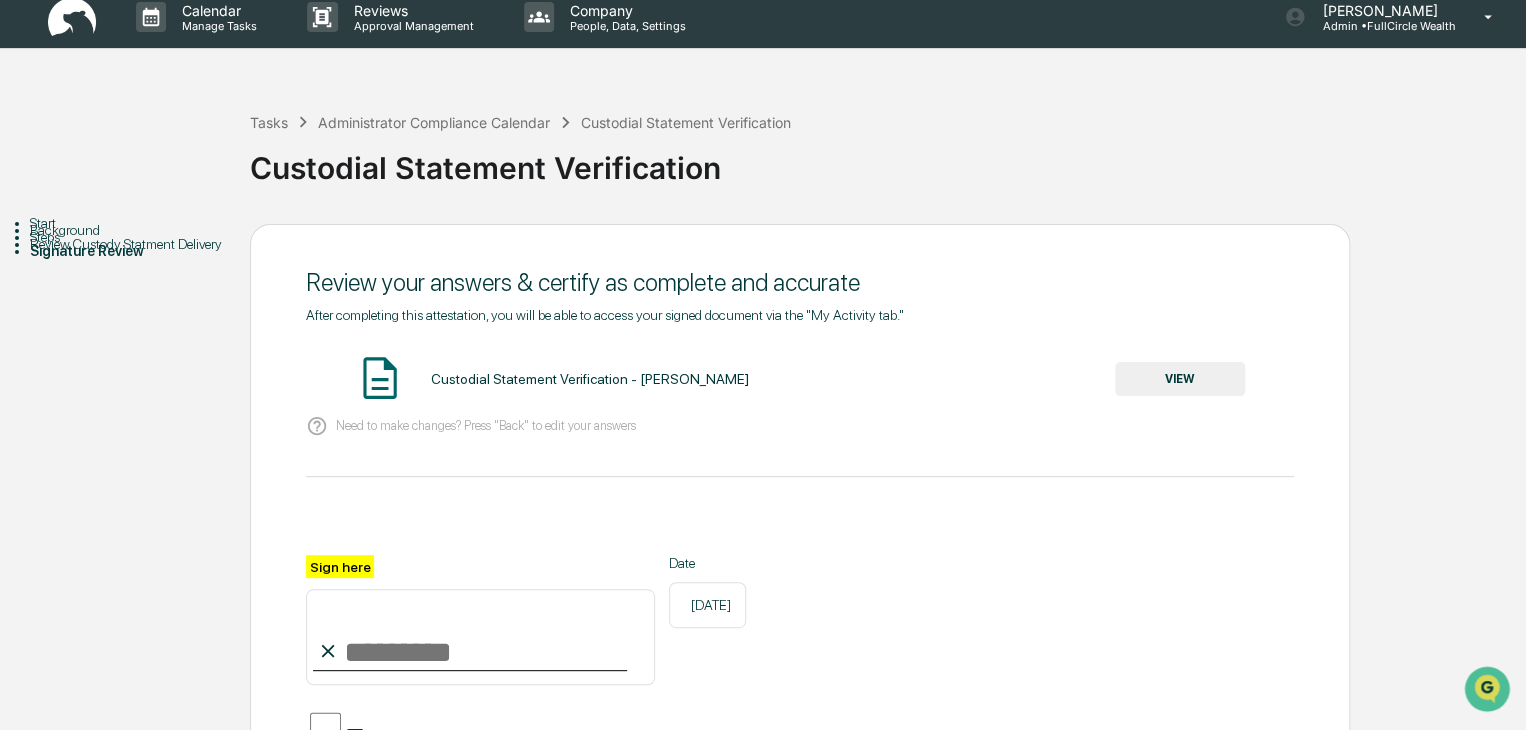 click on "VIEW" at bounding box center (1180, 379) 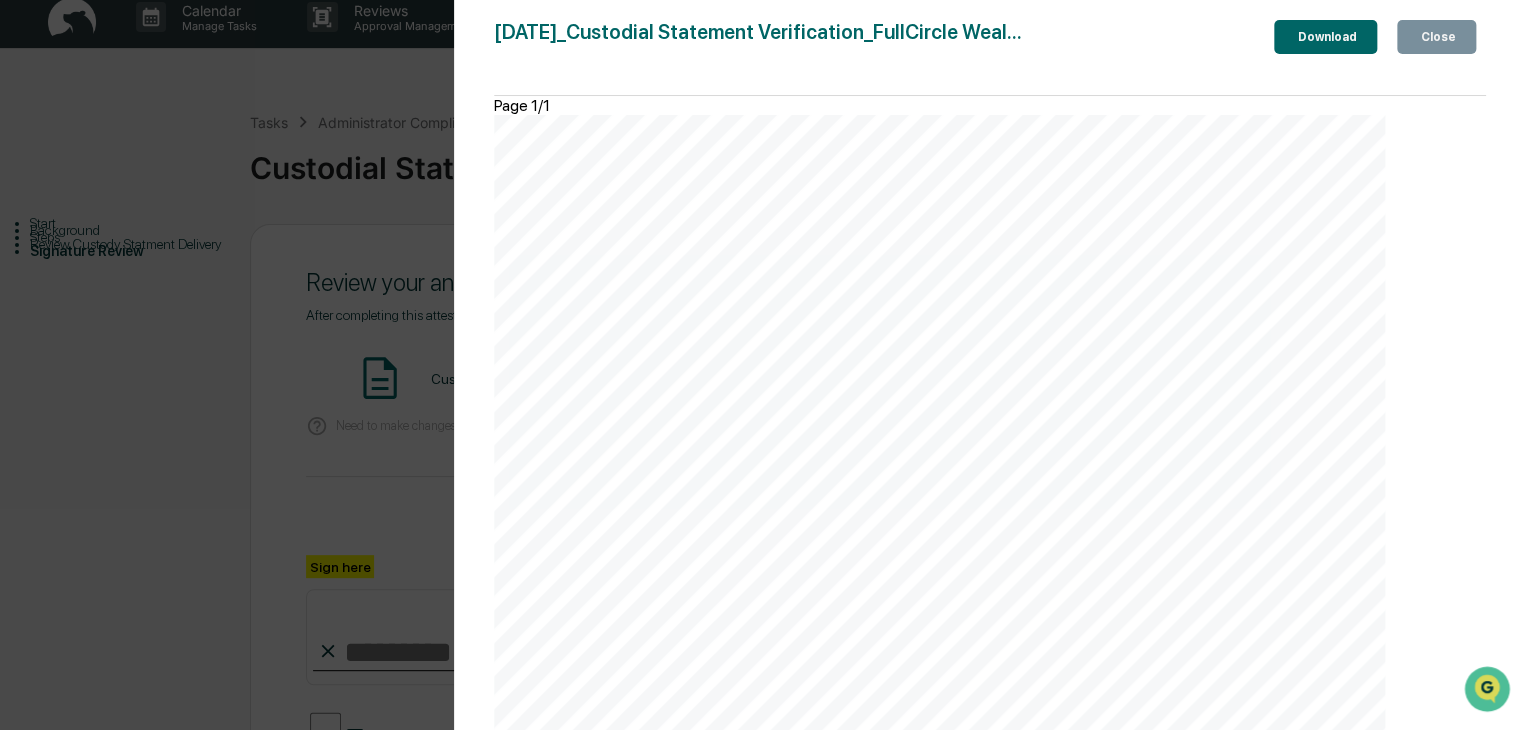 click 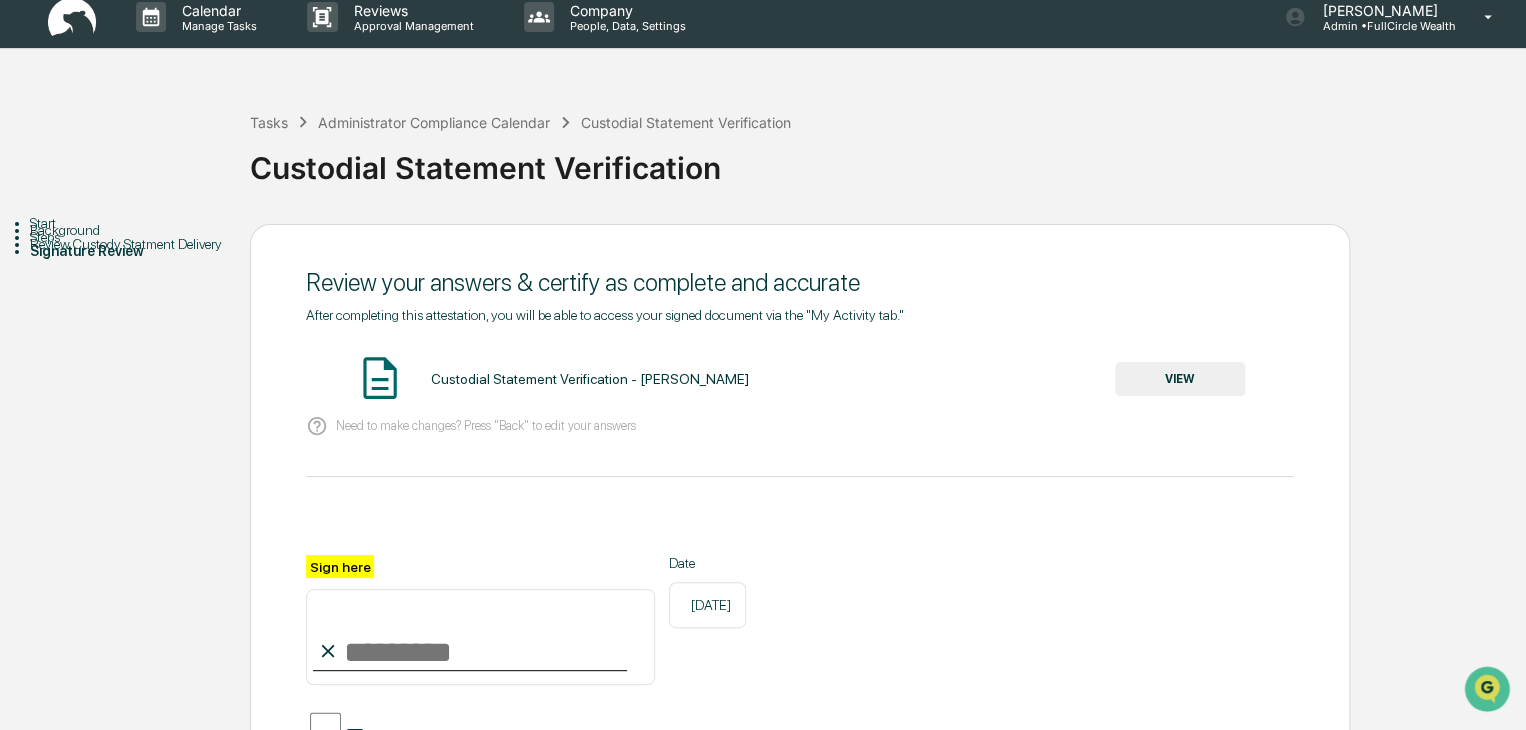drag, startPoint x: 413, startPoint y: 659, endPoint x: 428, endPoint y: 655, distance: 15.524175 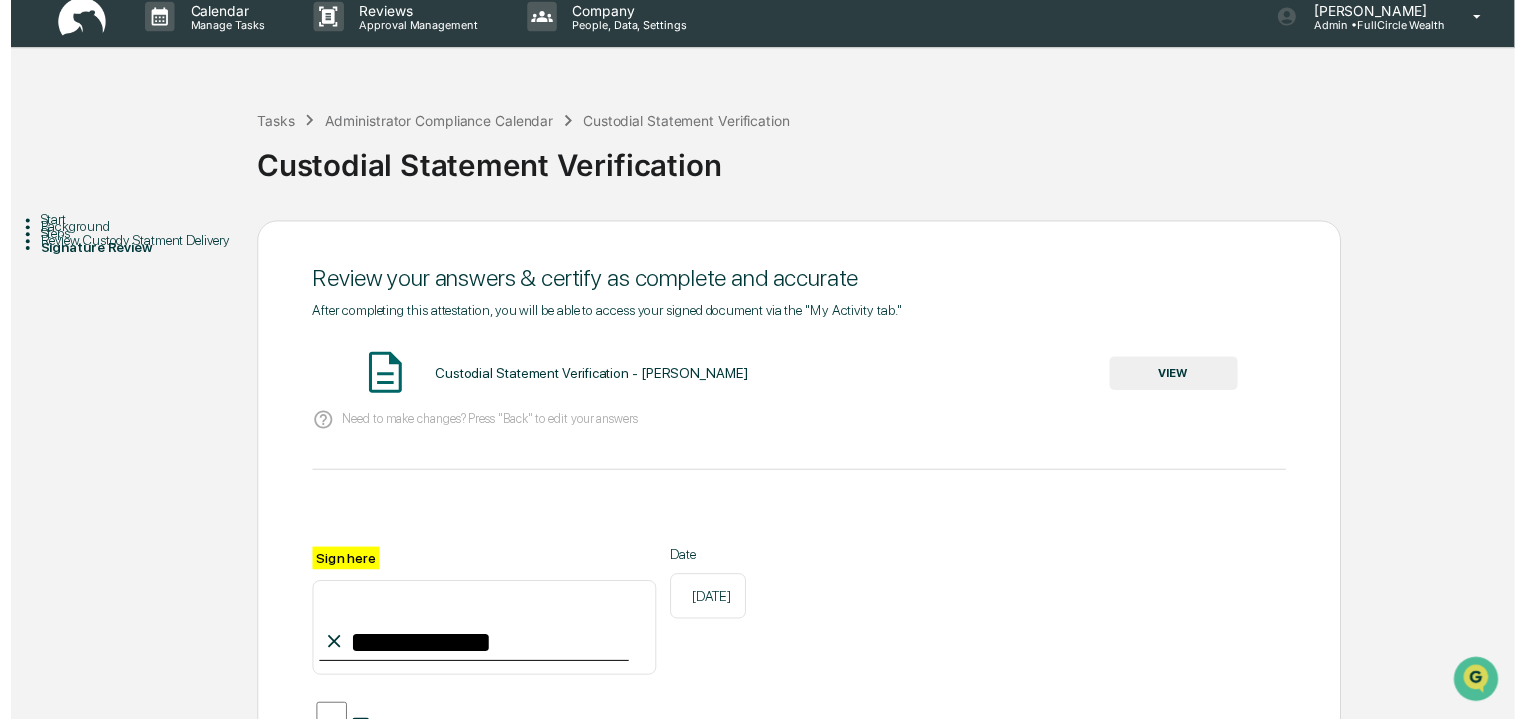 scroll, scrollTop: 200, scrollLeft: 0, axis: vertical 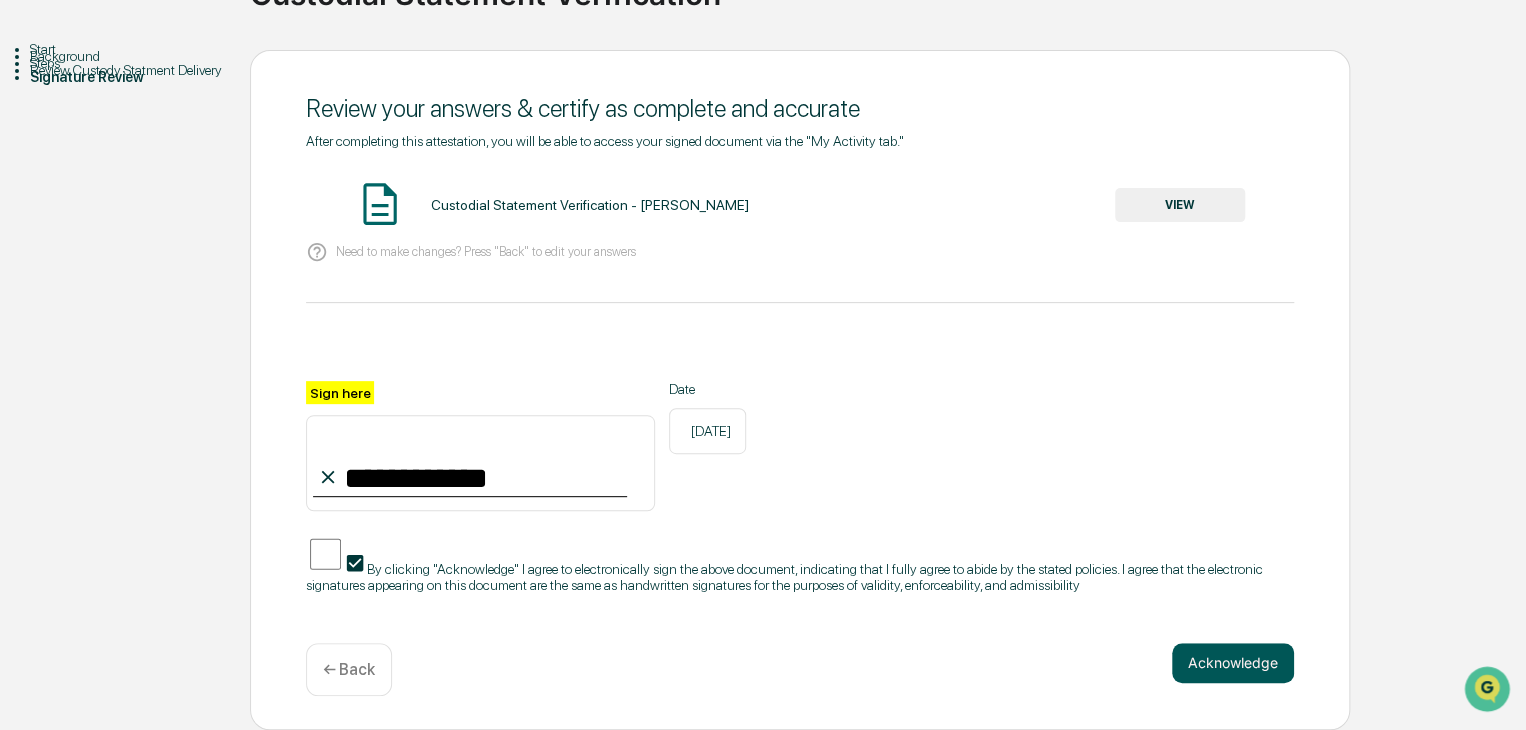 click on "Acknowledge" at bounding box center [1233, 663] 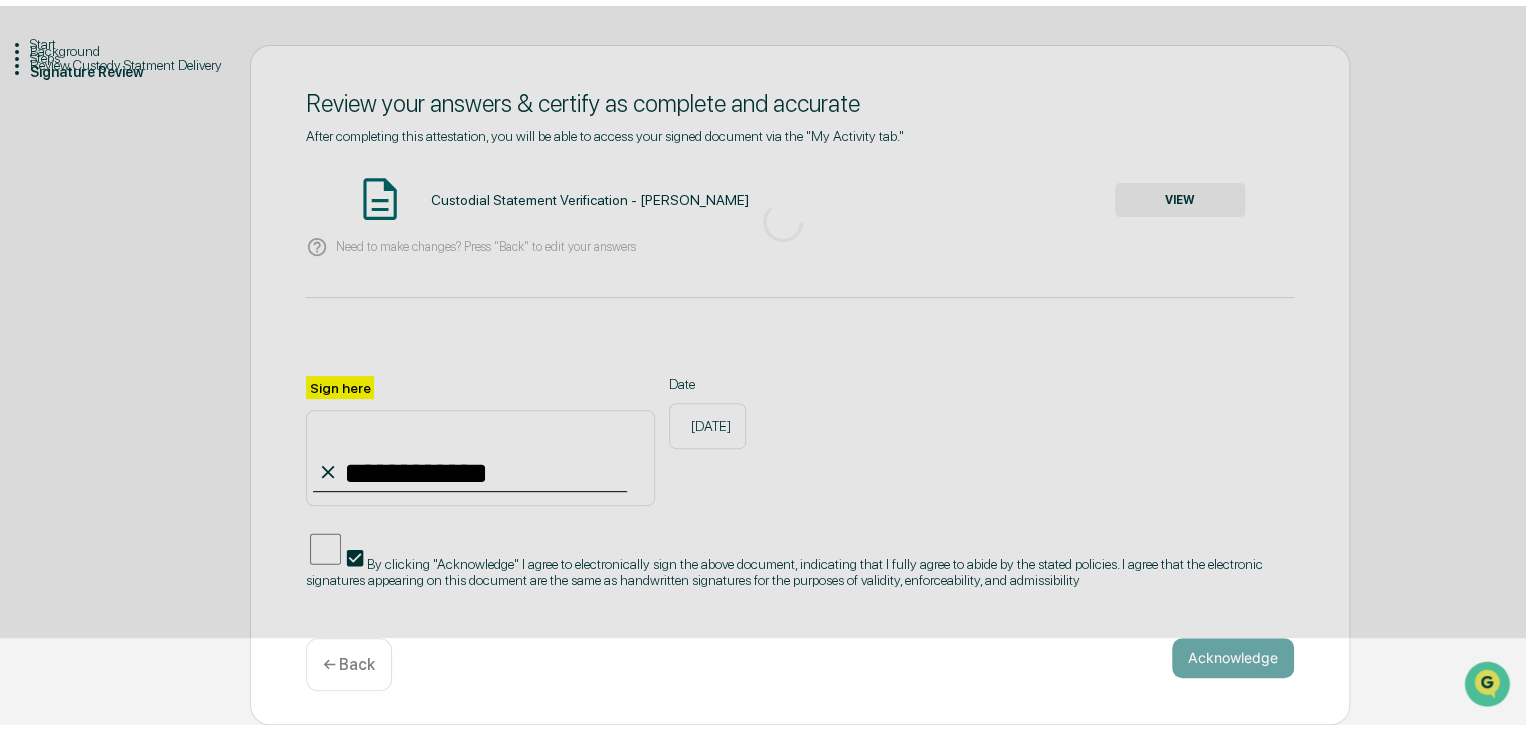 scroll, scrollTop: 75, scrollLeft: 0, axis: vertical 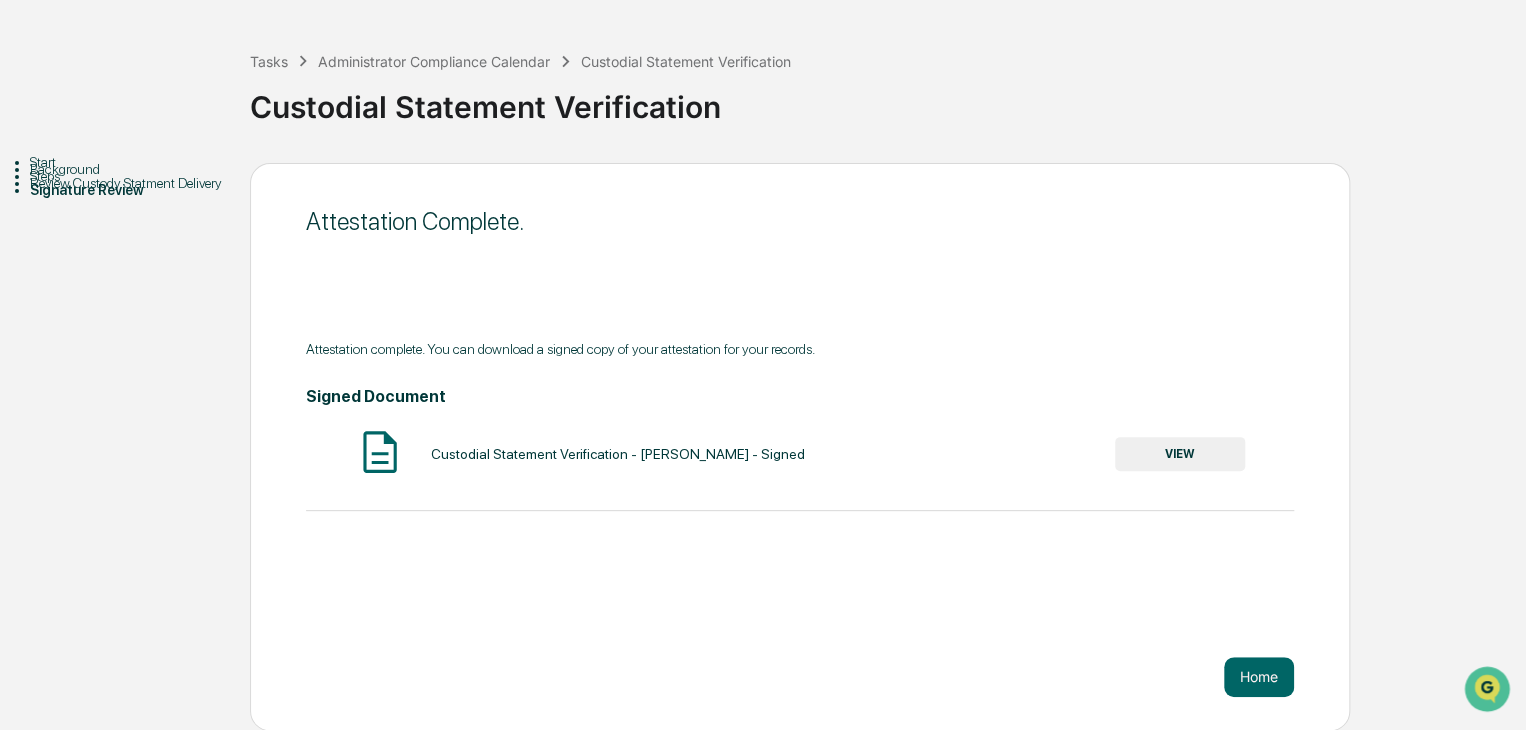 click on "VIEW" at bounding box center (1180, 454) 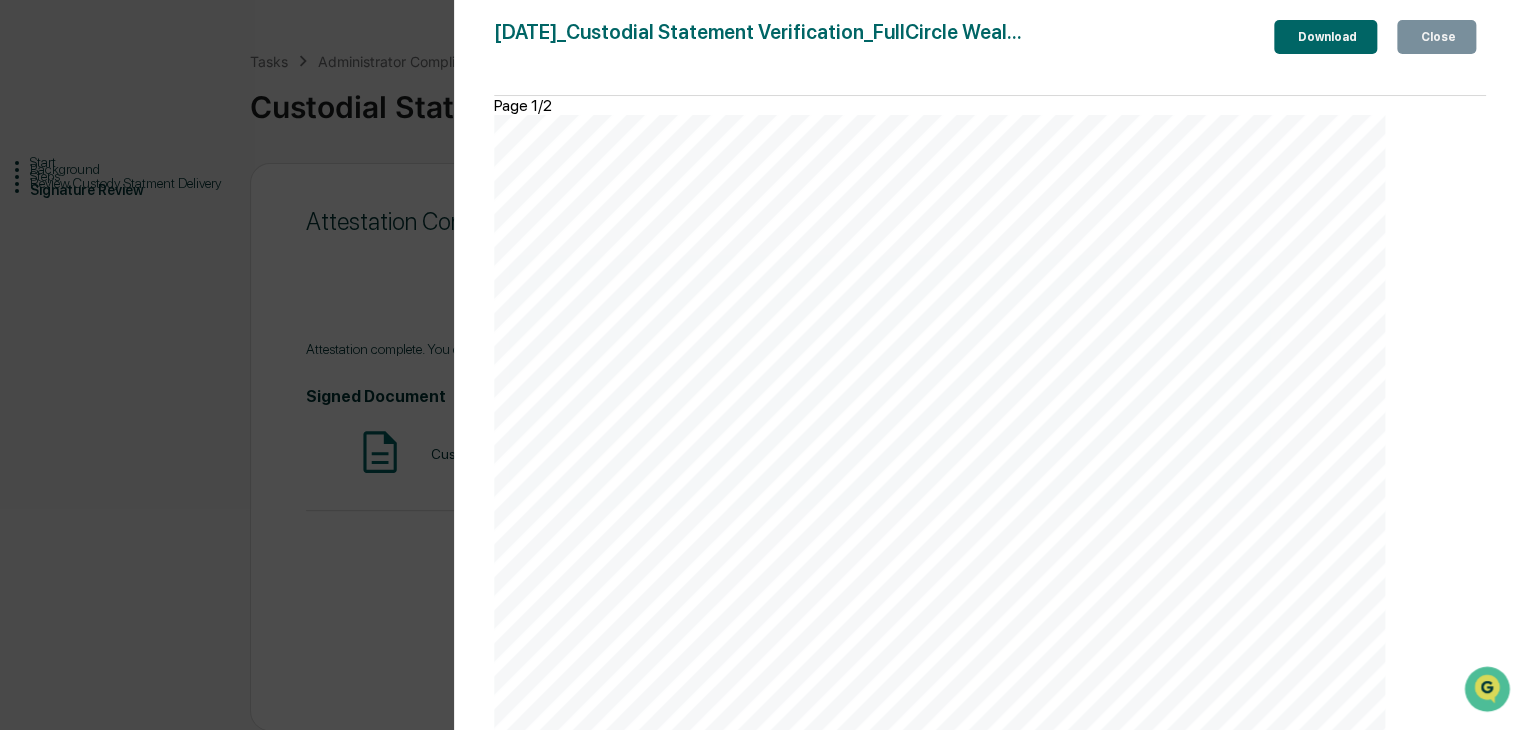click 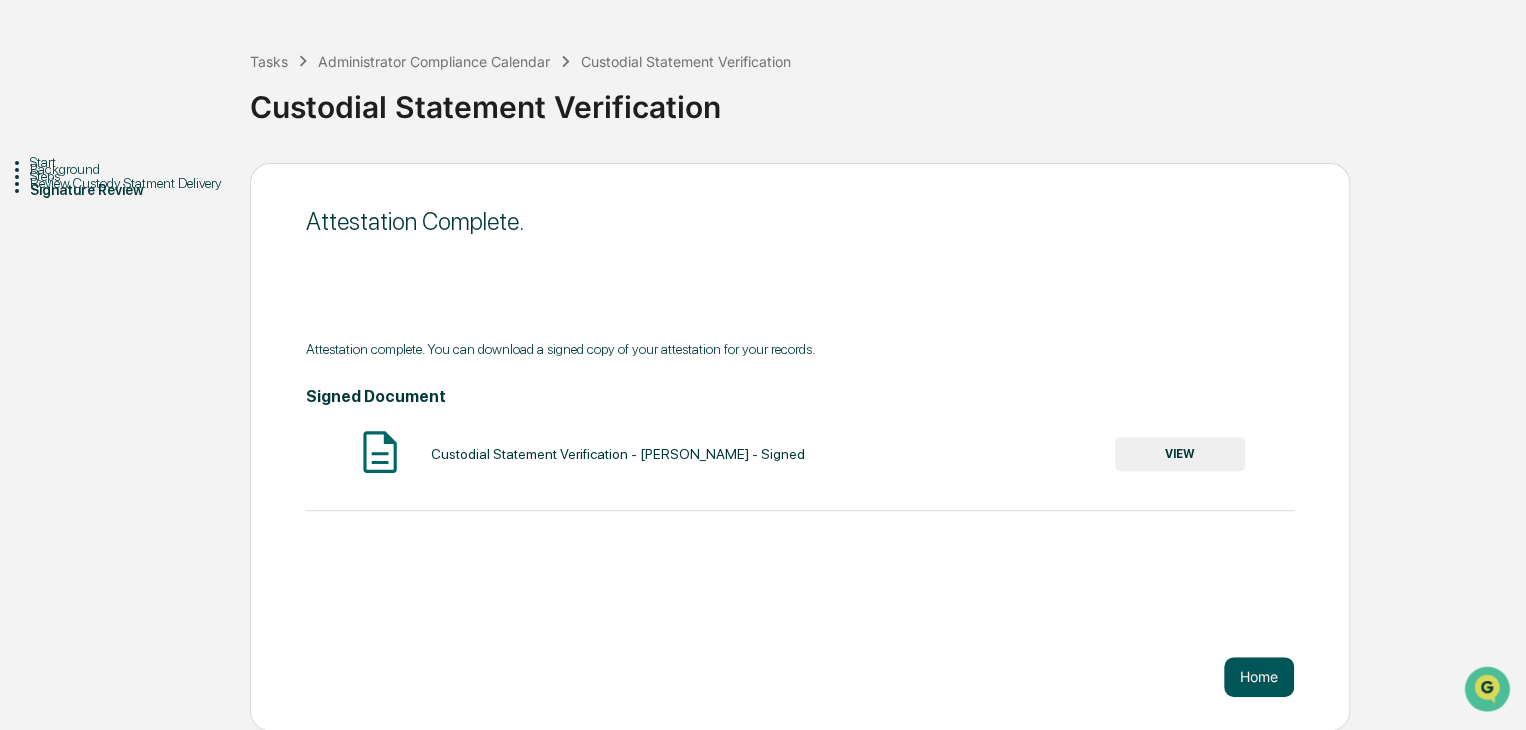 click on "Home" at bounding box center [1259, 677] 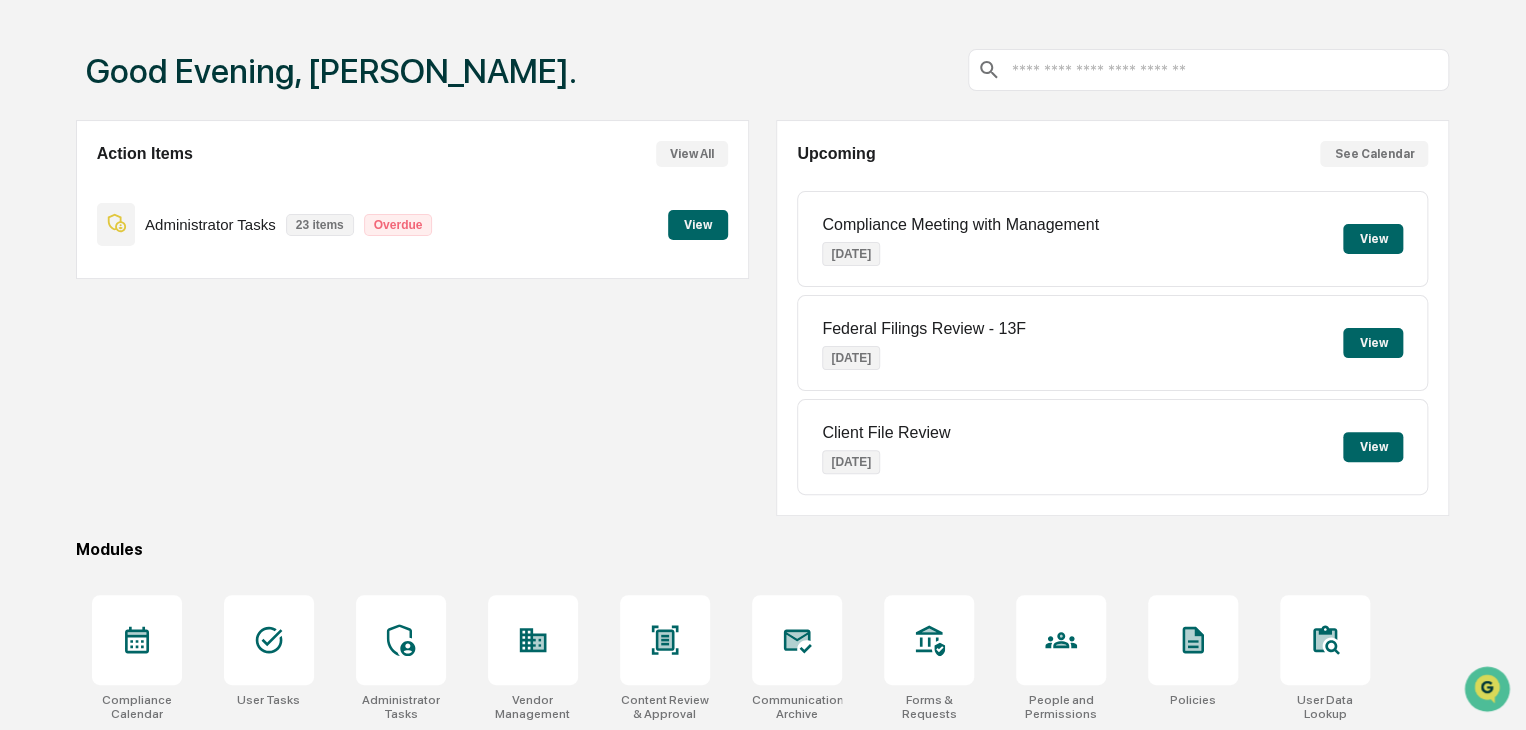 scroll, scrollTop: 0, scrollLeft: 0, axis: both 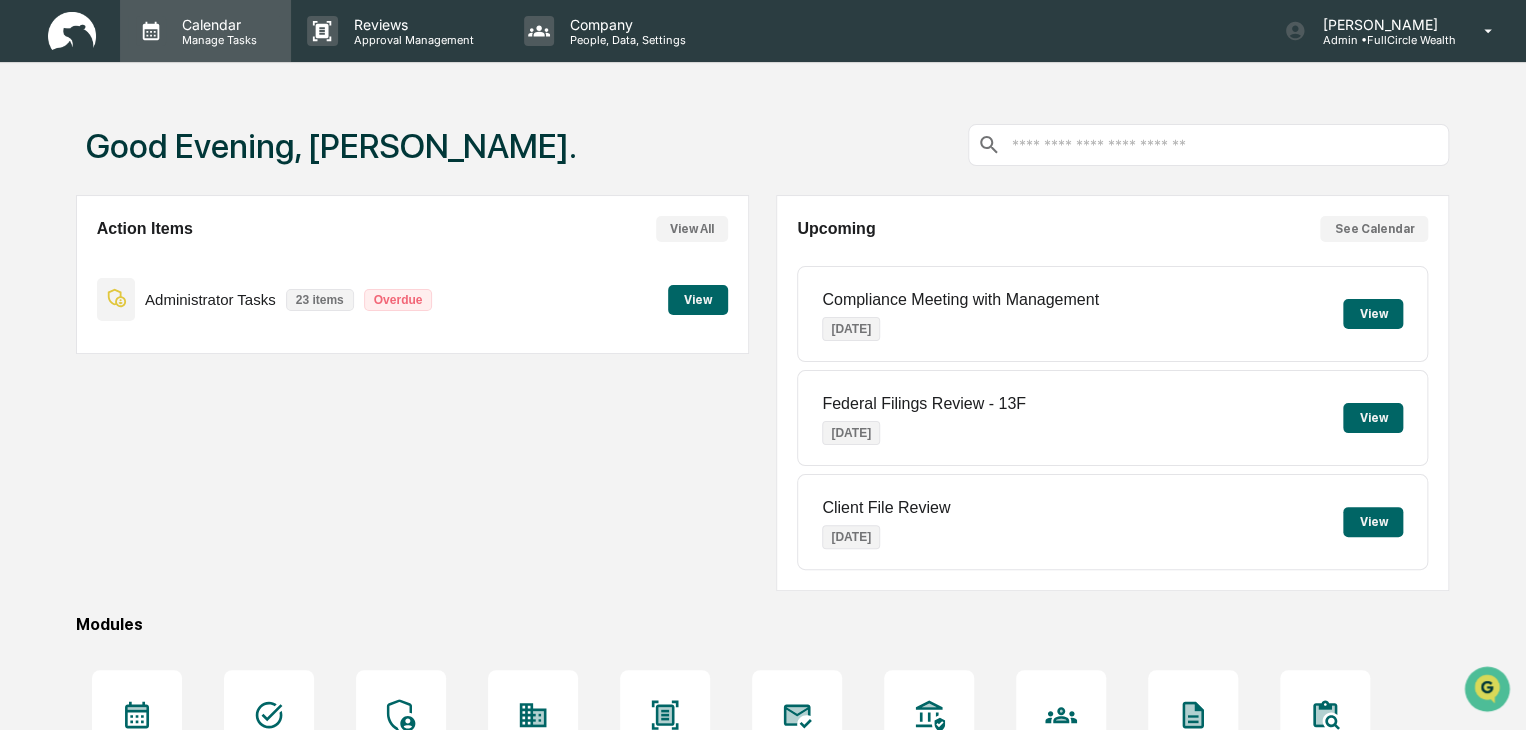 click on "Calendar" at bounding box center (216, 24) 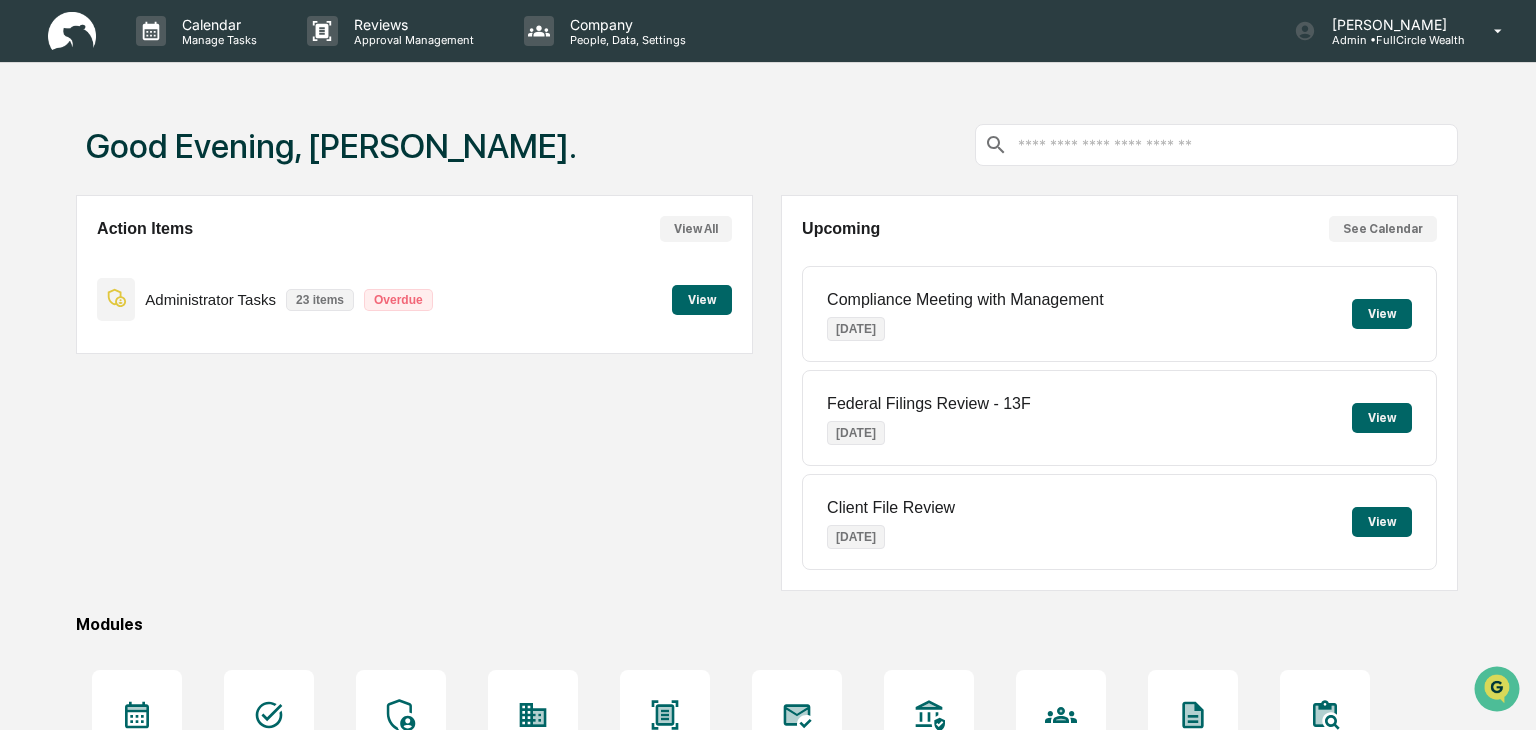 click on "Administrator Tasks" at bounding box center (160, 1131) 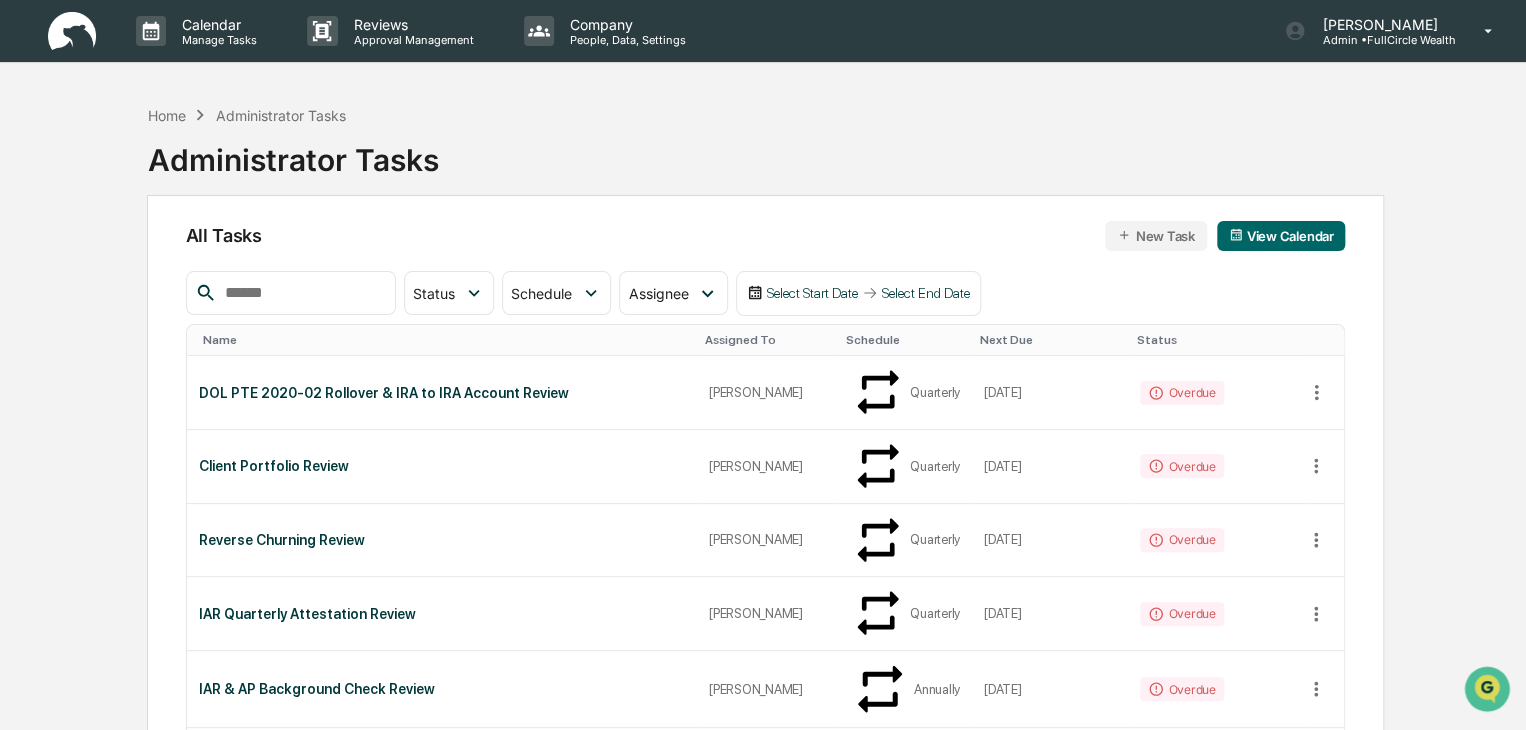 click on "Client File Review" at bounding box center (442, 839) 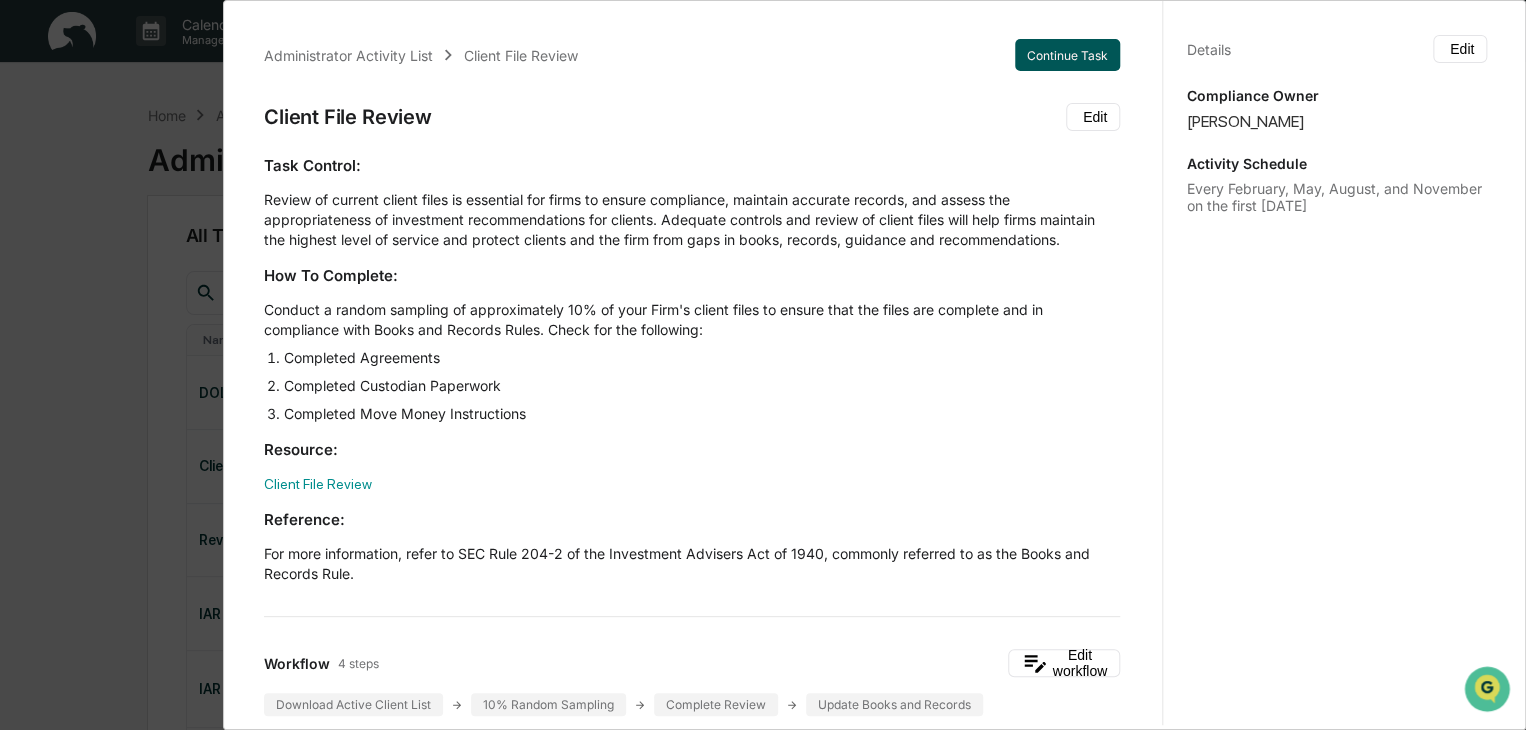 click on "Continue Task" at bounding box center (1067, 55) 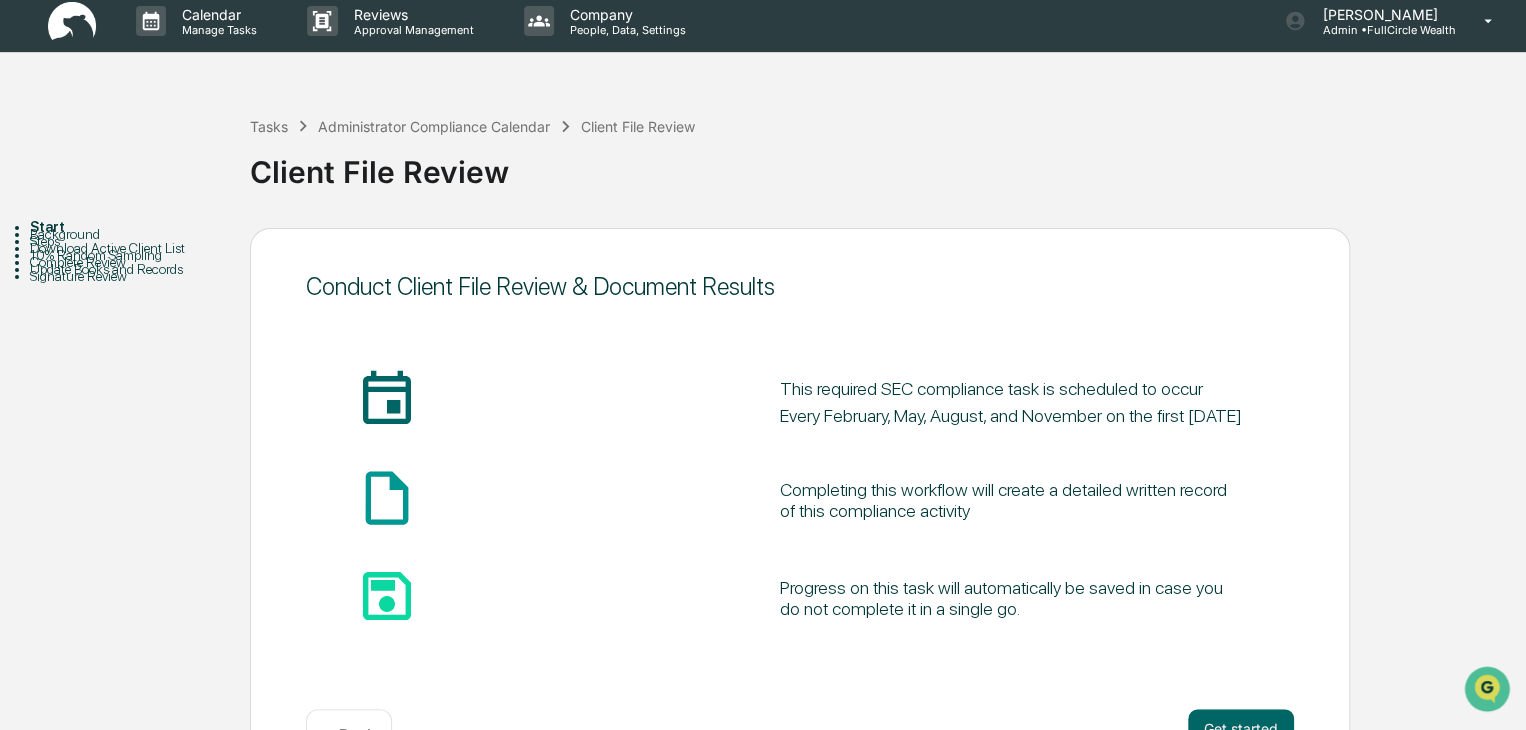 scroll, scrollTop: 75, scrollLeft: 0, axis: vertical 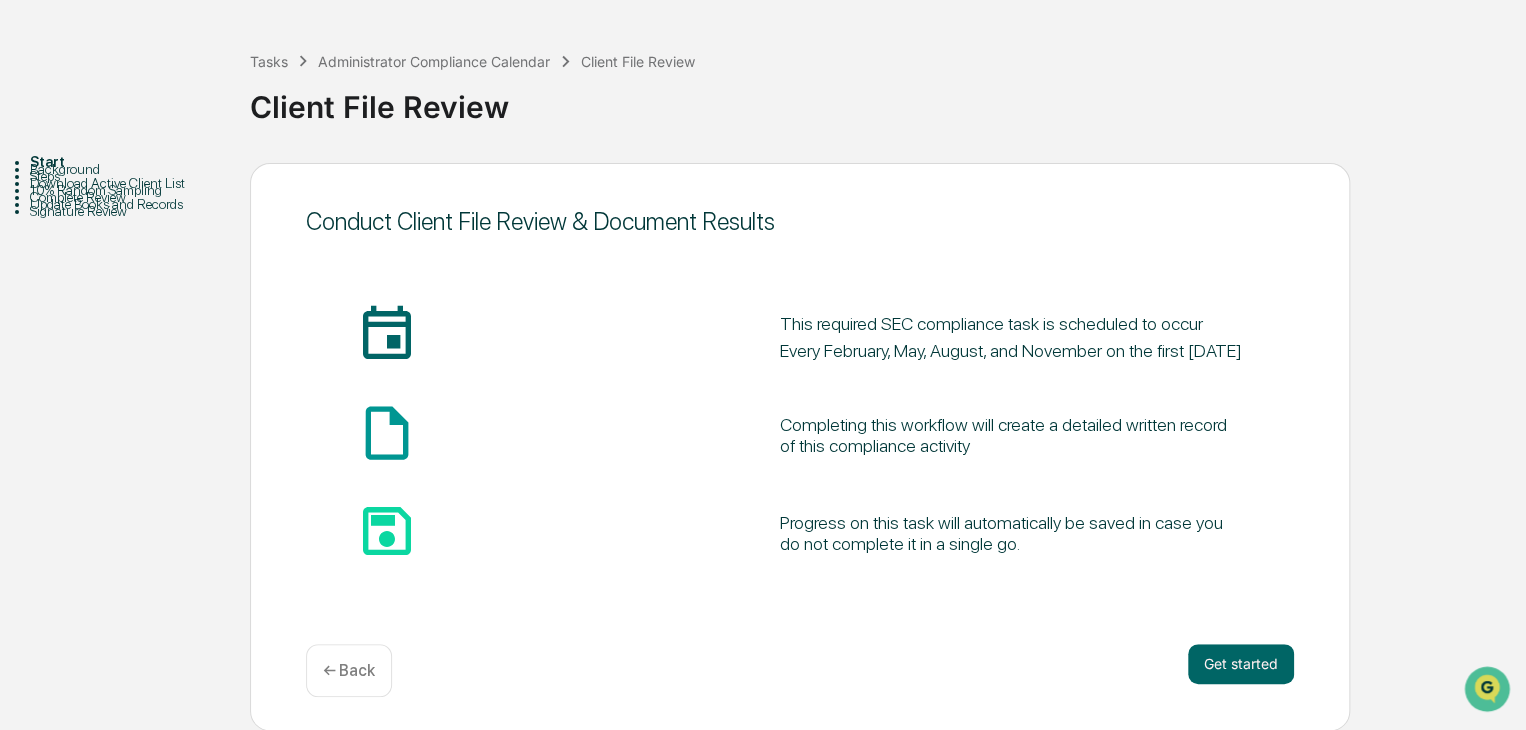 click on "Conduct Client File Review & Document Results insert_invitation_icon This required SEC compliance task is scheduled to occur Every February, May, August, and November on the first [DATE] insert_drive_file_icon Completing this workflow will create a detailed written record of this compliance activity save_icon Progress on this task will automatically be saved in case you do not complete it in a single go. Get started ← Back" at bounding box center (800, 447) 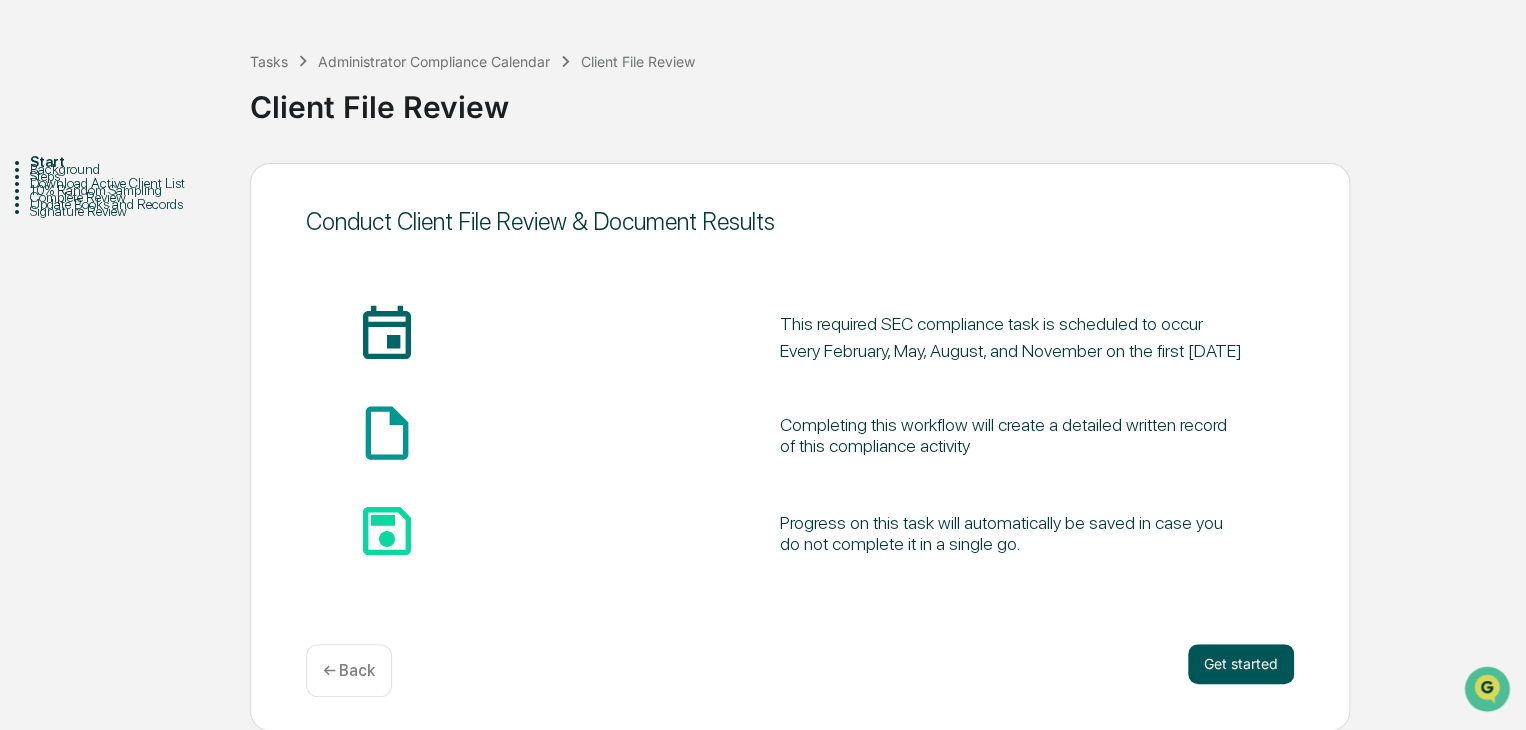 click on "Get started" at bounding box center (1241, 664) 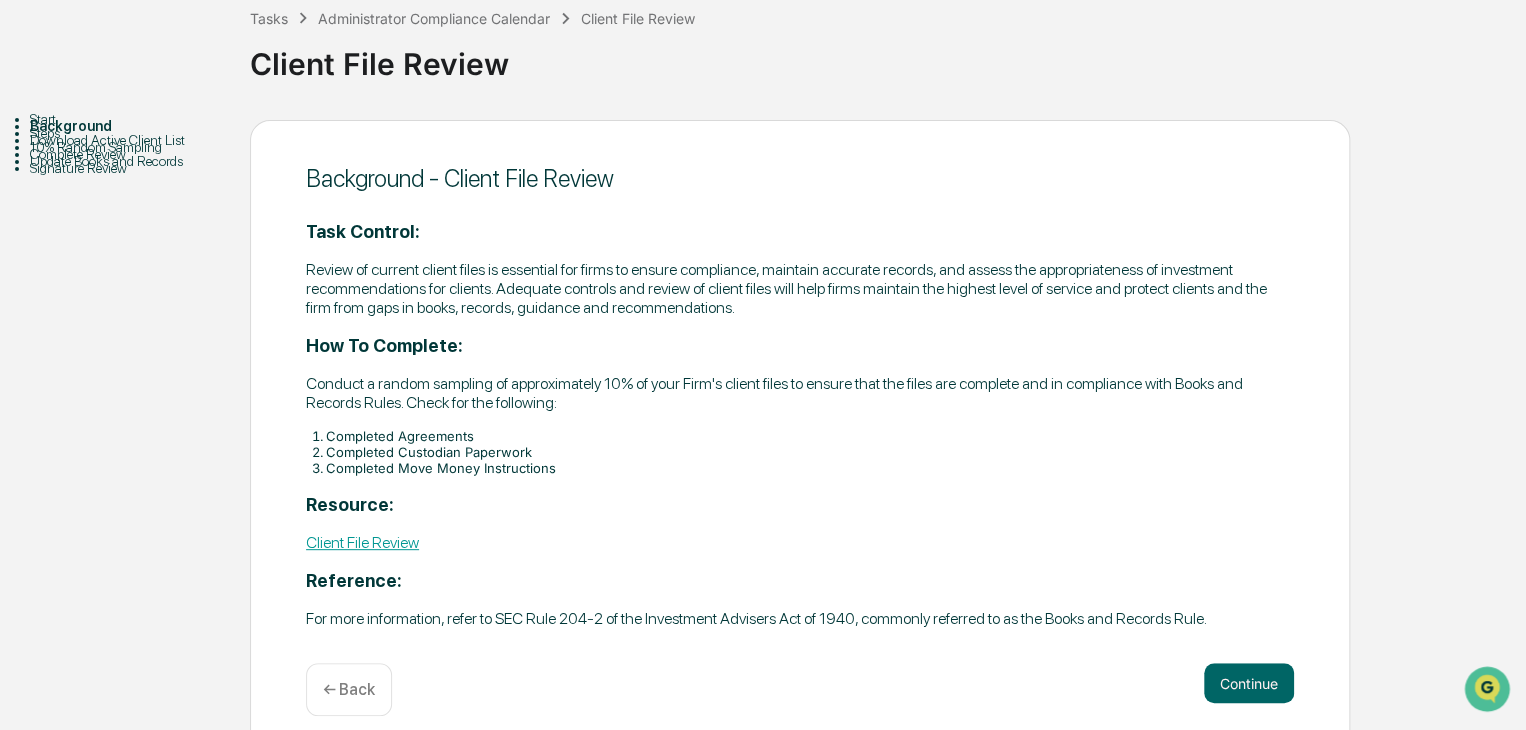 scroll, scrollTop: 138, scrollLeft: 0, axis: vertical 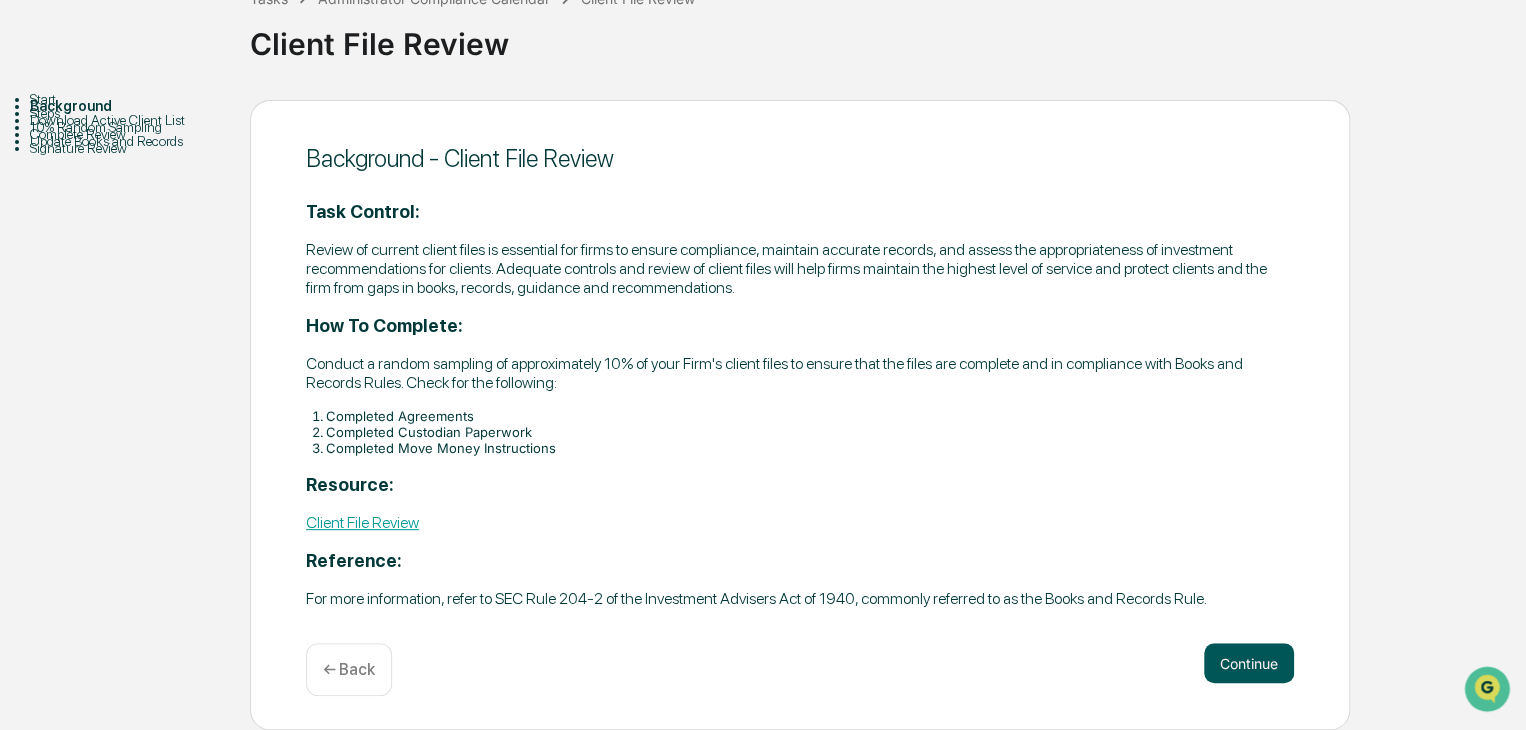 click on "Continue" at bounding box center (1249, 663) 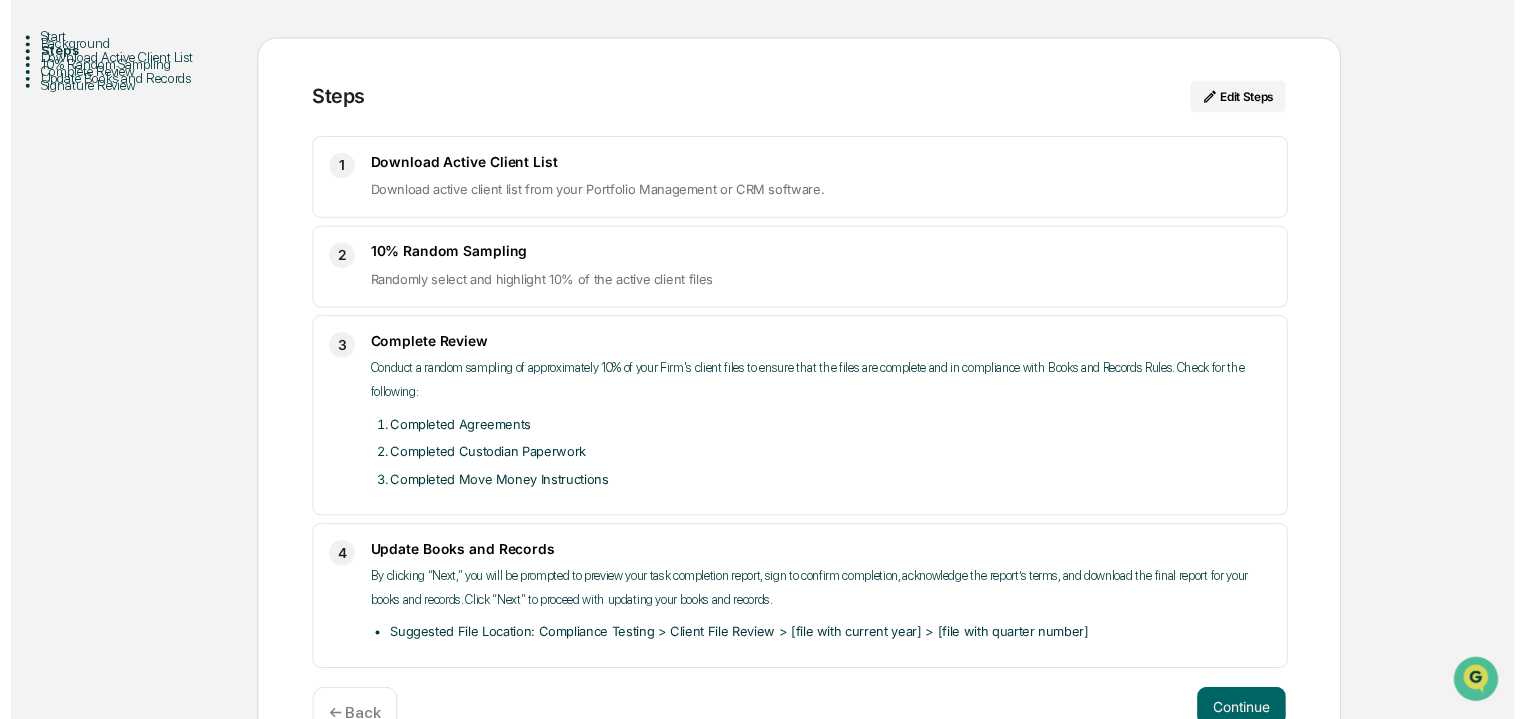 scroll, scrollTop: 252, scrollLeft: 0, axis: vertical 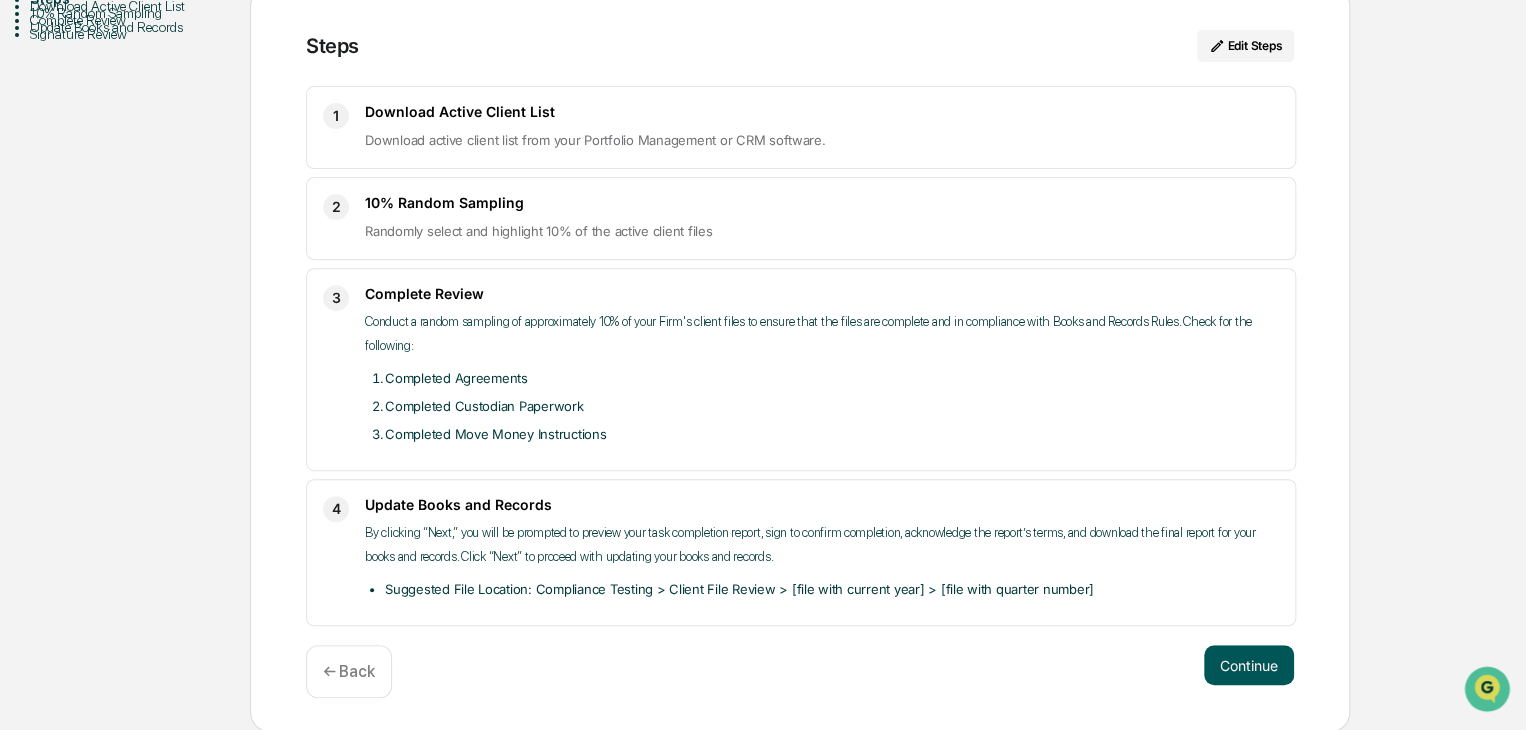 click on "Continue" at bounding box center (1249, 665) 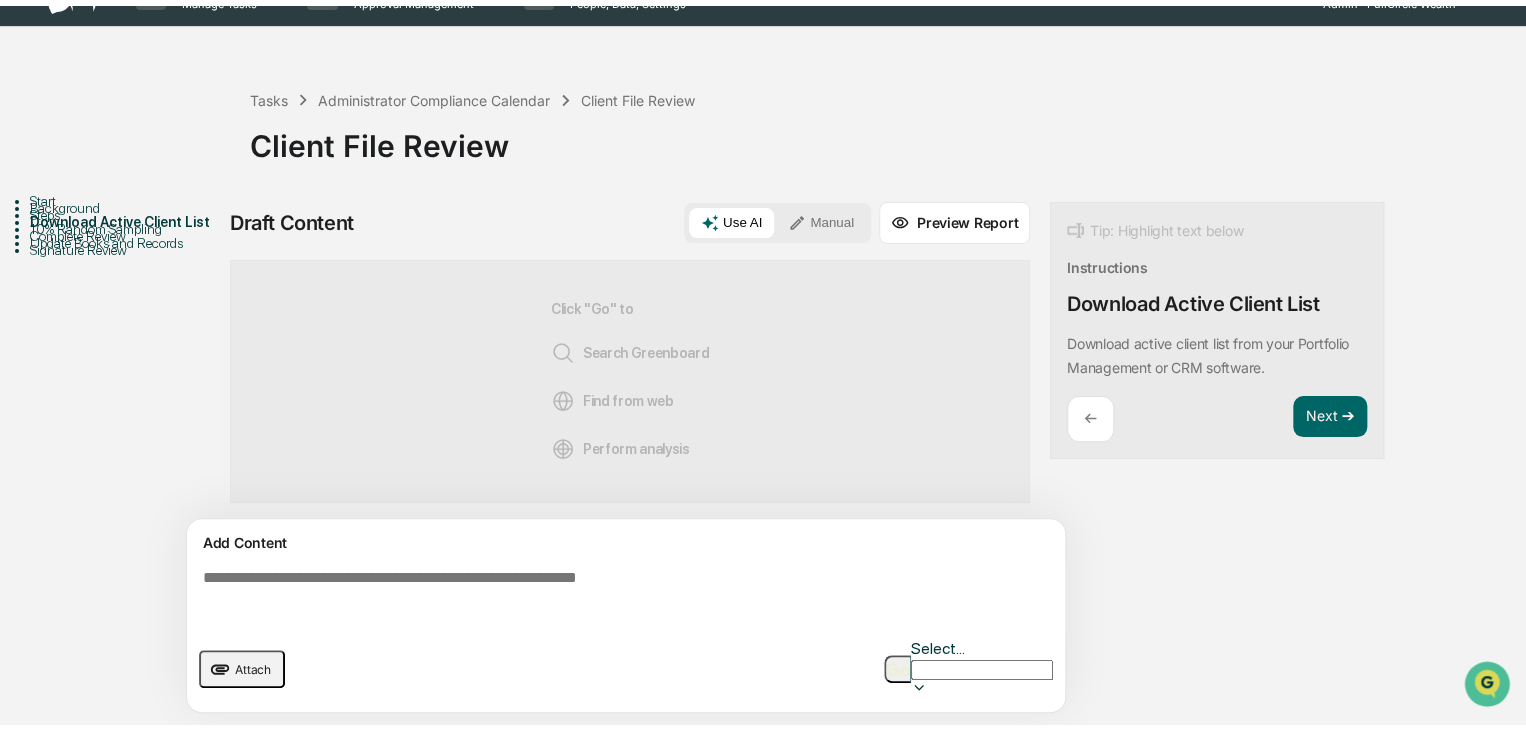 scroll, scrollTop: 25, scrollLeft: 0, axis: vertical 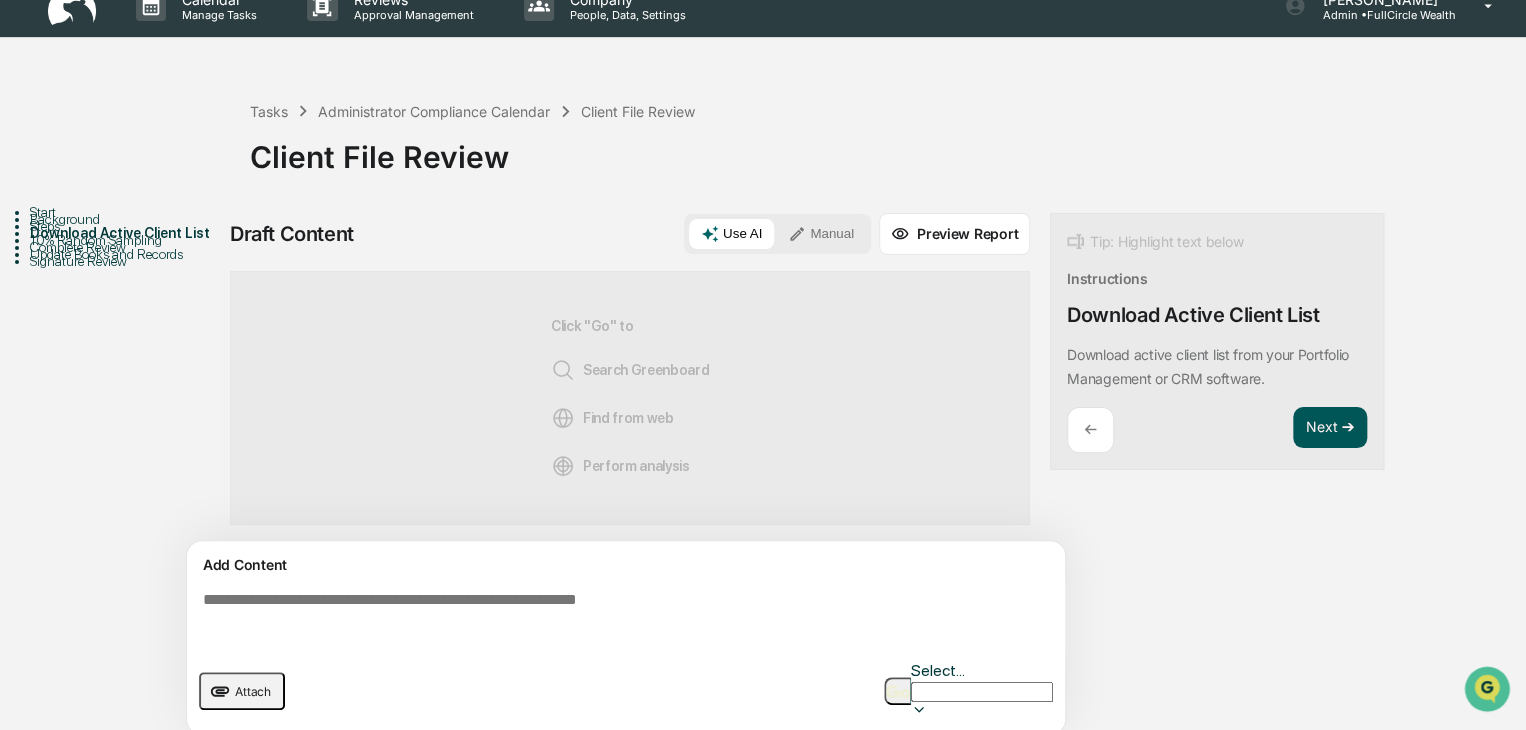 click on "Next ➔" at bounding box center (1330, 428) 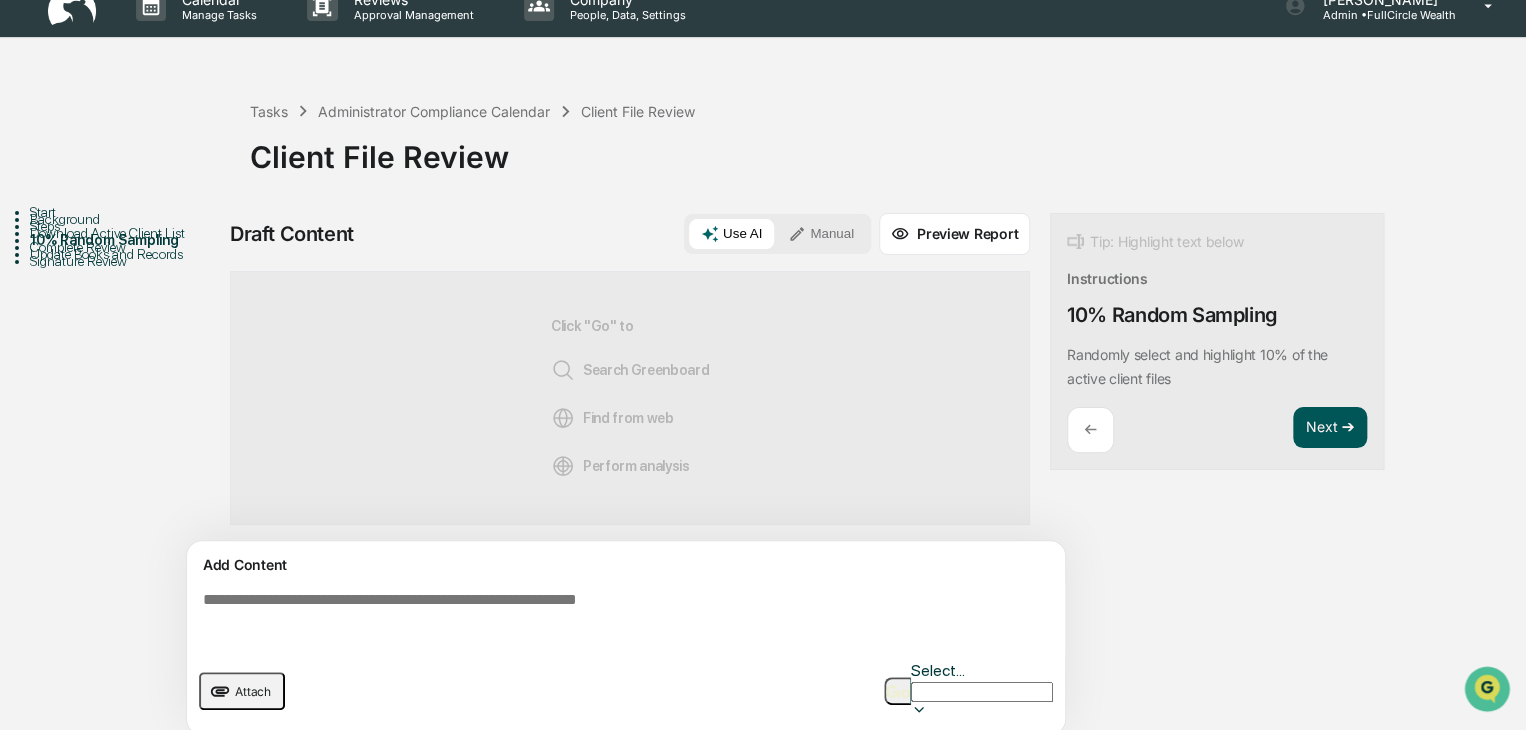 click on "Next ➔" at bounding box center (1330, 428) 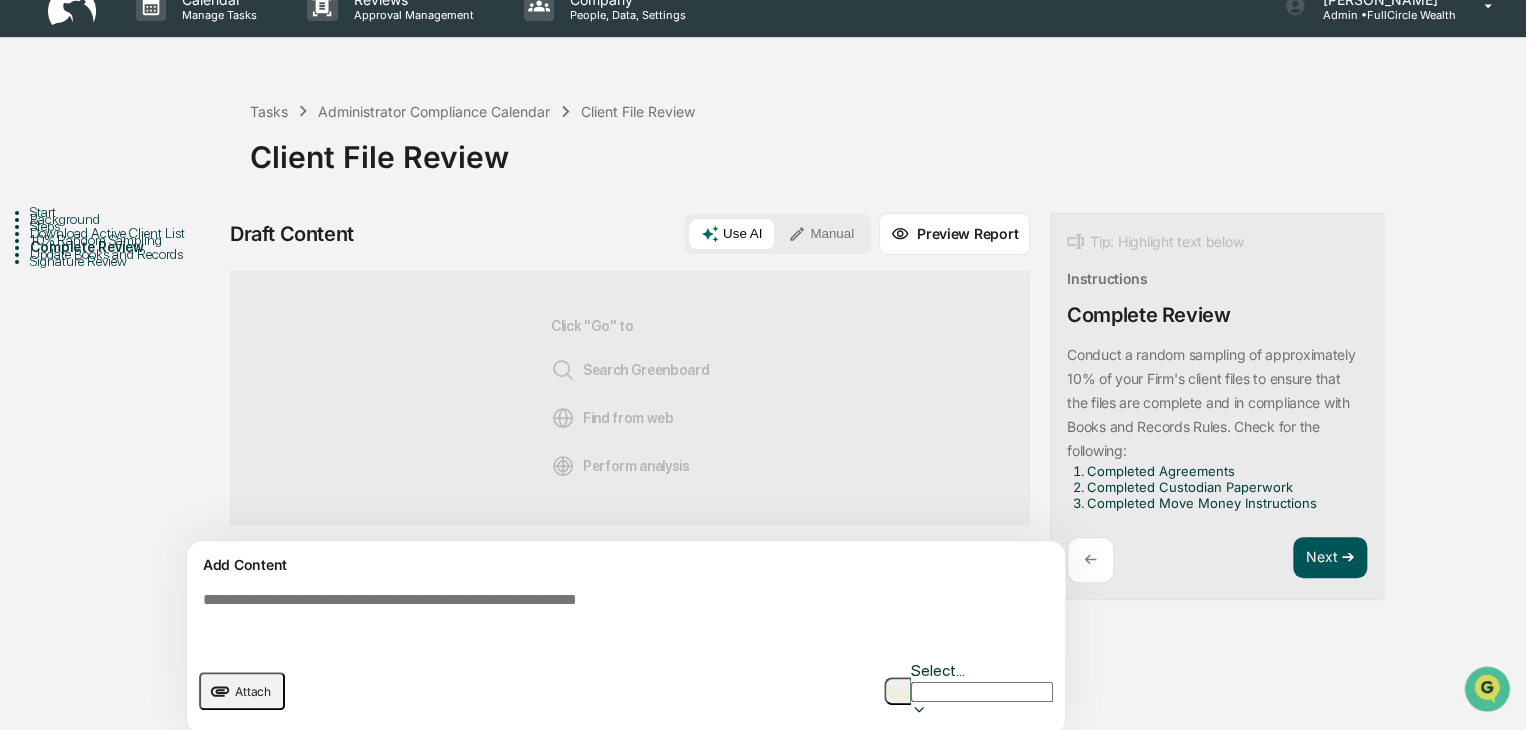 click on "Next ➔" at bounding box center [1330, 558] 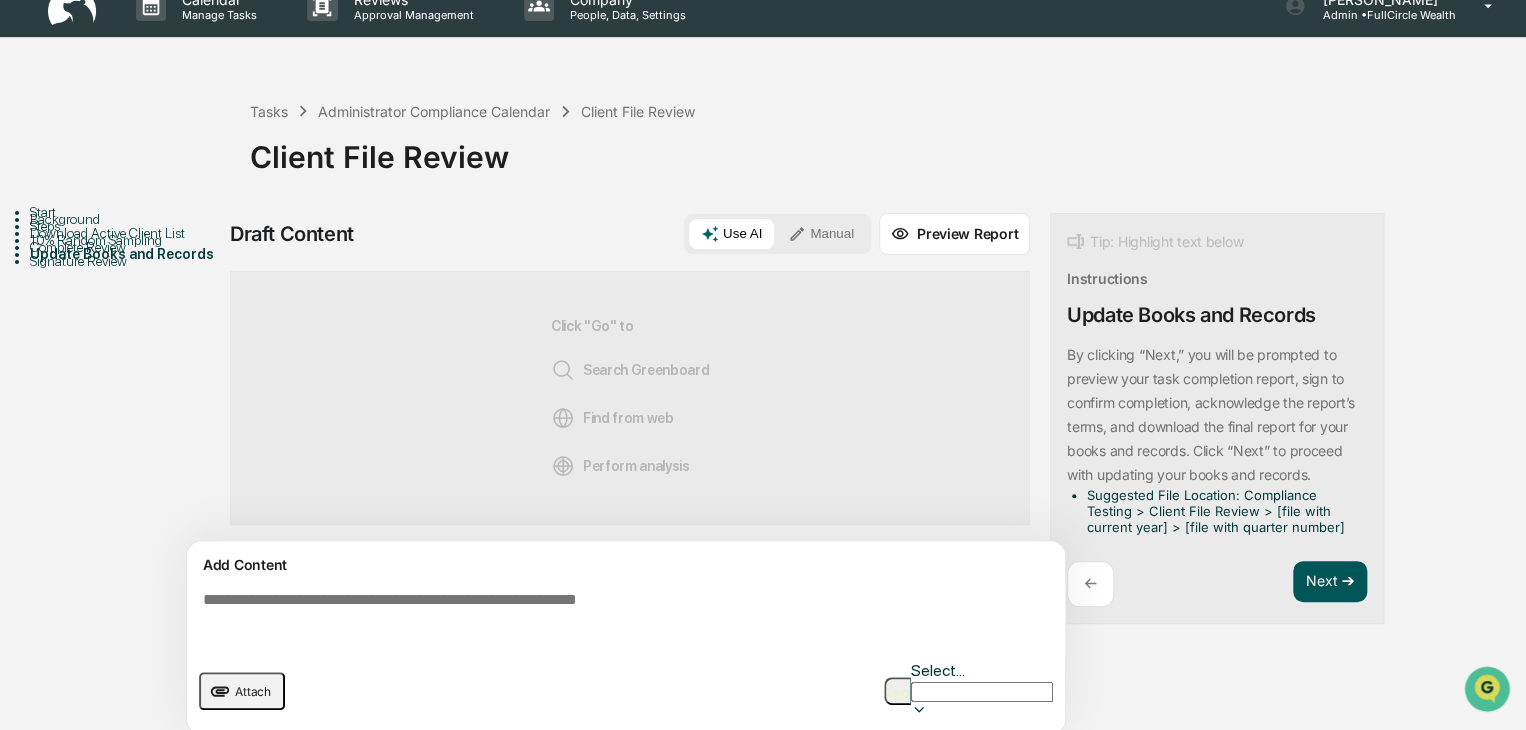 click on "Next ➔" at bounding box center [1330, 582] 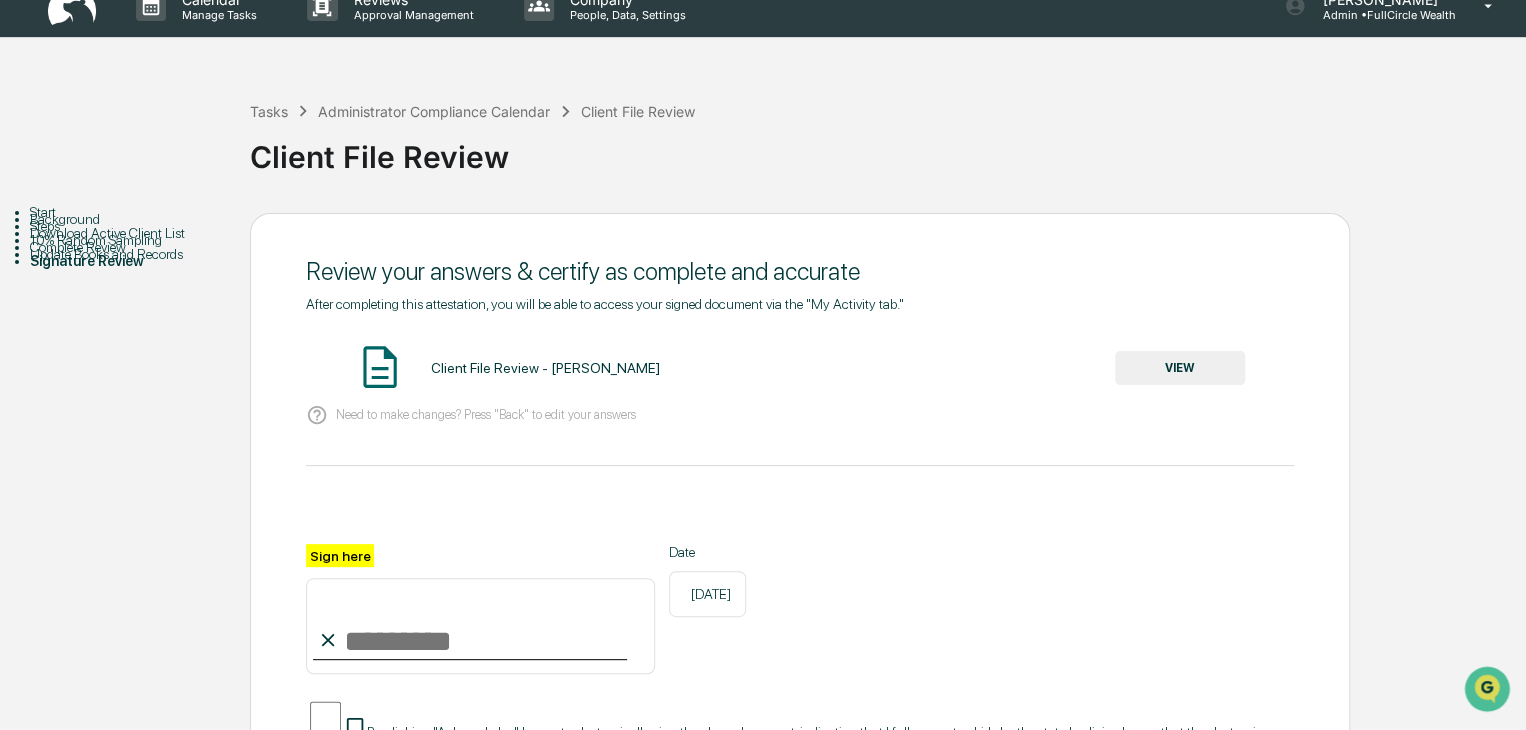 click on "VIEW" at bounding box center [1180, 368] 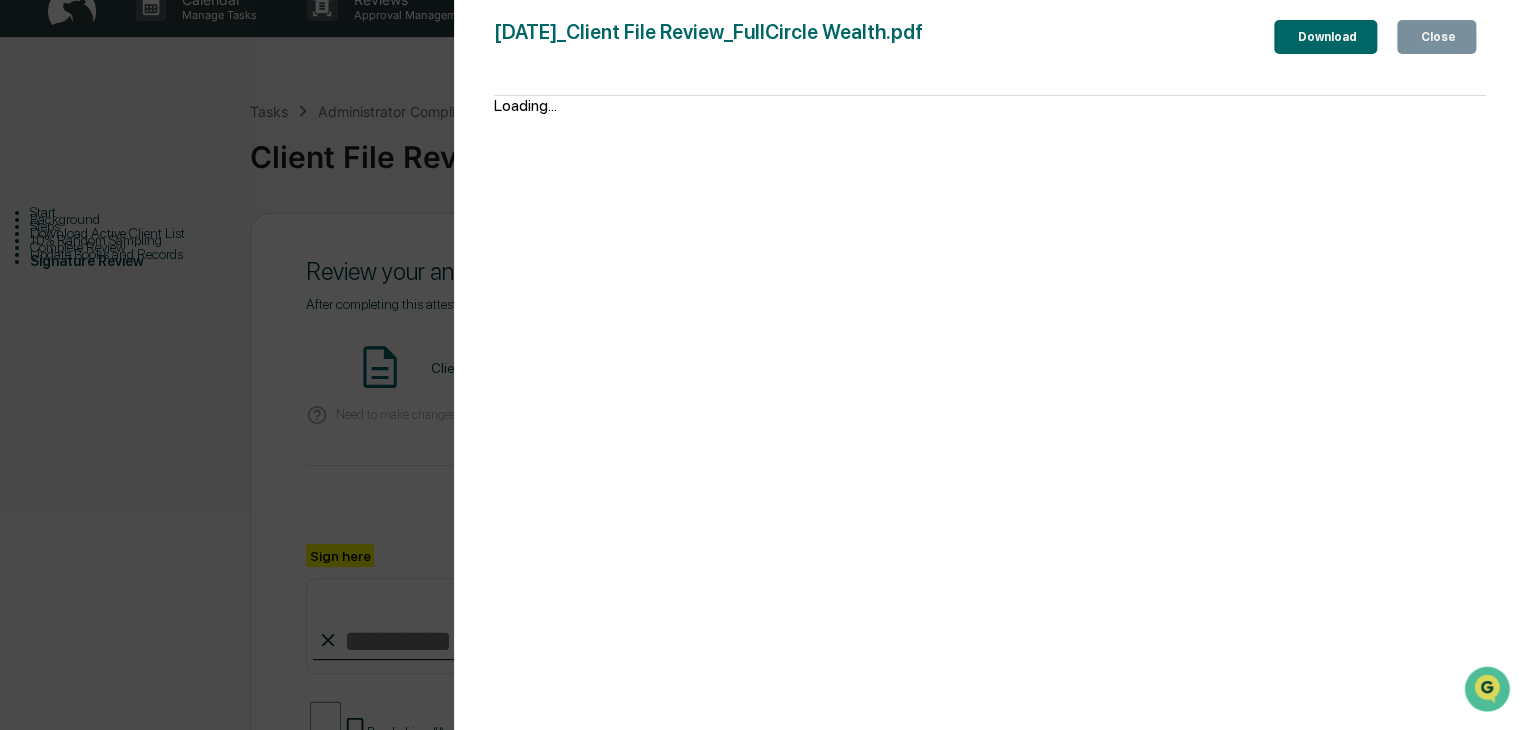 click on "Close" at bounding box center [1436, 37] 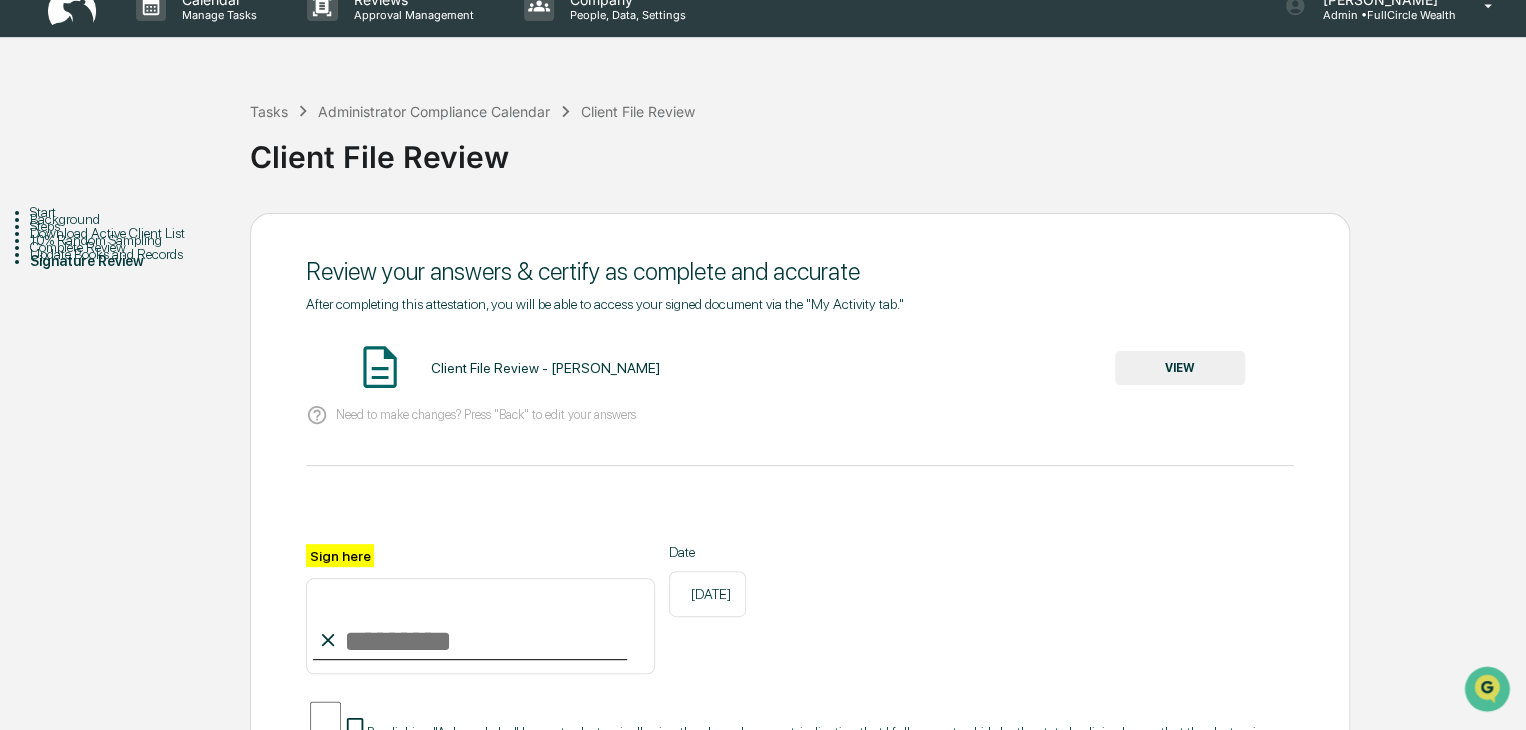 click 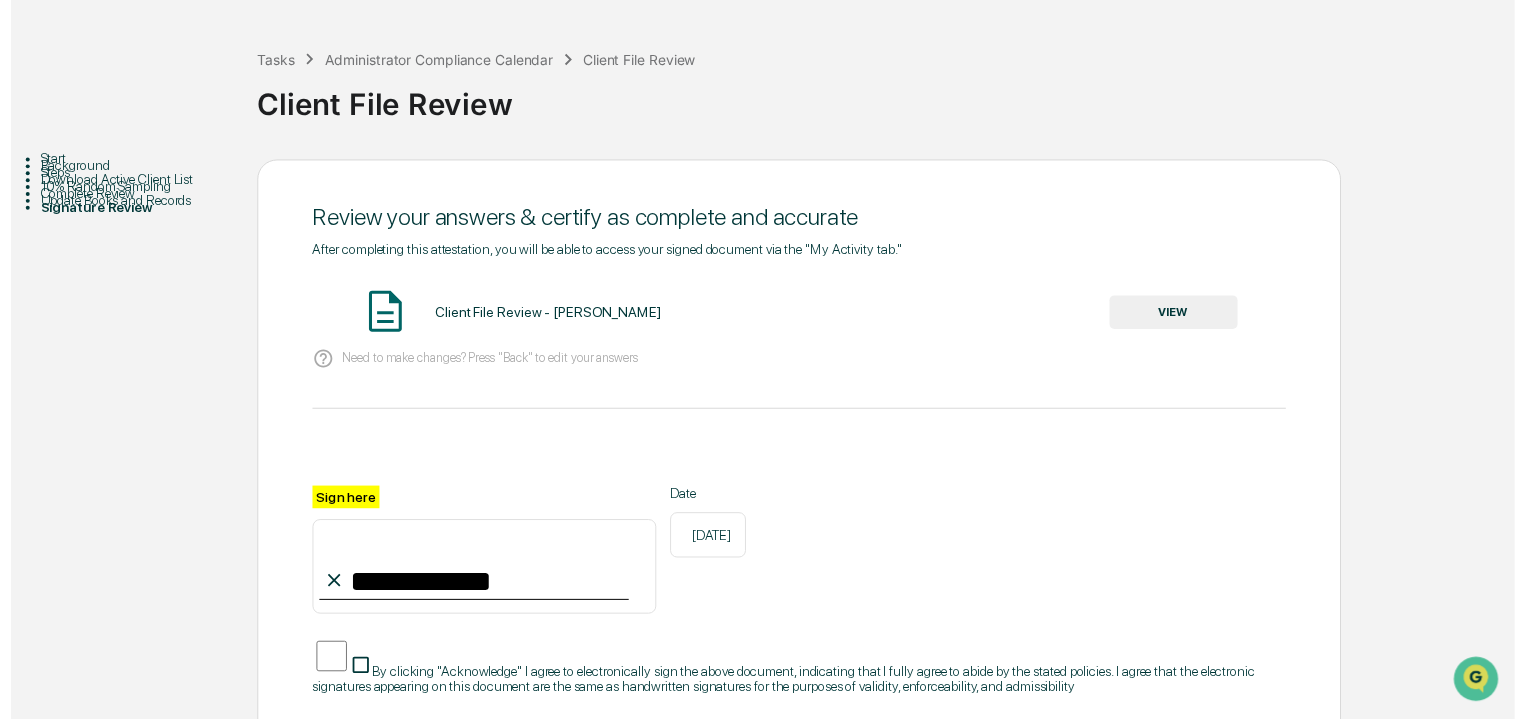 scroll, scrollTop: 200, scrollLeft: 0, axis: vertical 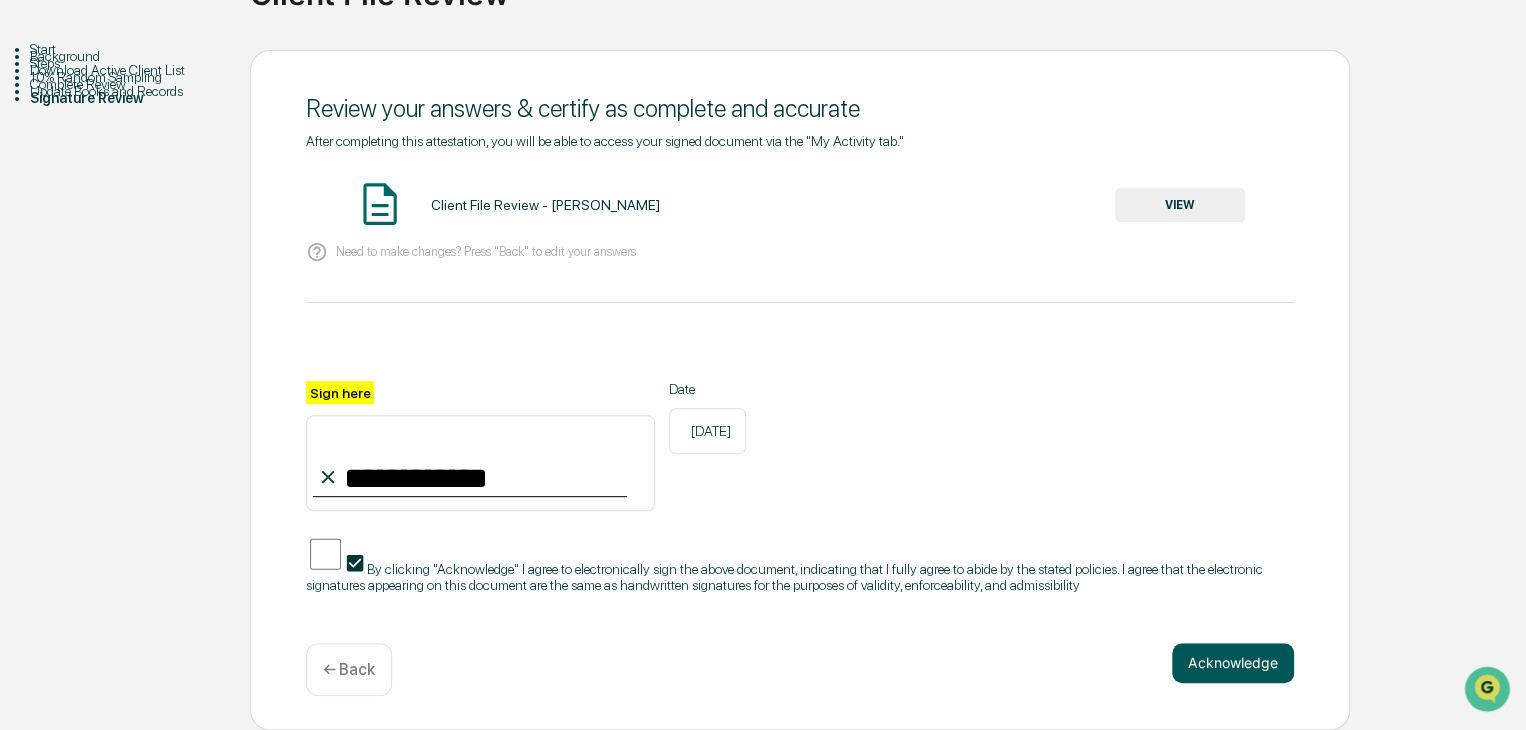 click on "Acknowledge" at bounding box center [1233, 663] 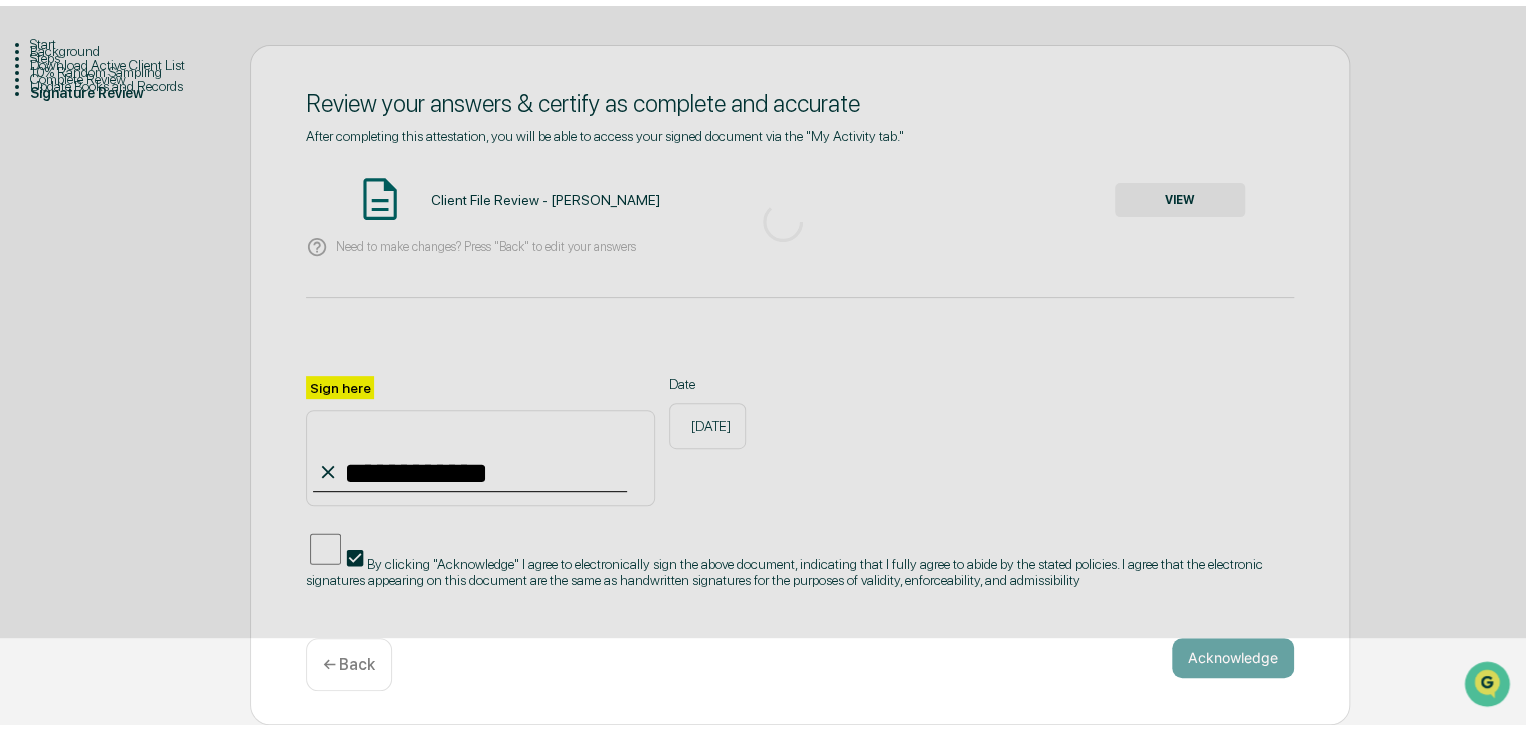 scroll, scrollTop: 75, scrollLeft: 0, axis: vertical 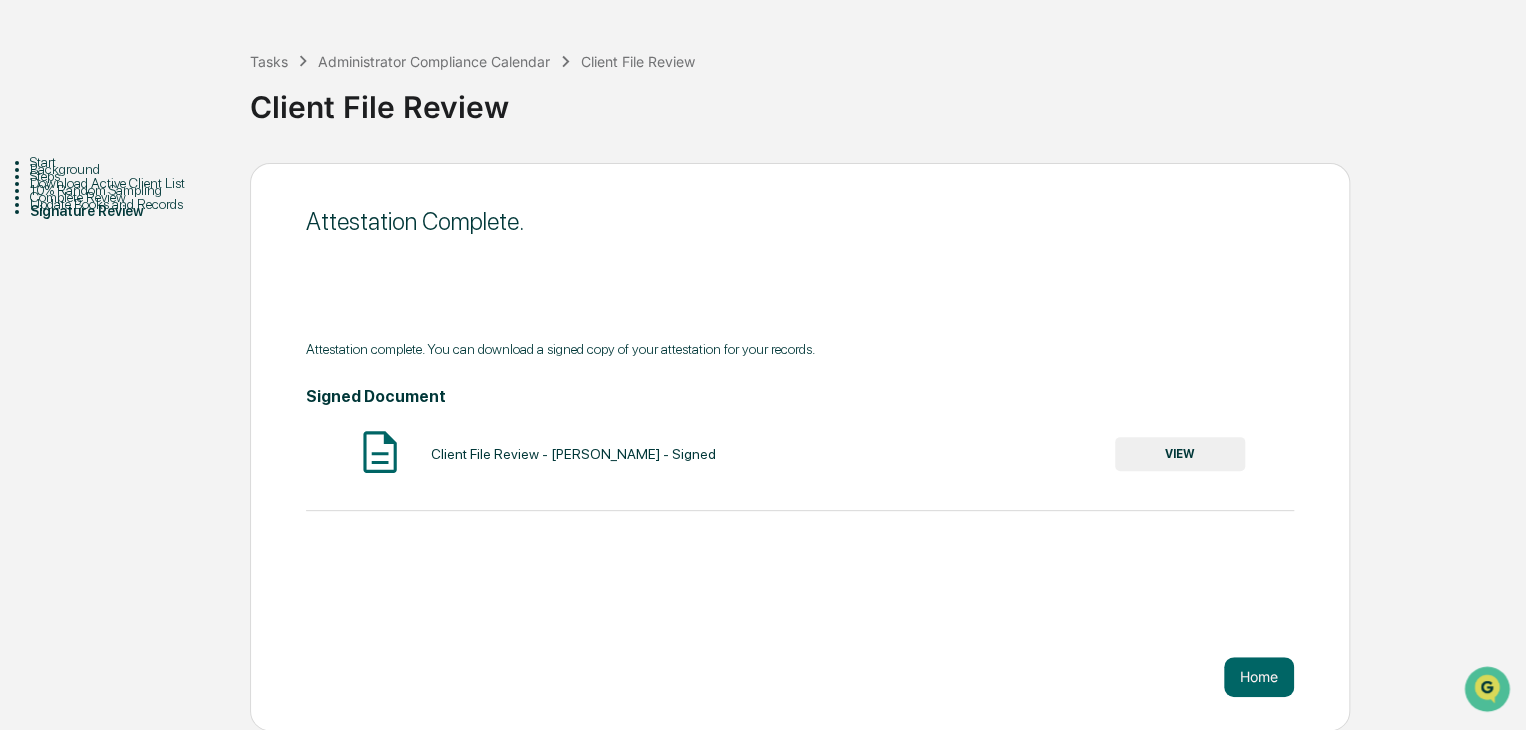 click on "VIEW" at bounding box center (1180, 454) 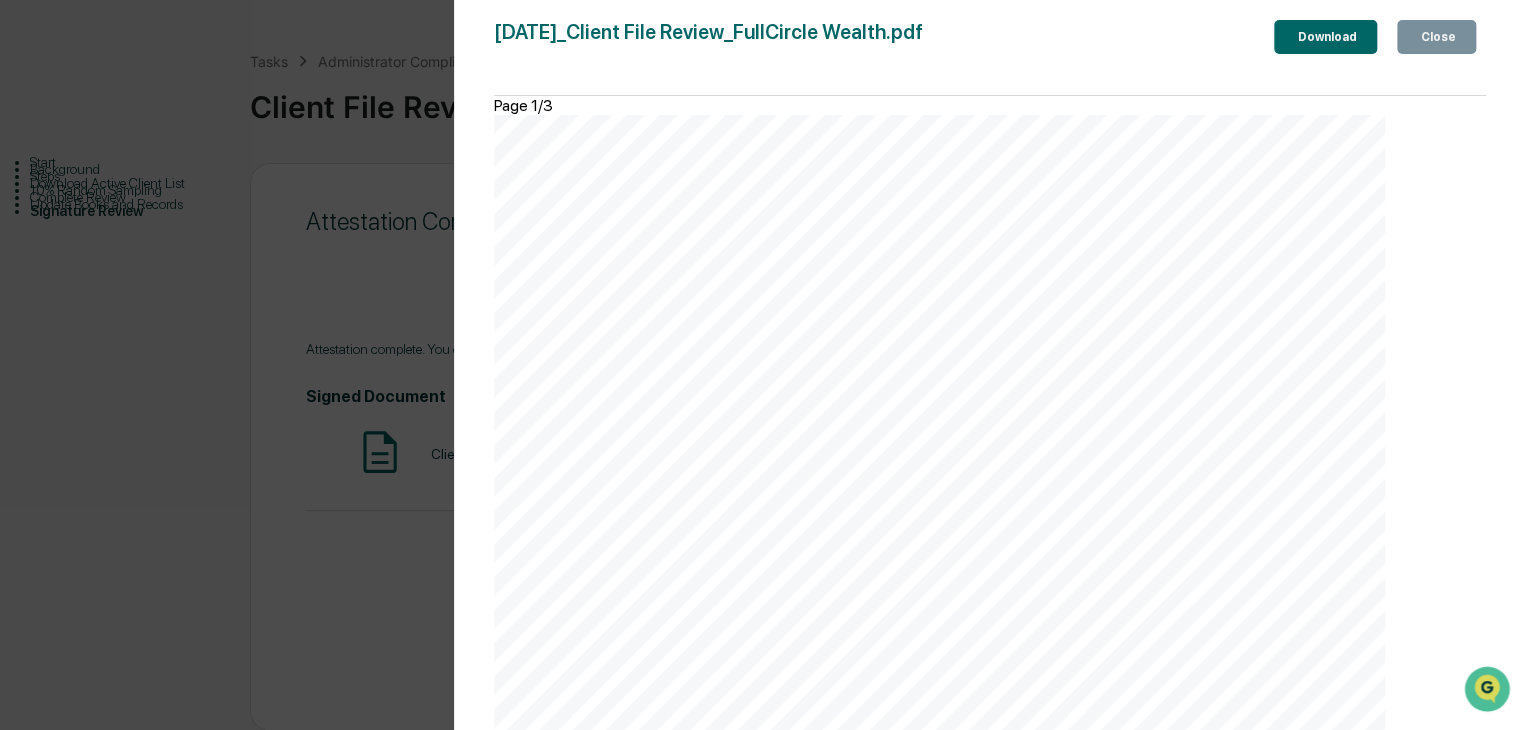 click on "Download" at bounding box center [1325, 37] 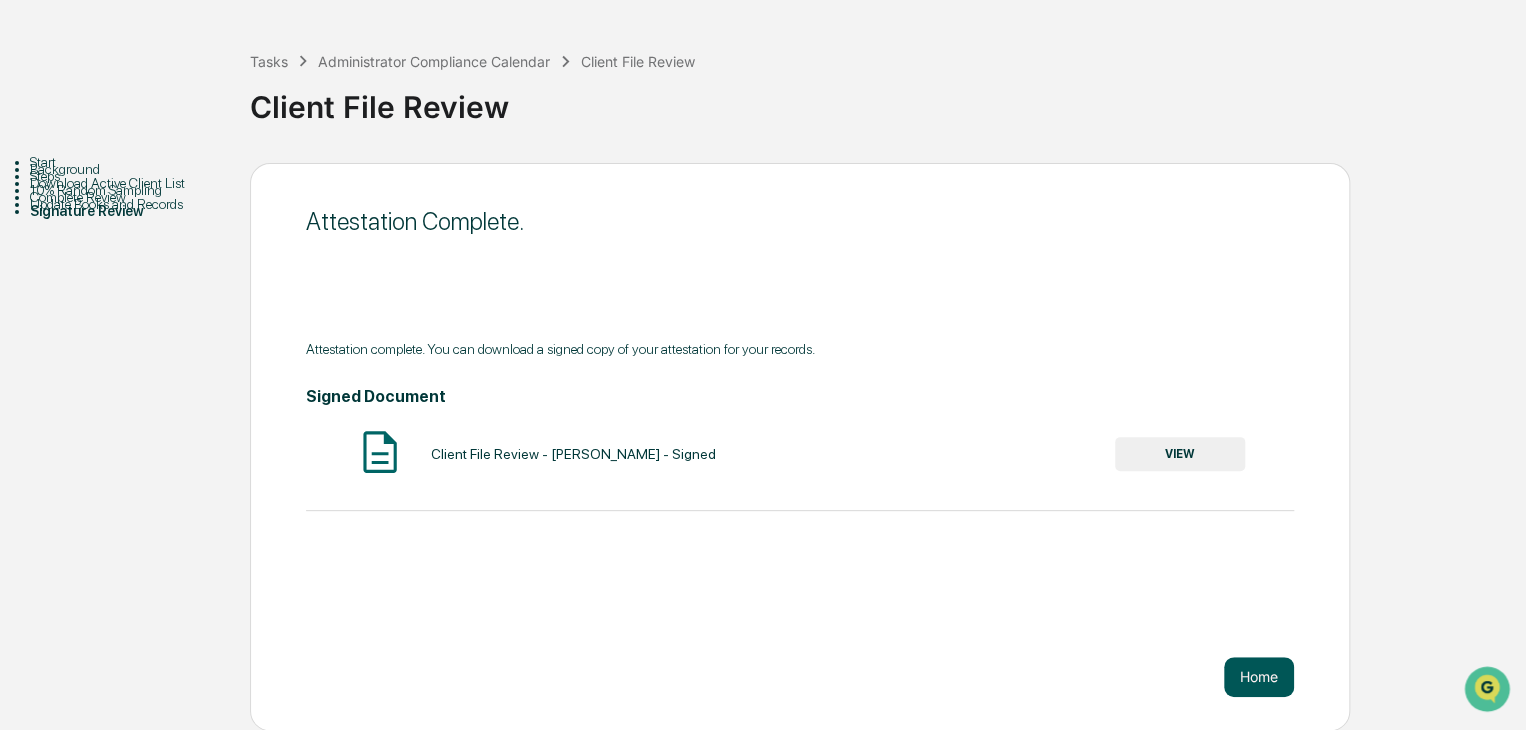 click on "Home" at bounding box center [1259, 677] 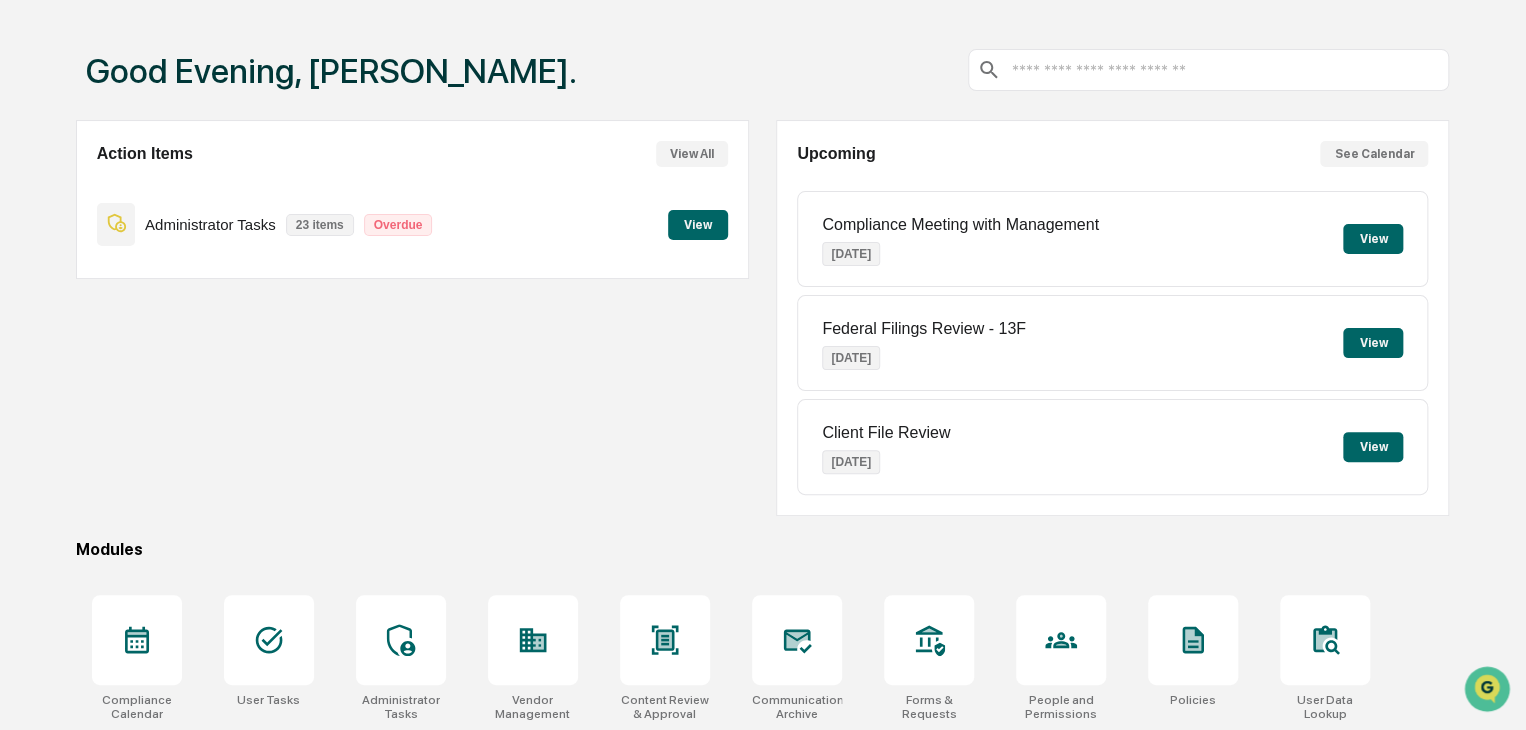 scroll, scrollTop: 0, scrollLeft: 0, axis: both 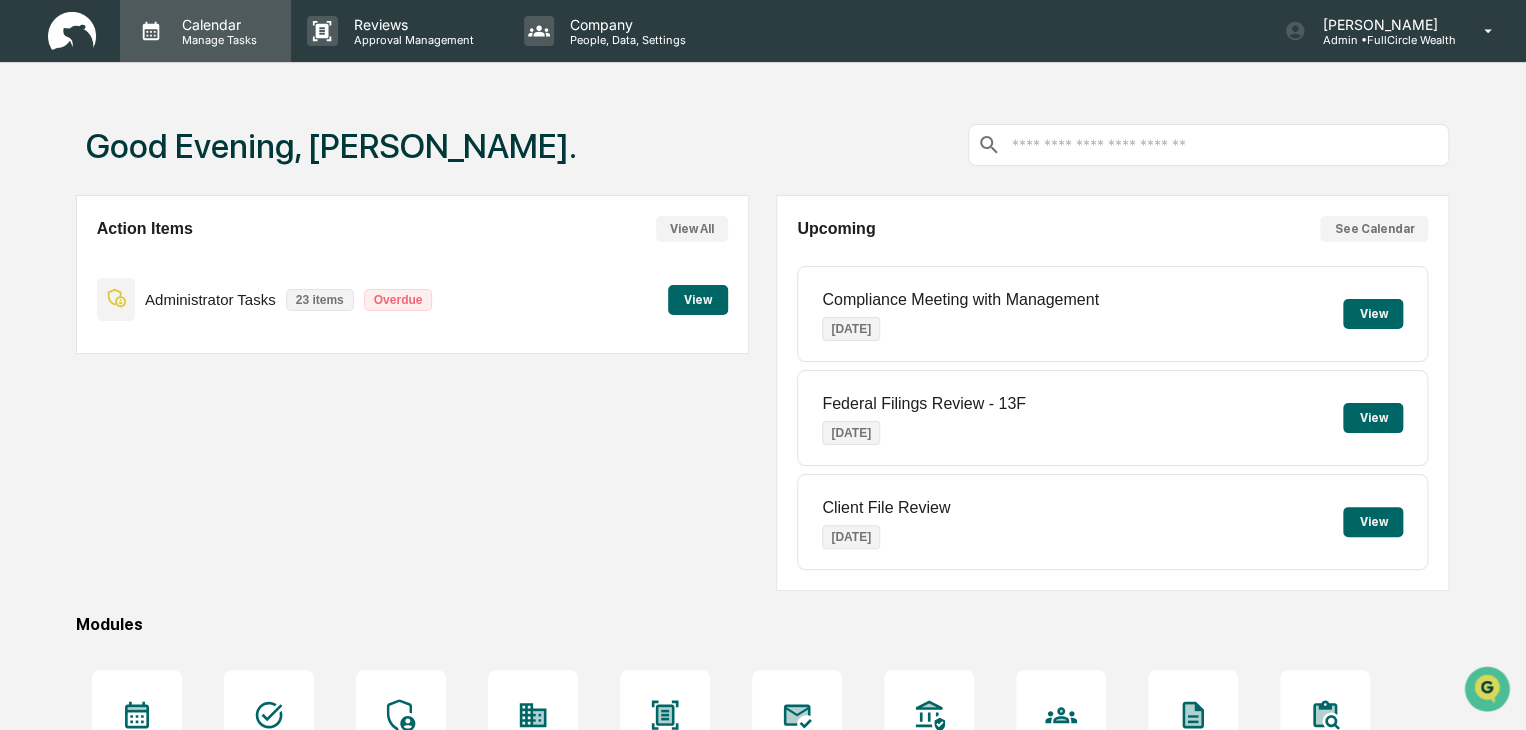 click on "Calendar Manage Tasks" at bounding box center [205, 31] 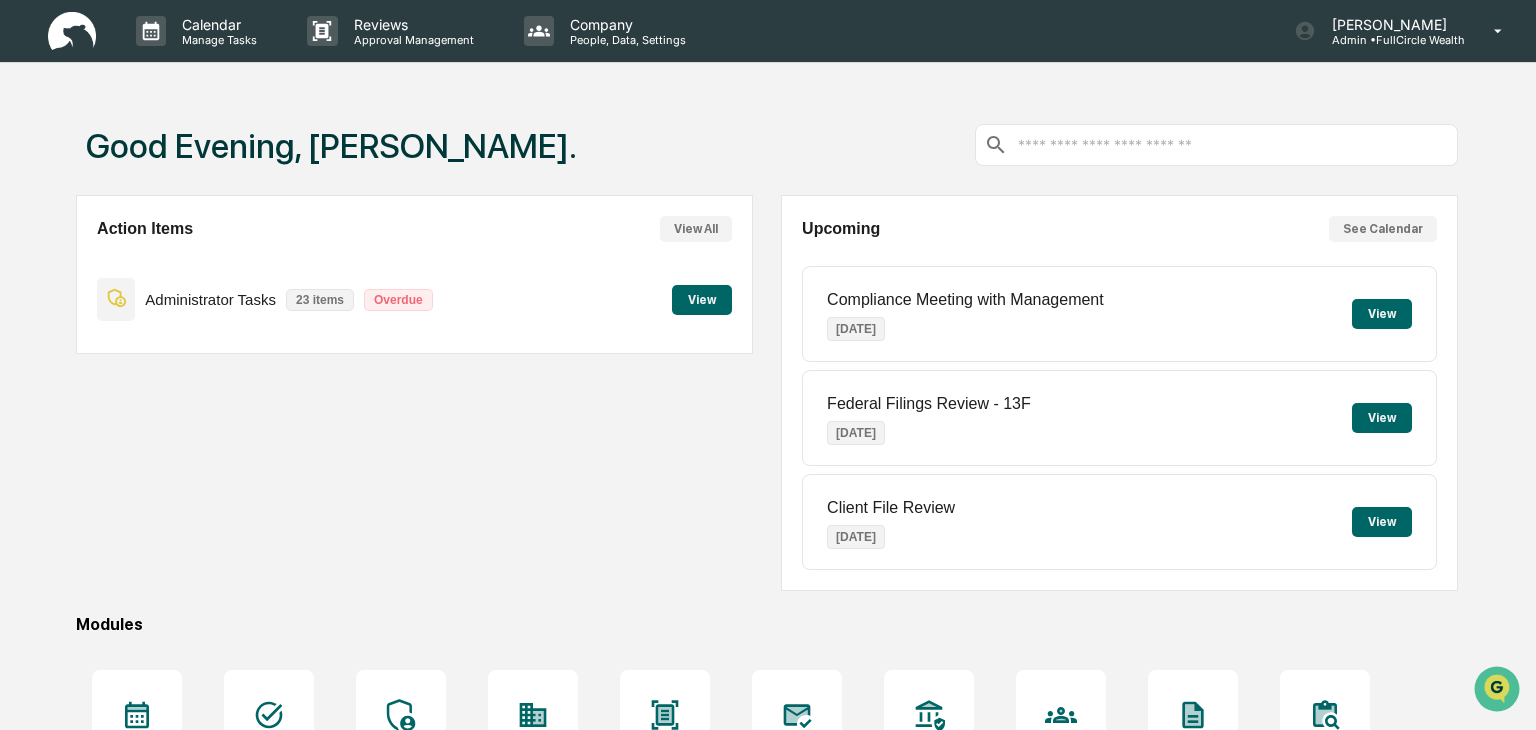 click on "Administrator Tasks" at bounding box center (160, 1131) 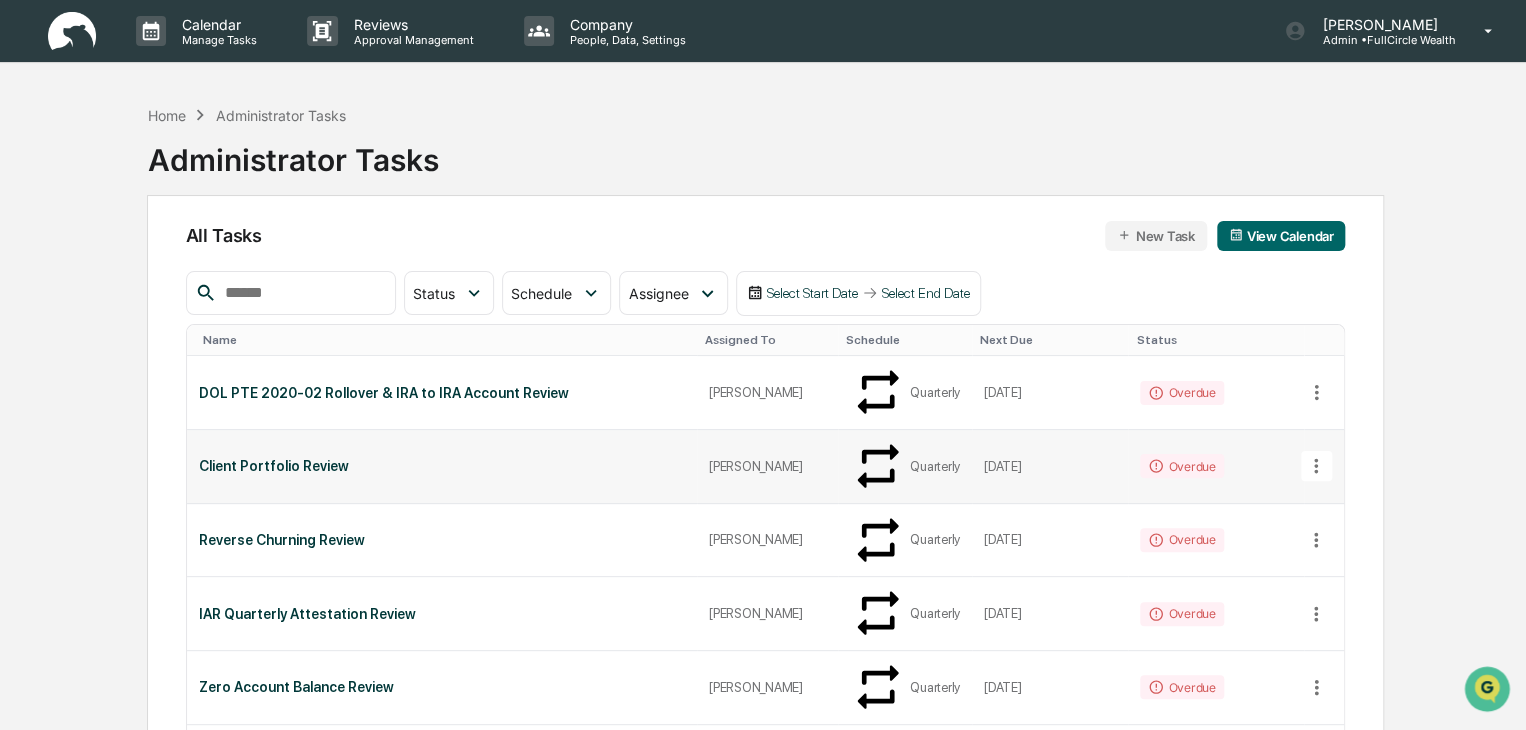 click on "Client Portfolio Review" at bounding box center (442, 466) 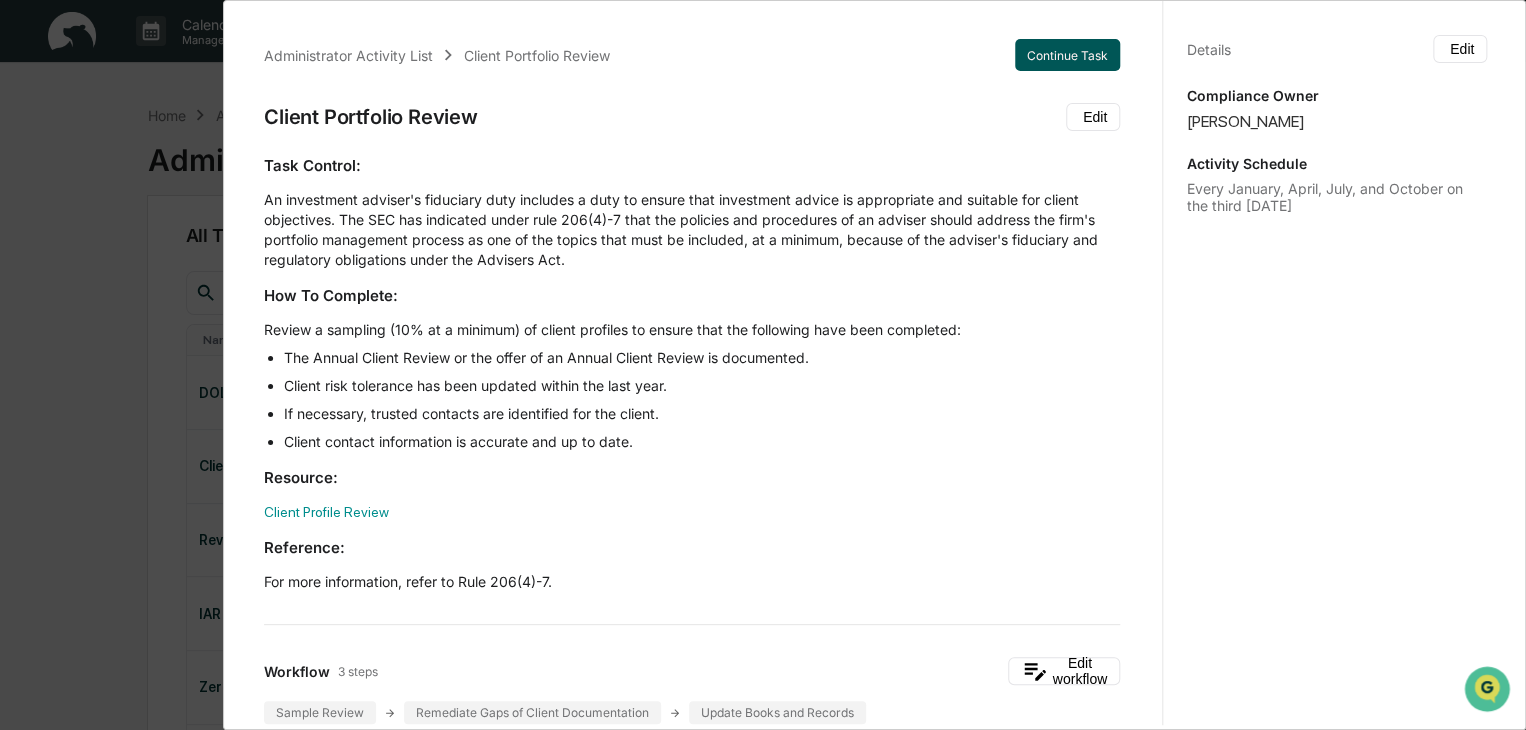 click on "Continue Task" at bounding box center (1067, 55) 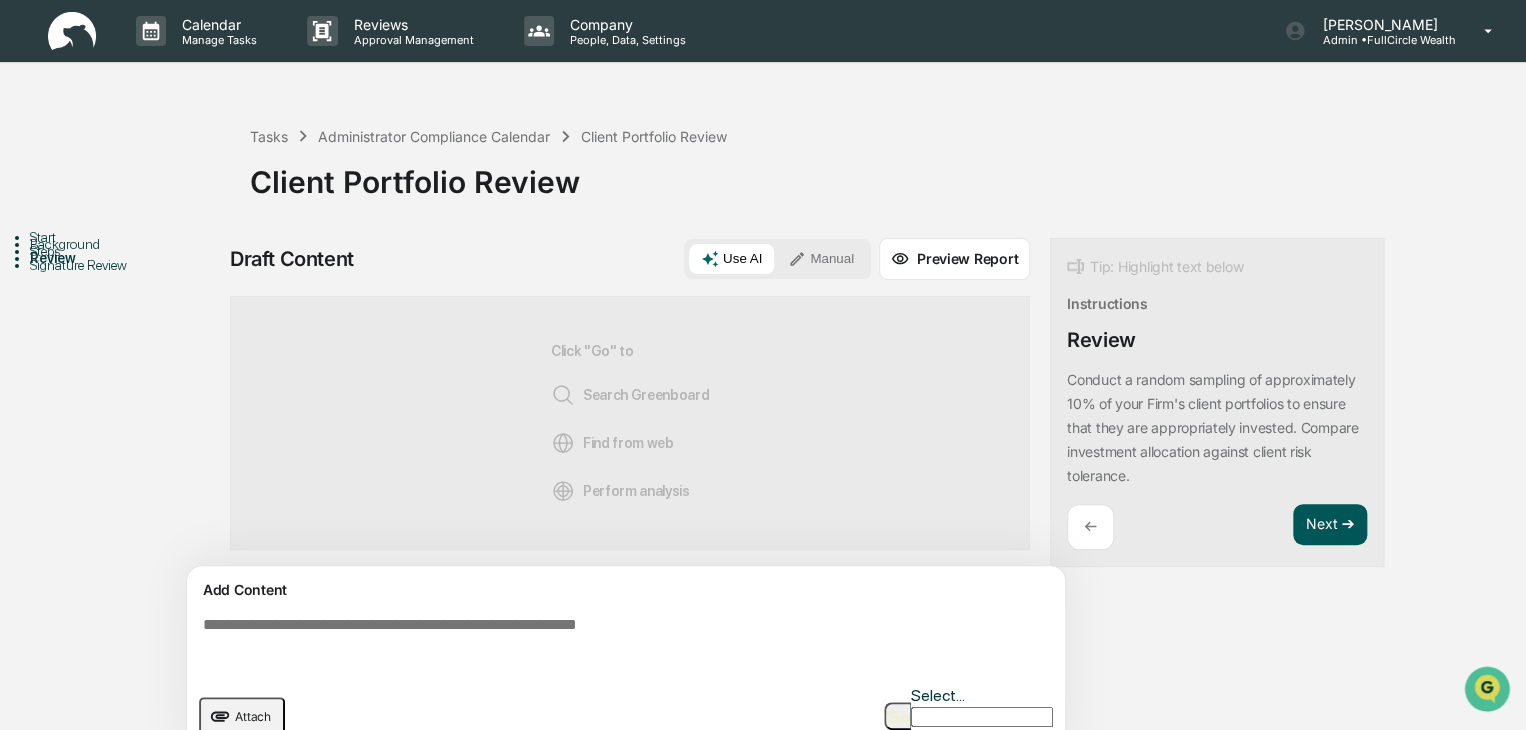 click on "Next ➔" at bounding box center (1330, 525) 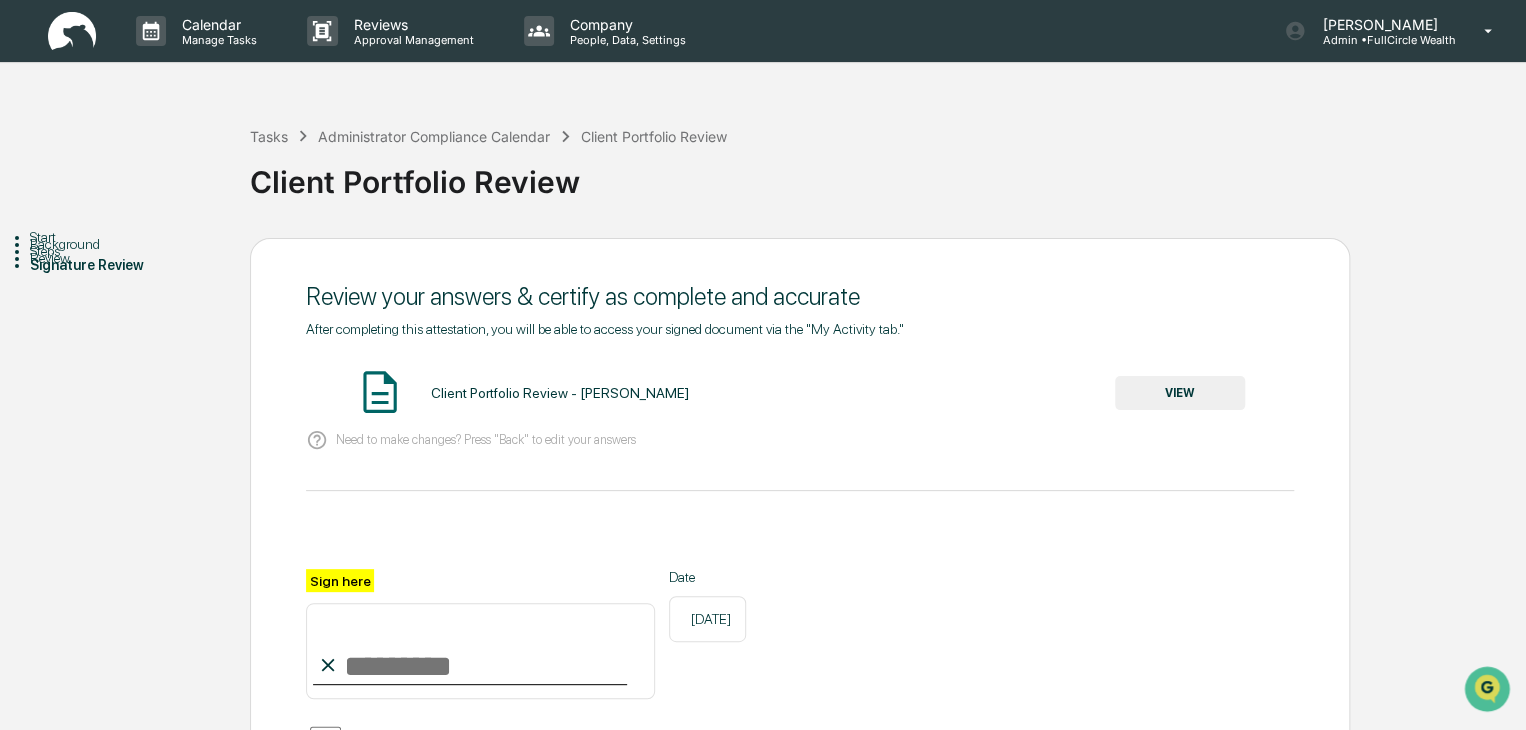 click on "VIEW" at bounding box center [1180, 393] 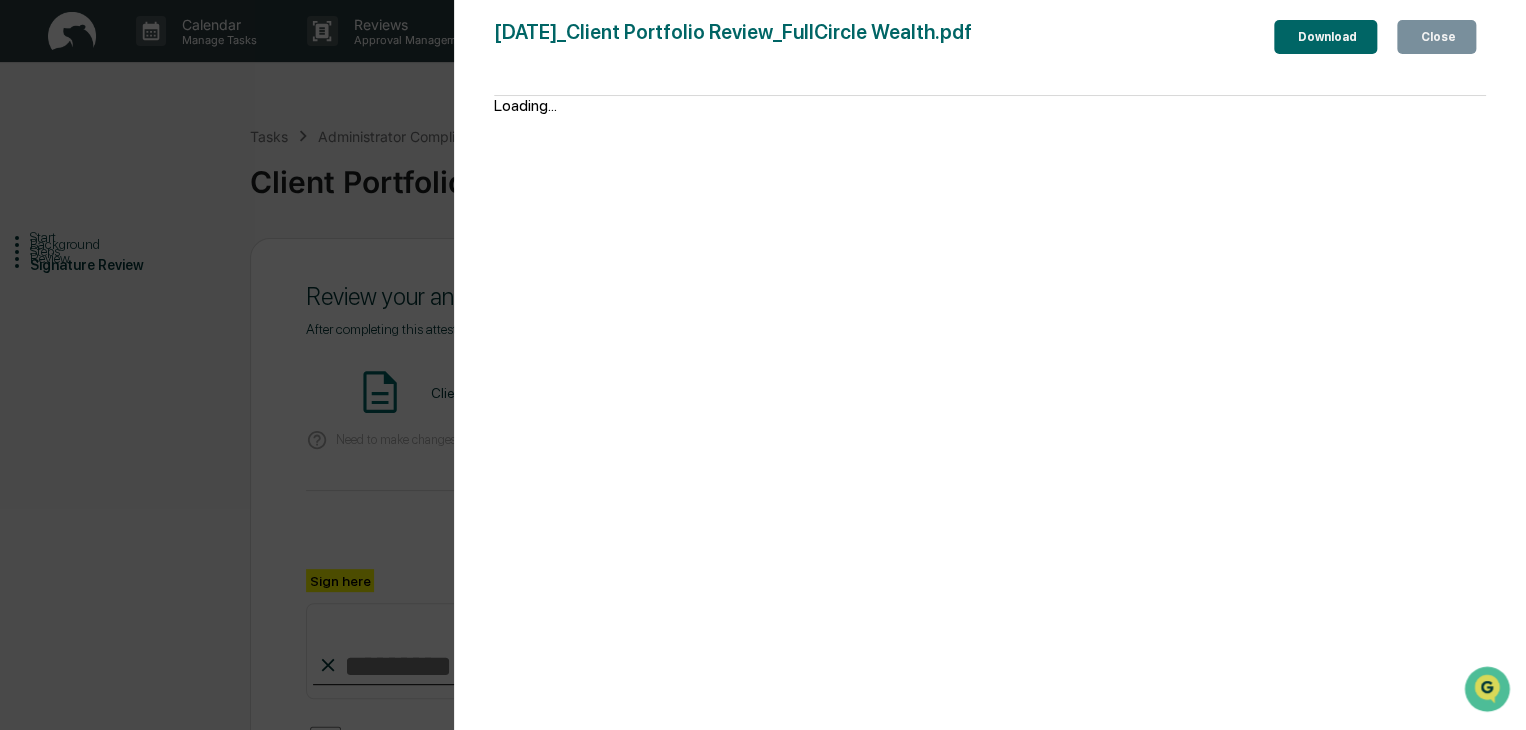 click 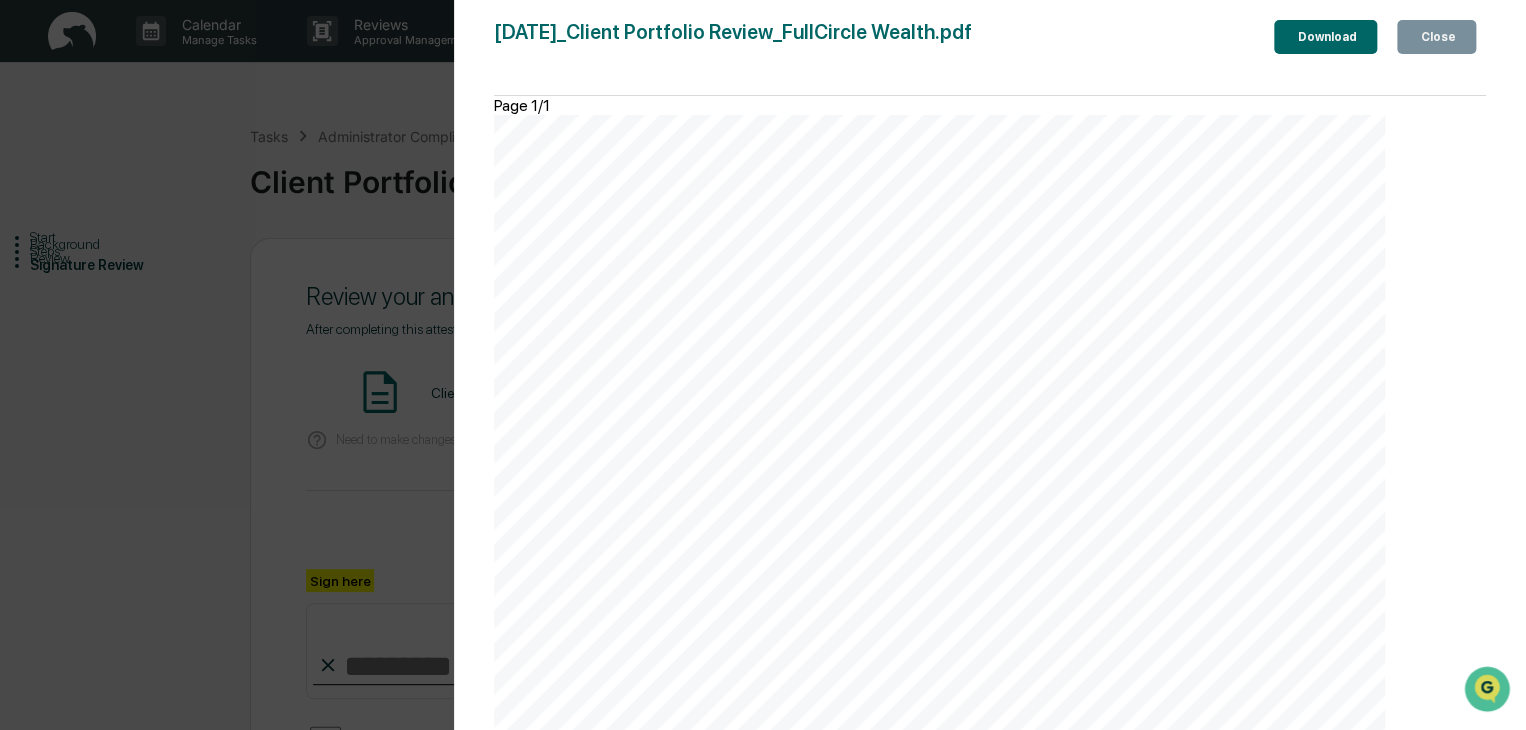 click on "Close" at bounding box center [1436, 37] 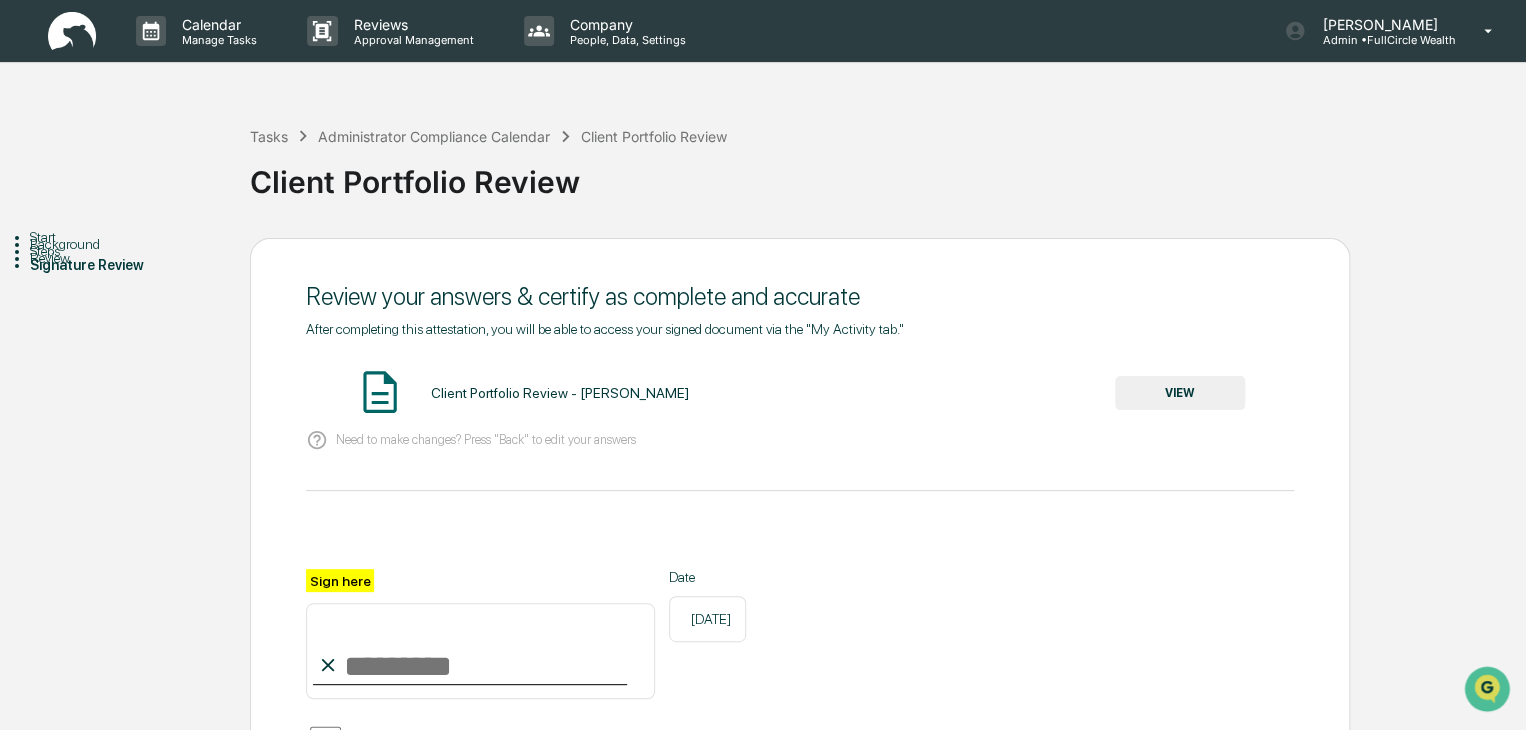 click on "Sign here" at bounding box center (480, 651) 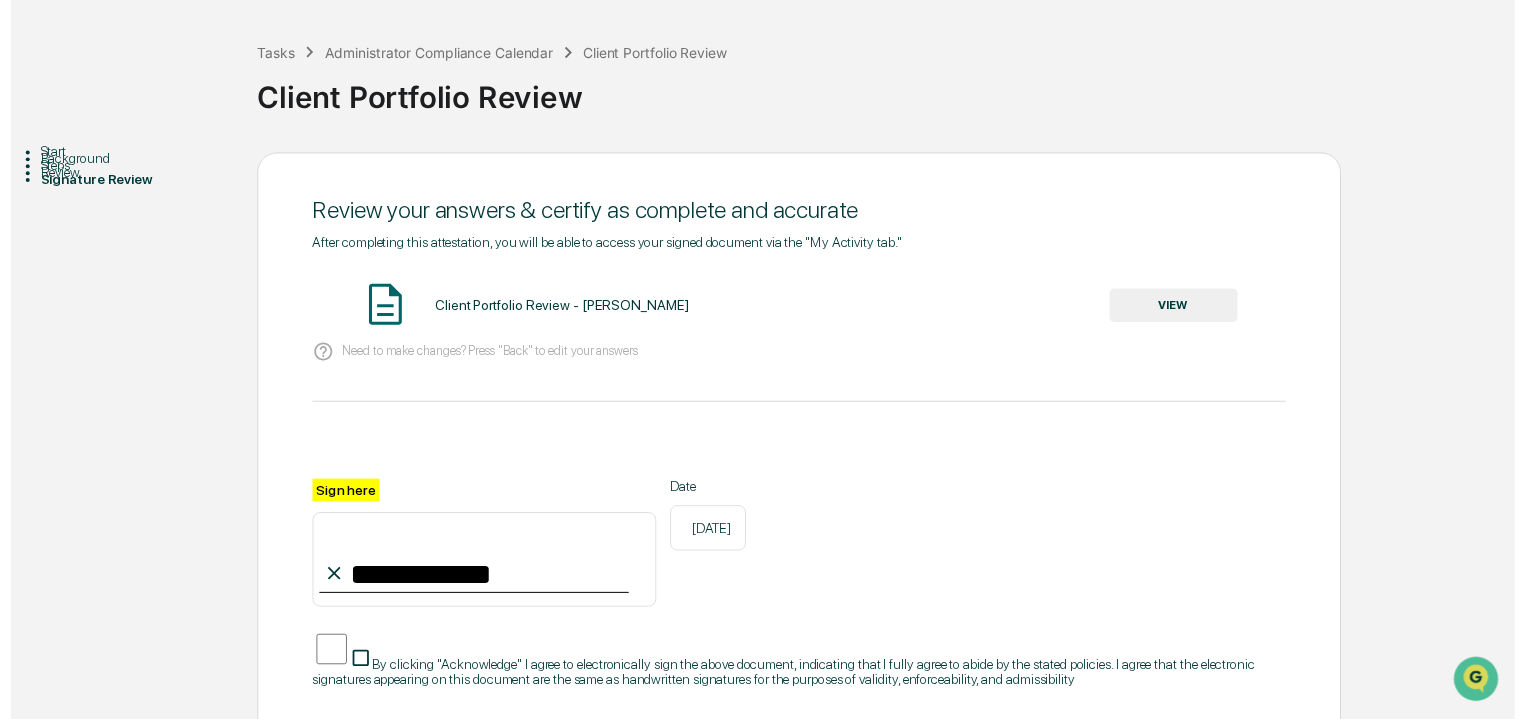 scroll, scrollTop: 200, scrollLeft: 0, axis: vertical 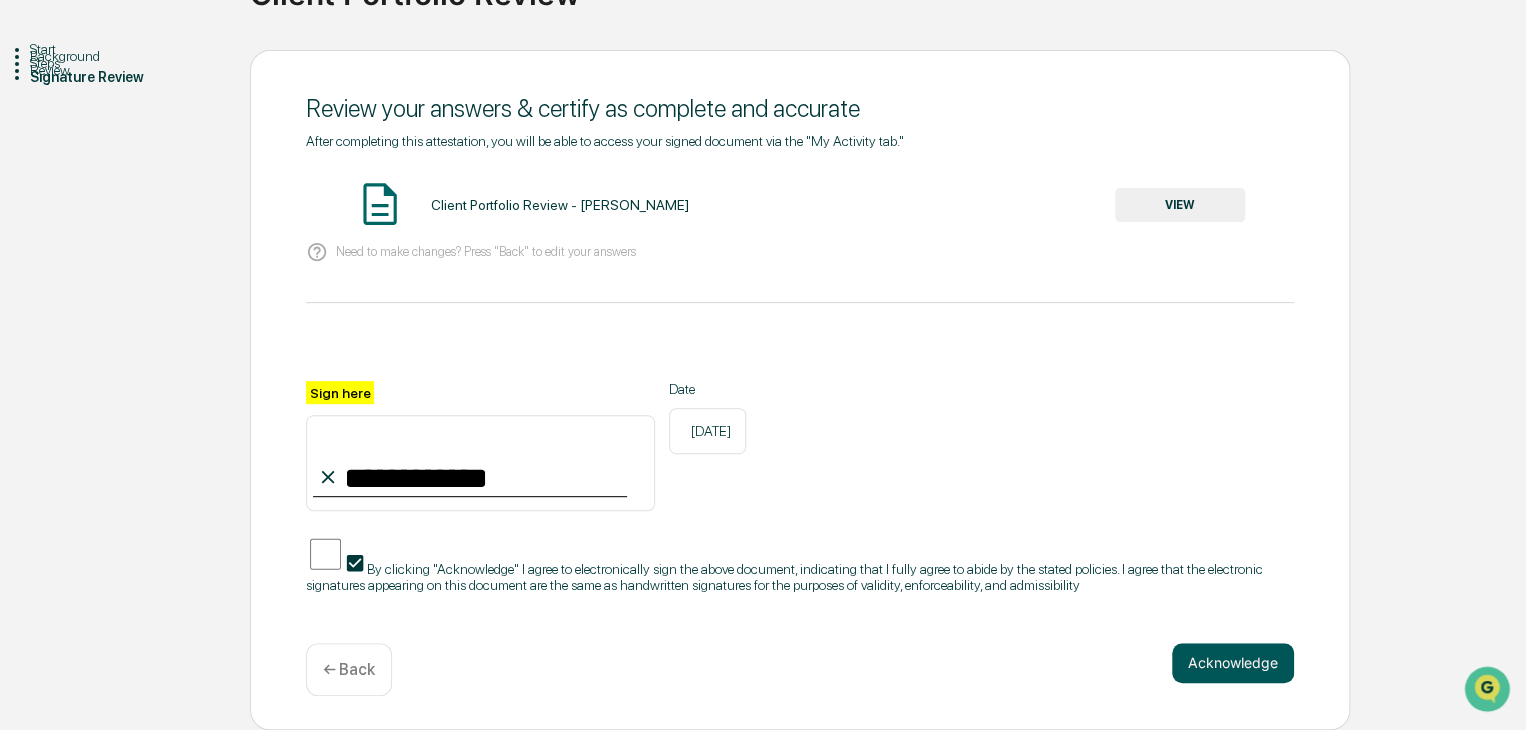 click on "Acknowledge" at bounding box center (1233, 663) 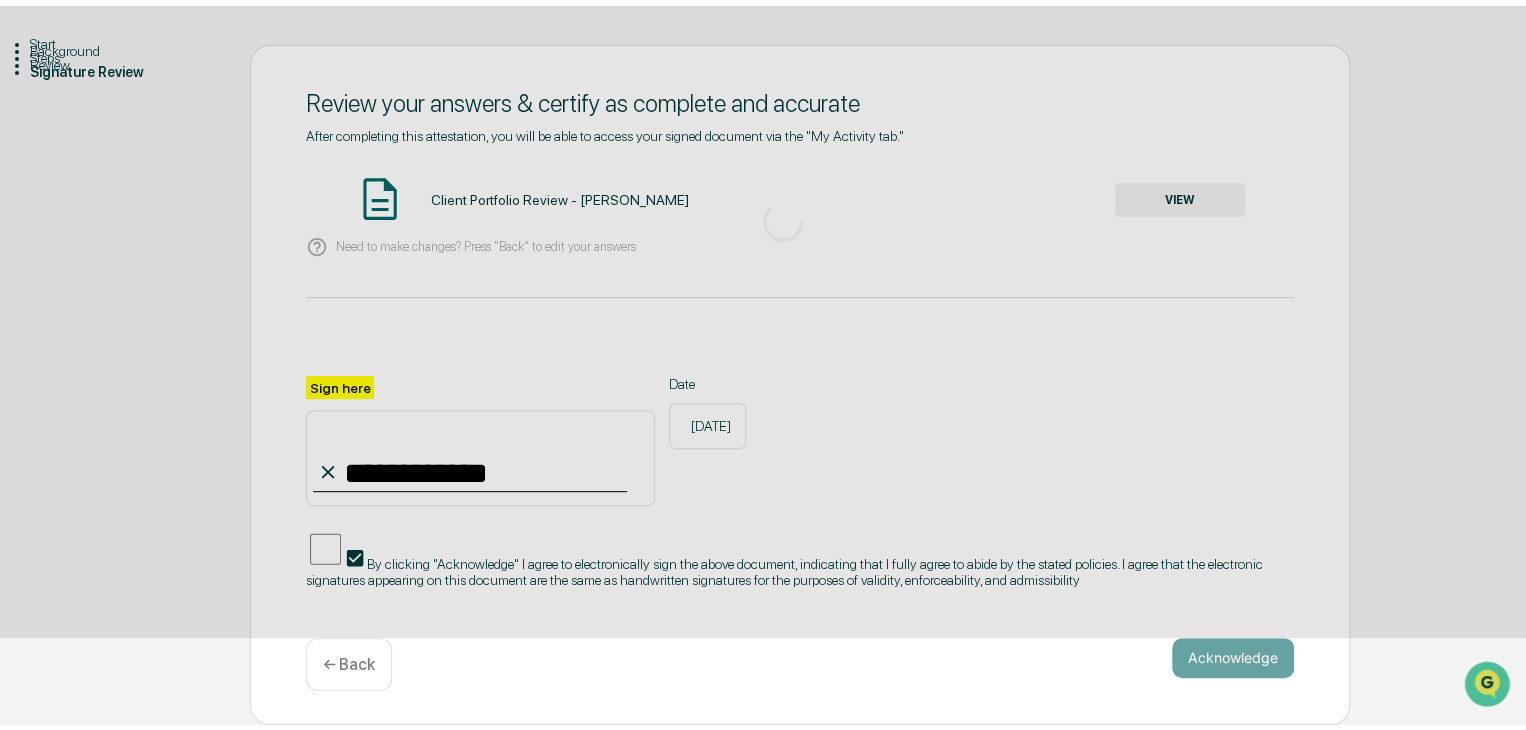 scroll, scrollTop: 75, scrollLeft: 0, axis: vertical 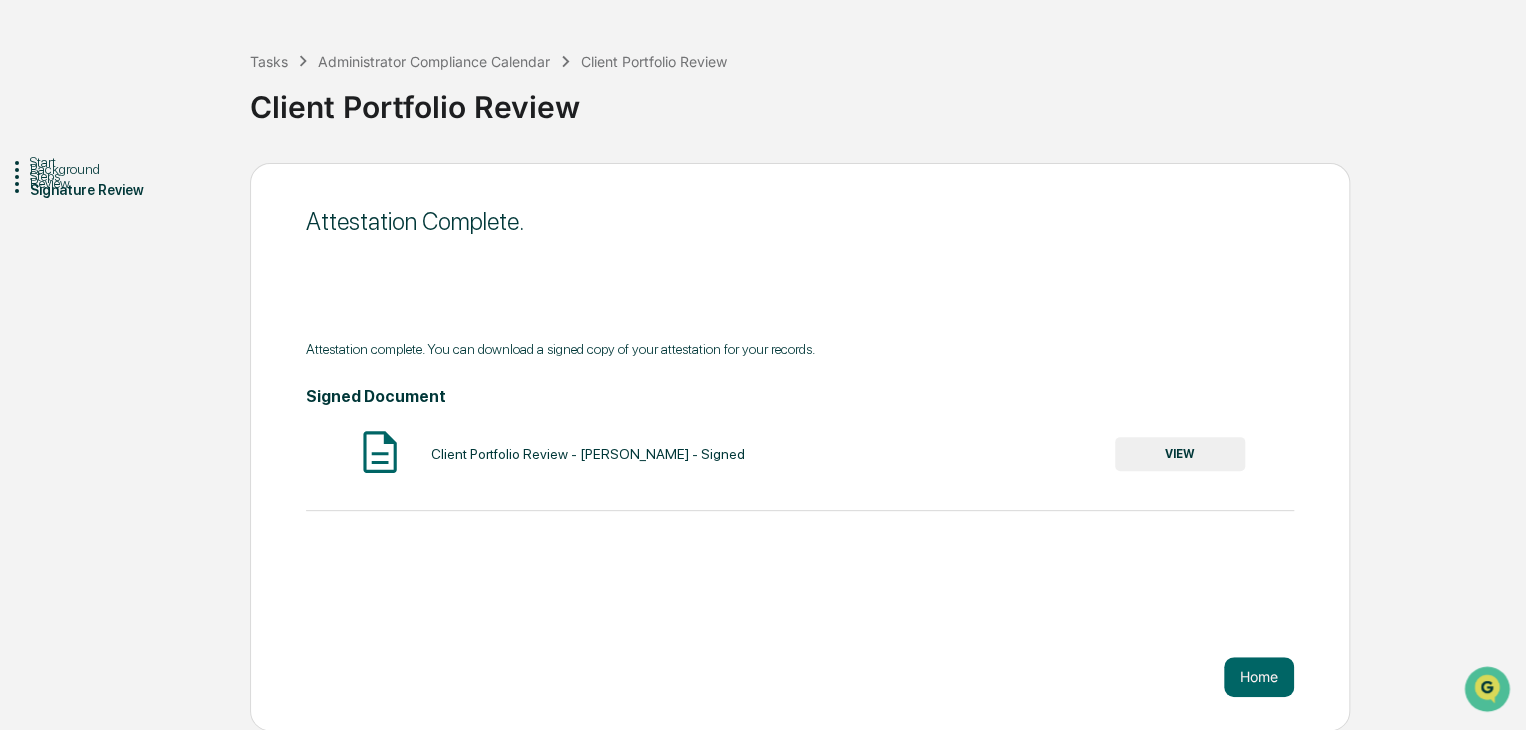 click on "VIEW" at bounding box center (1180, 454) 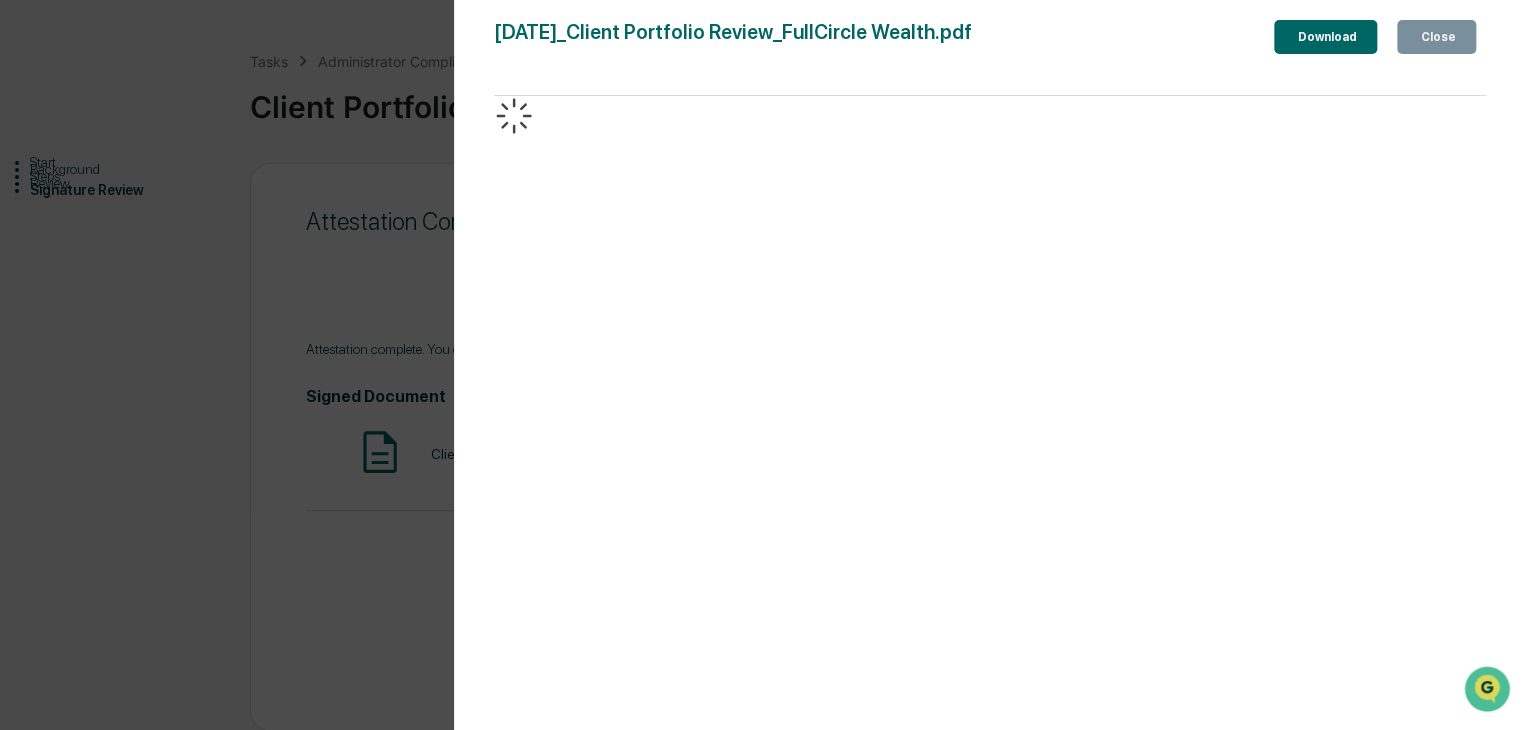 click on "Download" at bounding box center [1325, 37] 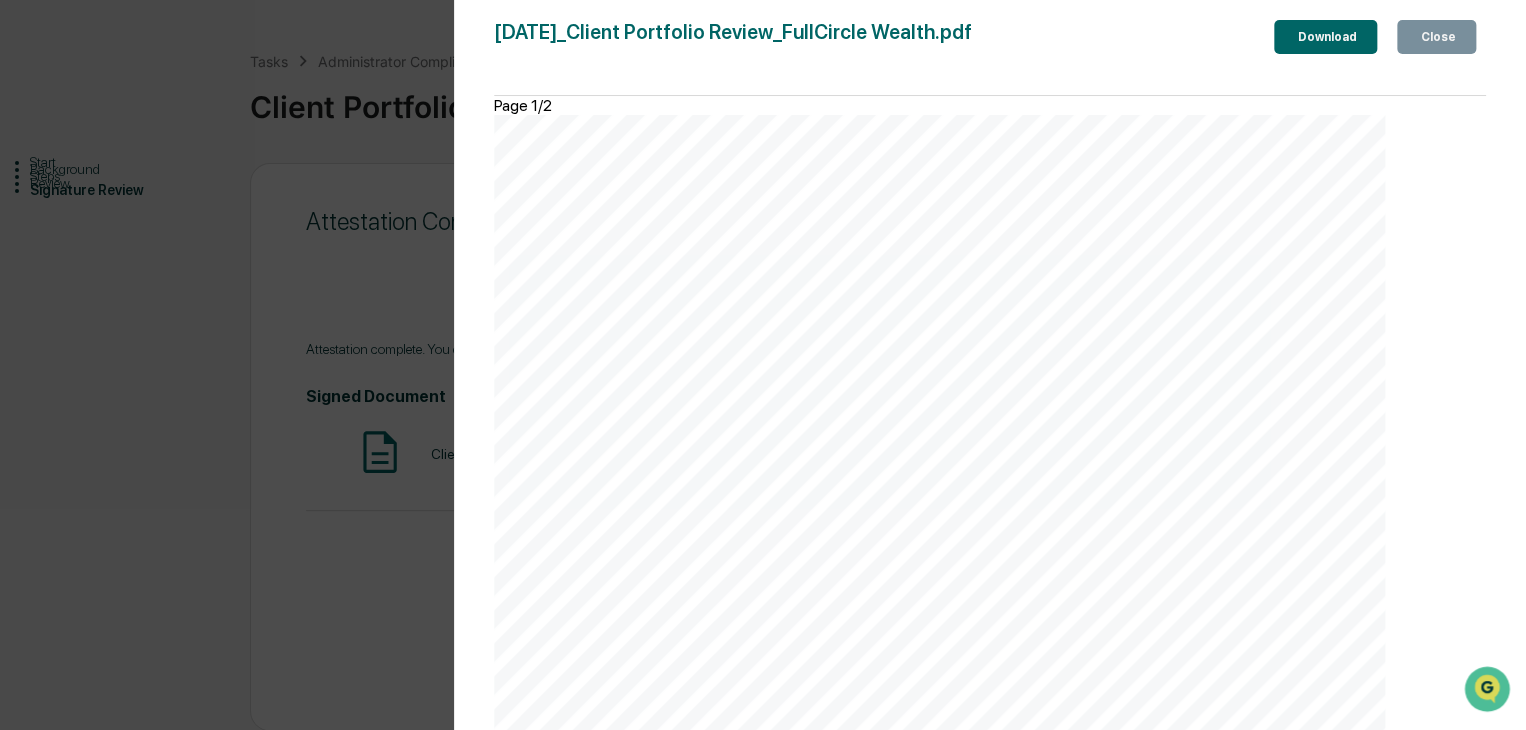 click on "Close" at bounding box center [1436, 37] 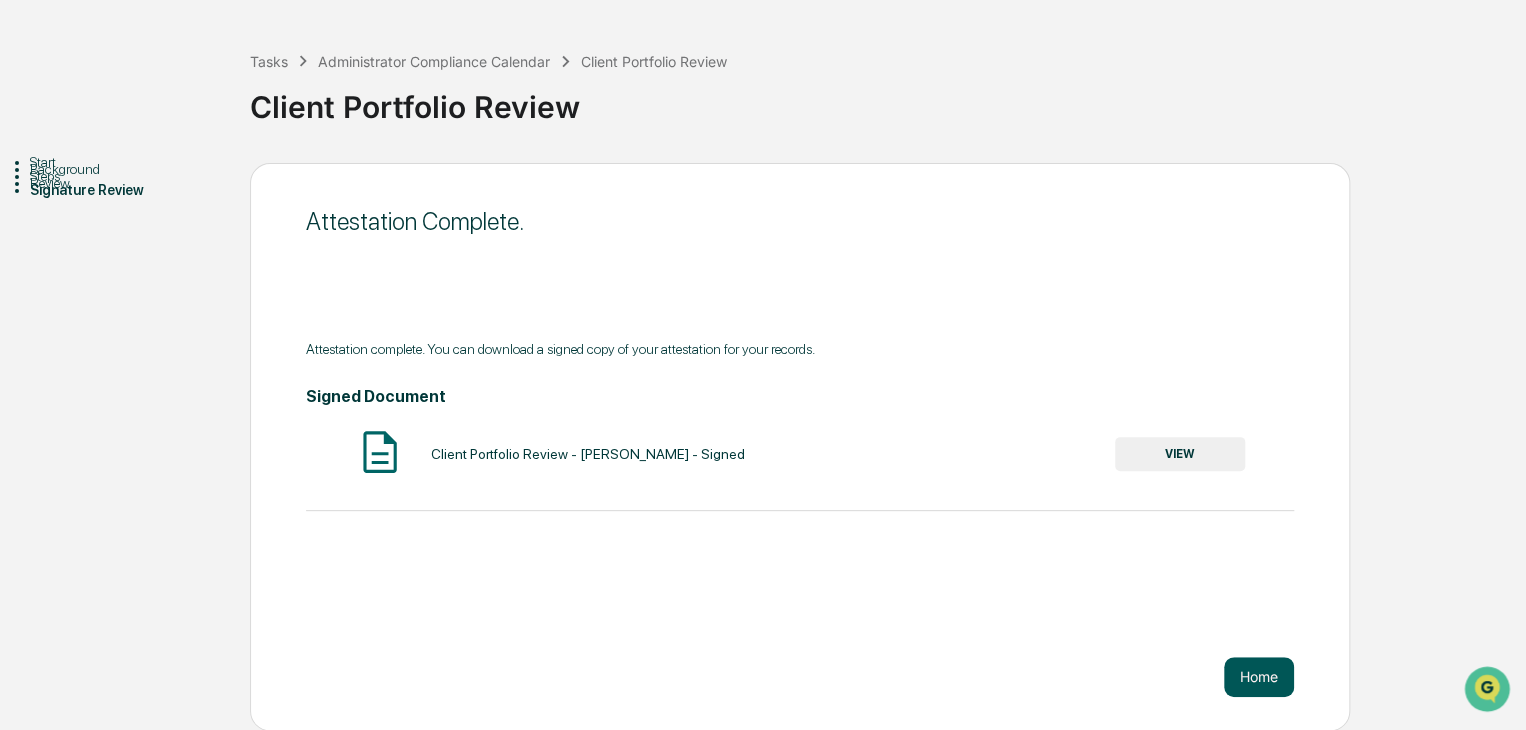 click on "Home" at bounding box center (1259, 677) 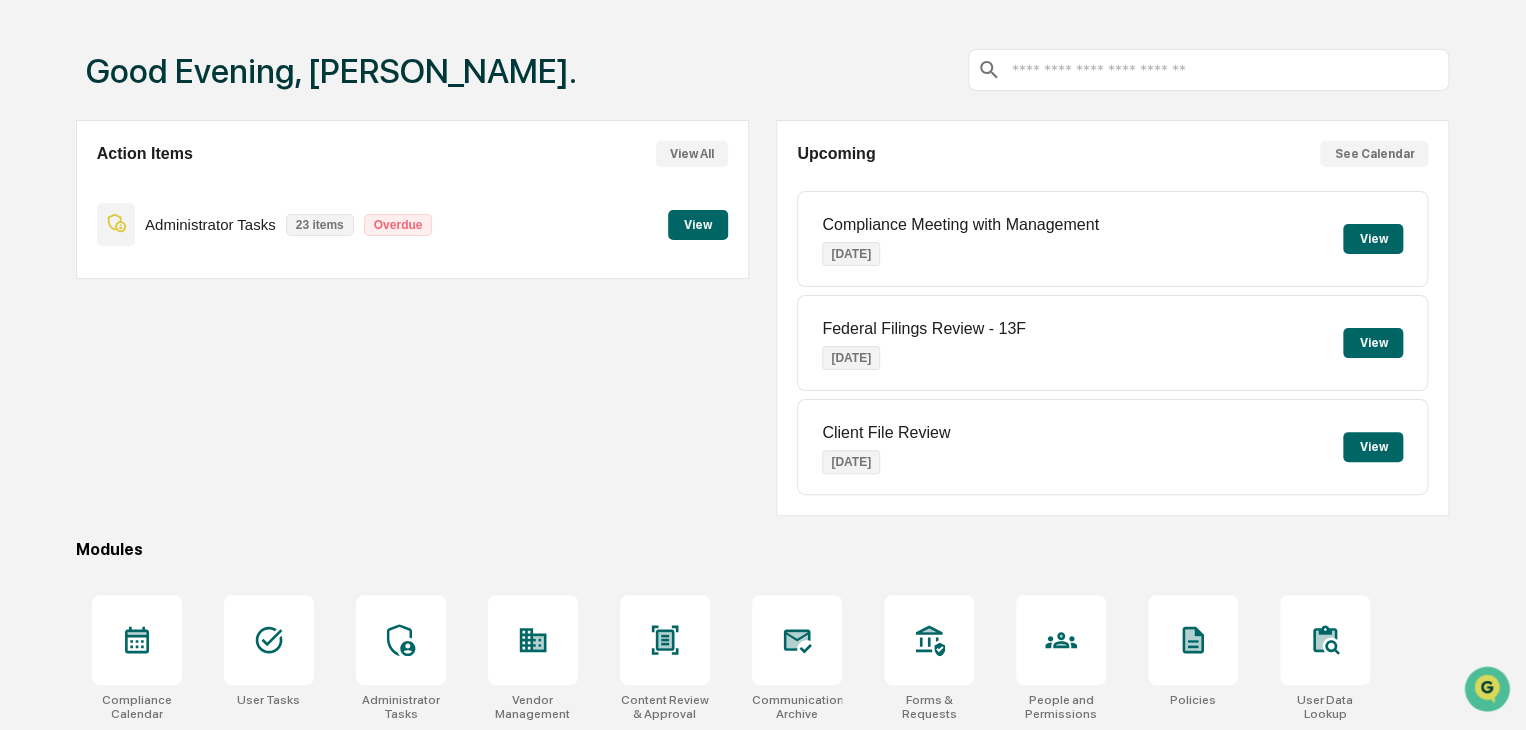 scroll, scrollTop: 0, scrollLeft: 0, axis: both 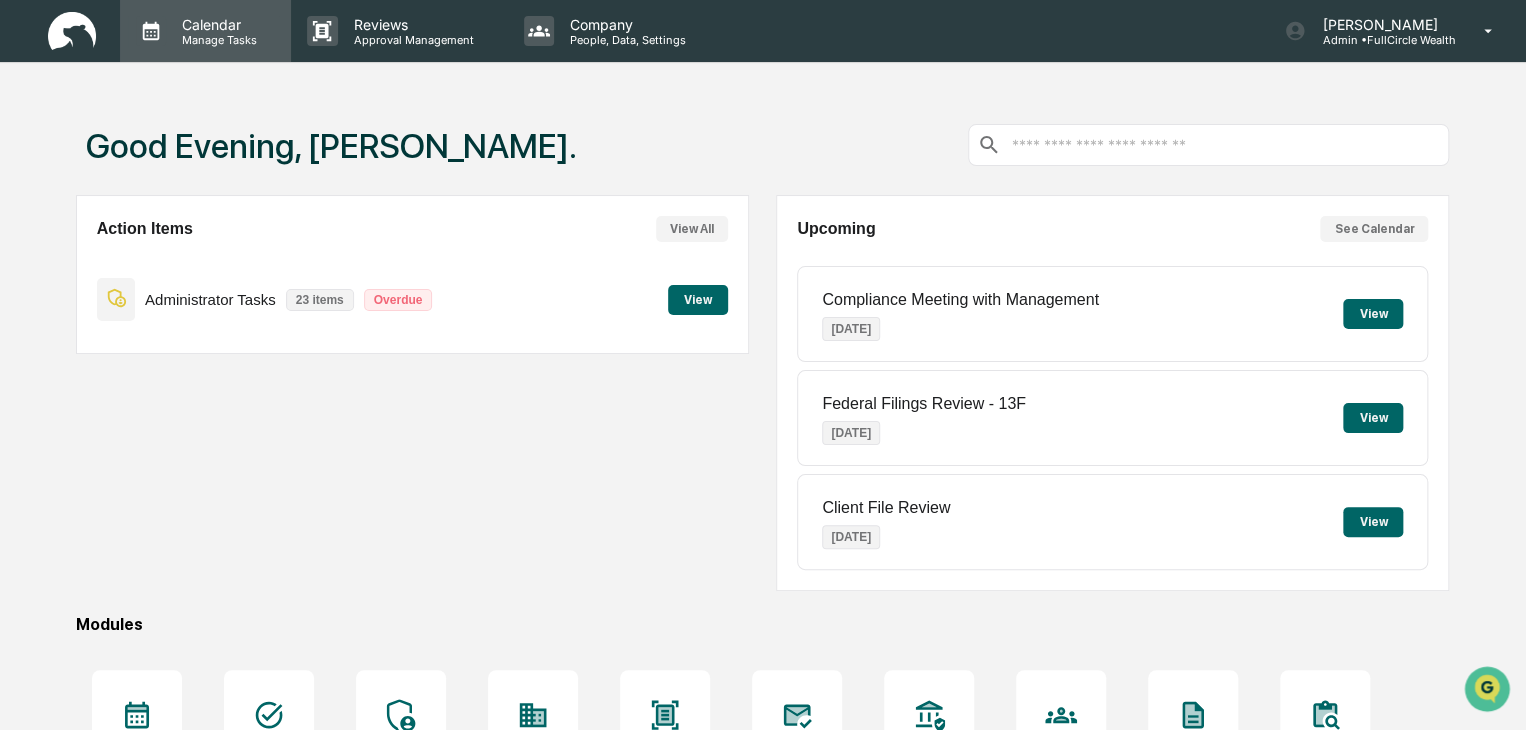 click on "Calendar" at bounding box center (216, 24) 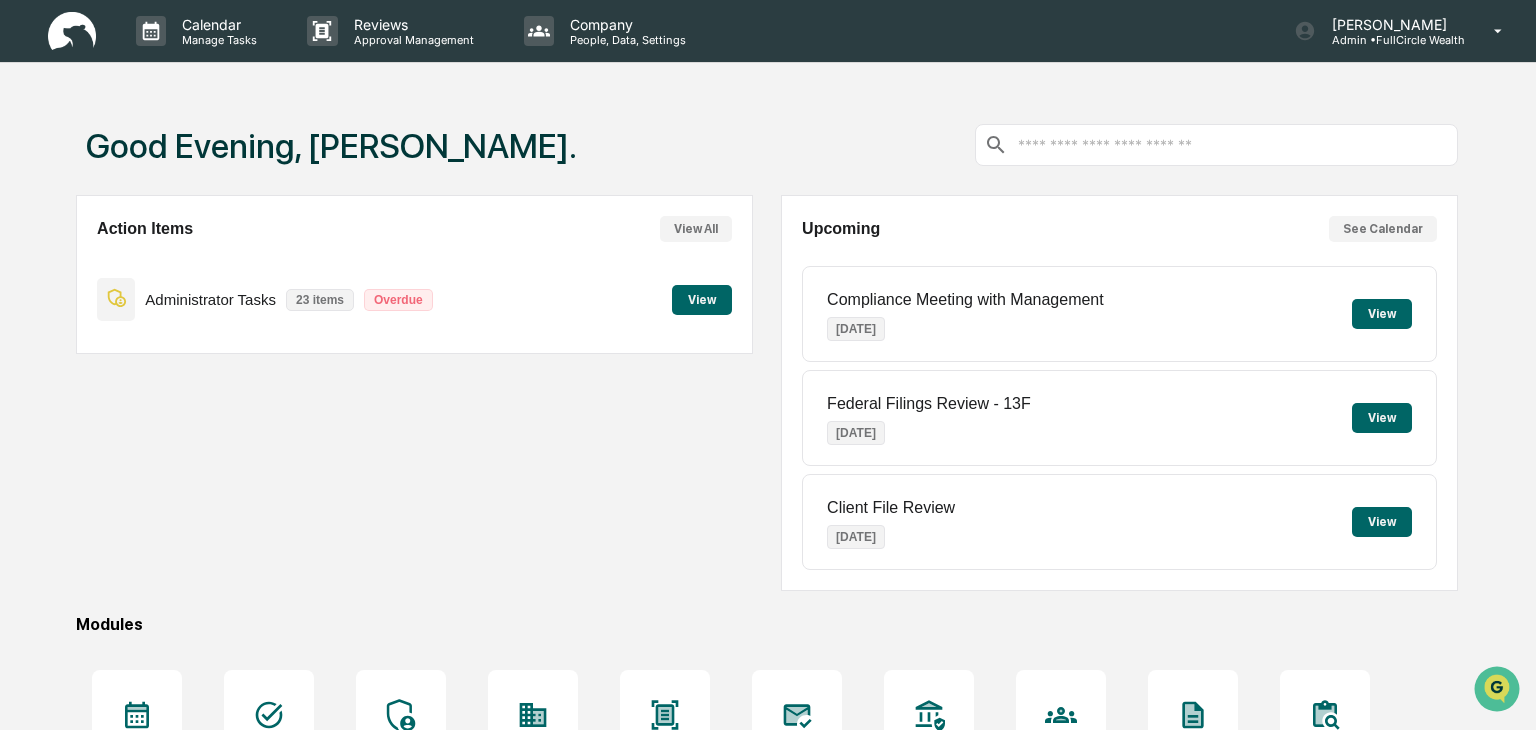click on "Administrator Tasks" at bounding box center (160, 1131) 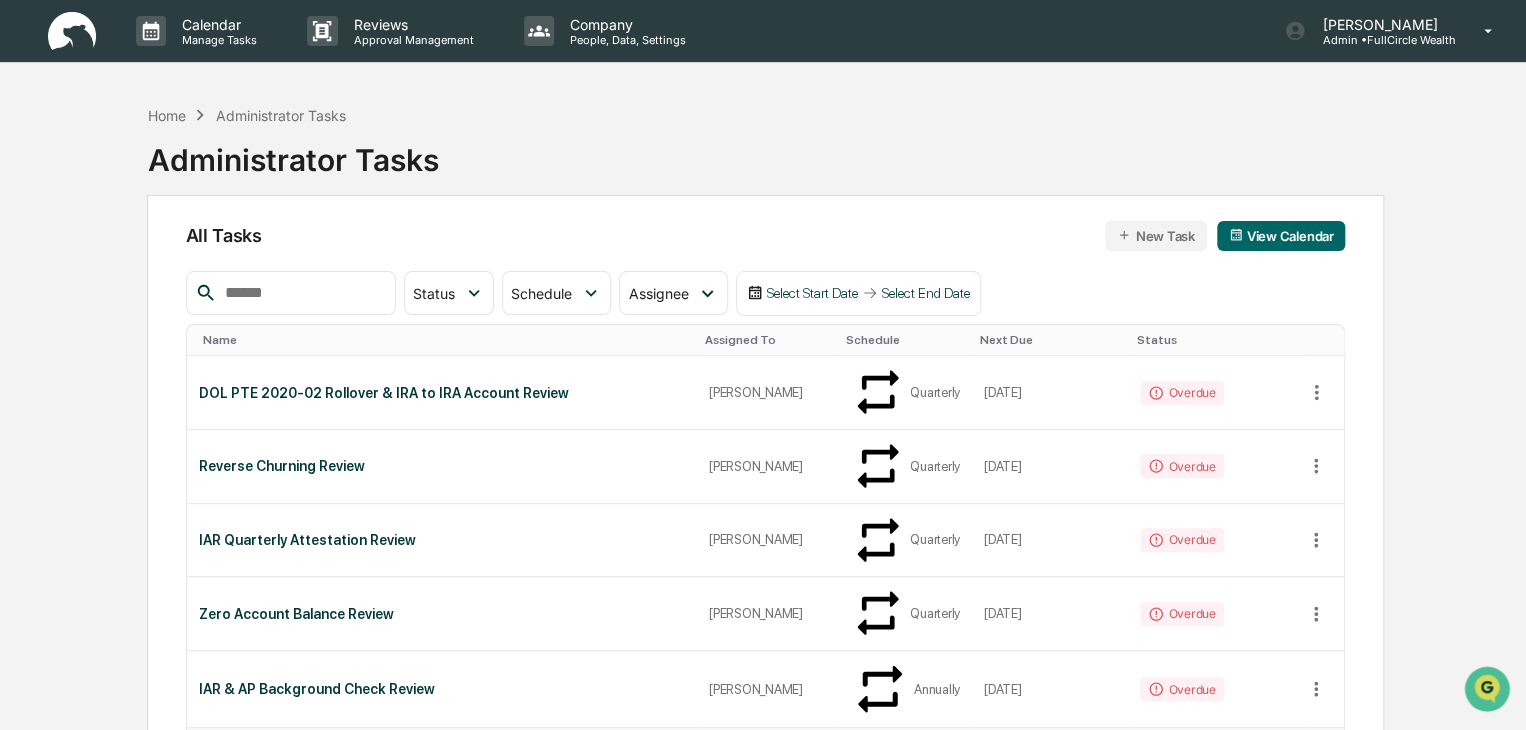 click on "Client Portfolio Review" at bounding box center (442, 765) 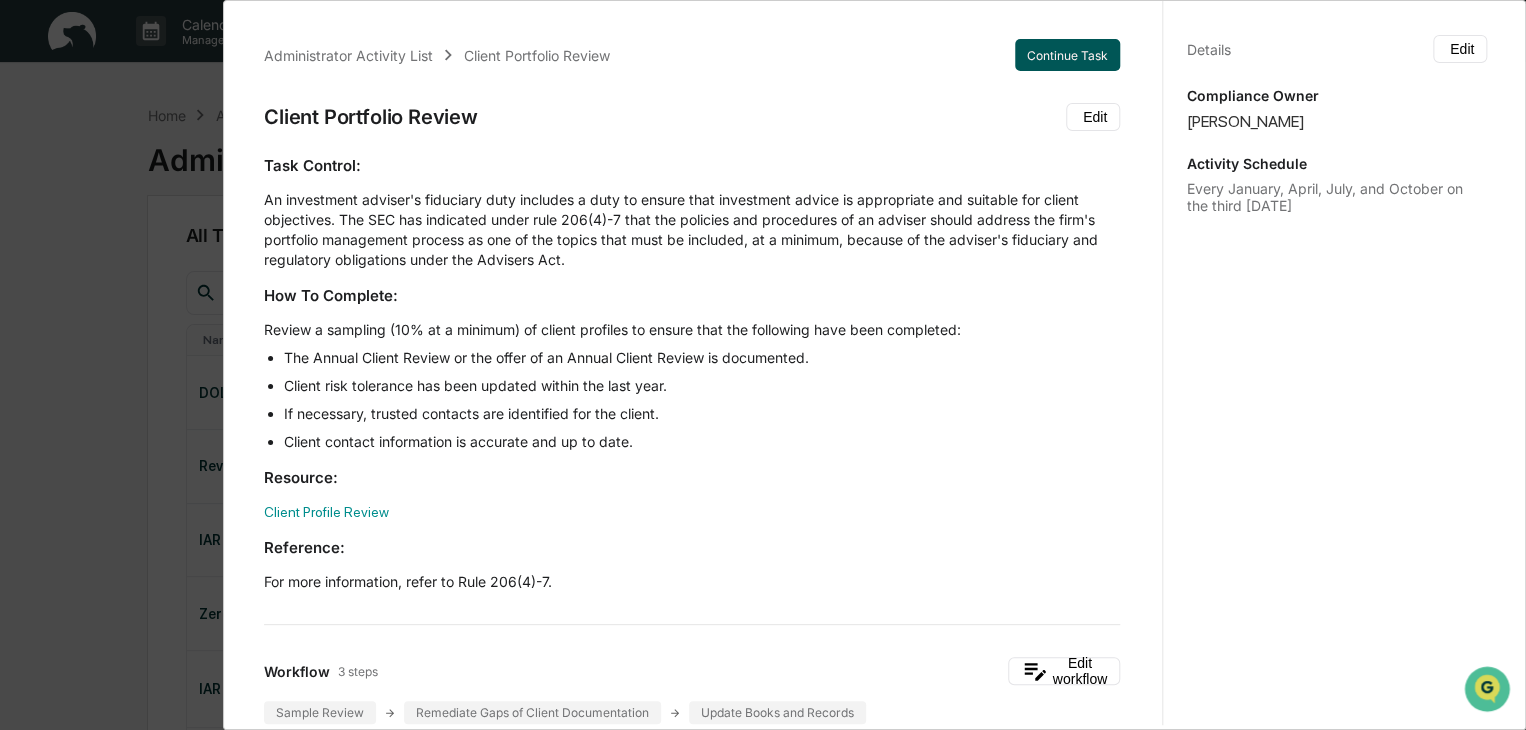 click on "Continue Task" at bounding box center (1067, 55) 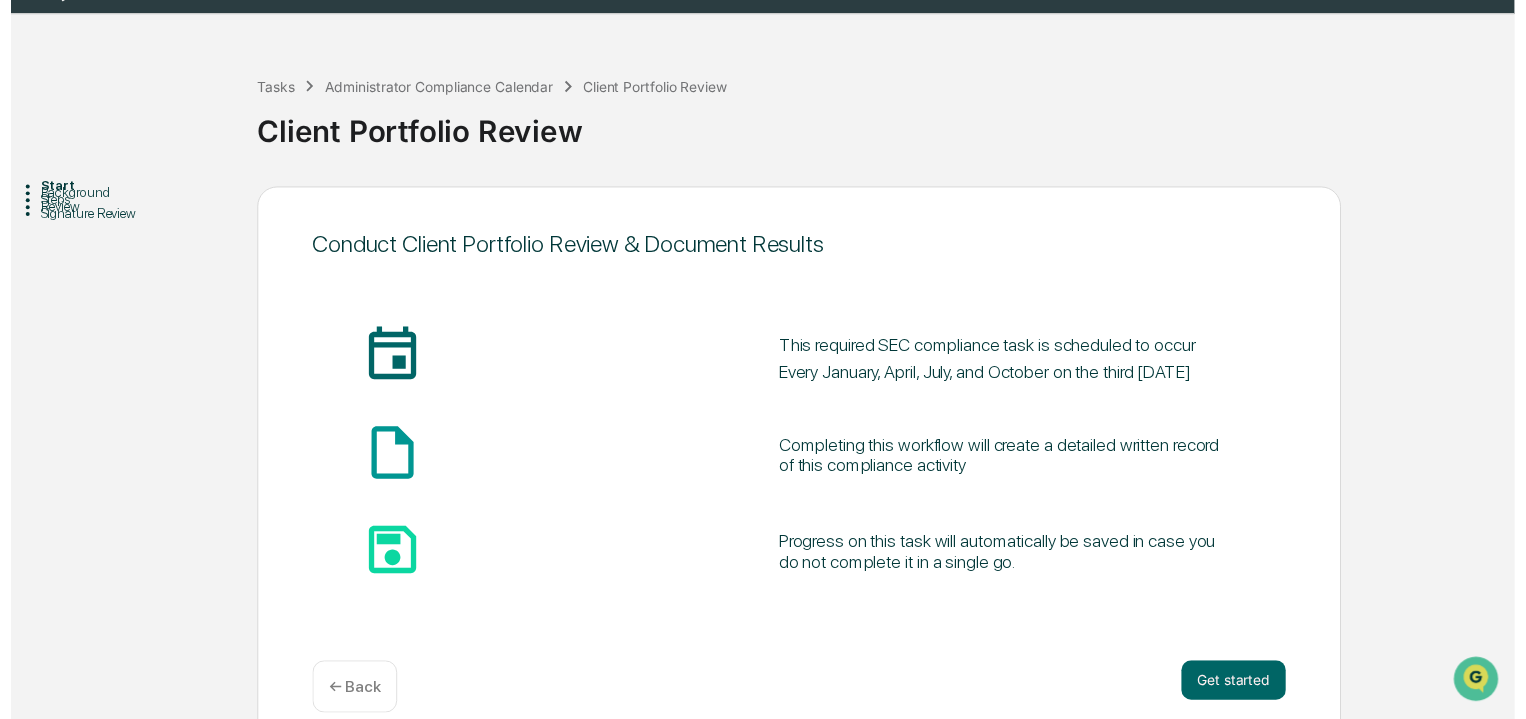 scroll, scrollTop: 75, scrollLeft: 0, axis: vertical 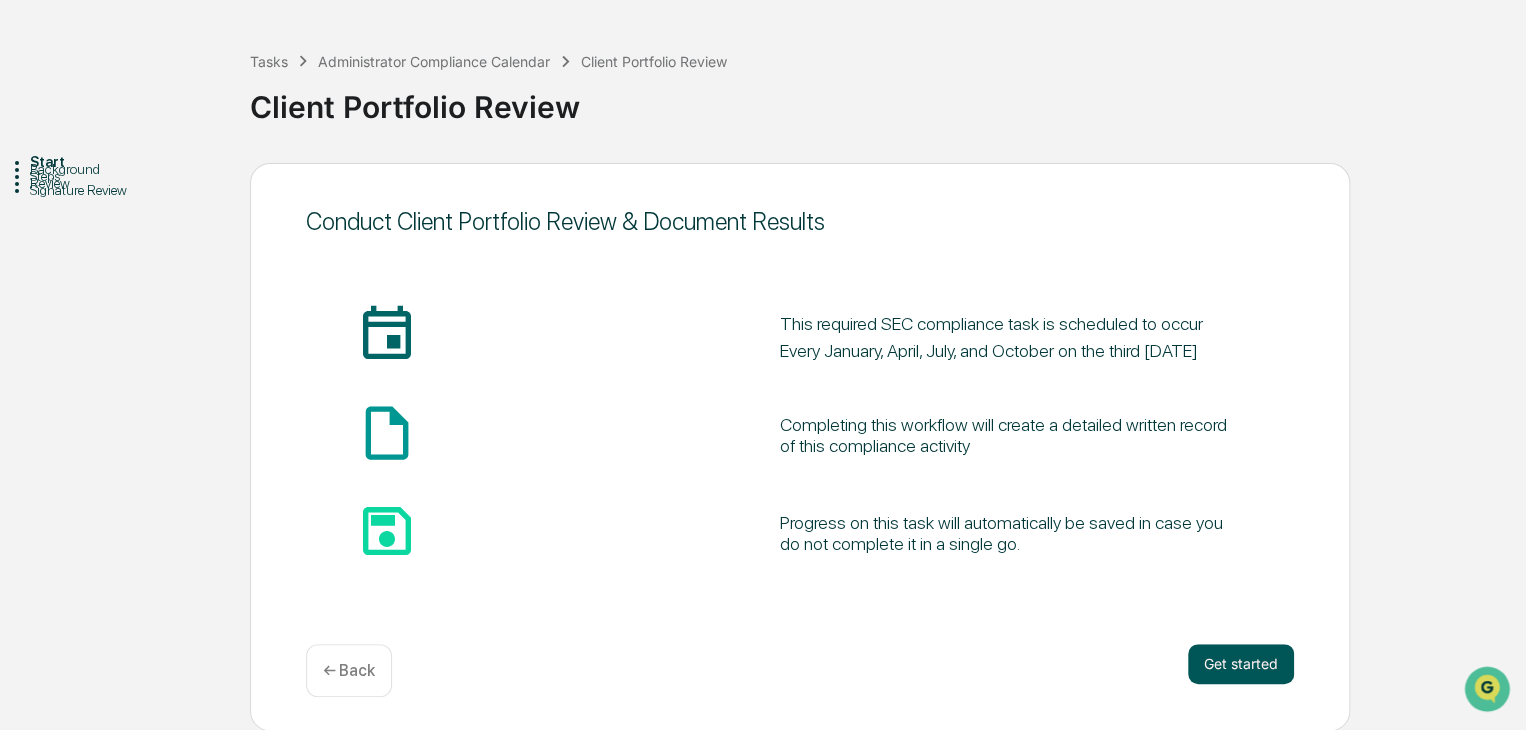 click on "Get started" at bounding box center [1241, 664] 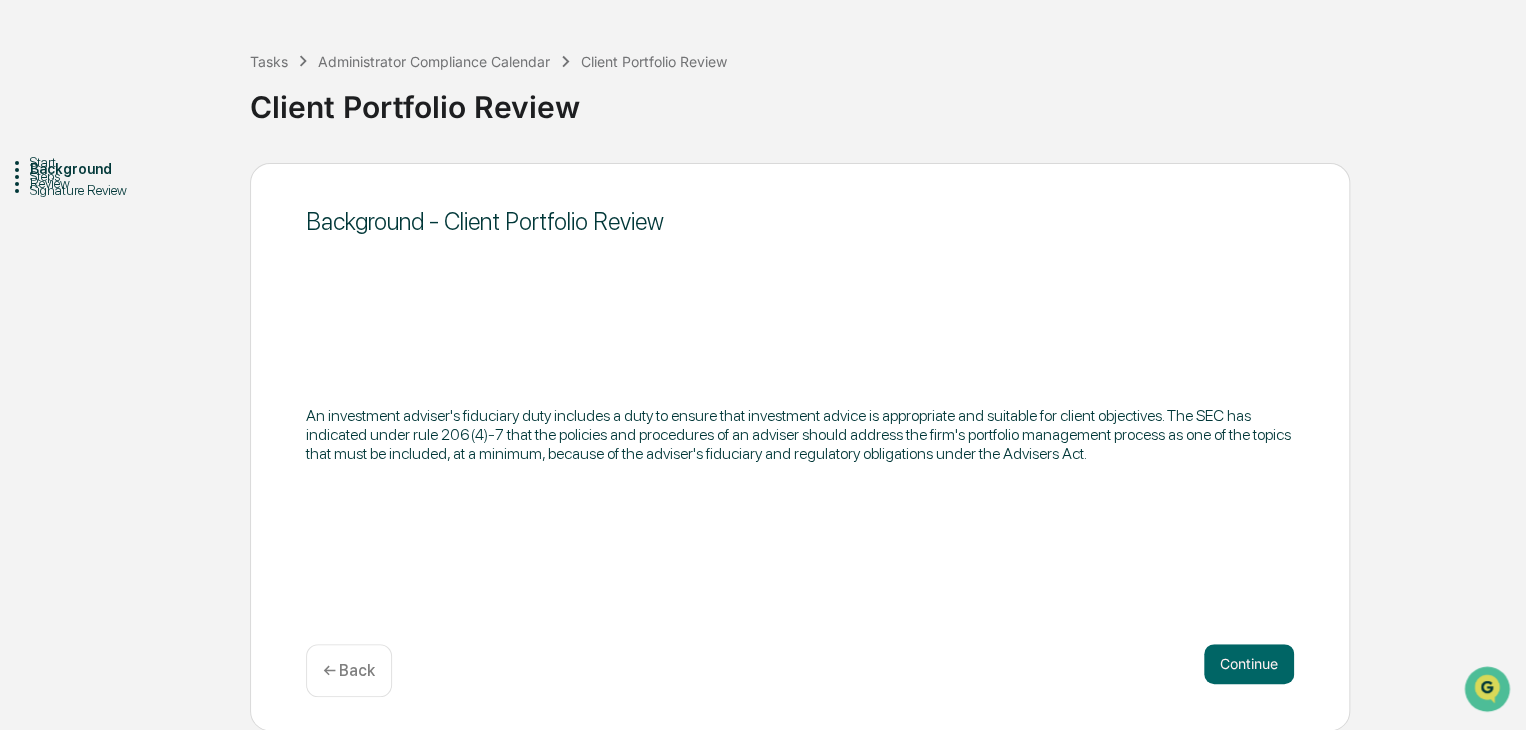 click on "Continue" at bounding box center (1249, 664) 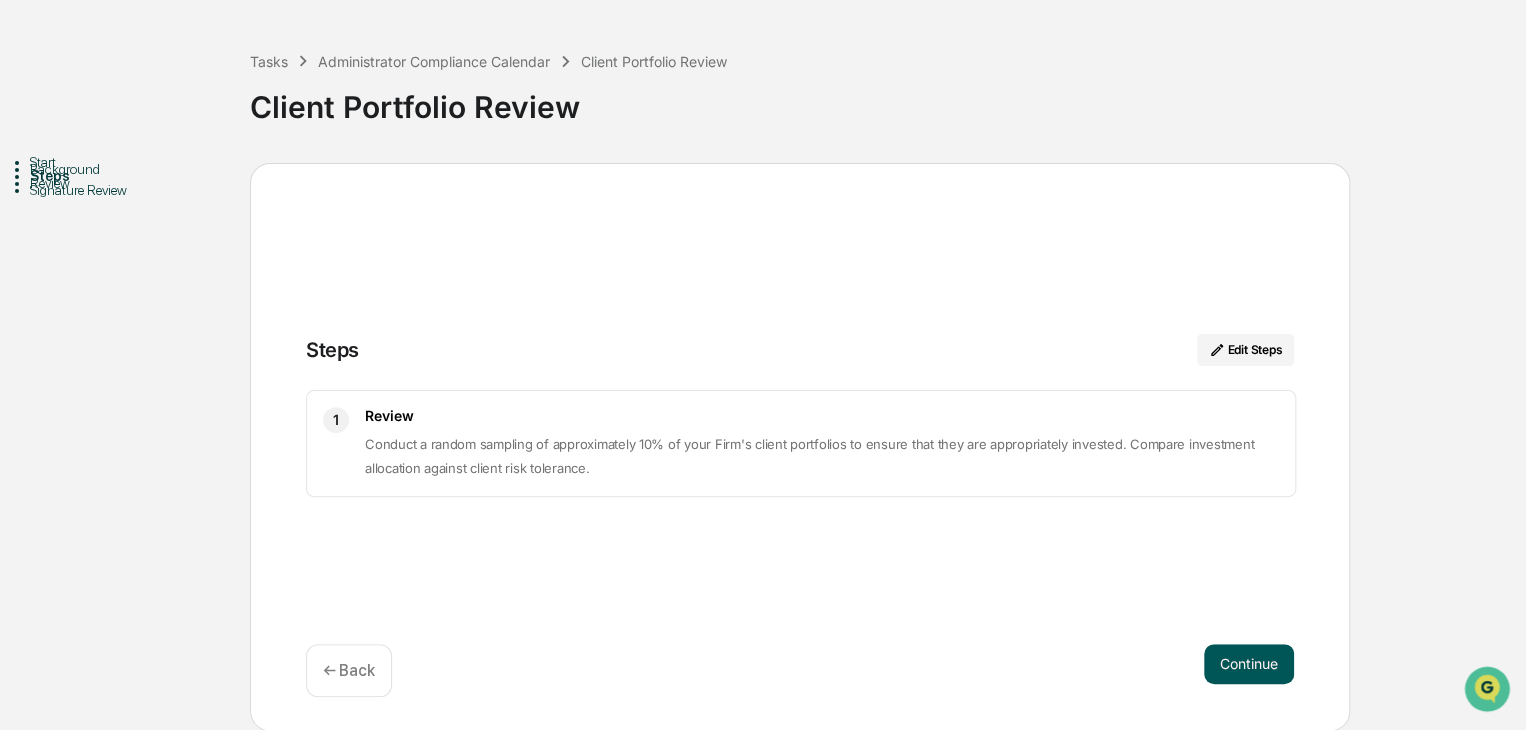 click on "Continue" at bounding box center [1249, 664] 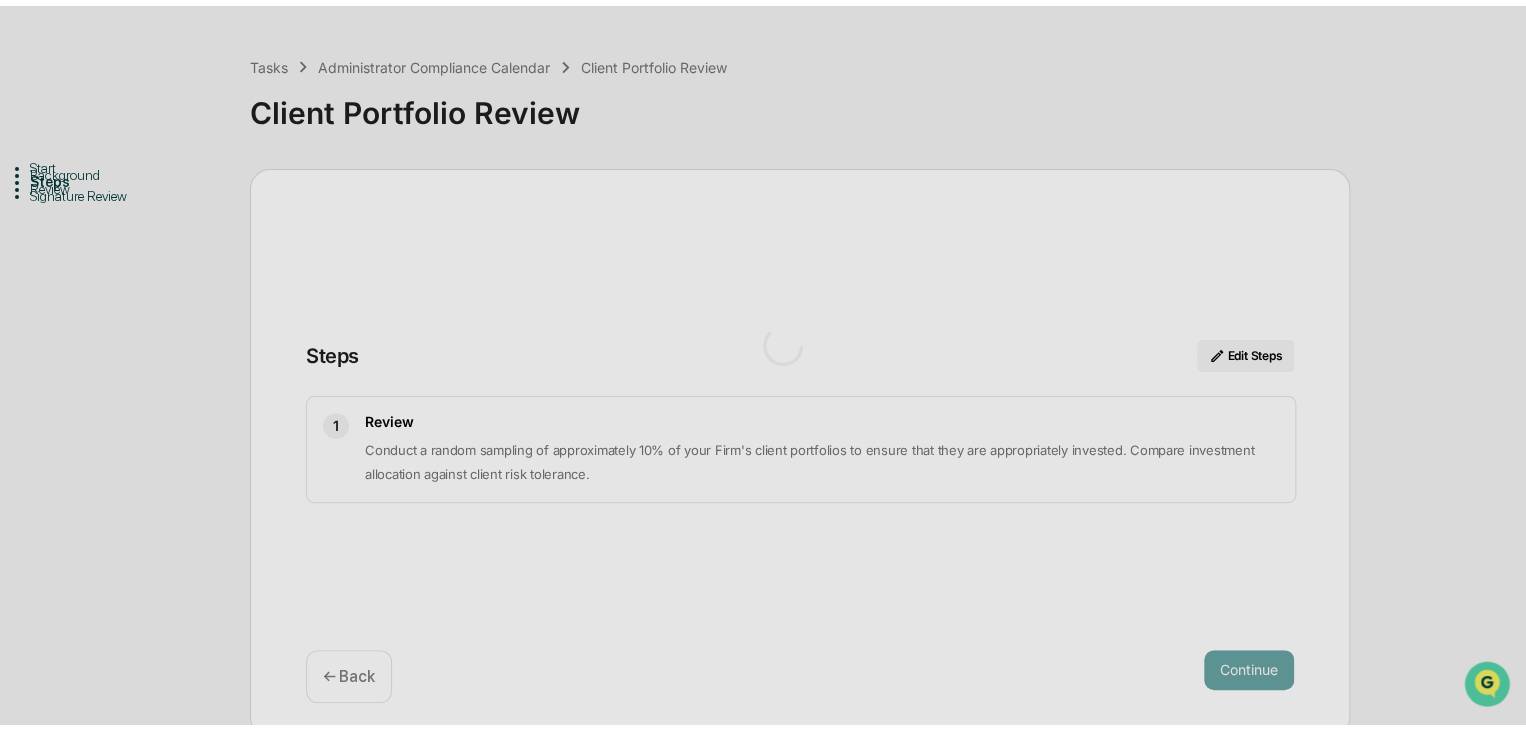 scroll, scrollTop: 14, scrollLeft: 0, axis: vertical 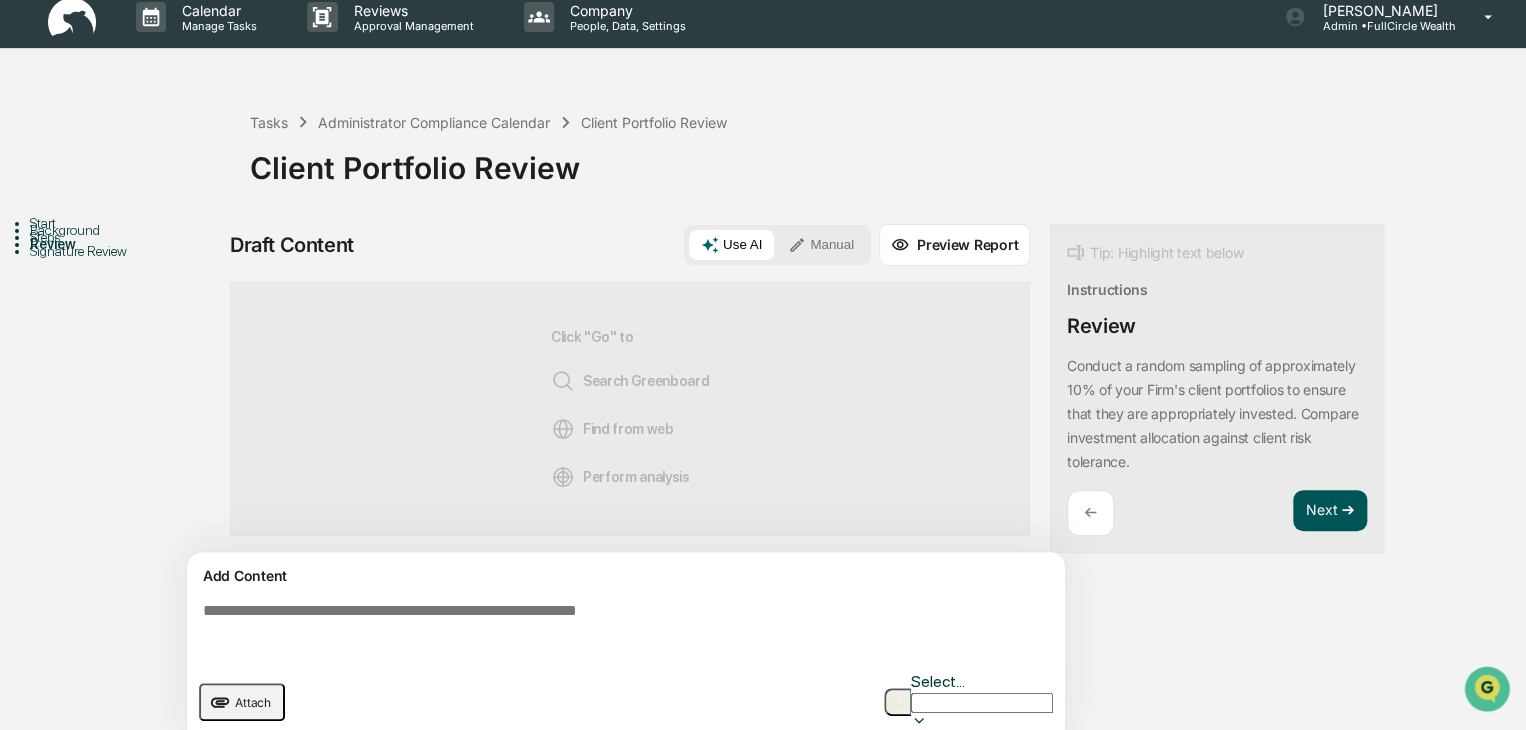 click on "Next ➔" at bounding box center [1330, 511] 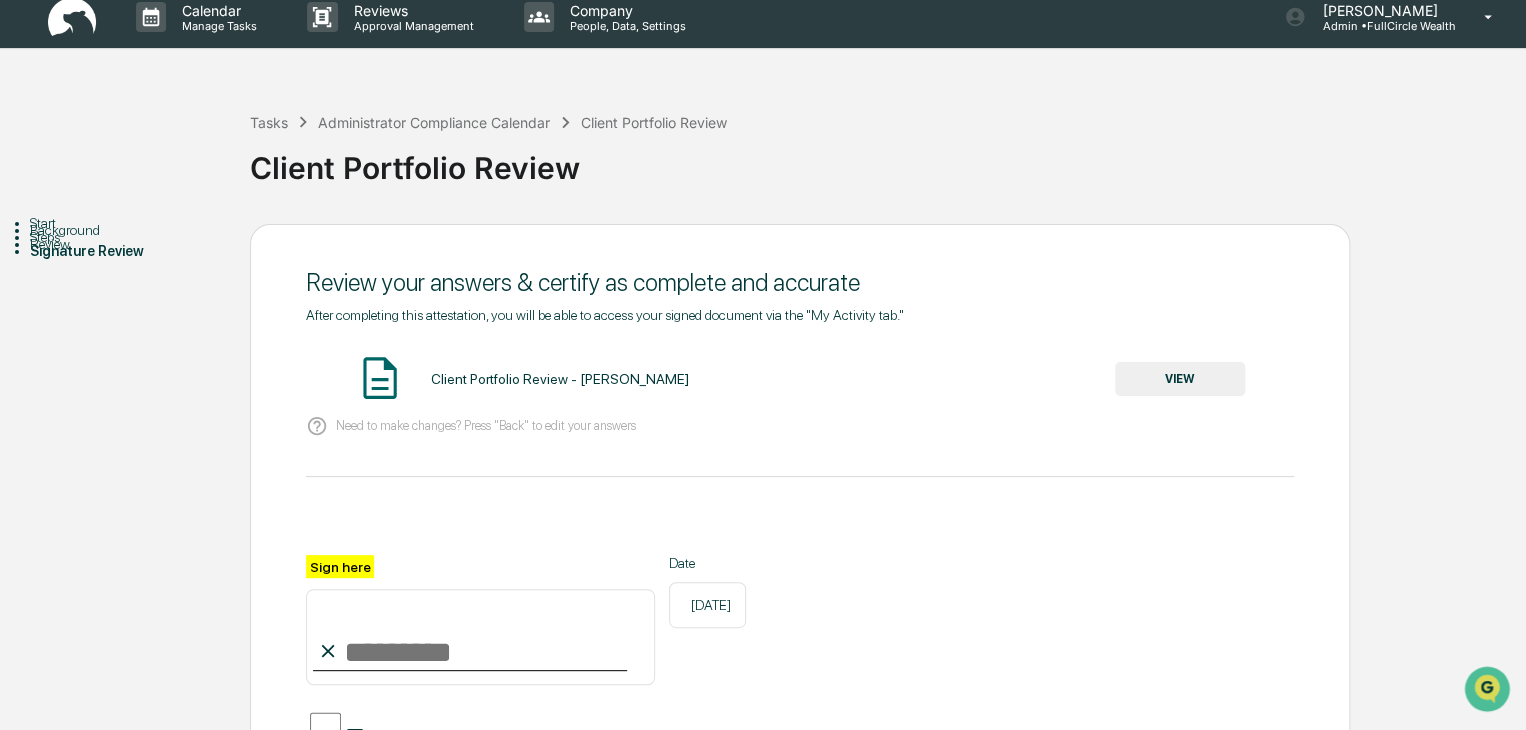 click on "VIEW" at bounding box center [1180, 379] 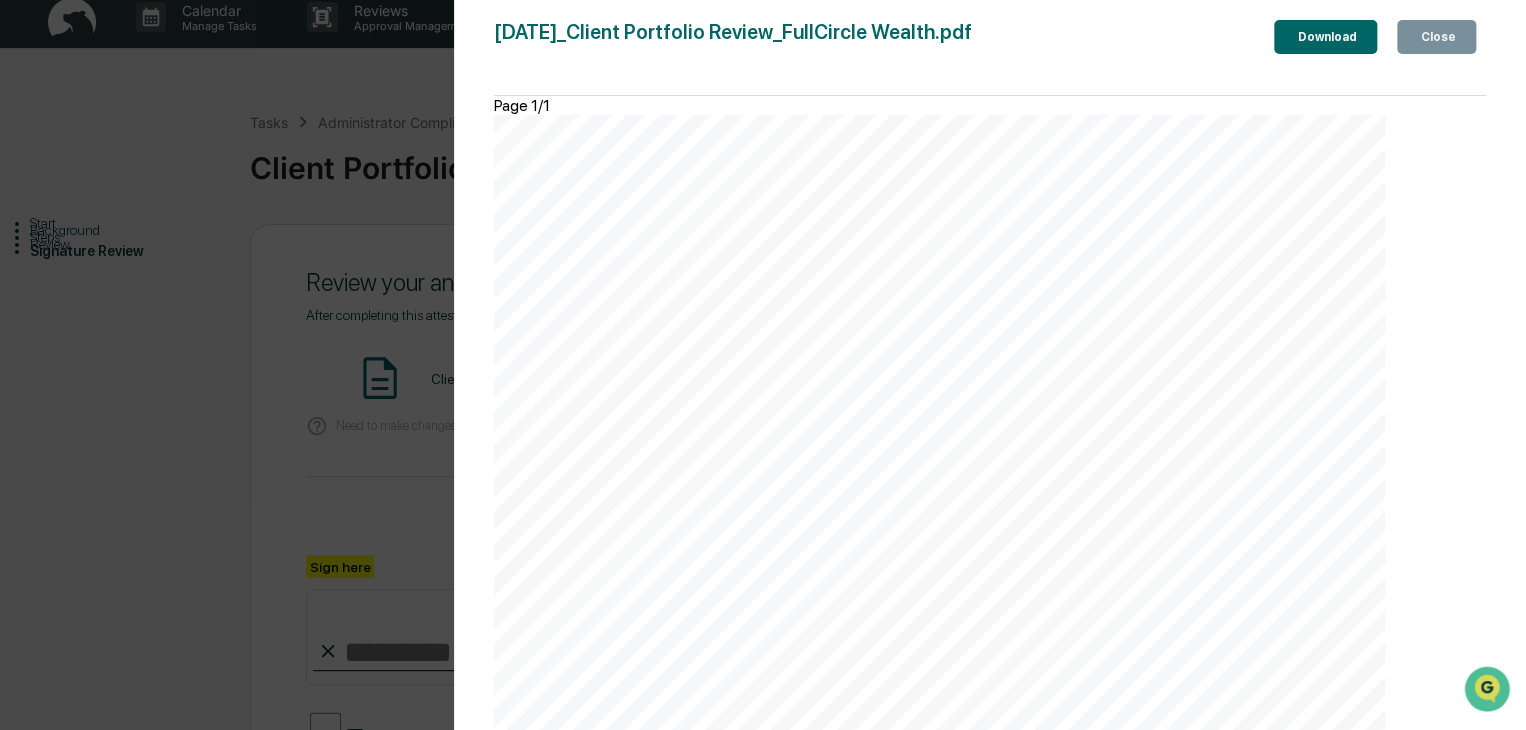 click on "Close" at bounding box center (1436, 37) 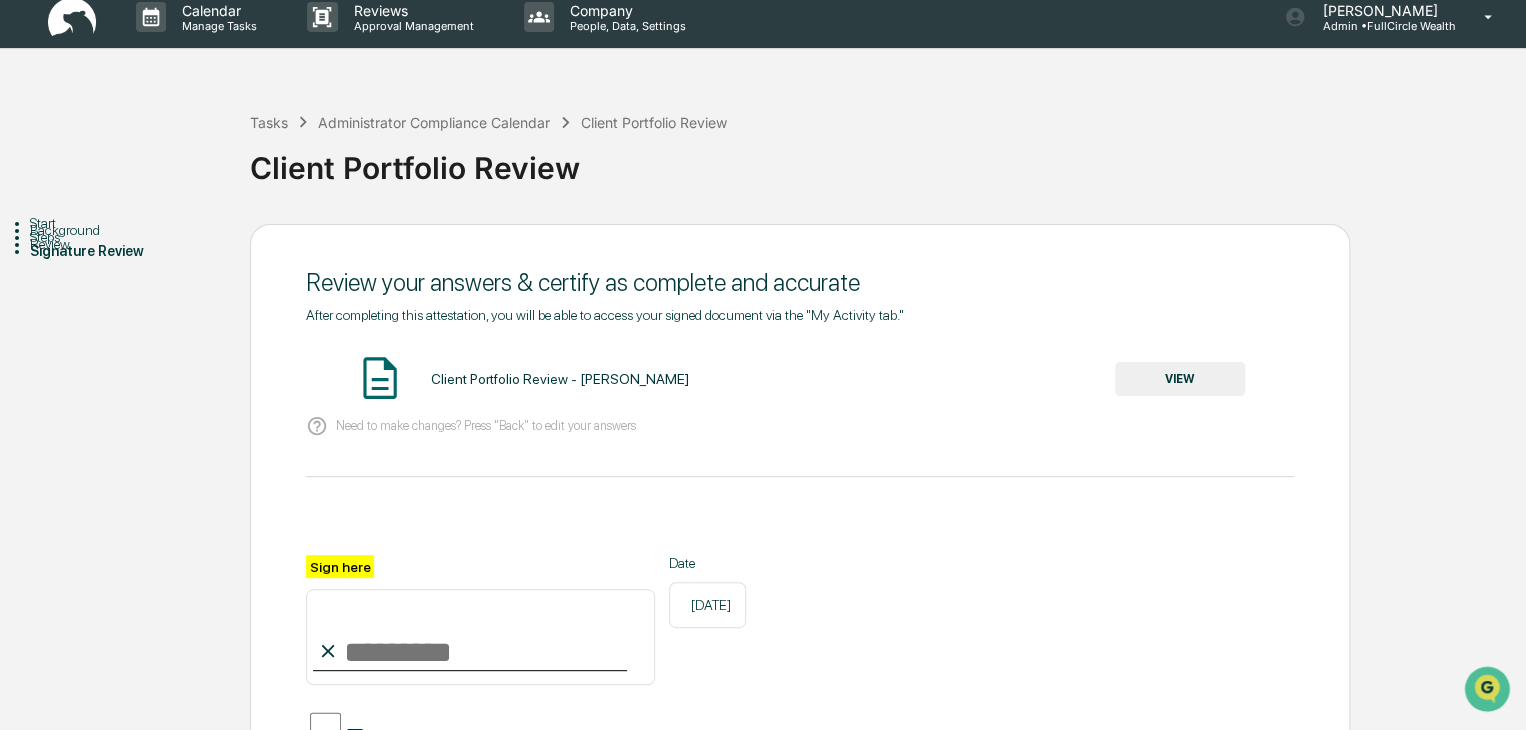 click on "Sign here" at bounding box center (480, 637) 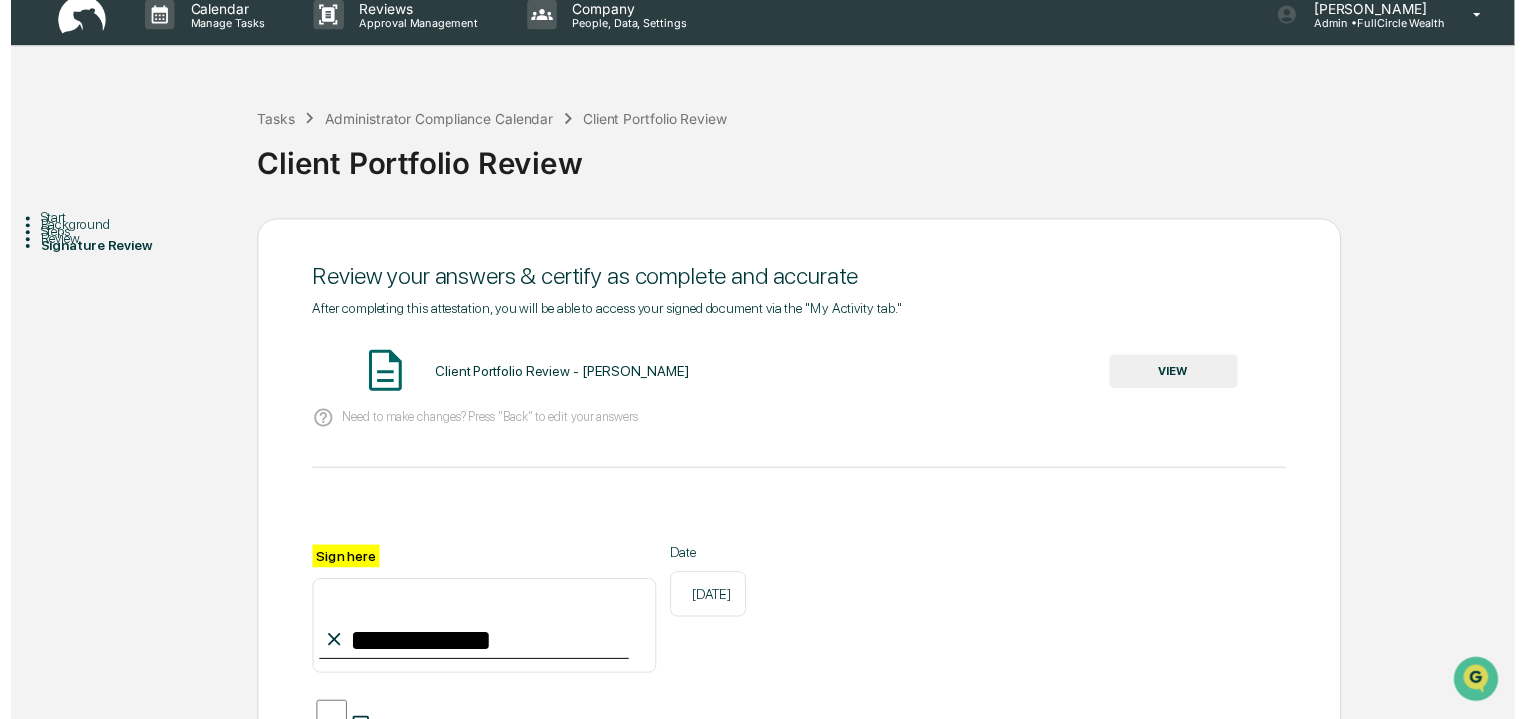 scroll, scrollTop: 200, scrollLeft: 0, axis: vertical 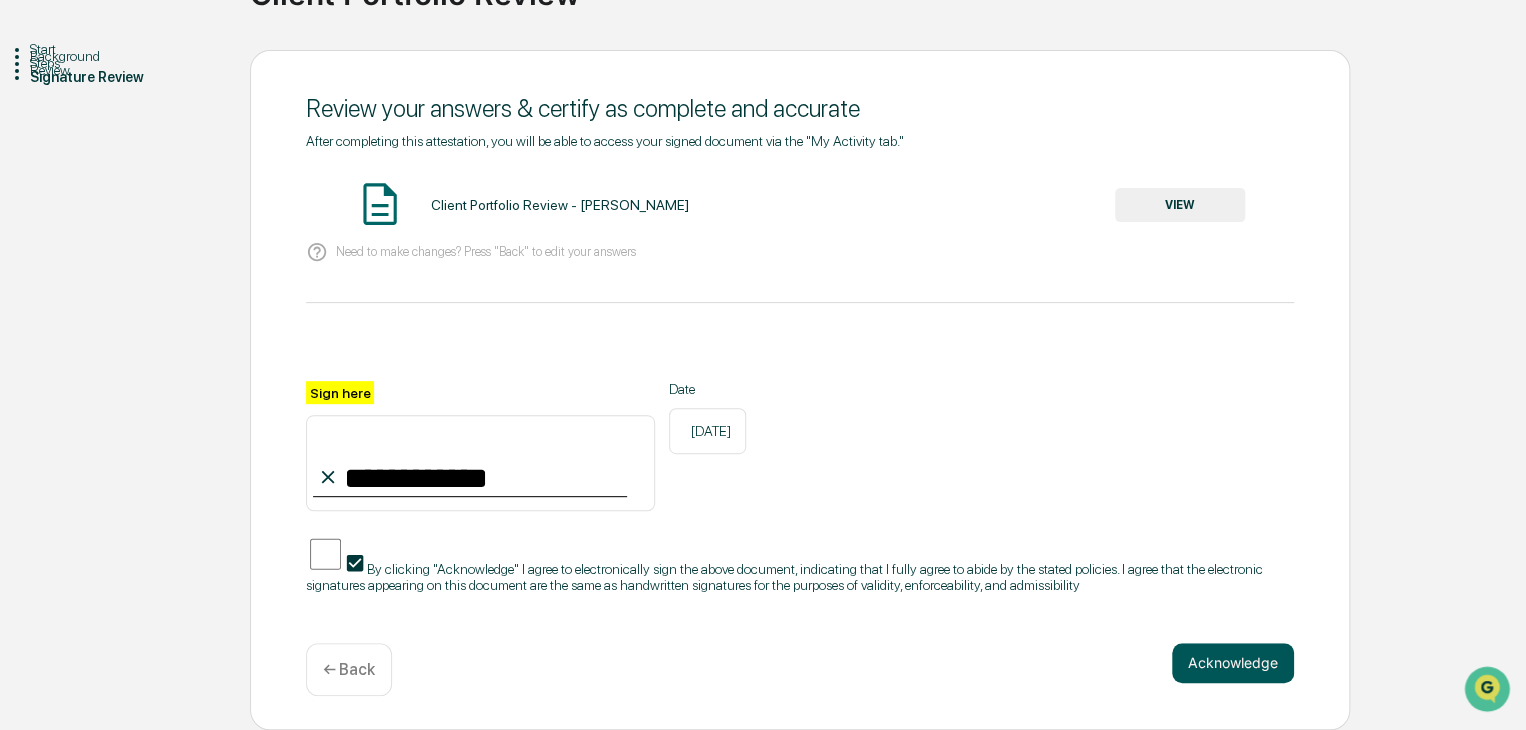 click on "Acknowledge" at bounding box center [1233, 663] 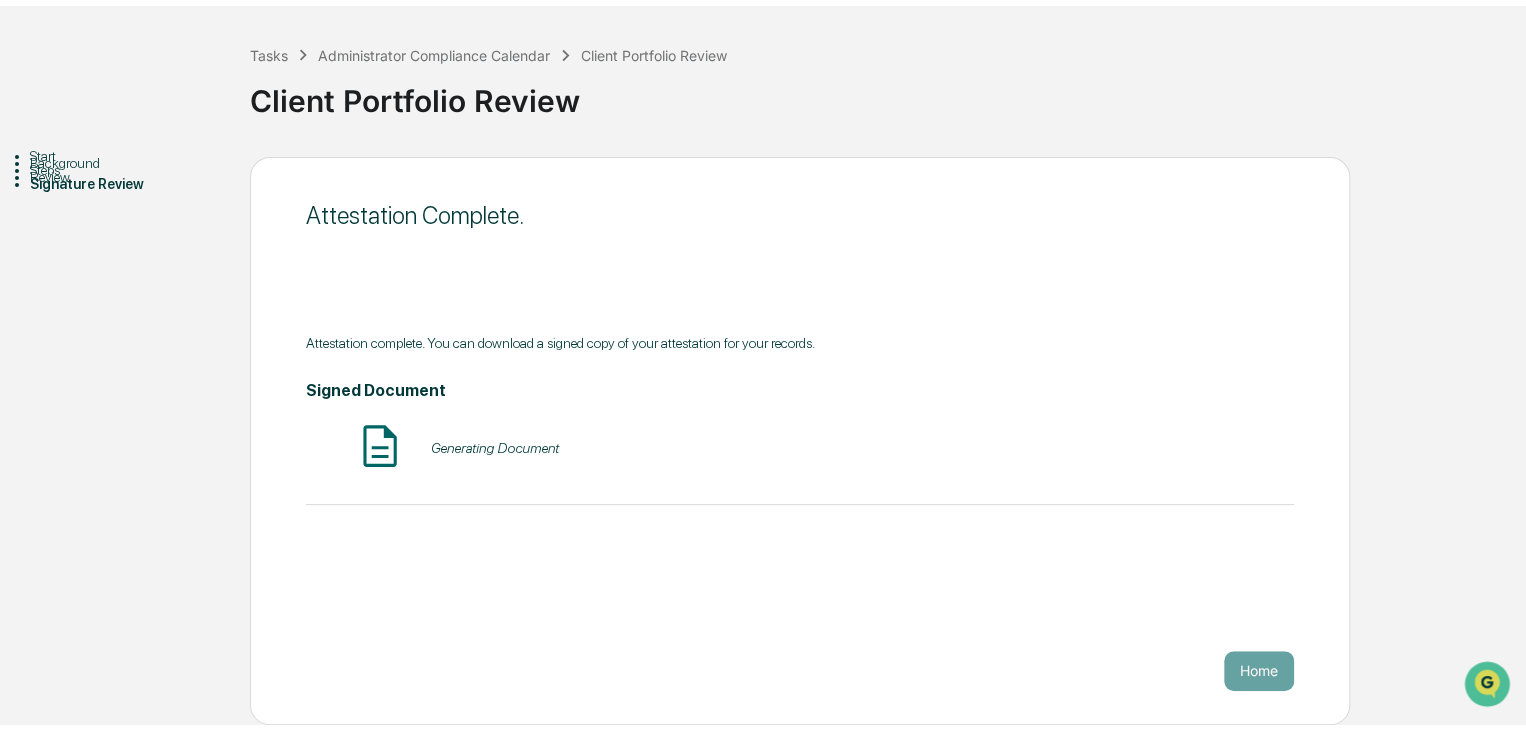 scroll, scrollTop: 75, scrollLeft: 0, axis: vertical 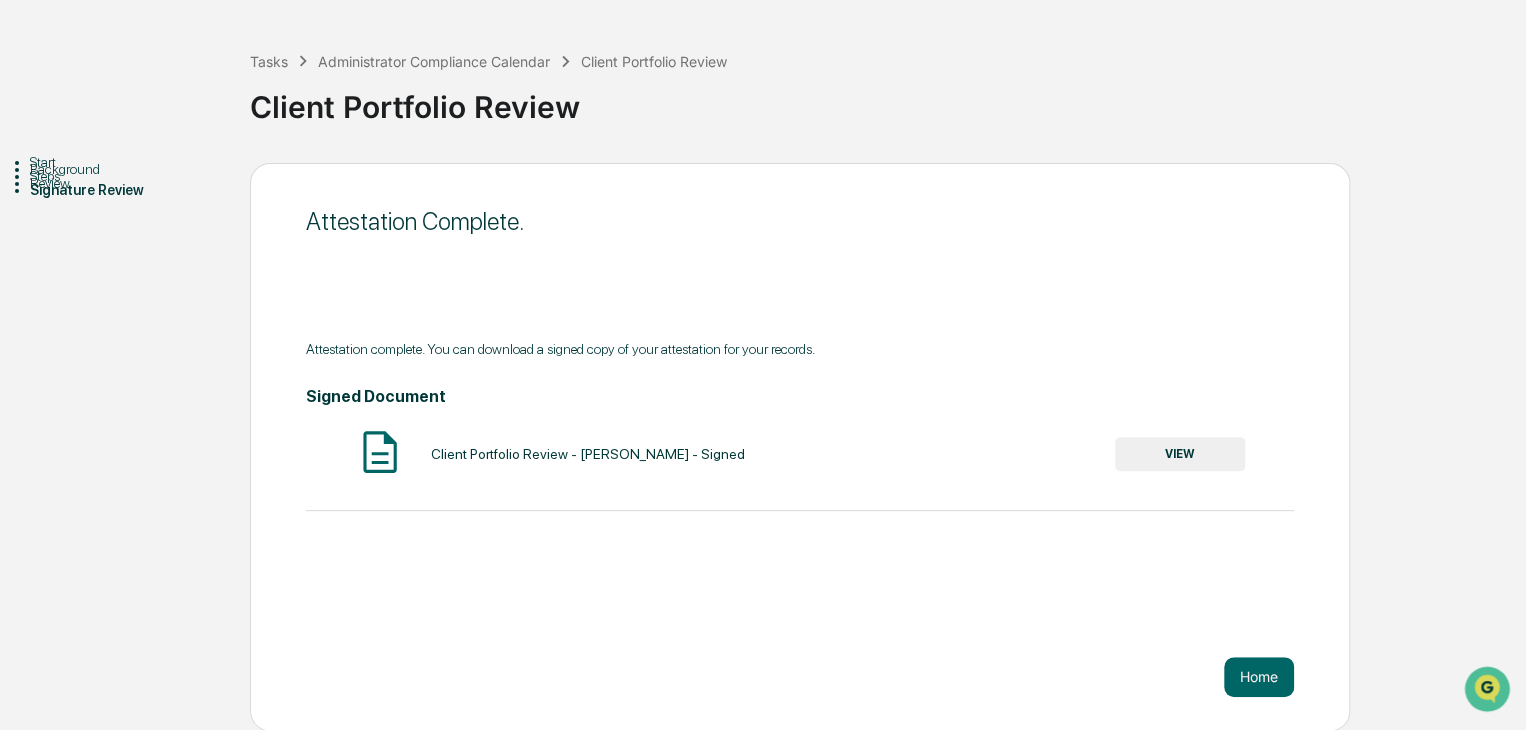 click on "VIEW" at bounding box center (1180, 454) 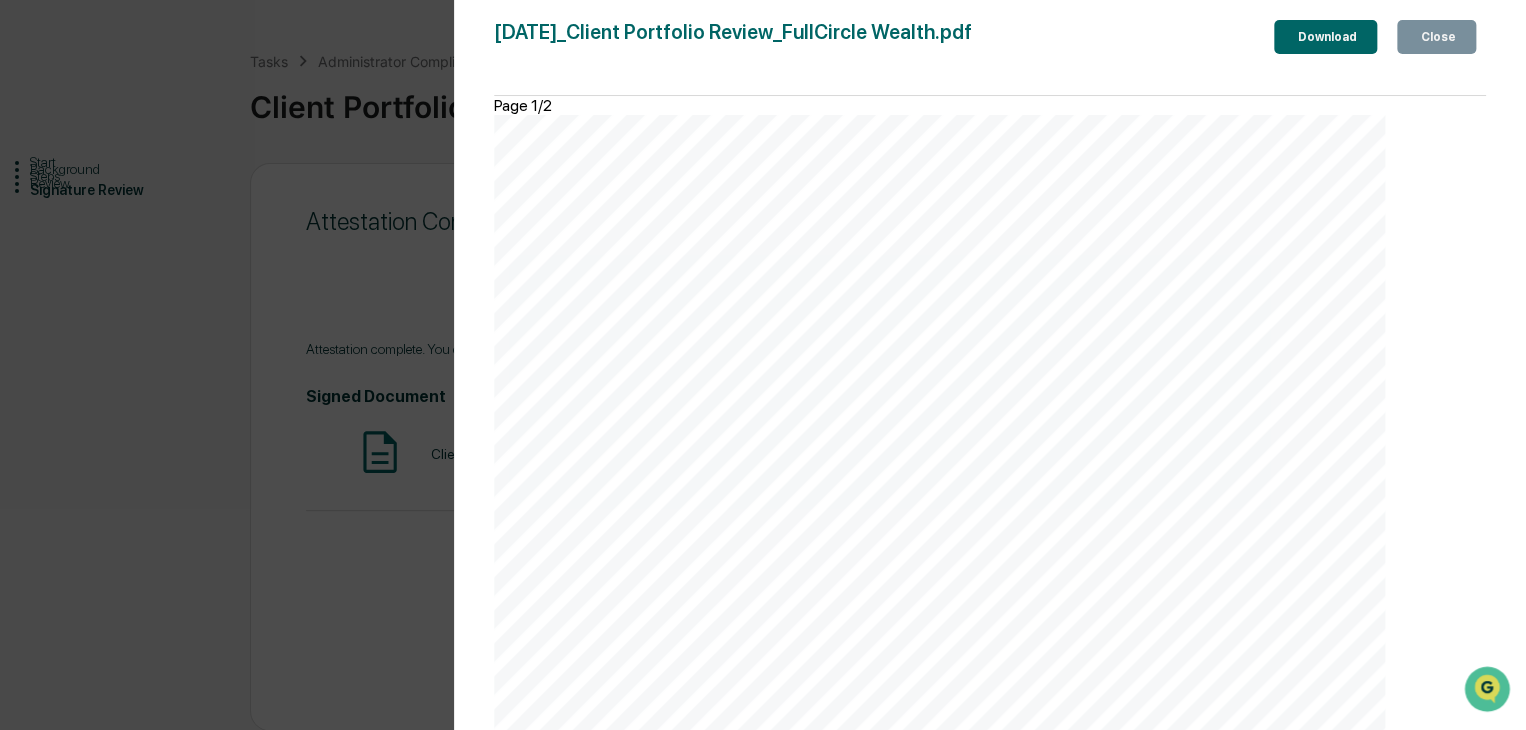 click on "Download" at bounding box center [1325, 37] 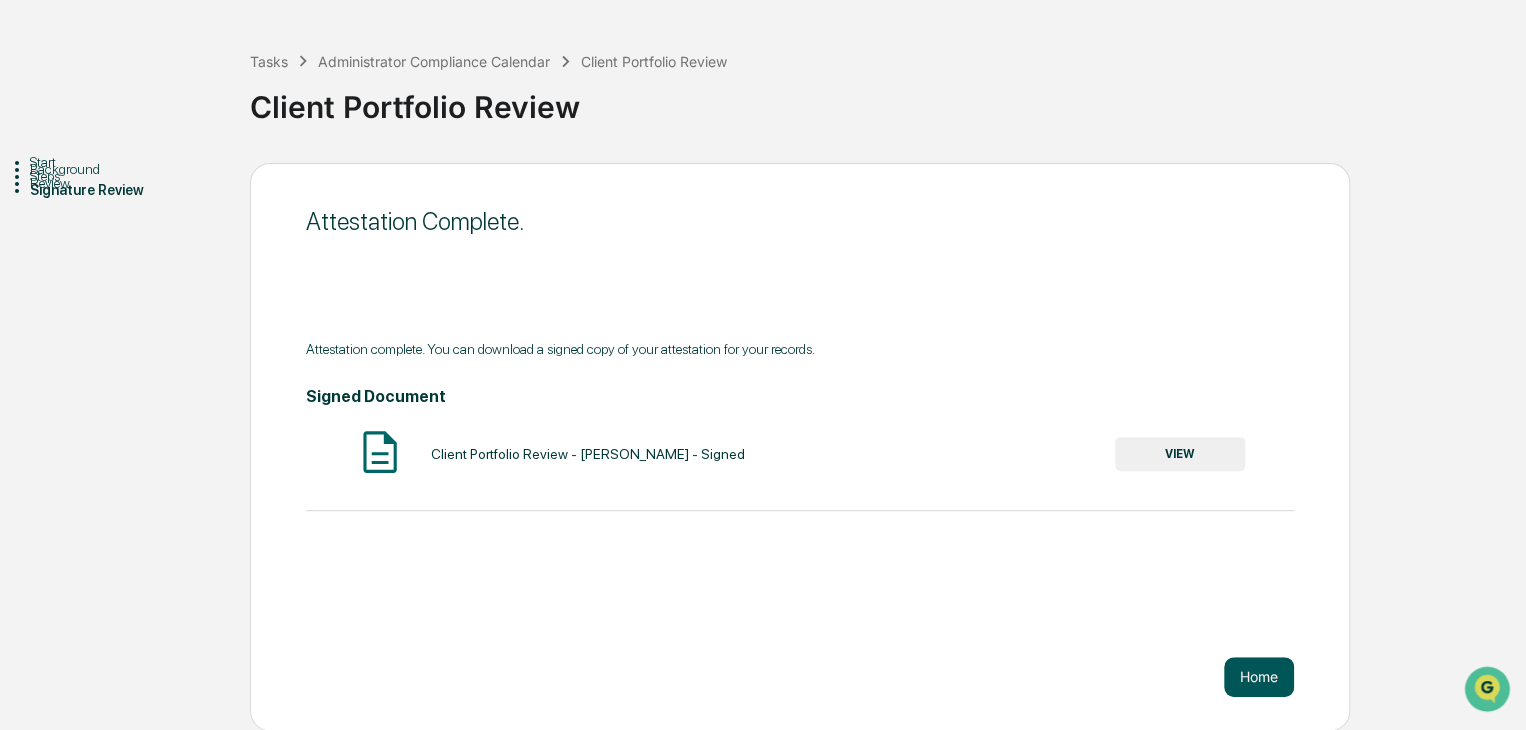 click on "Home" at bounding box center (1259, 677) 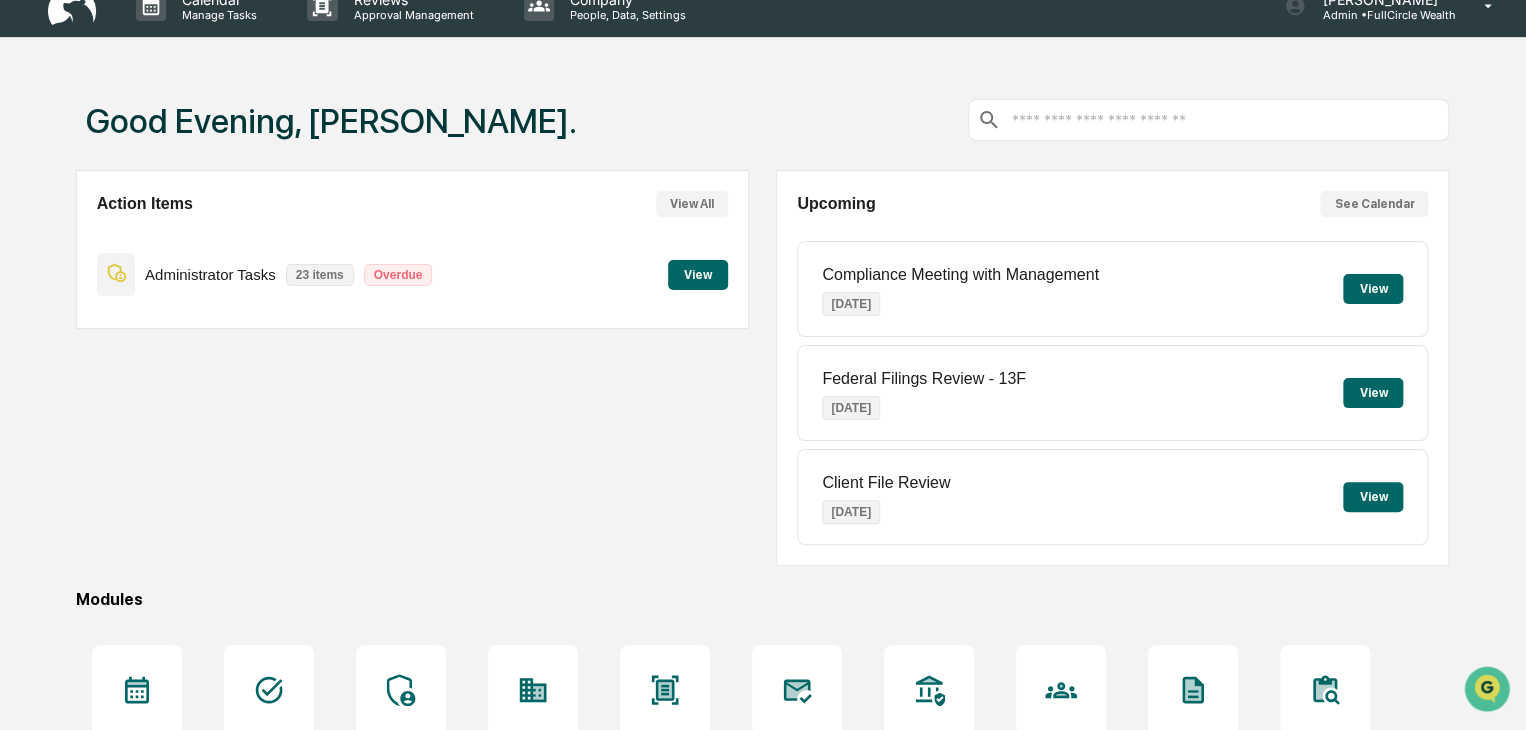 scroll, scrollTop: 0, scrollLeft: 0, axis: both 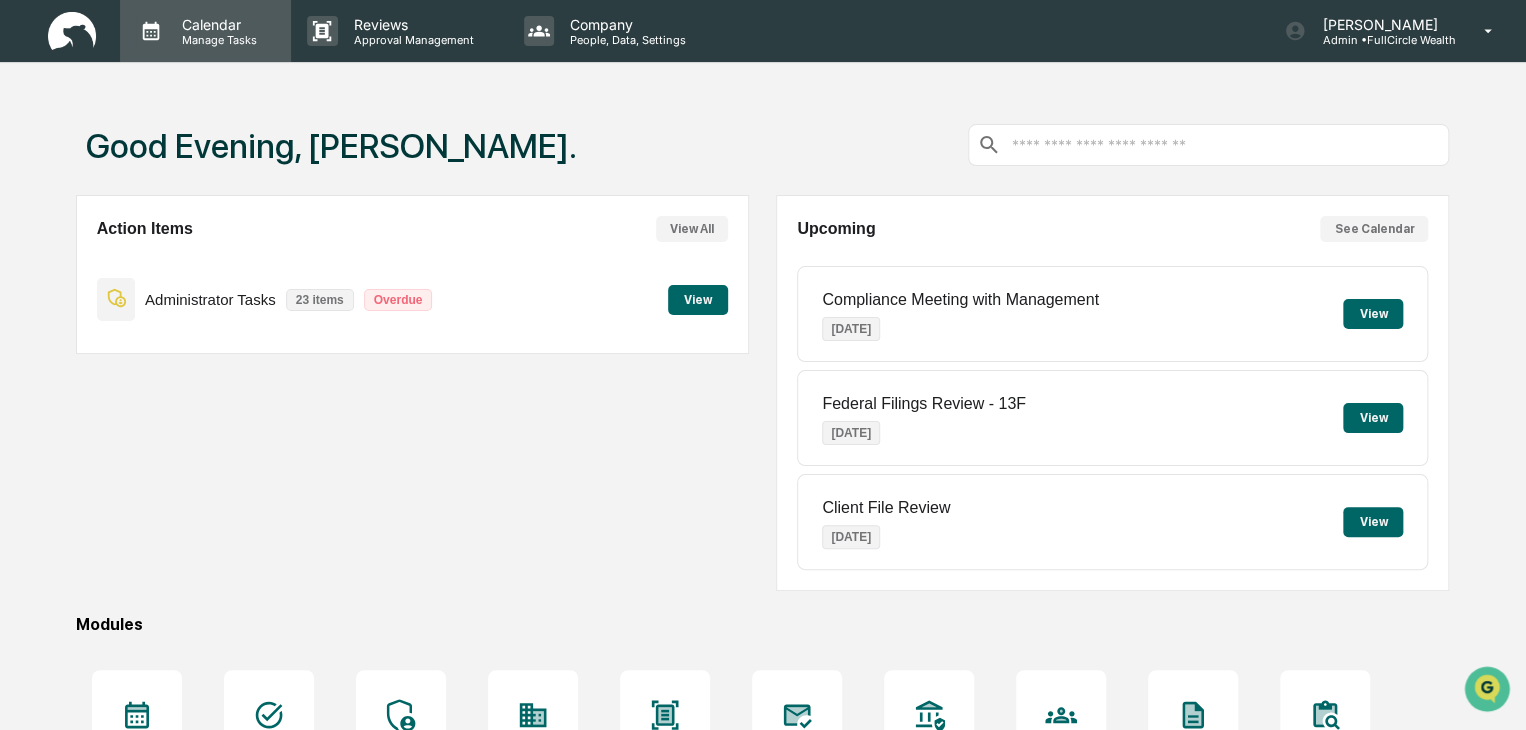 click on "Manage Tasks" at bounding box center (216, 40) 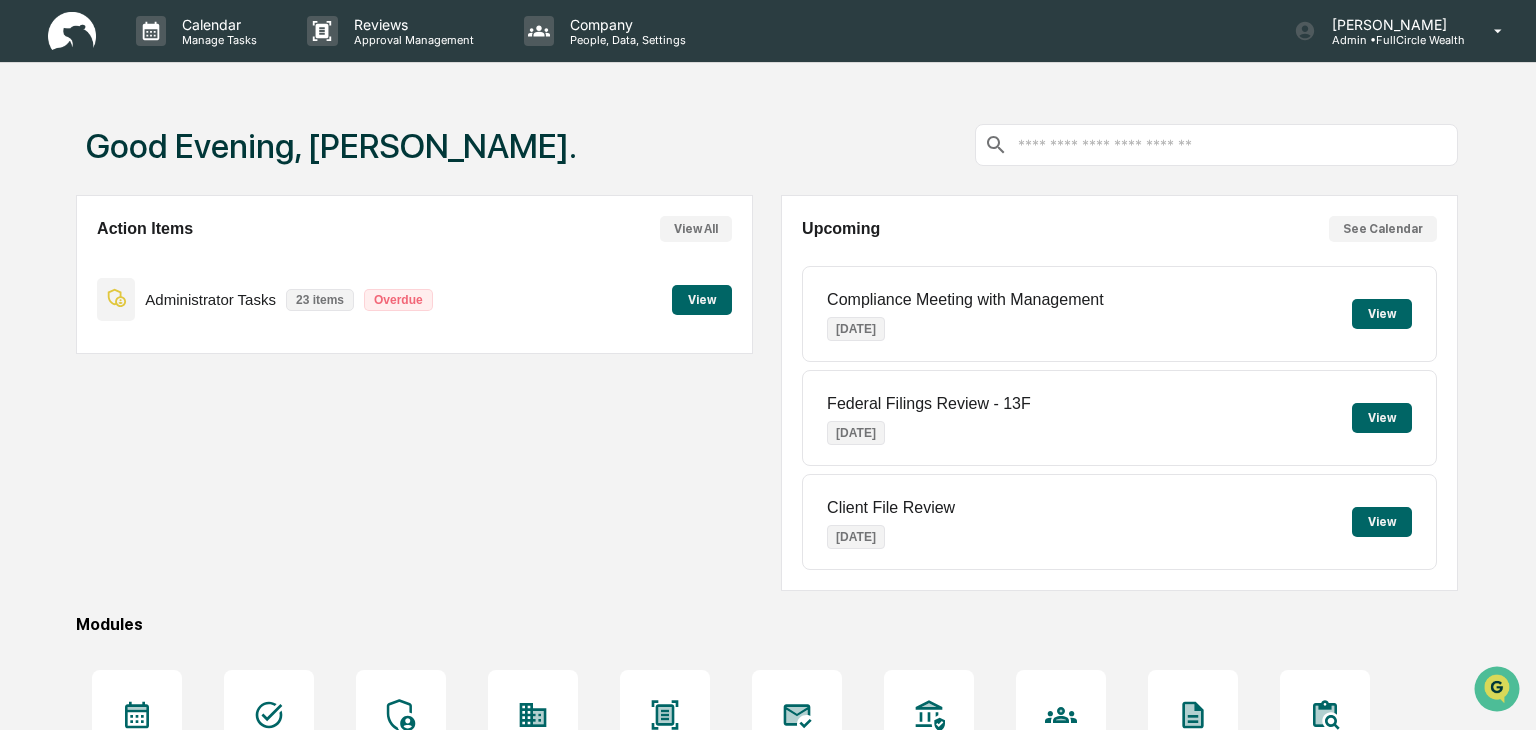 click on "Administrator Tasks" at bounding box center (160, 1131) 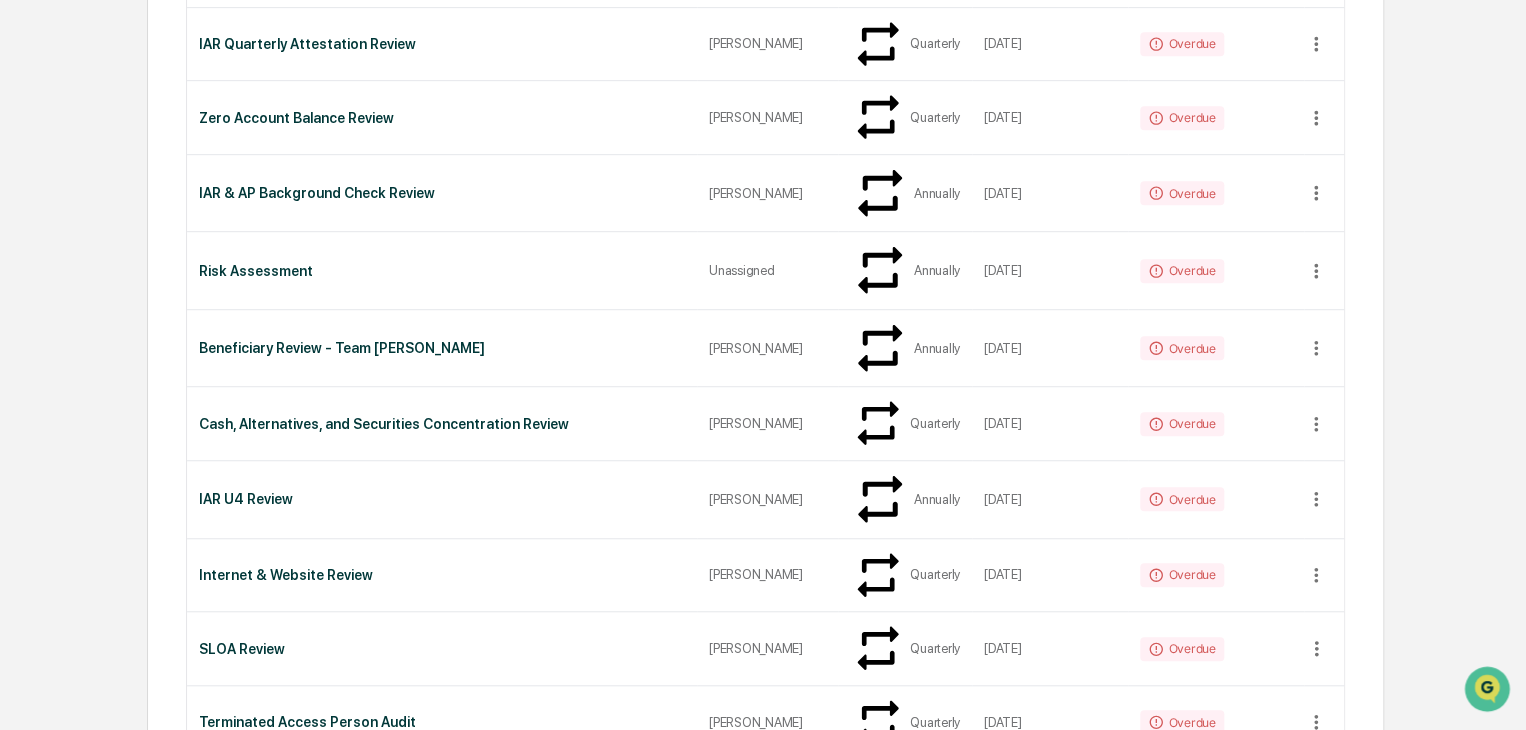 scroll, scrollTop: 500, scrollLeft: 0, axis: vertical 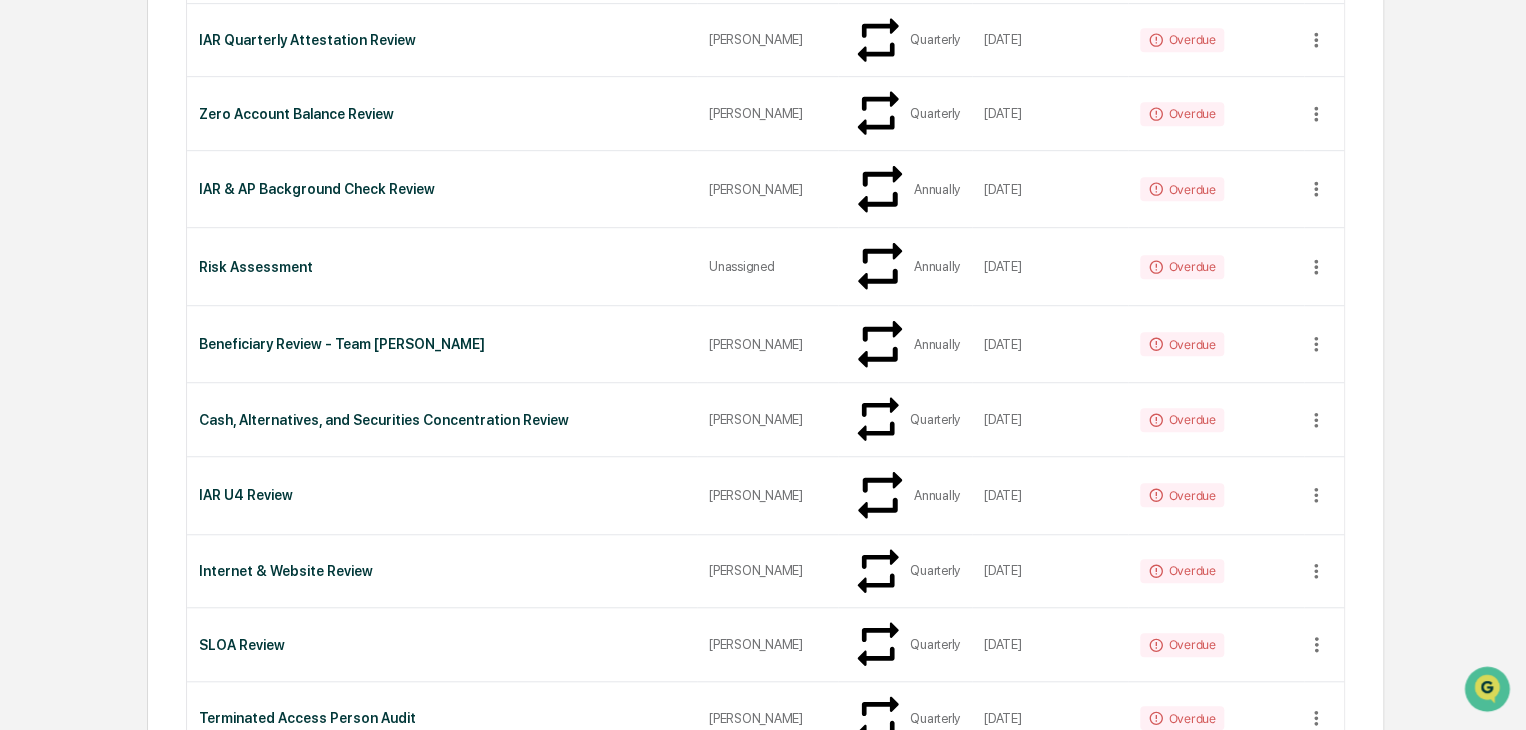 click on "Trade Blotter Review" at bounding box center (442, 1250) 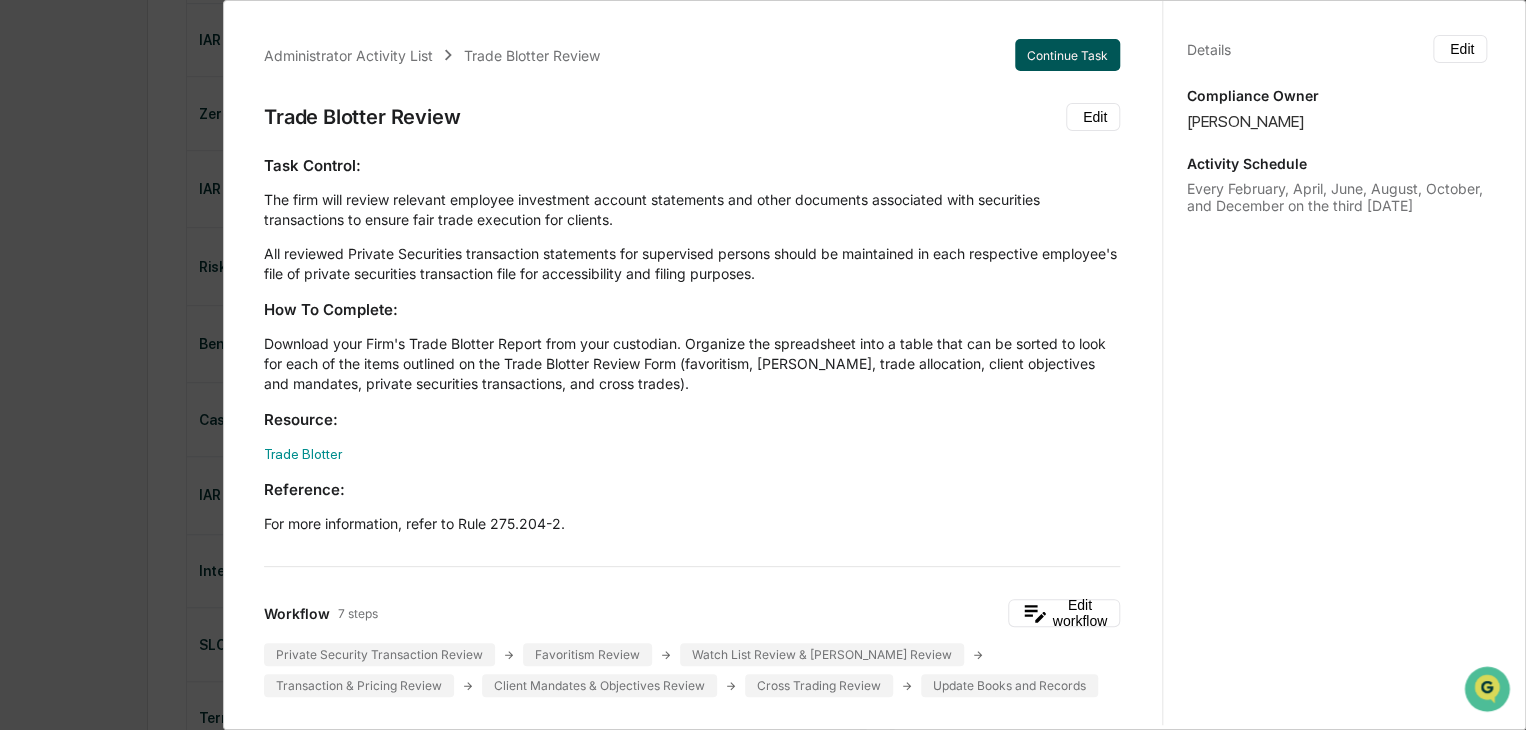 click on "Continue Task" at bounding box center (1067, 55) 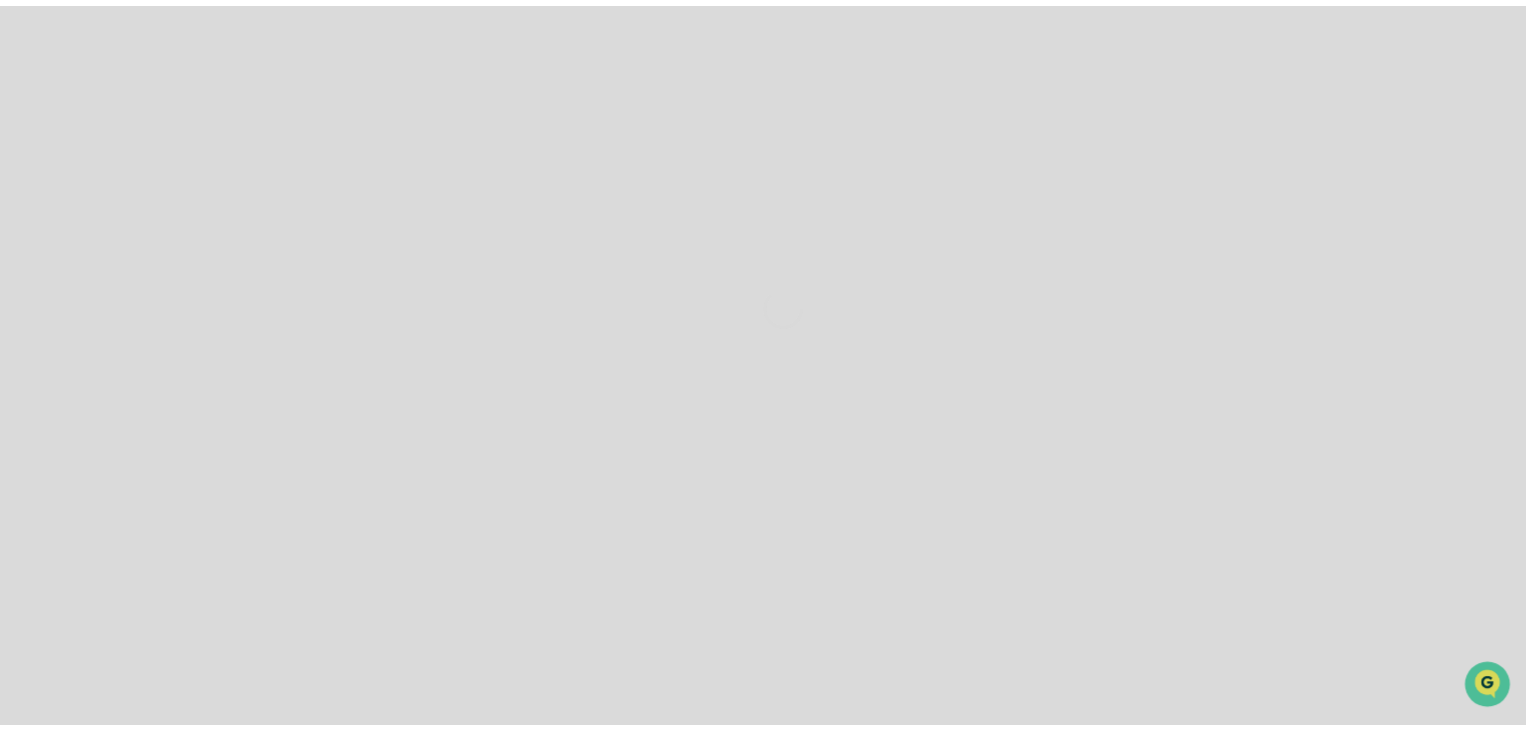 scroll, scrollTop: 0, scrollLeft: 0, axis: both 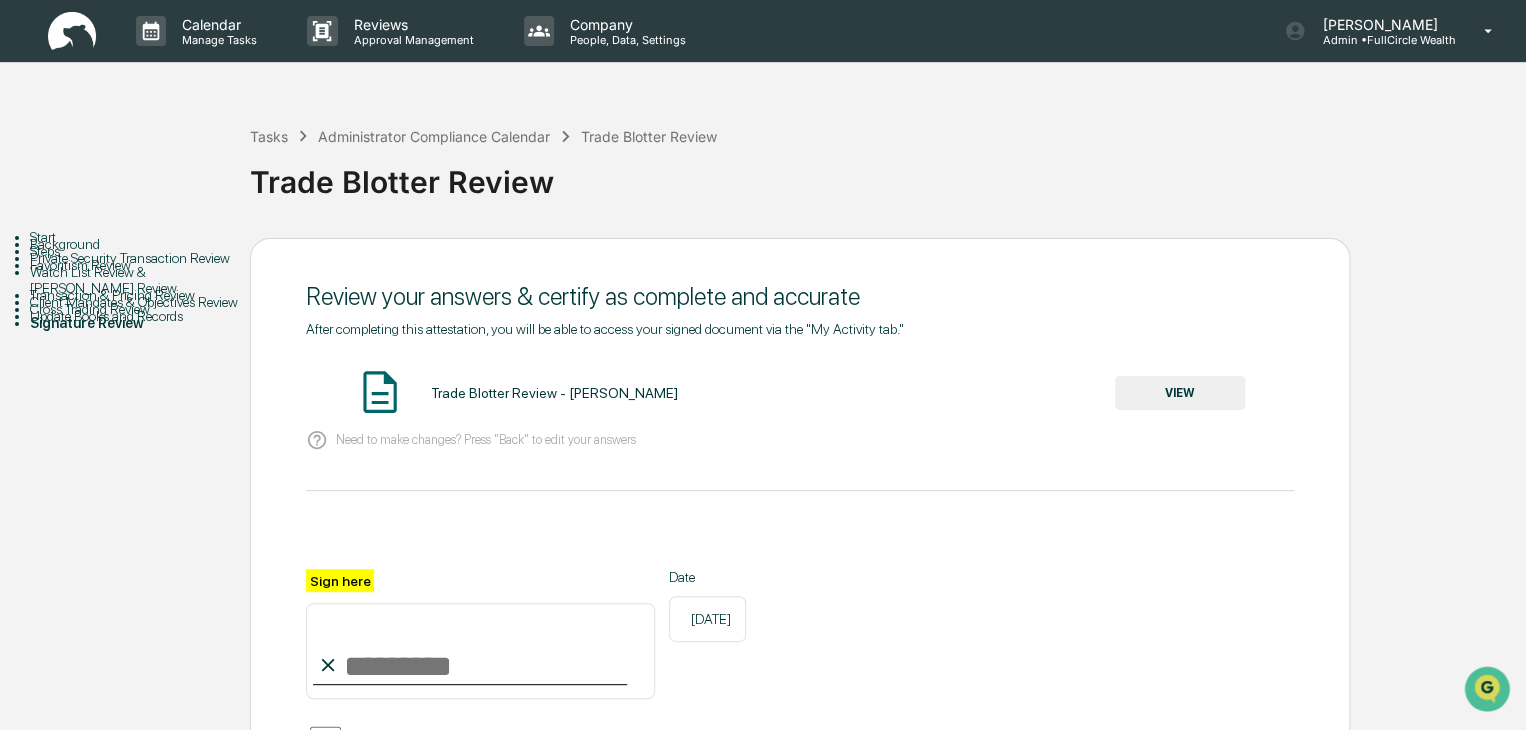 click on "VIEW" at bounding box center [1180, 393] 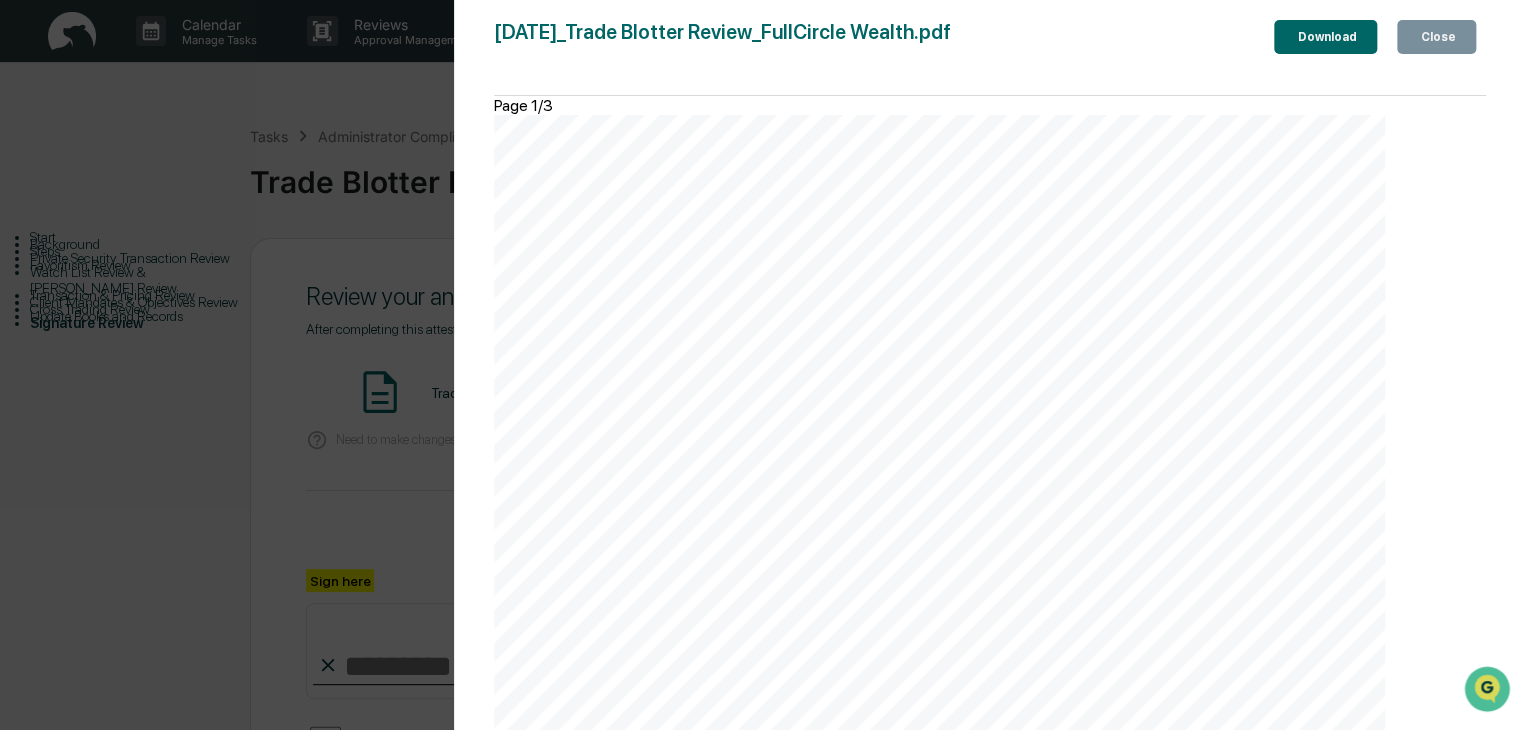 scroll, scrollTop: 2700, scrollLeft: 0, axis: vertical 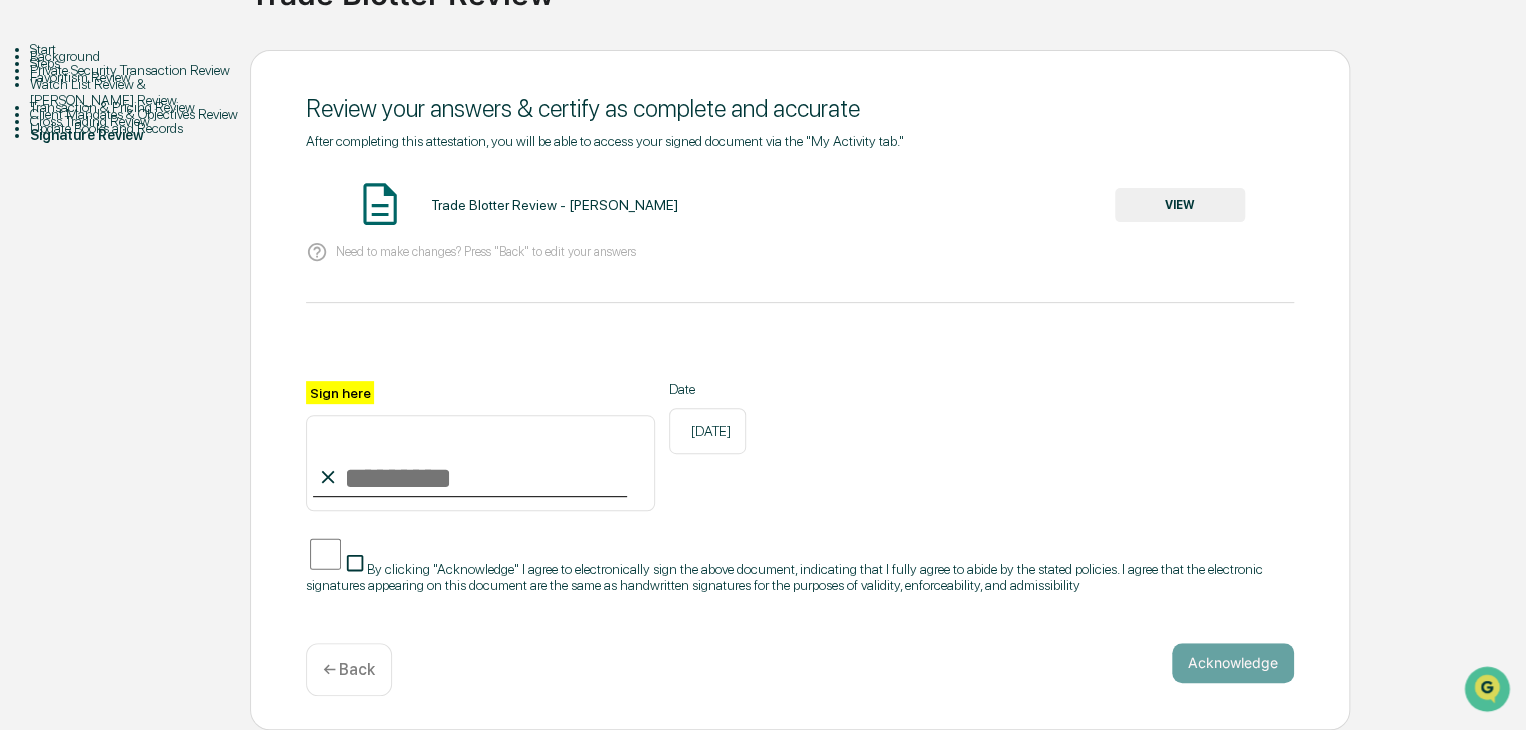 click on "Sign here" at bounding box center (480, 463) 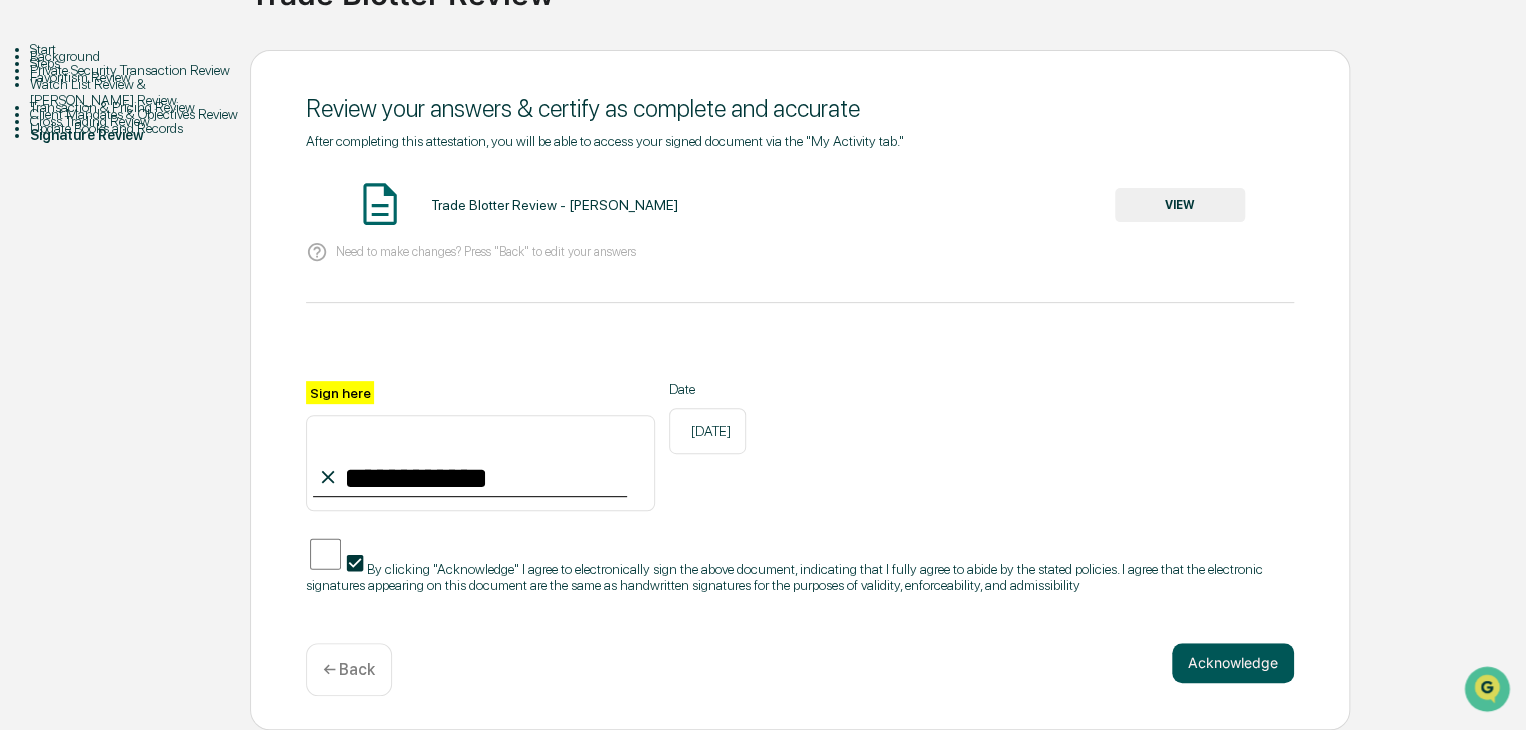 click on "Acknowledge" at bounding box center [1233, 663] 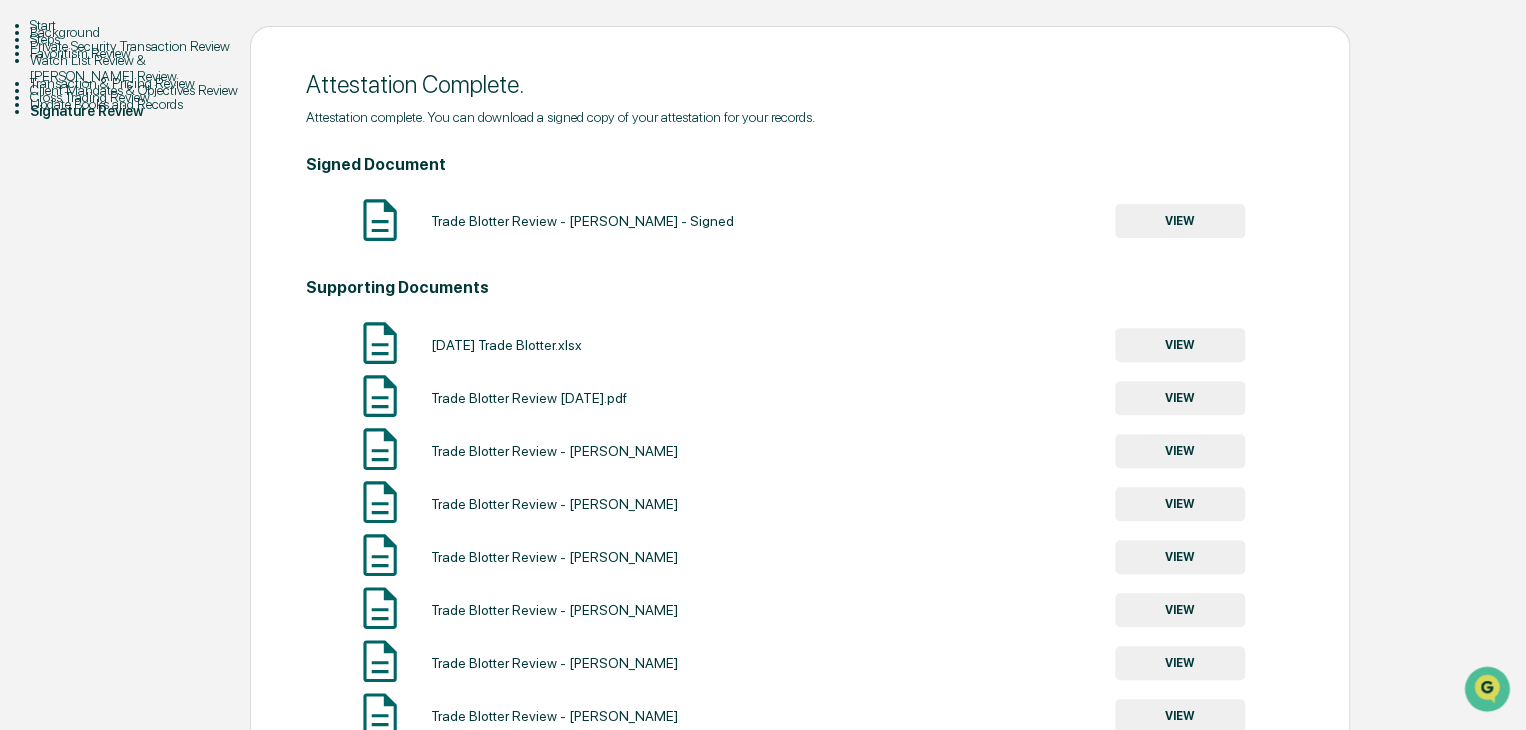 click on "VIEW" at bounding box center [1180, 221] 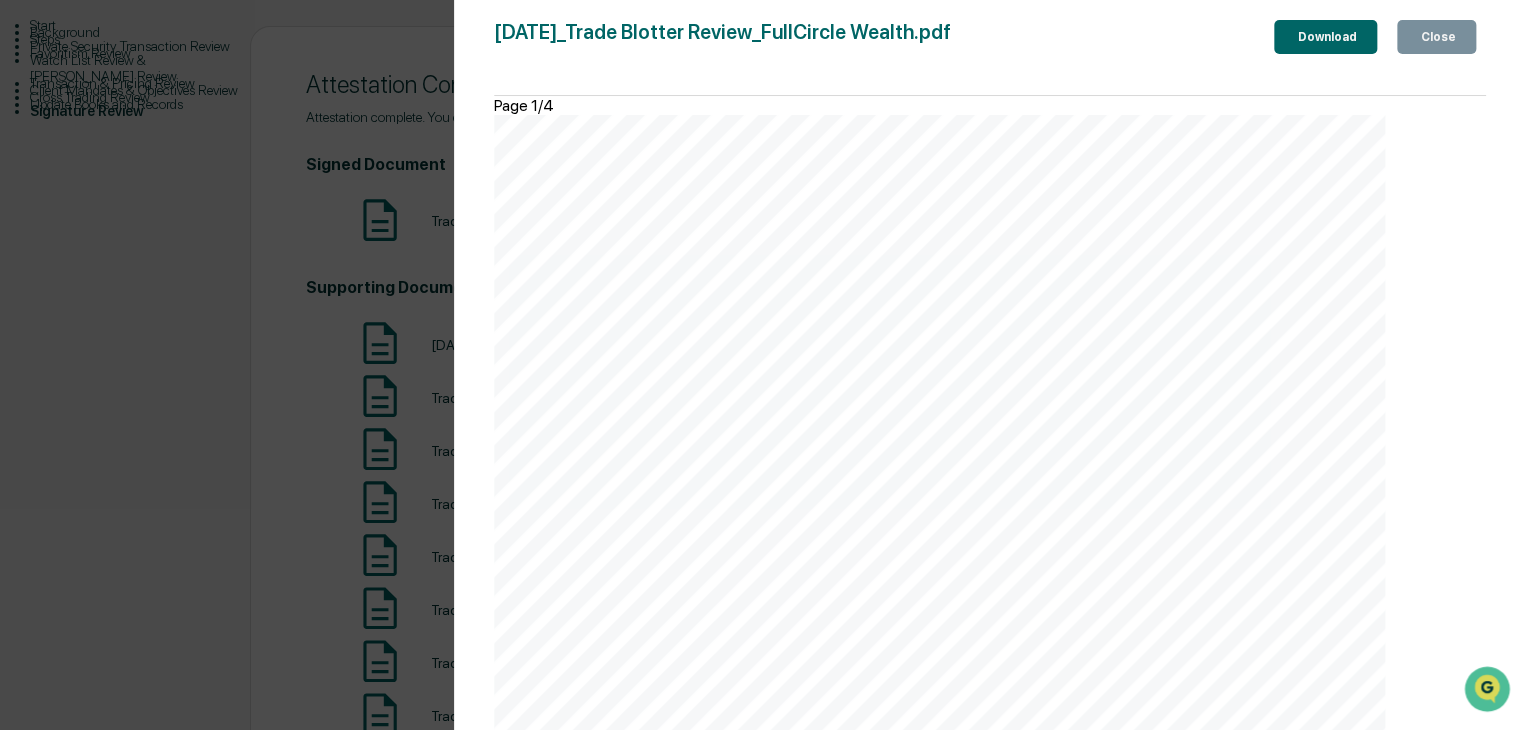 click on "Download" at bounding box center [1325, 37] 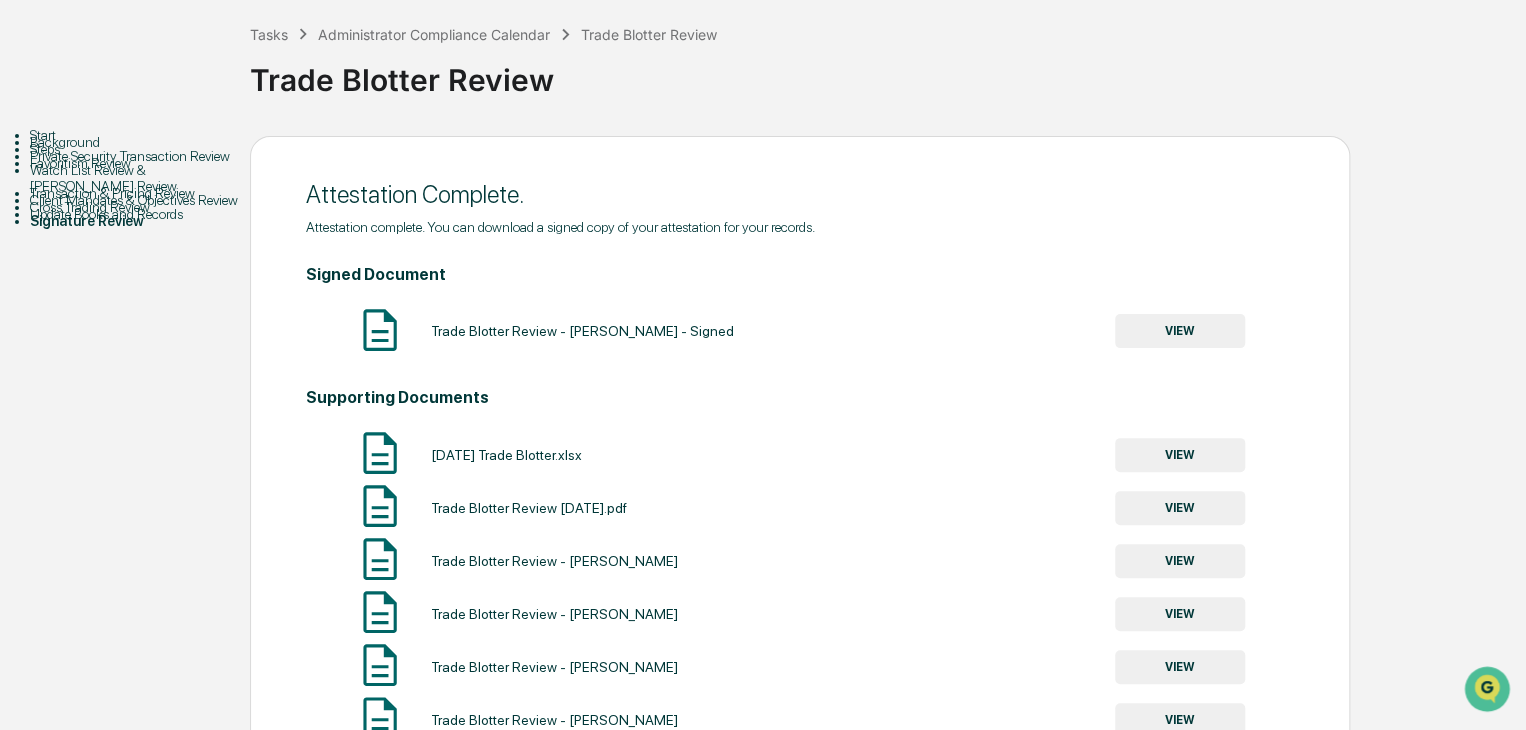 scroll, scrollTop: 0, scrollLeft: 0, axis: both 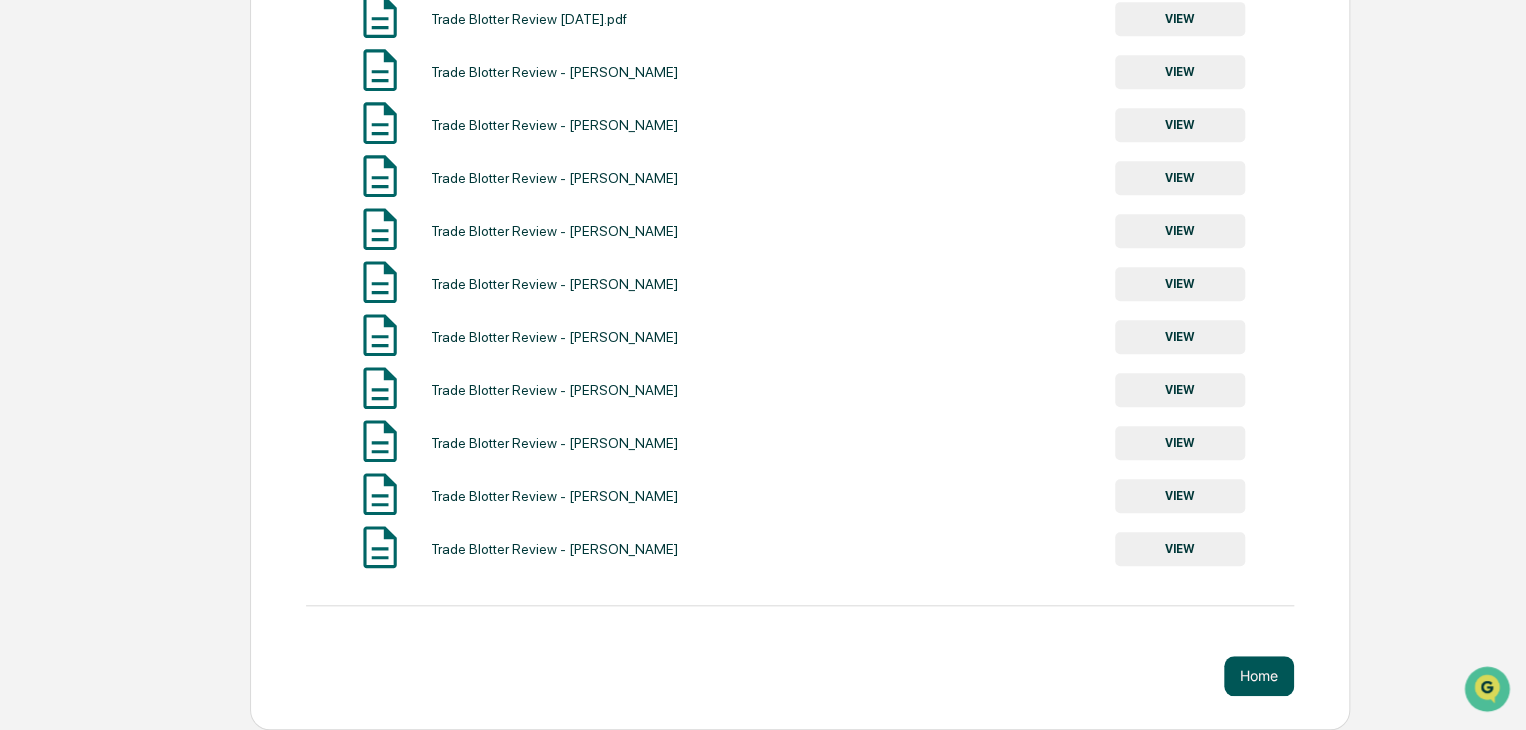click on "Home" at bounding box center (1259, 676) 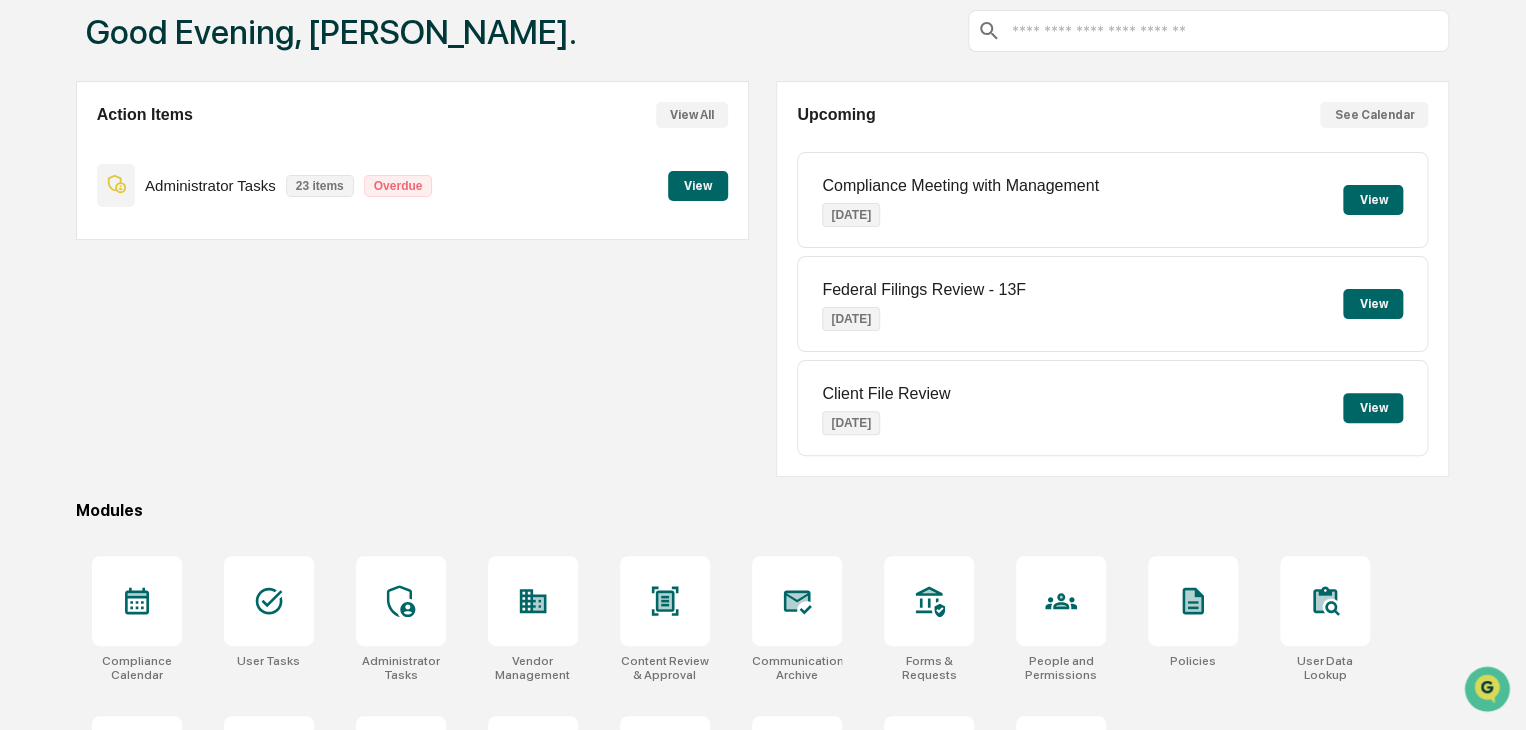 scroll, scrollTop: 0, scrollLeft: 0, axis: both 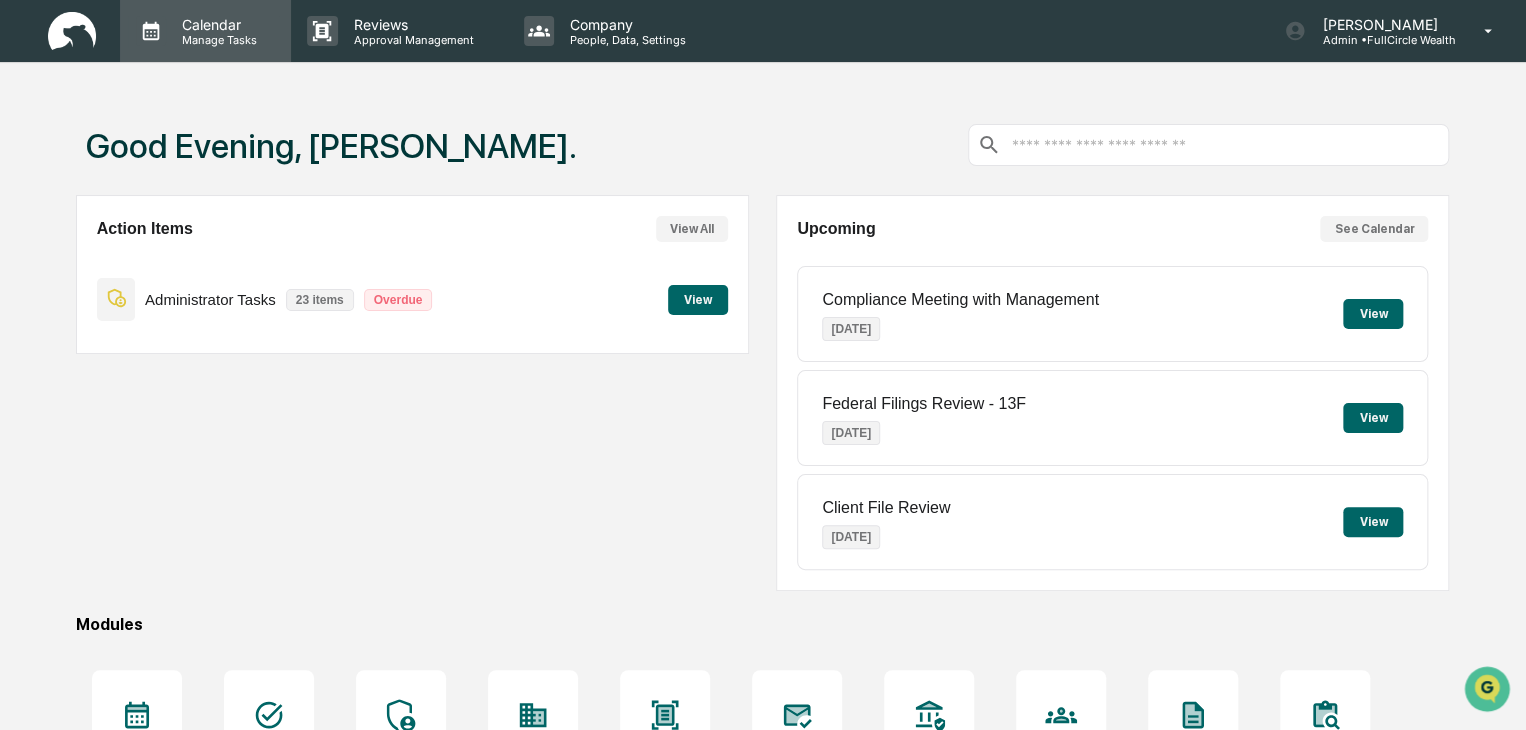 click on "Calendar" at bounding box center (216, 24) 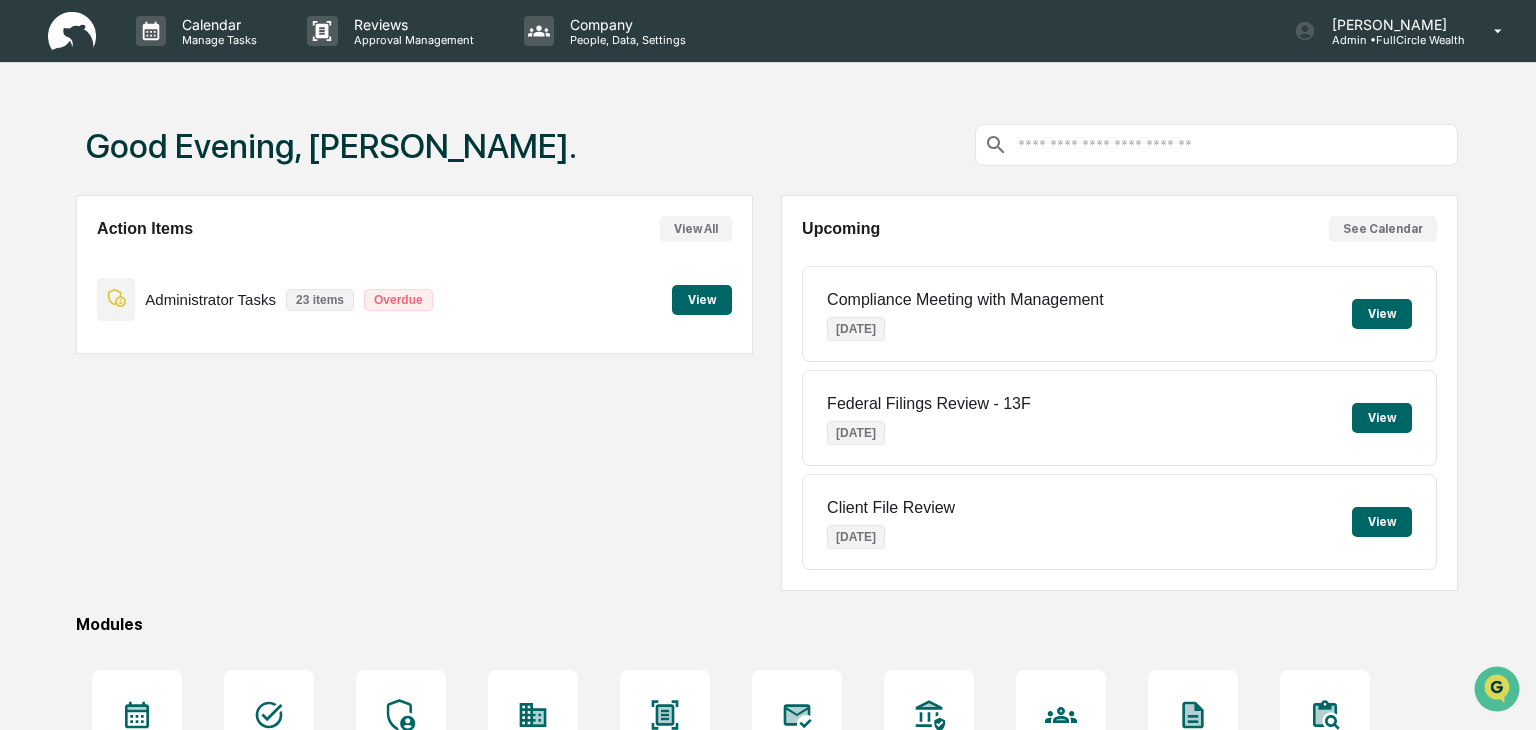click on "Administrator Tasks" at bounding box center (160, 1131) 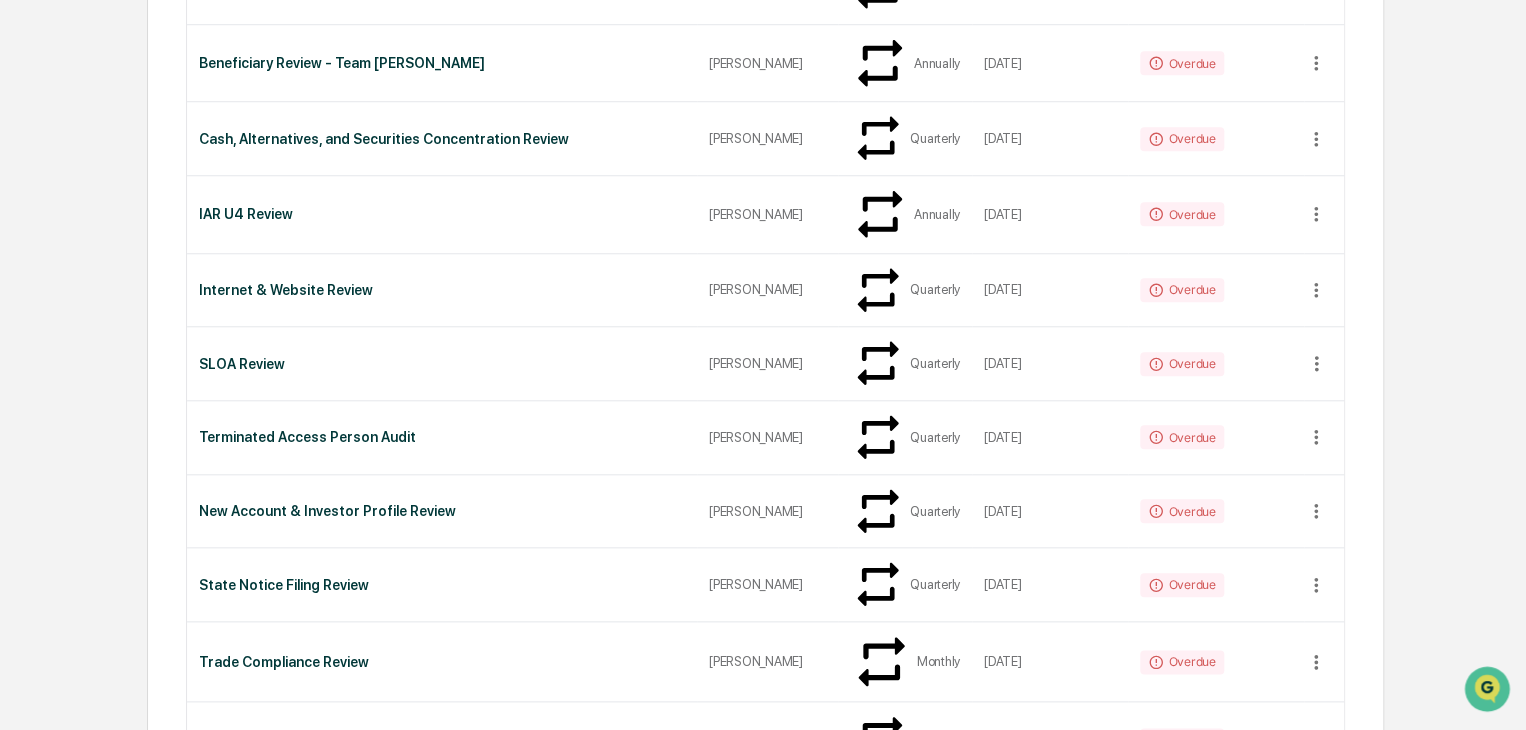 scroll, scrollTop: 800, scrollLeft: 0, axis: vertical 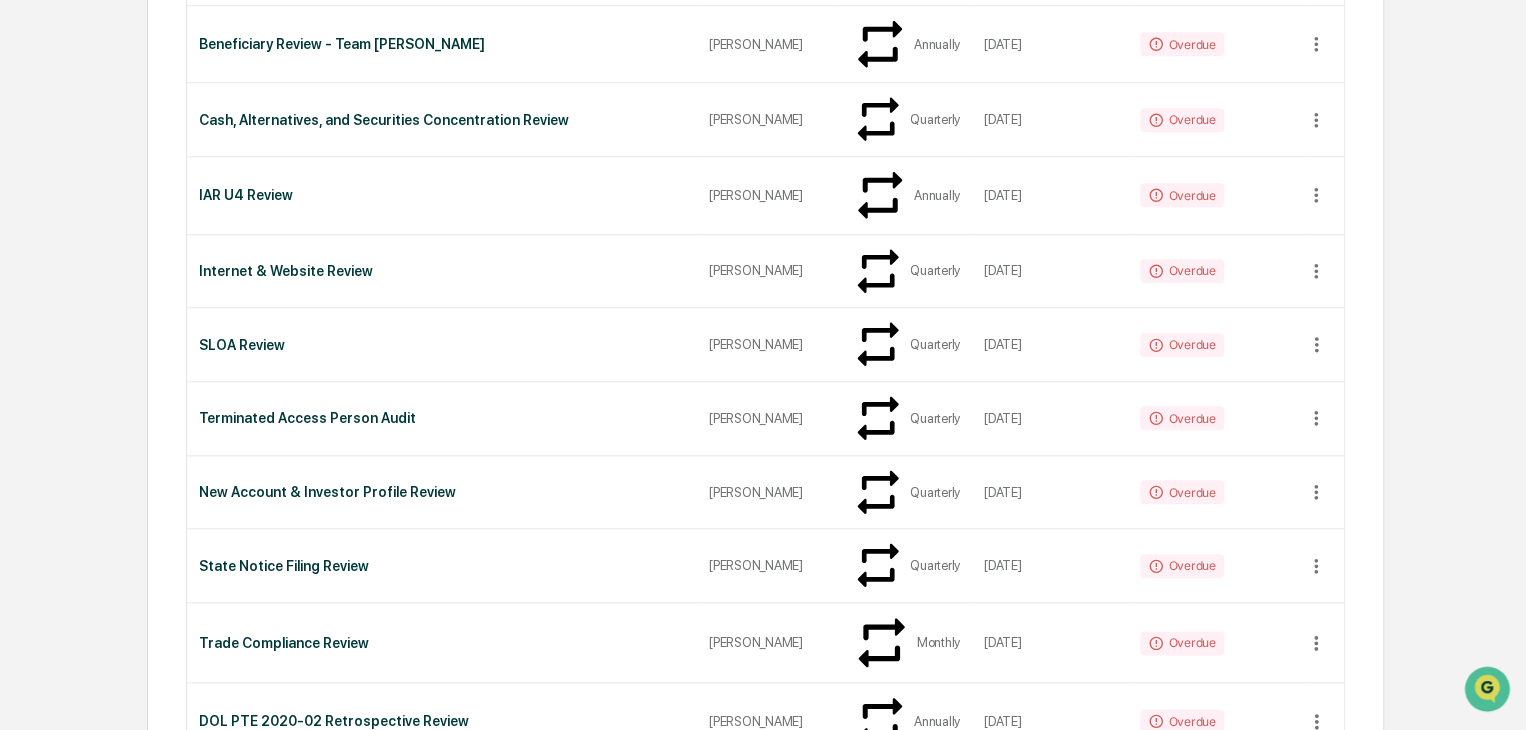 click on "Billing Statement & Fee Calculations Report Review - Team [PERSON_NAME]" at bounding box center (442, 1022) 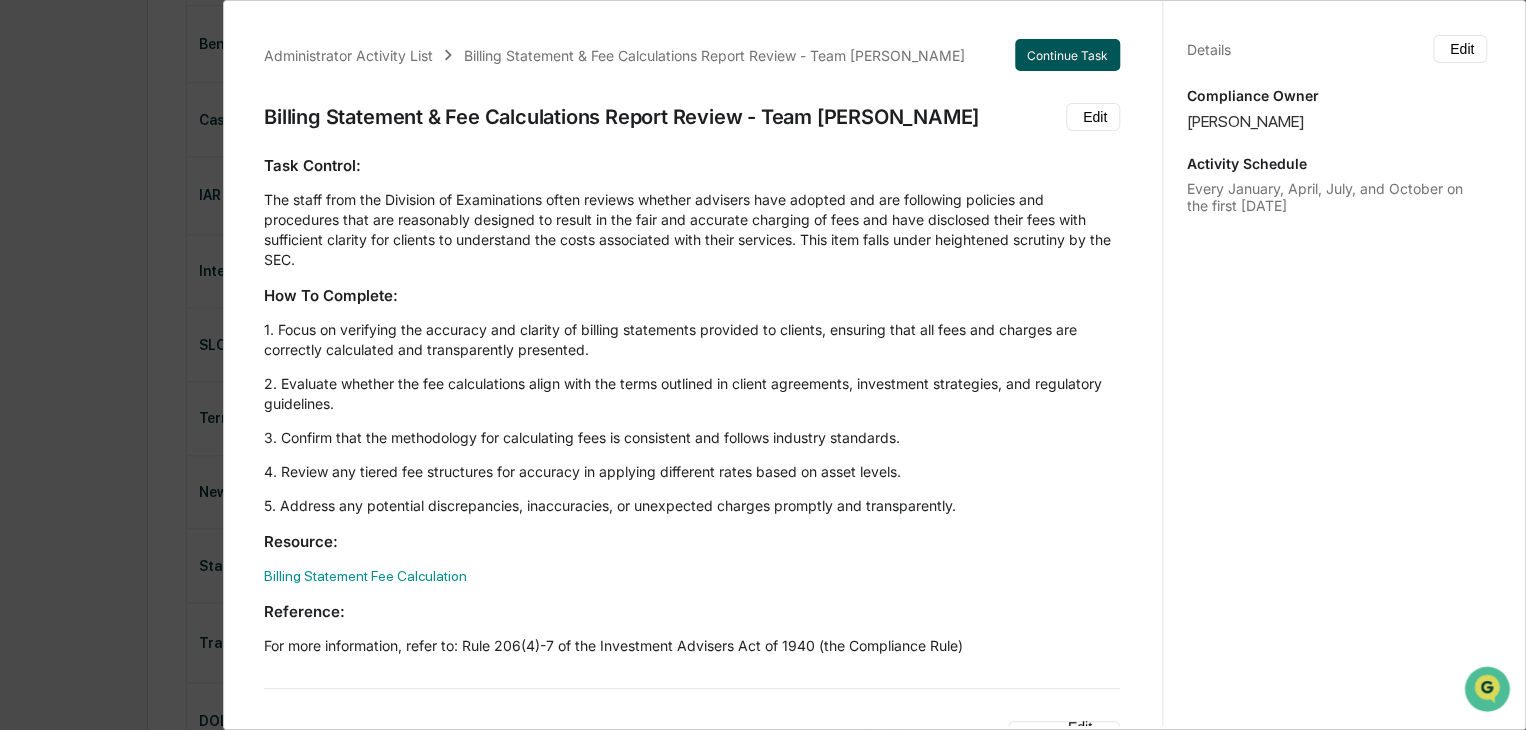 click on "Continue Task" at bounding box center (1067, 55) 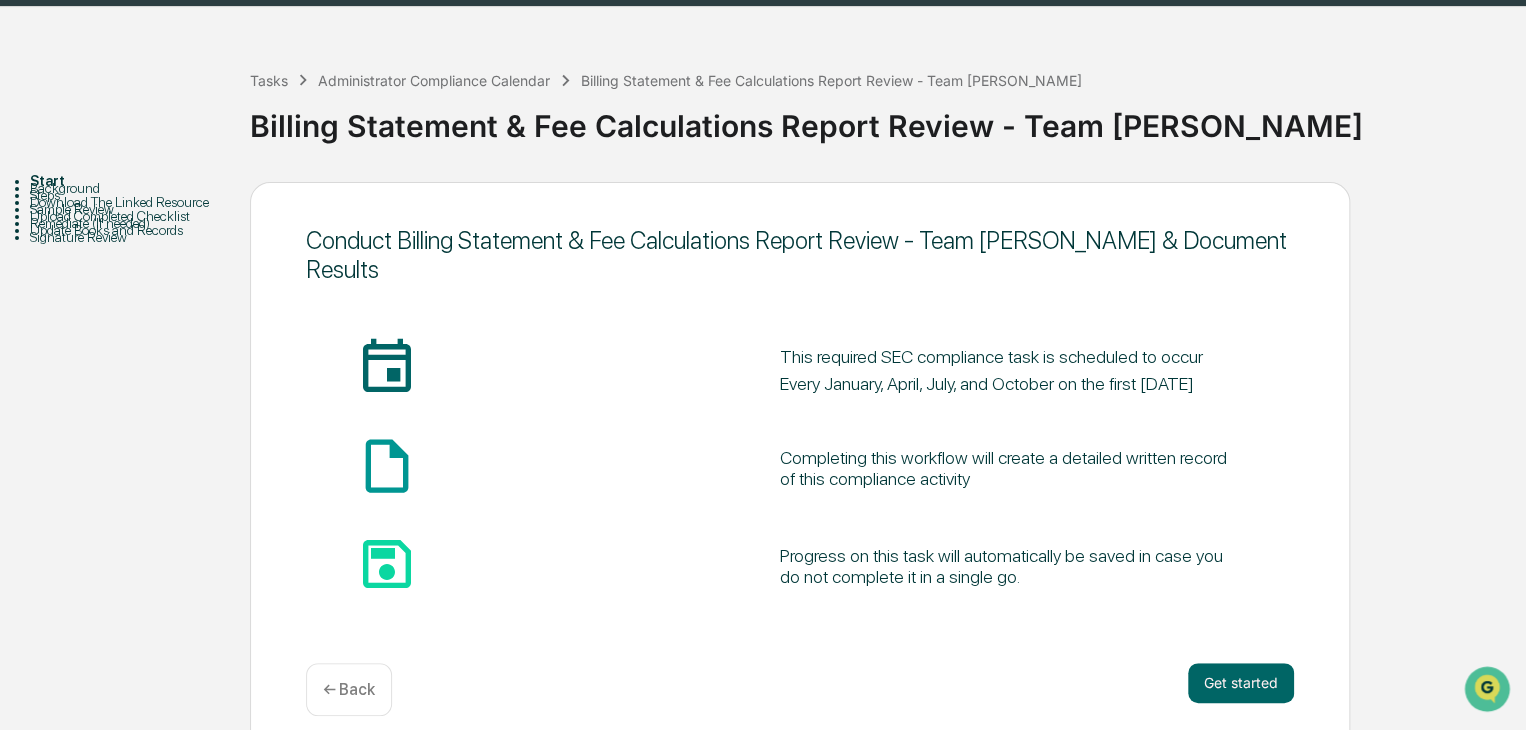 scroll, scrollTop: 88, scrollLeft: 0, axis: vertical 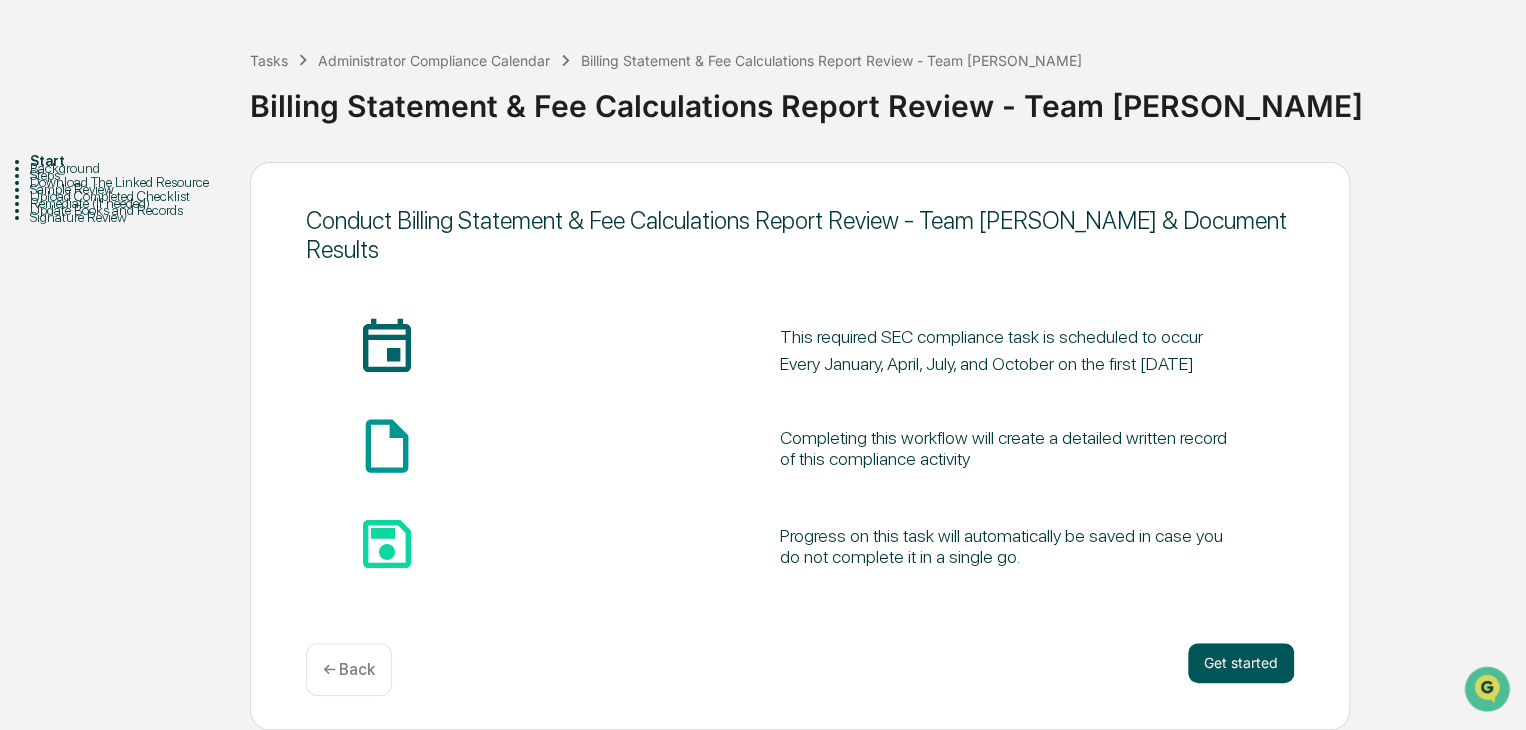 click on "Get started" at bounding box center [1241, 663] 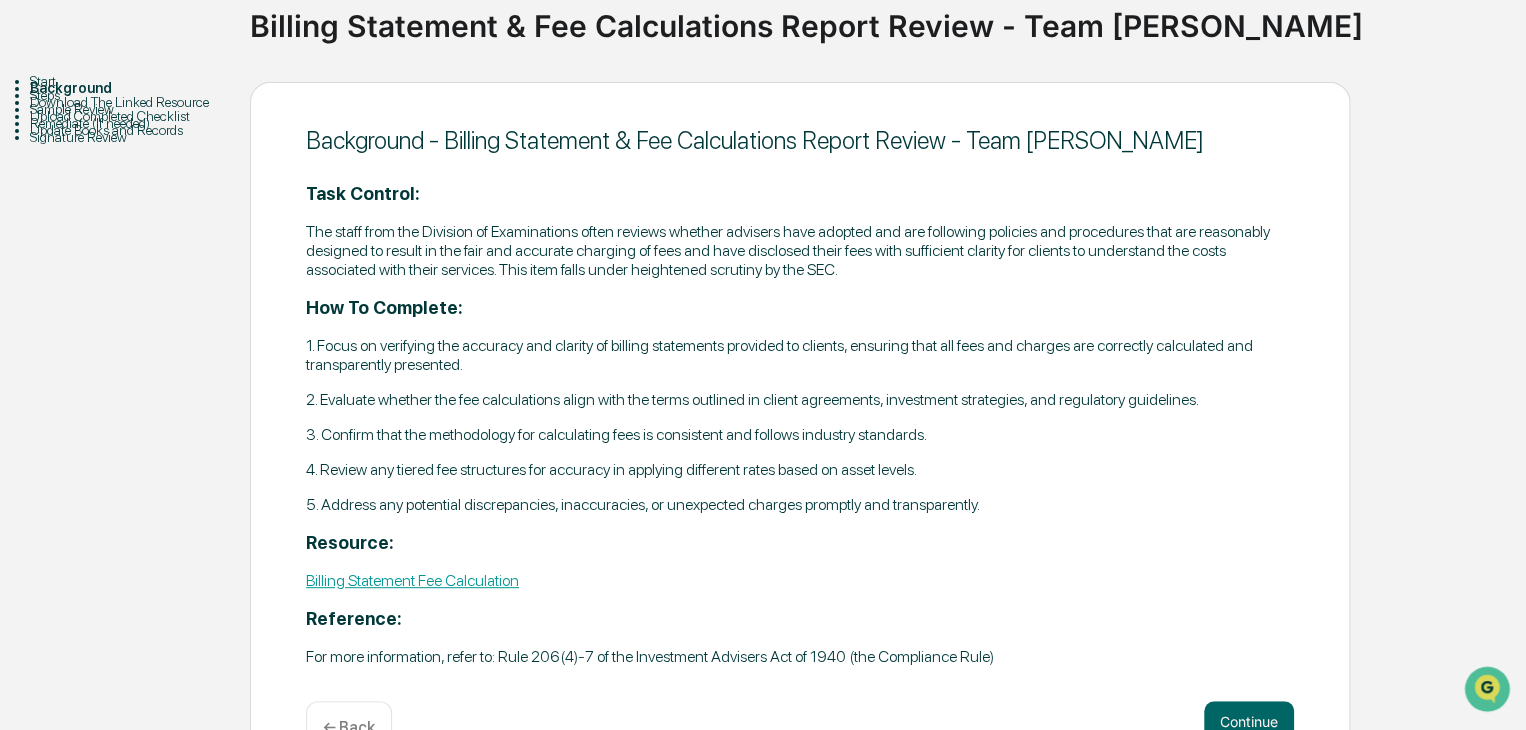 scroll, scrollTop: 215, scrollLeft: 0, axis: vertical 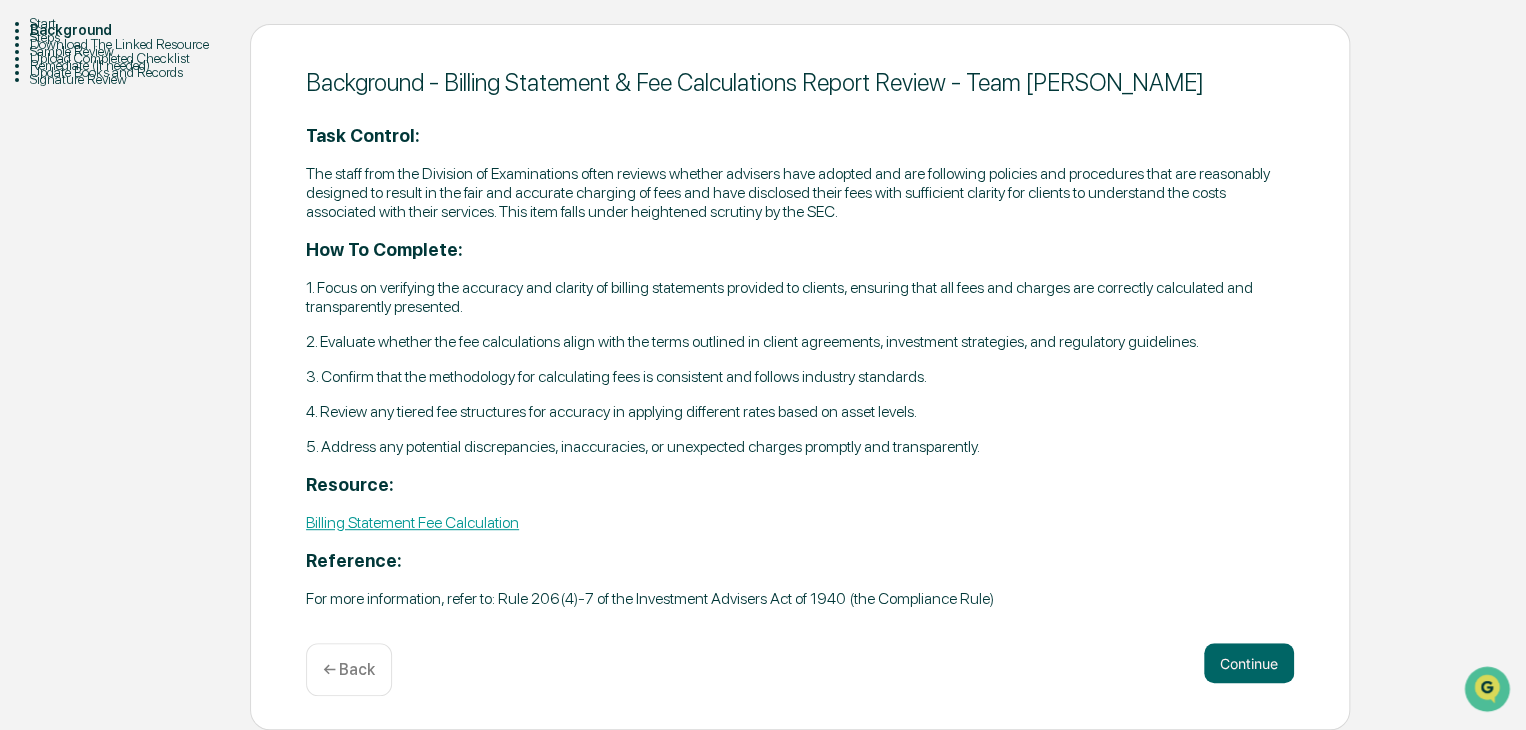 click on "Continue ← Back" at bounding box center [800, 669] 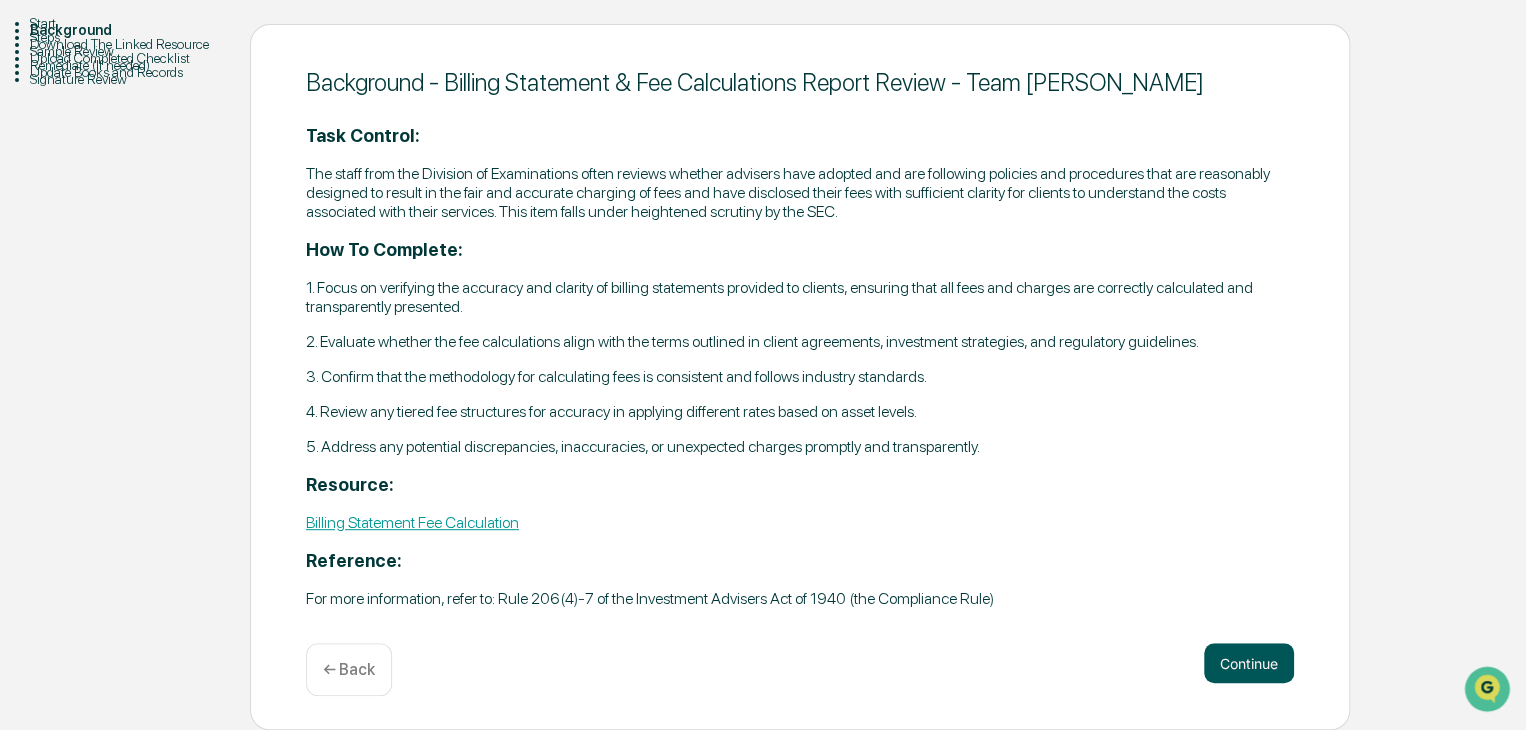 click on "Continue" at bounding box center [1249, 663] 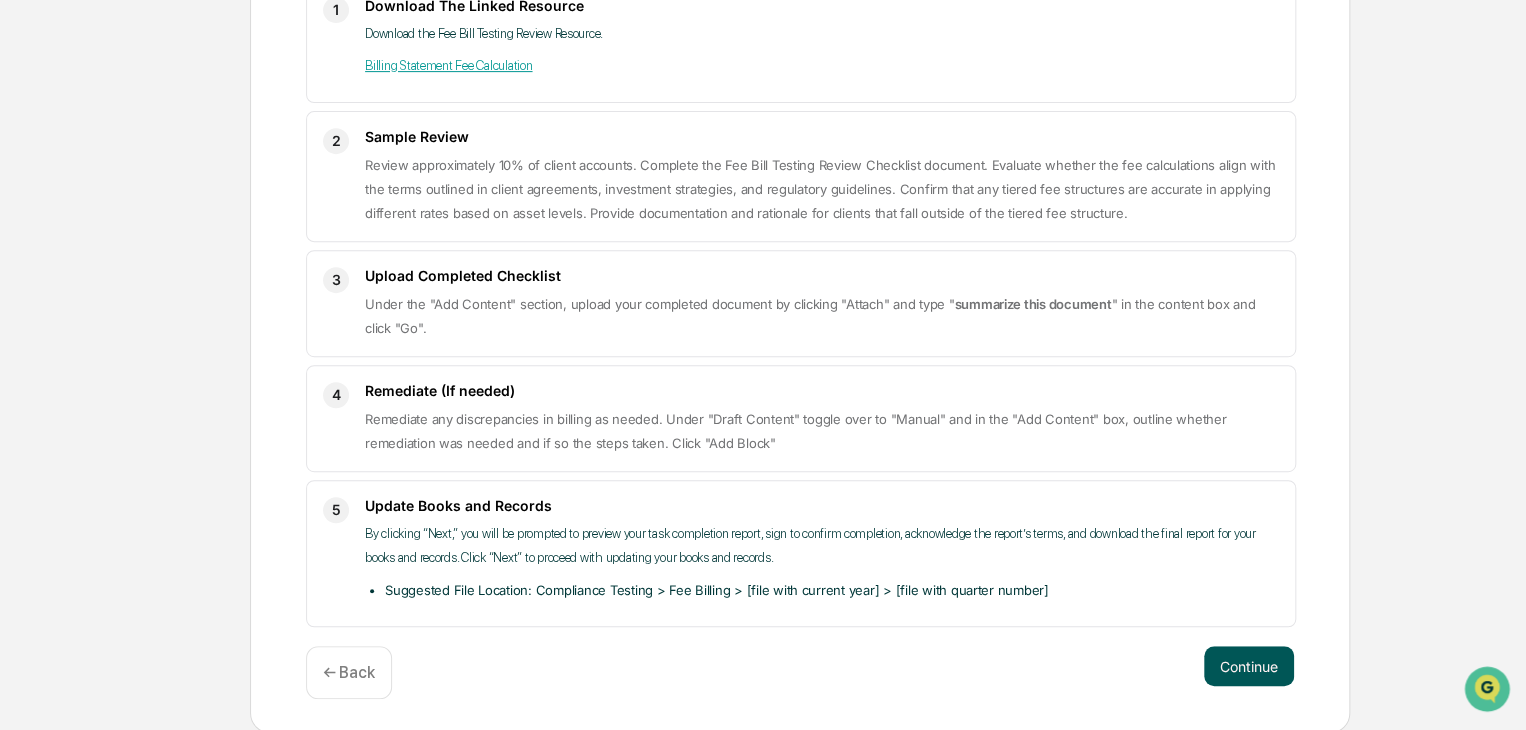 click on "Continue" at bounding box center (1249, 666) 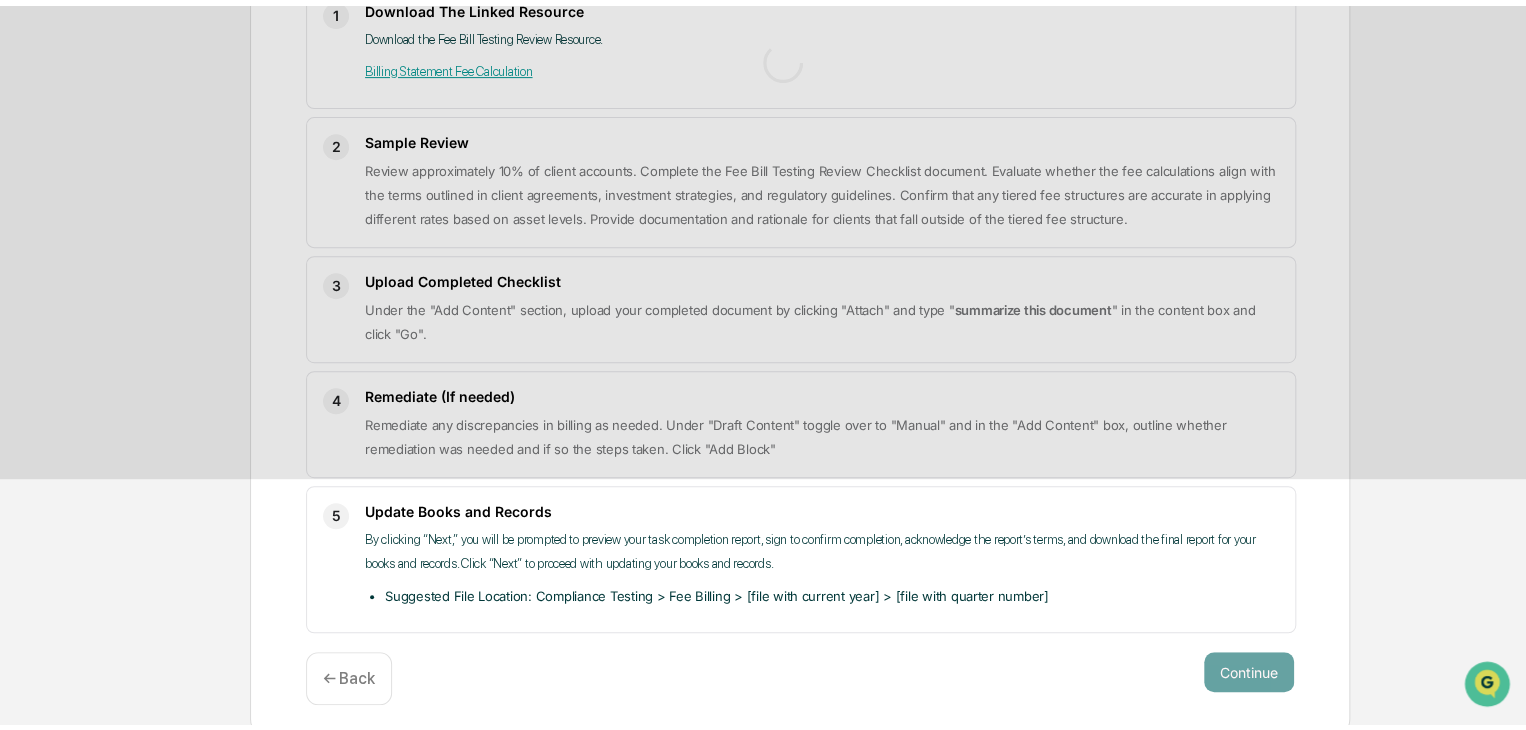 scroll, scrollTop: 88, scrollLeft: 0, axis: vertical 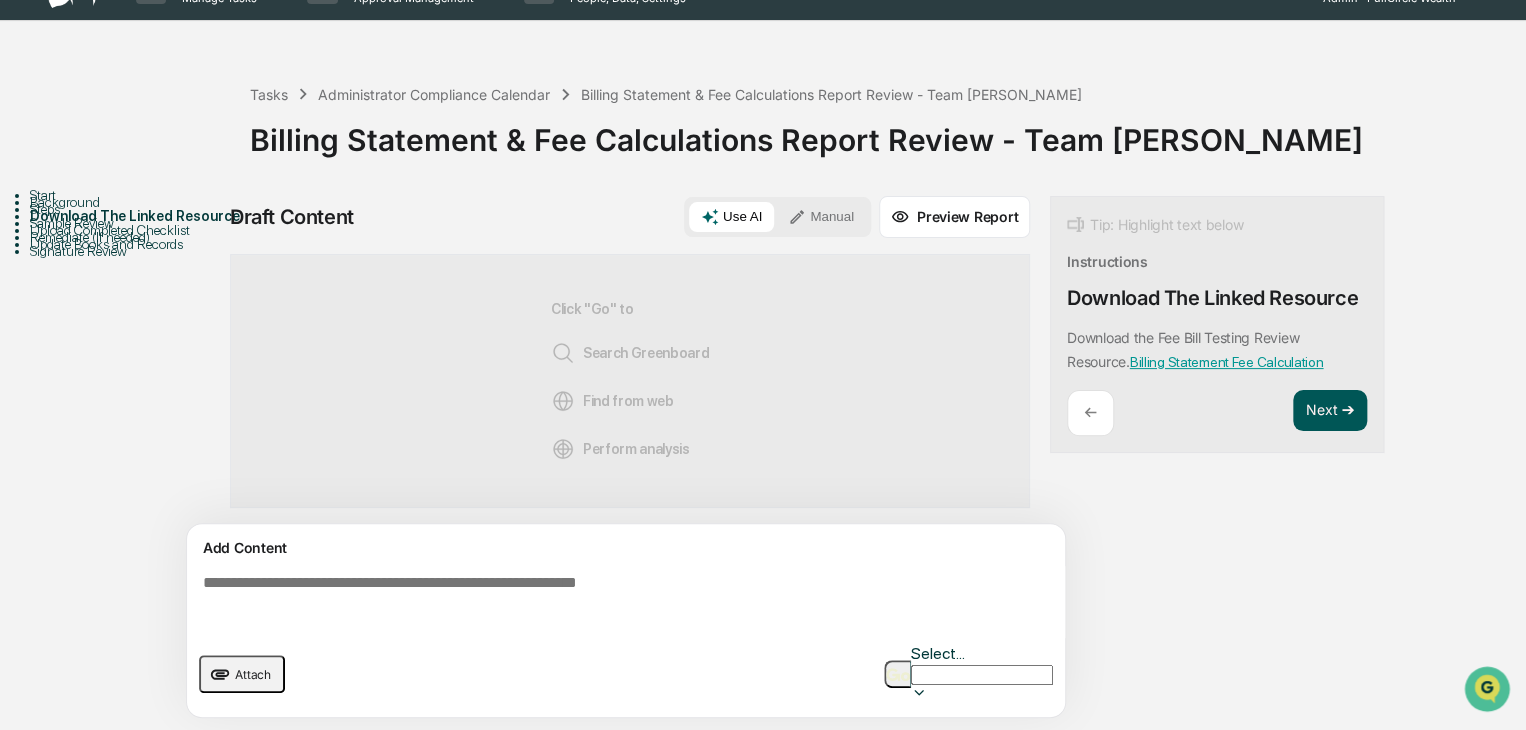 click on "Next ➔" at bounding box center [1330, 411] 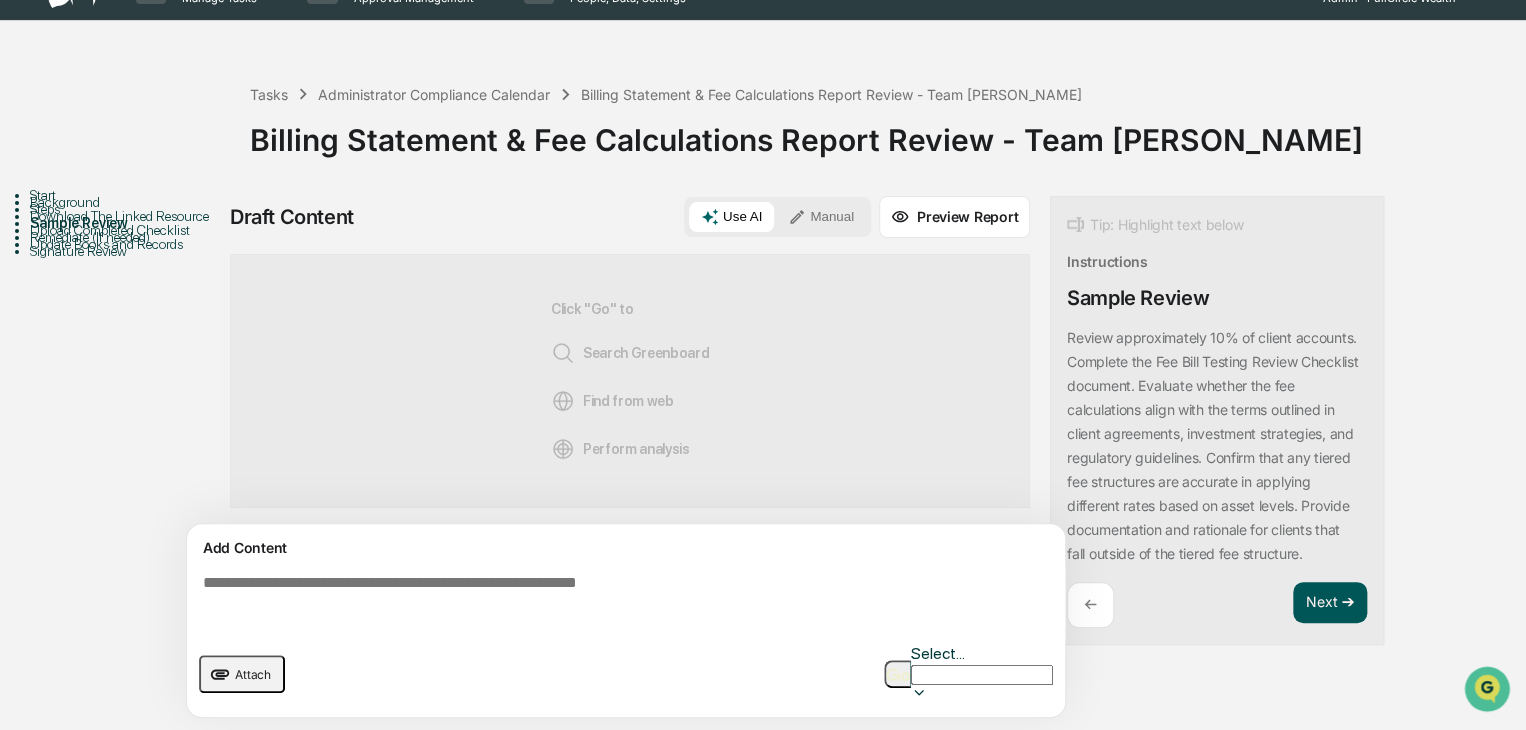 click on "Next ➔" at bounding box center [1330, 603] 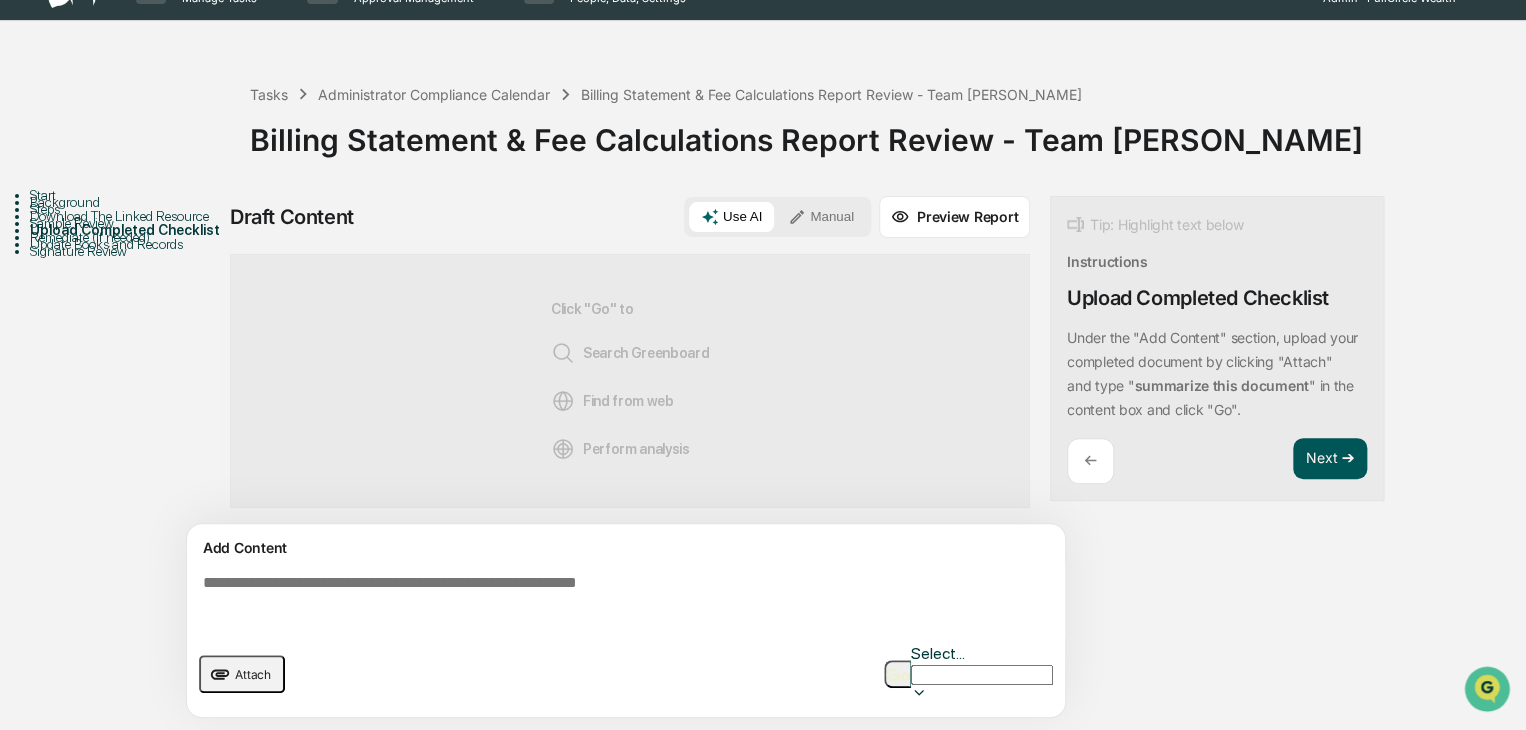 click on "Next ➔" at bounding box center (1330, 459) 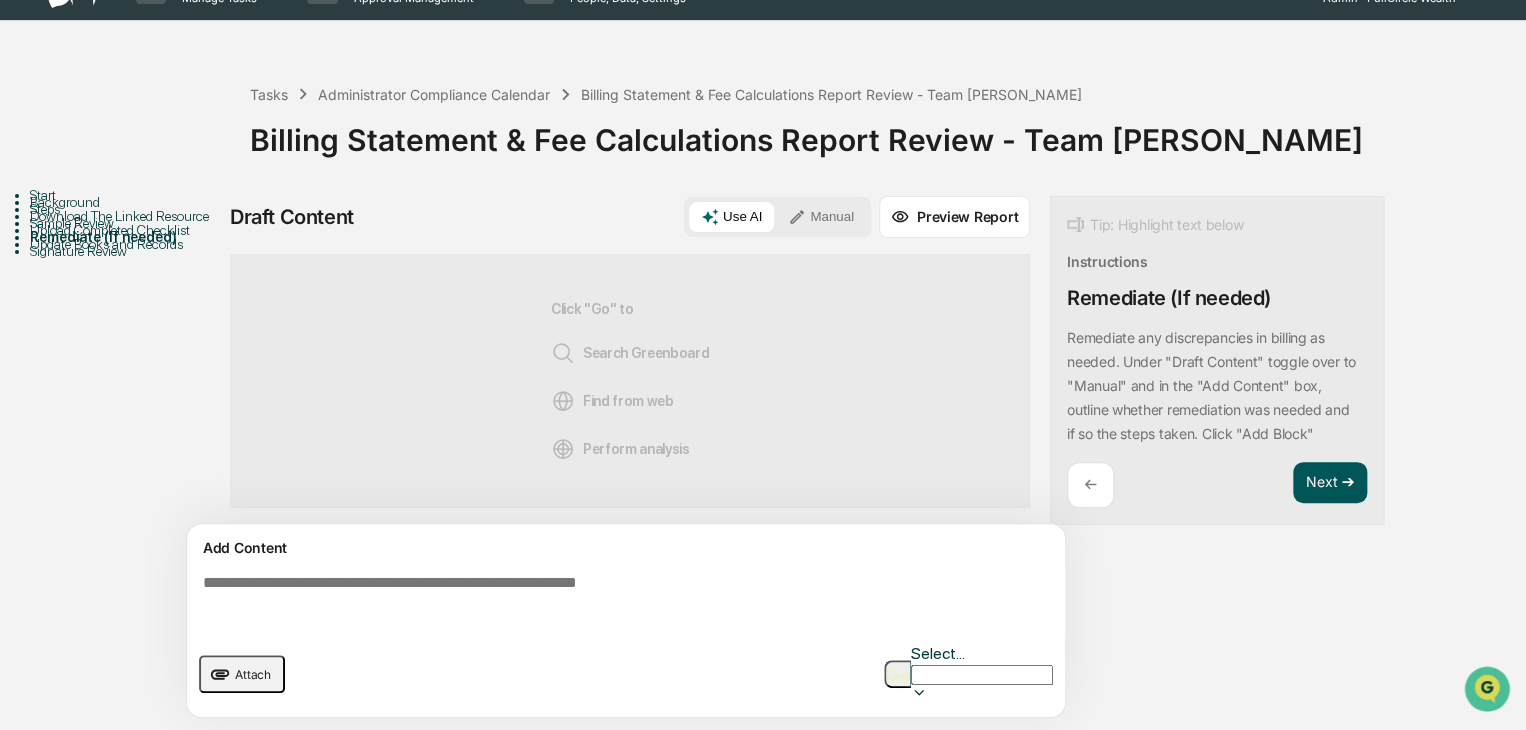 click on "Next ➔" at bounding box center (1330, 483) 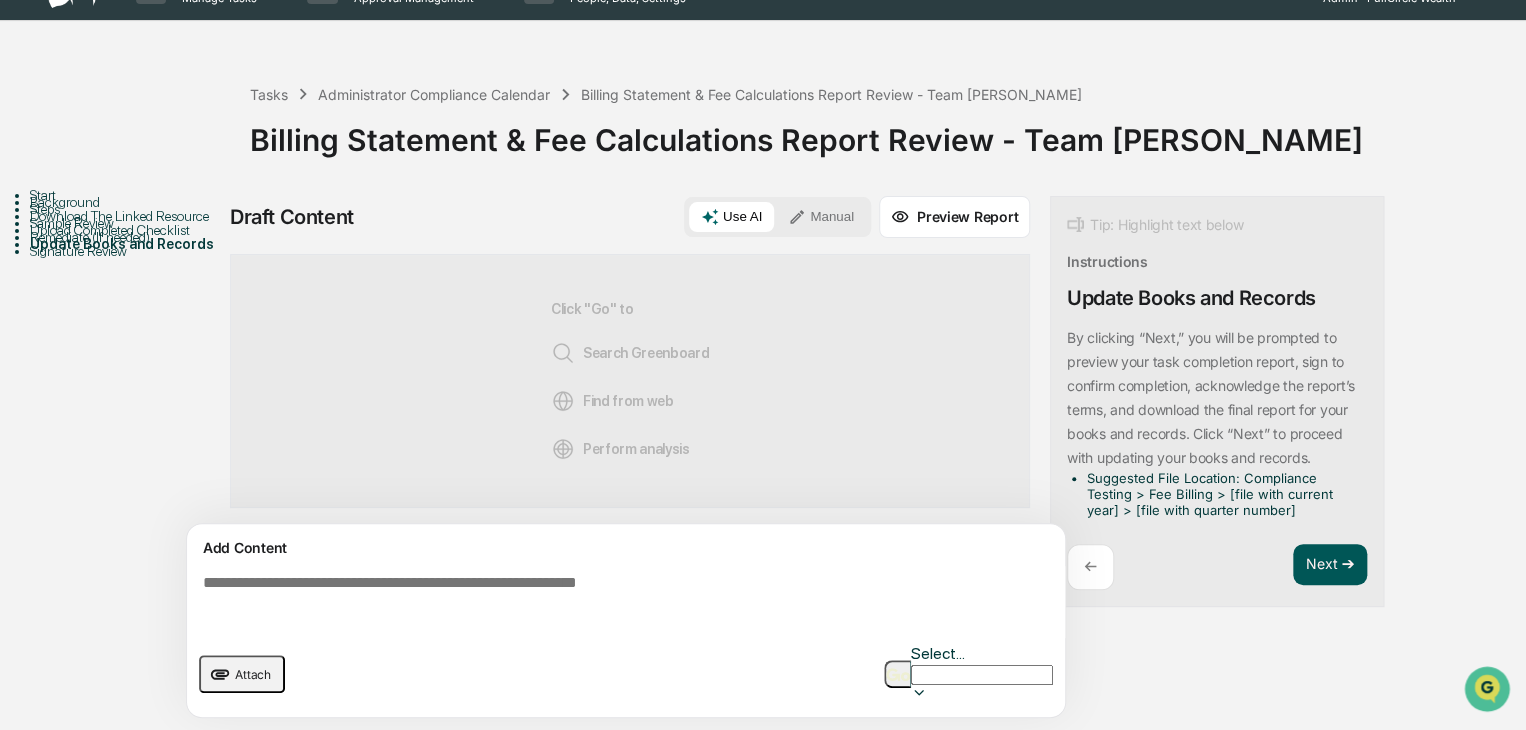 click on "Next ➔" at bounding box center [1330, 565] 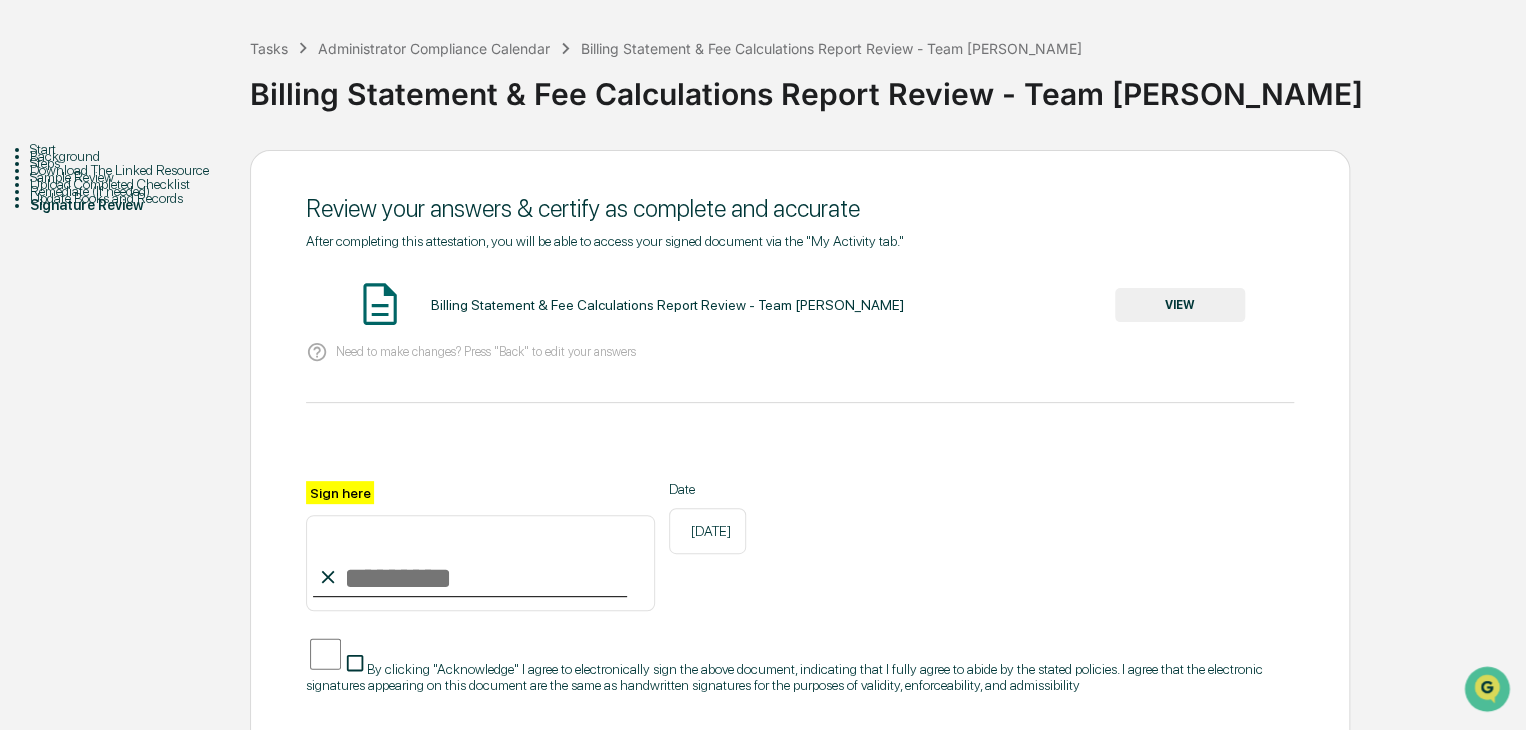 click on "VIEW" at bounding box center [1180, 305] 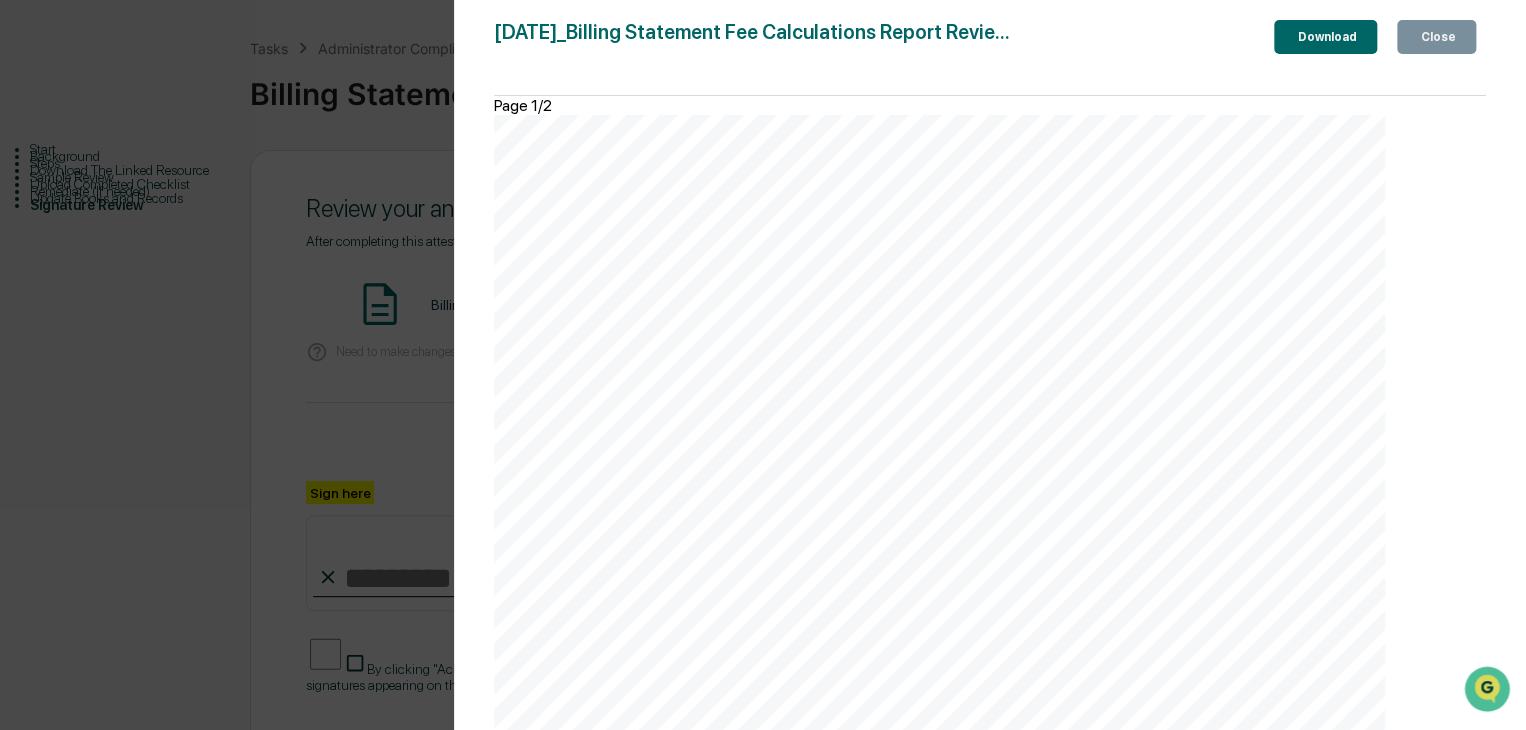 click on "Close" at bounding box center [1436, 37] 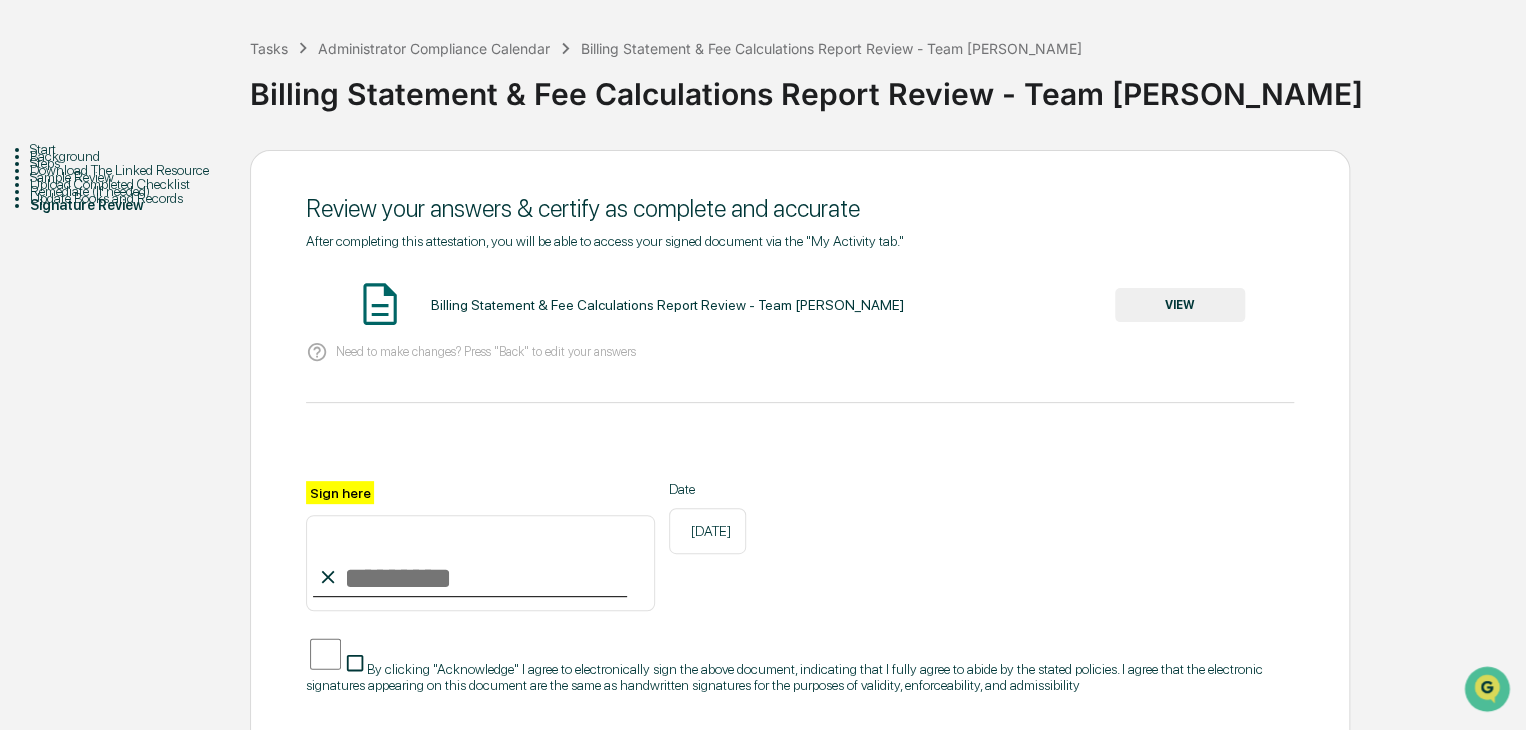 click on "Sign here" at bounding box center [480, 563] 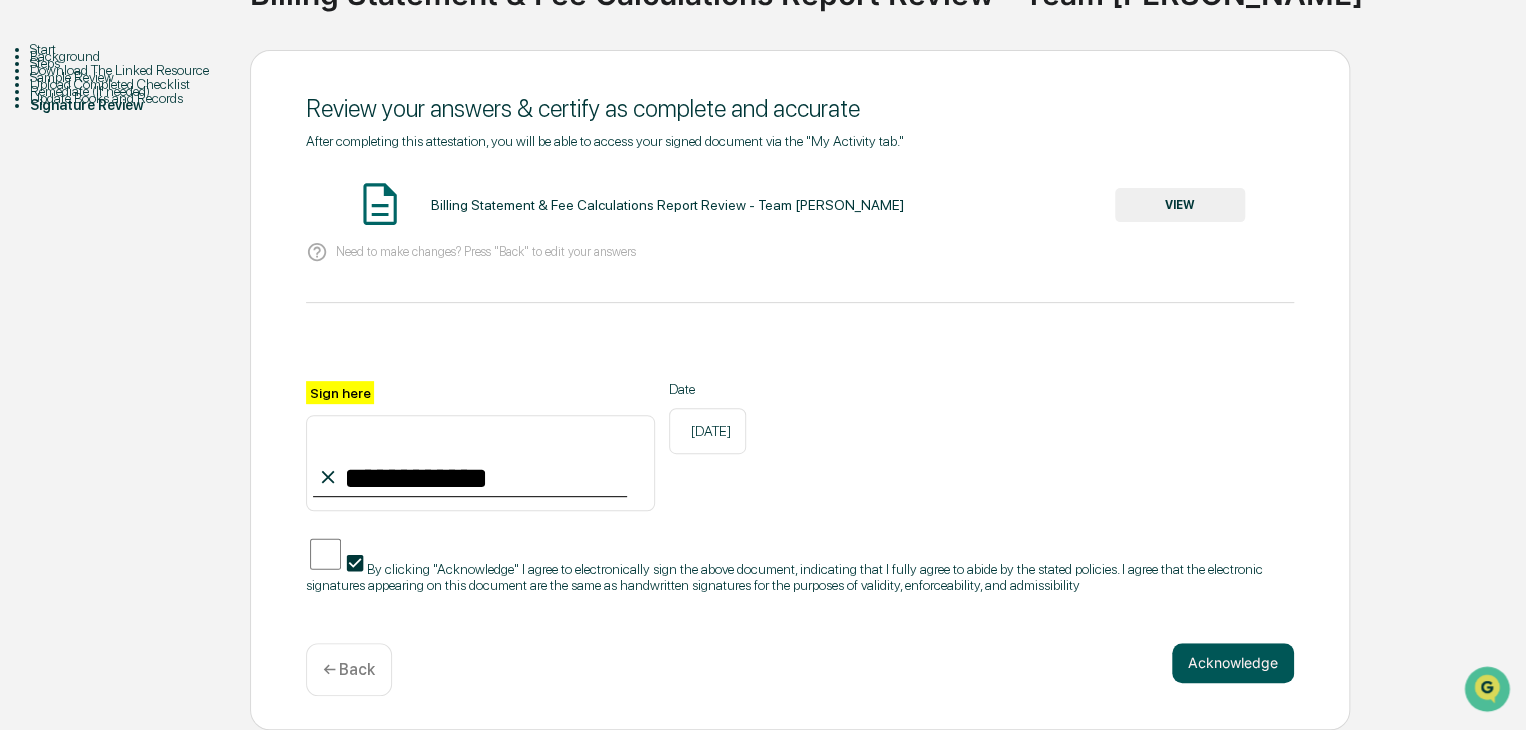 click on "Acknowledge" at bounding box center (1233, 663) 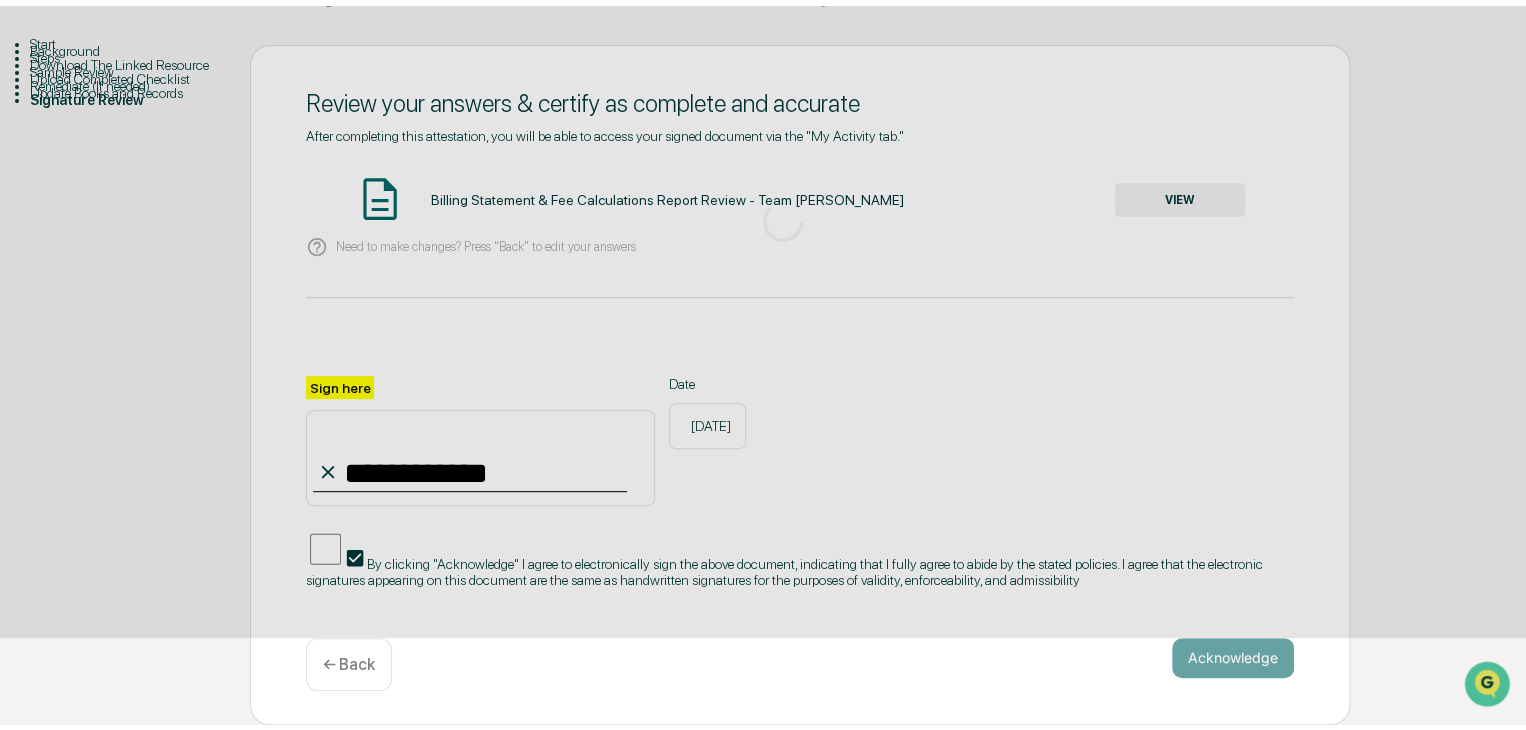 scroll, scrollTop: 88, scrollLeft: 0, axis: vertical 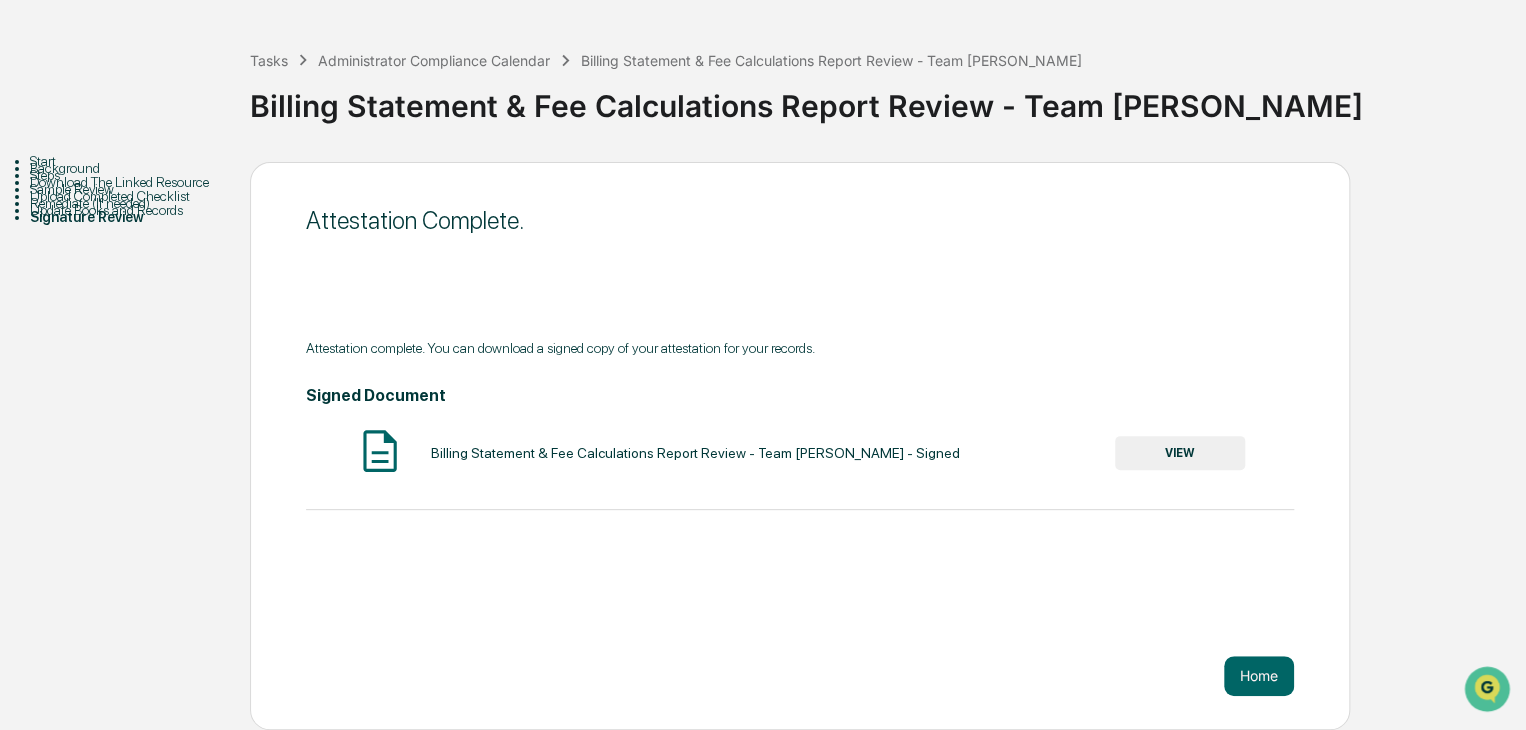 click on "VIEW" at bounding box center [1180, 453] 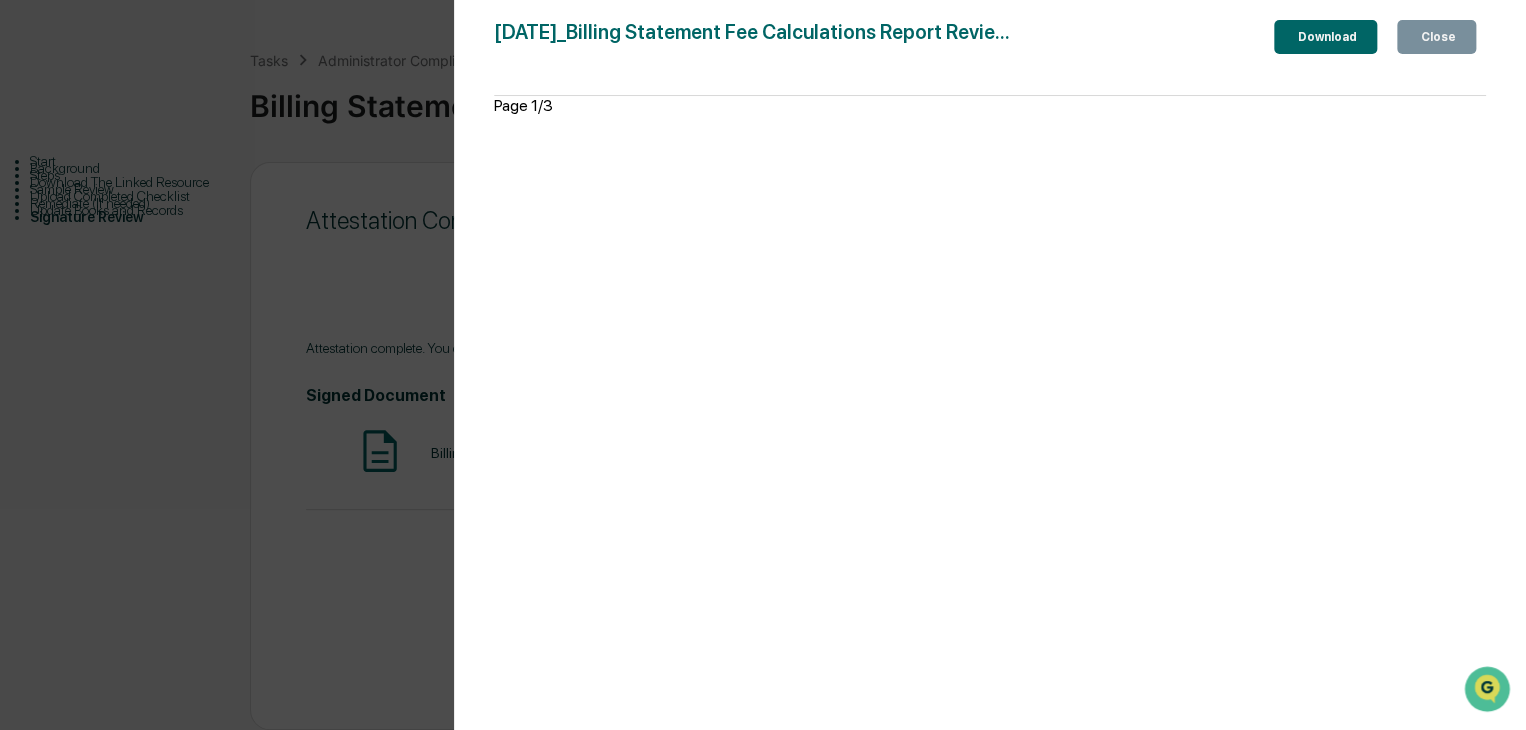 click on "Download" at bounding box center (1325, 37) 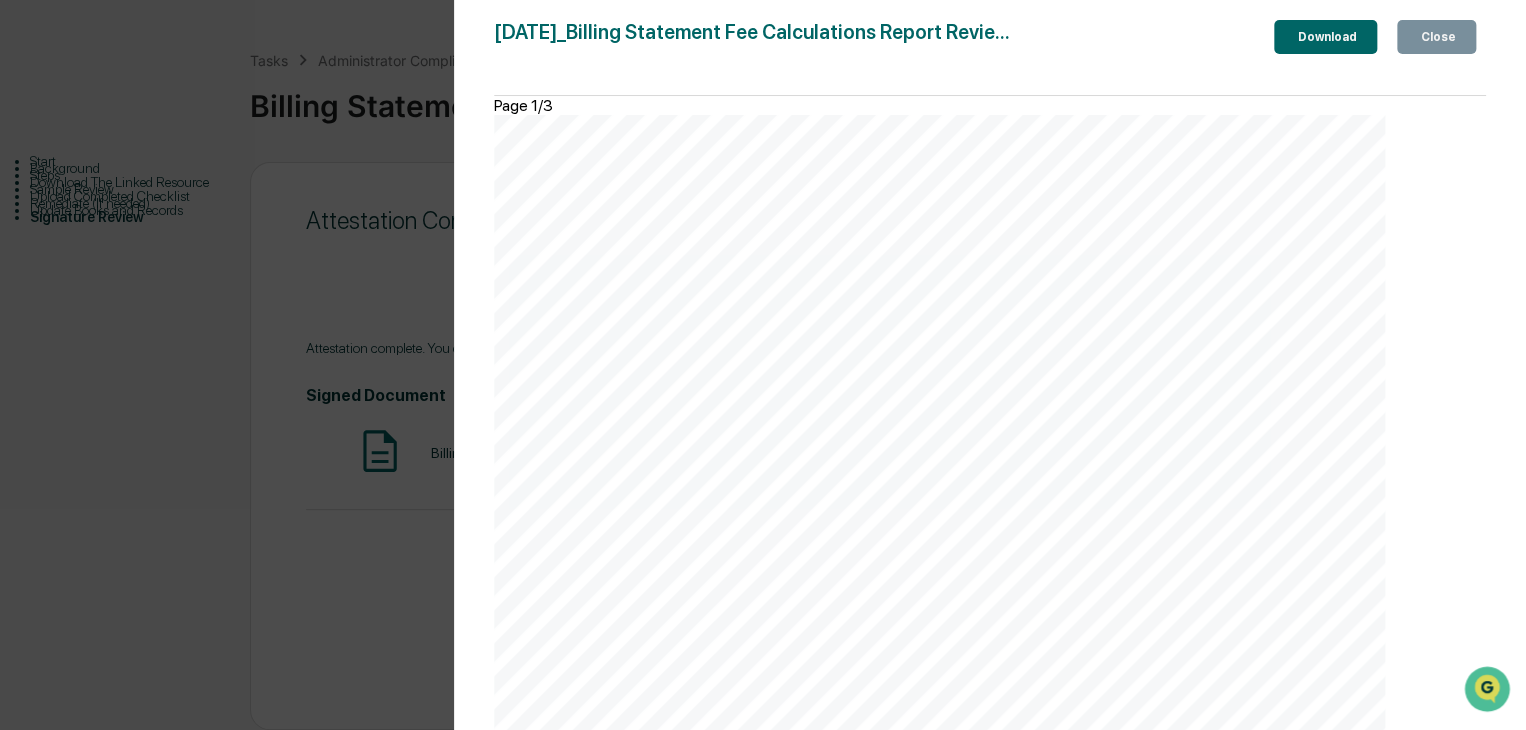 click on "Close" at bounding box center (1436, 37) 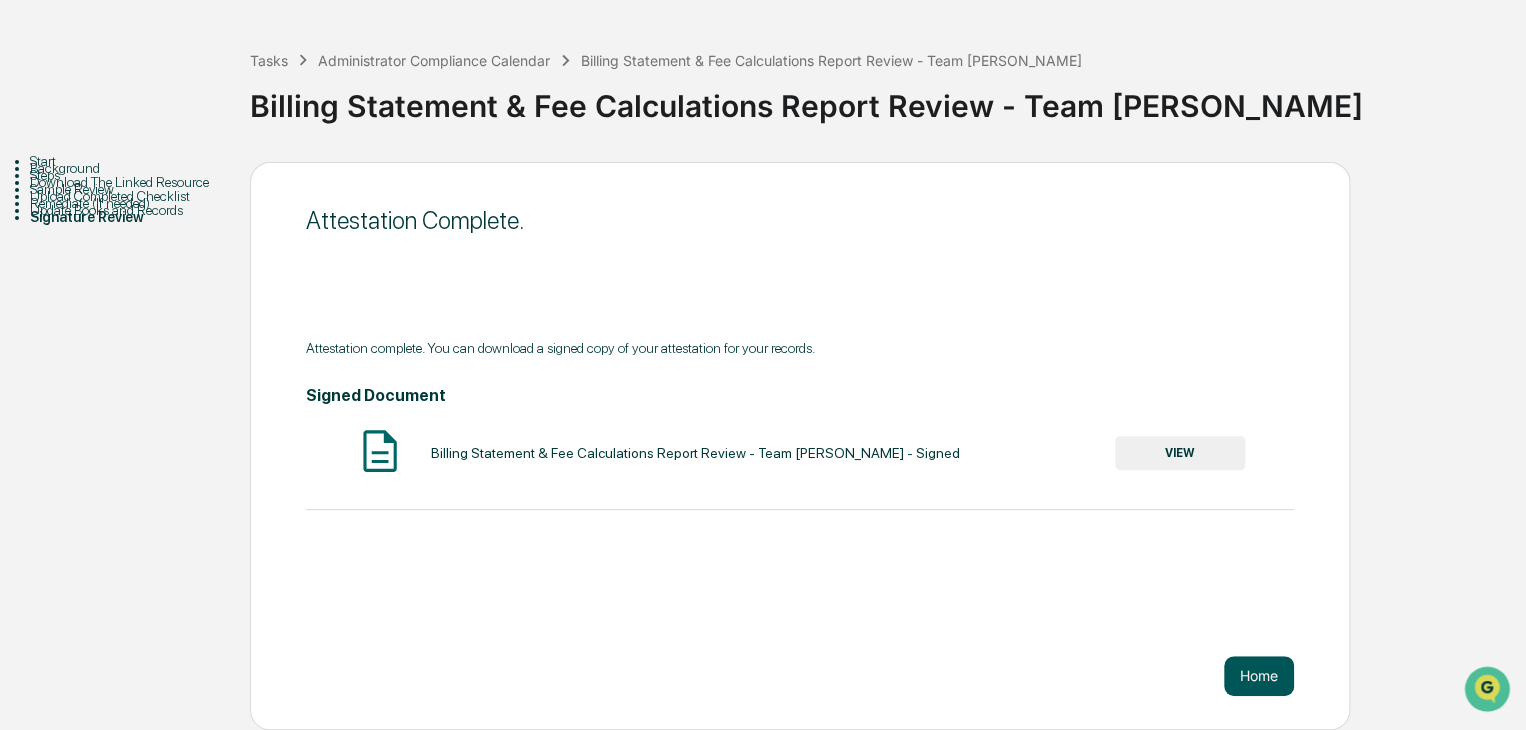 click on "Home" at bounding box center [1259, 676] 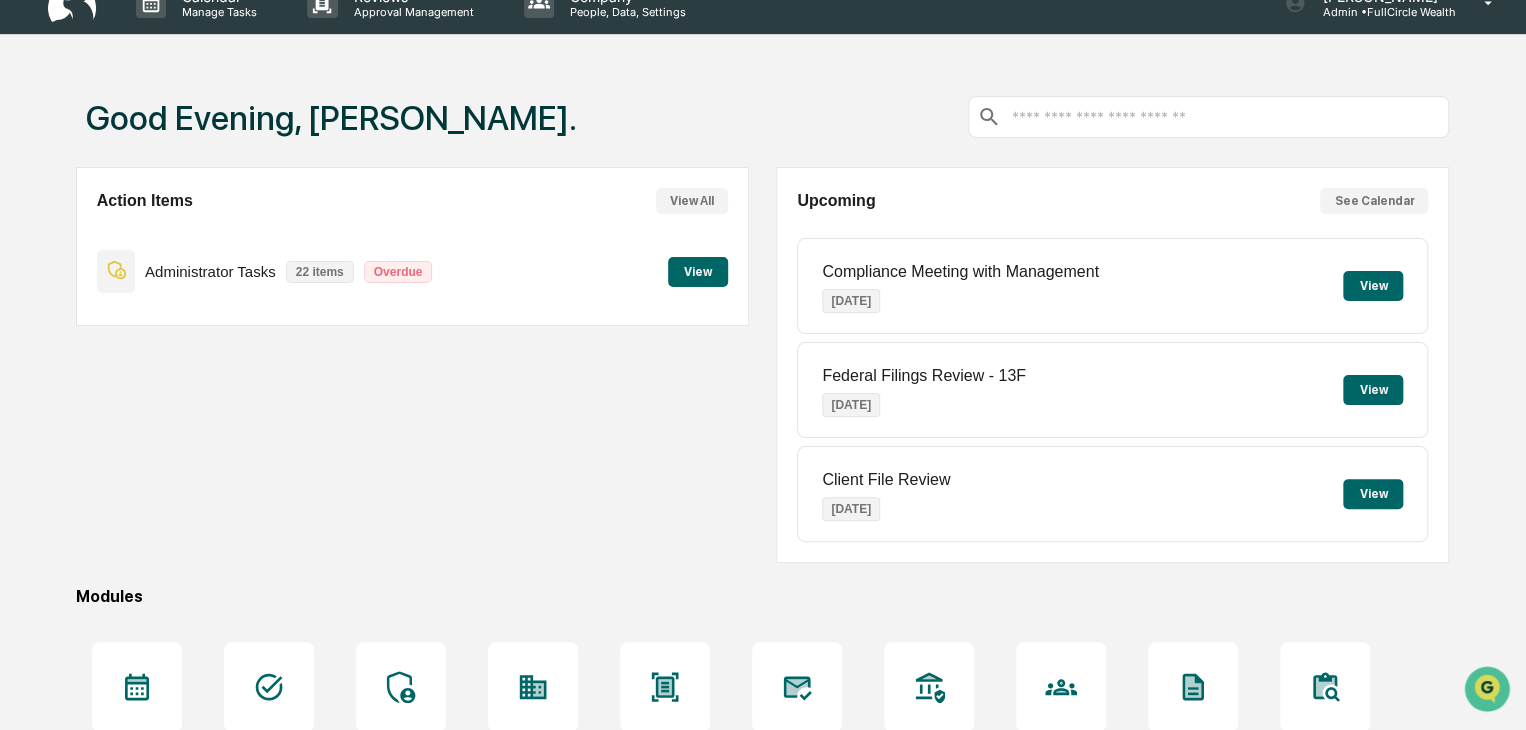 scroll, scrollTop: 0, scrollLeft: 0, axis: both 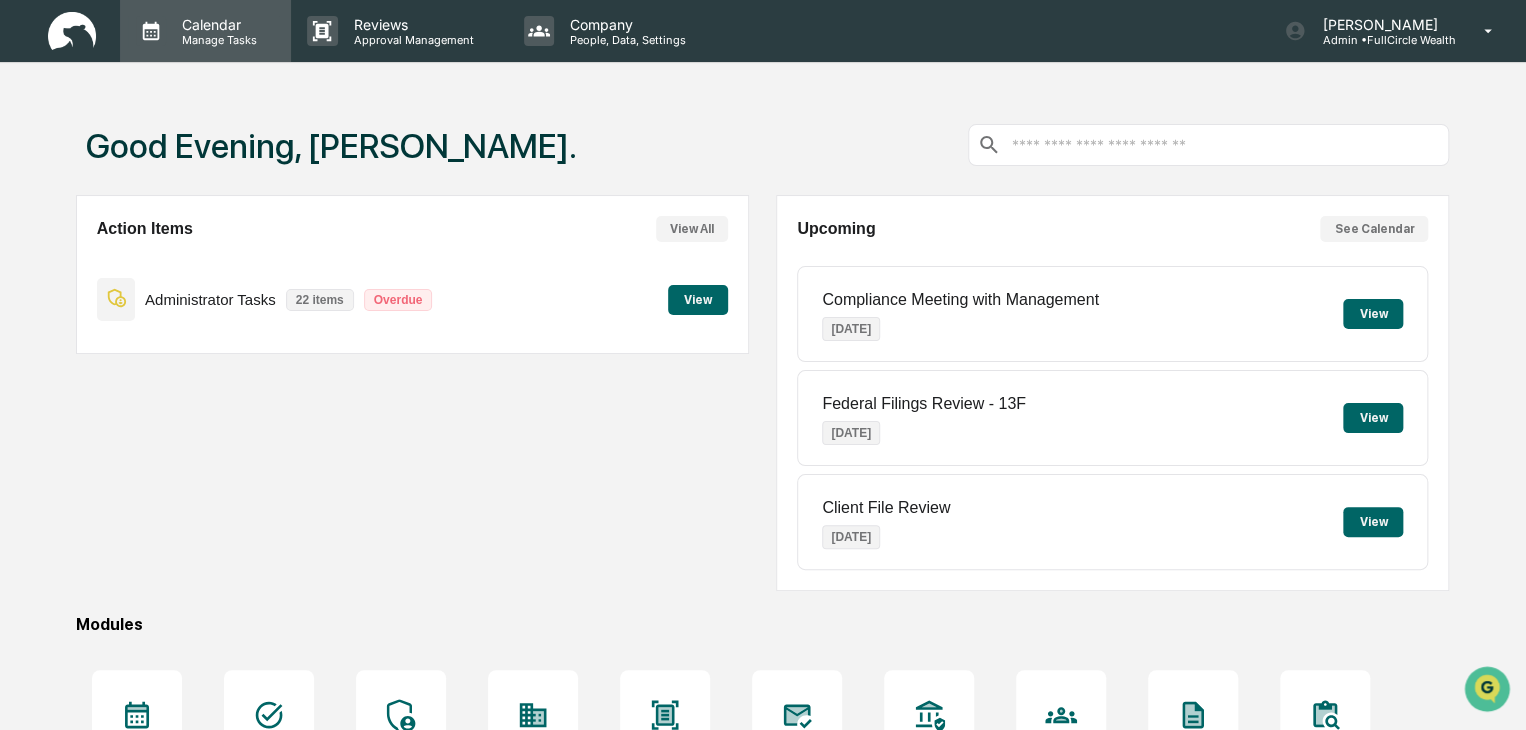 click on "Manage Tasks" at bounding box center (216, 40) 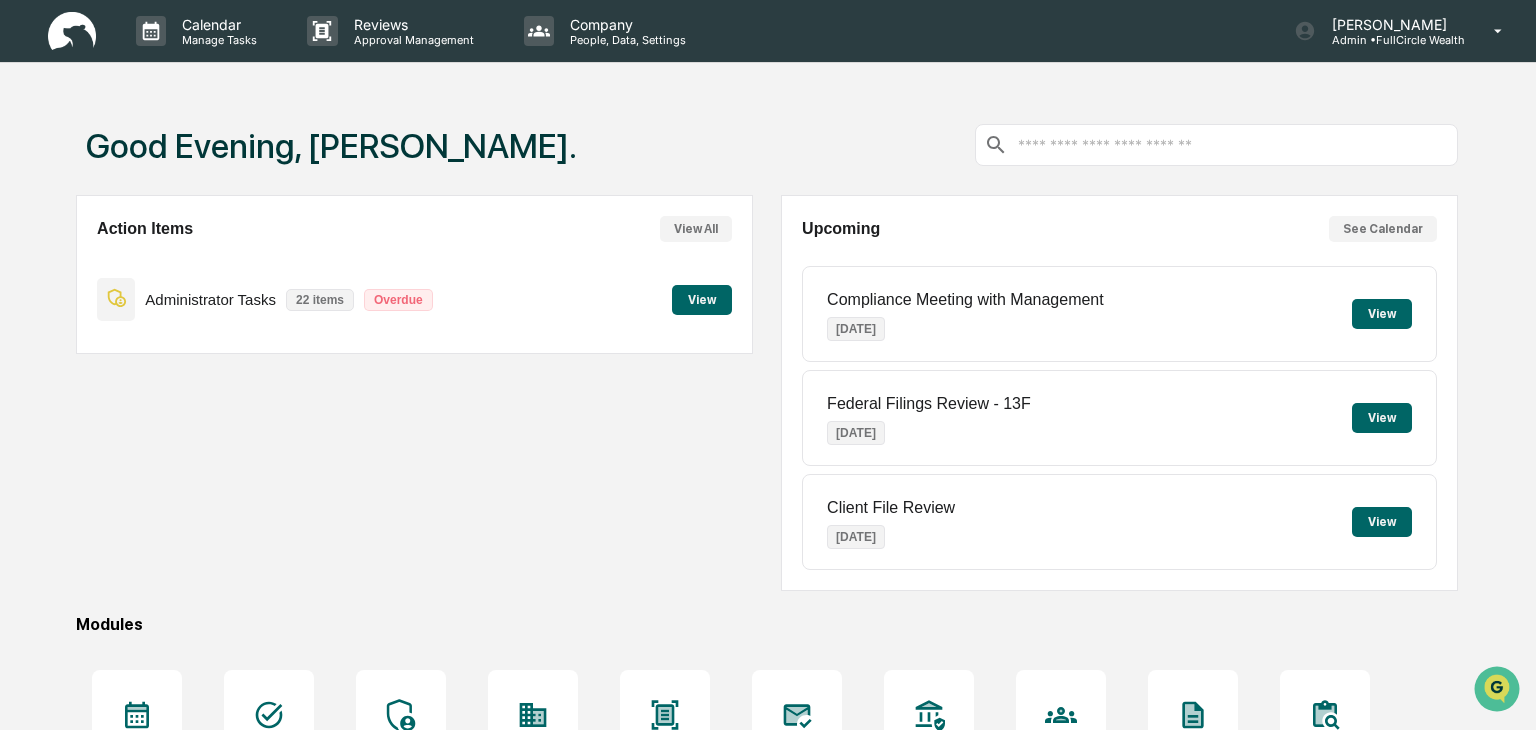 click on "Administrator Tasks" at bounding box center (160, 1131) 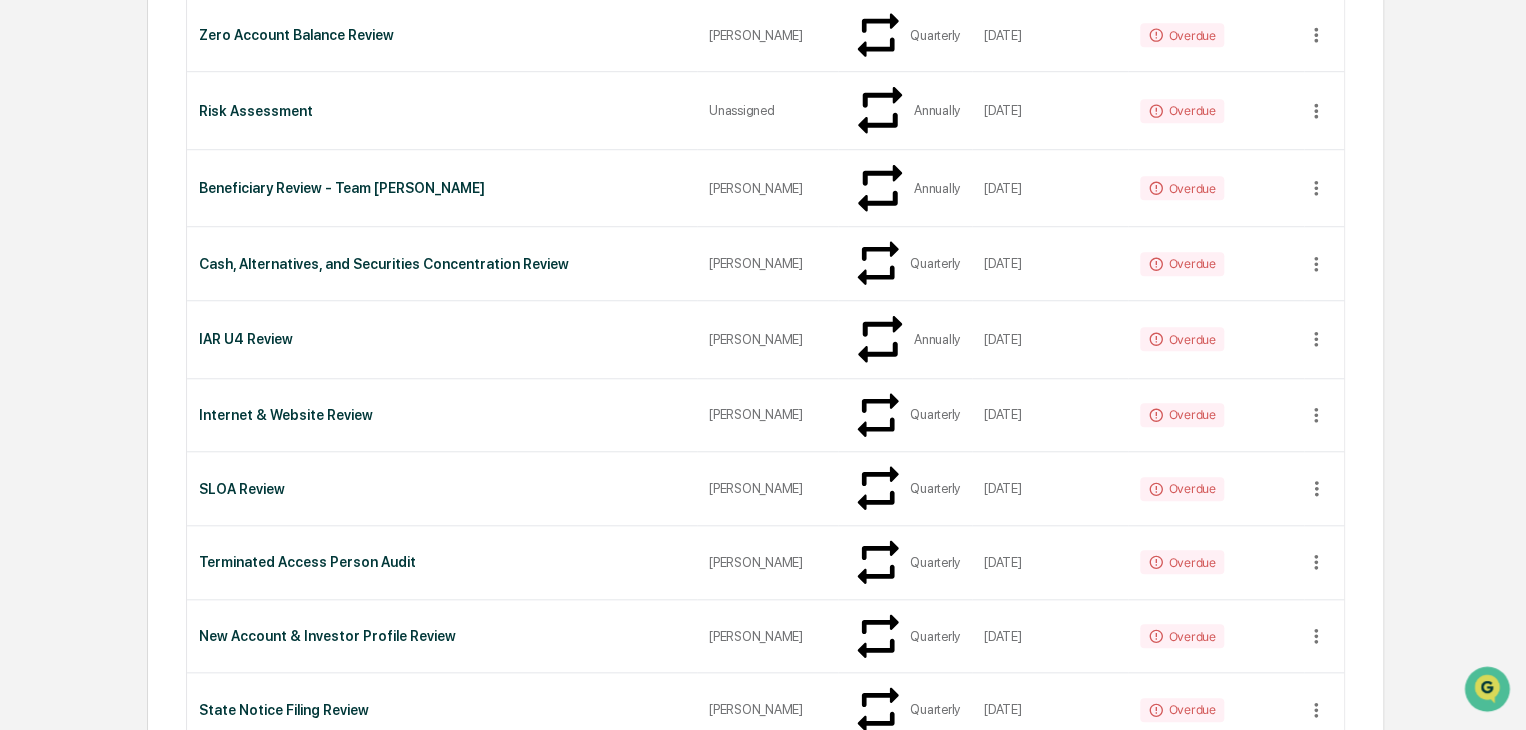 scroll, scrollTop: 700, scrollLeft: 0, axis: vertical 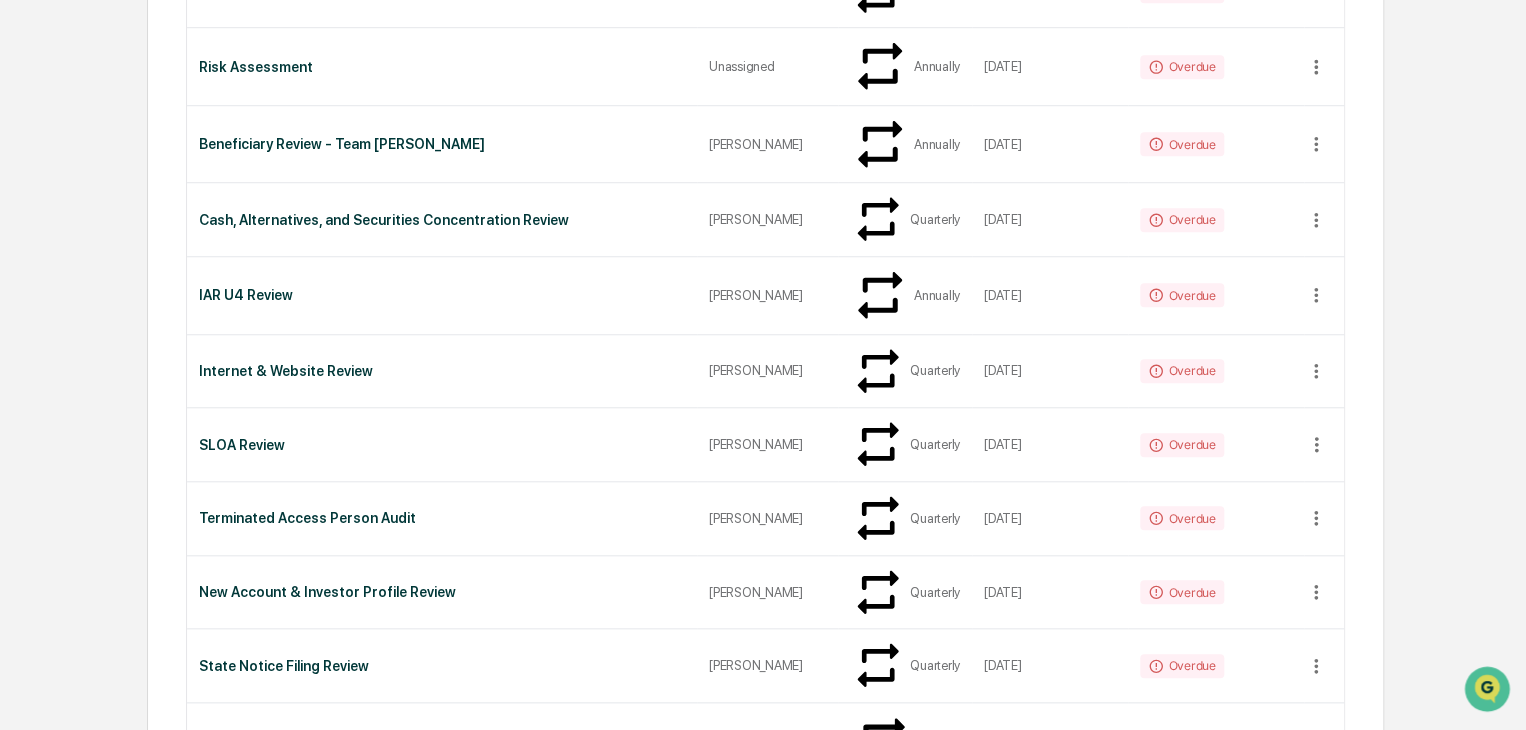 click on "Client Portfolio Review" at bounding box center [442, 1354] 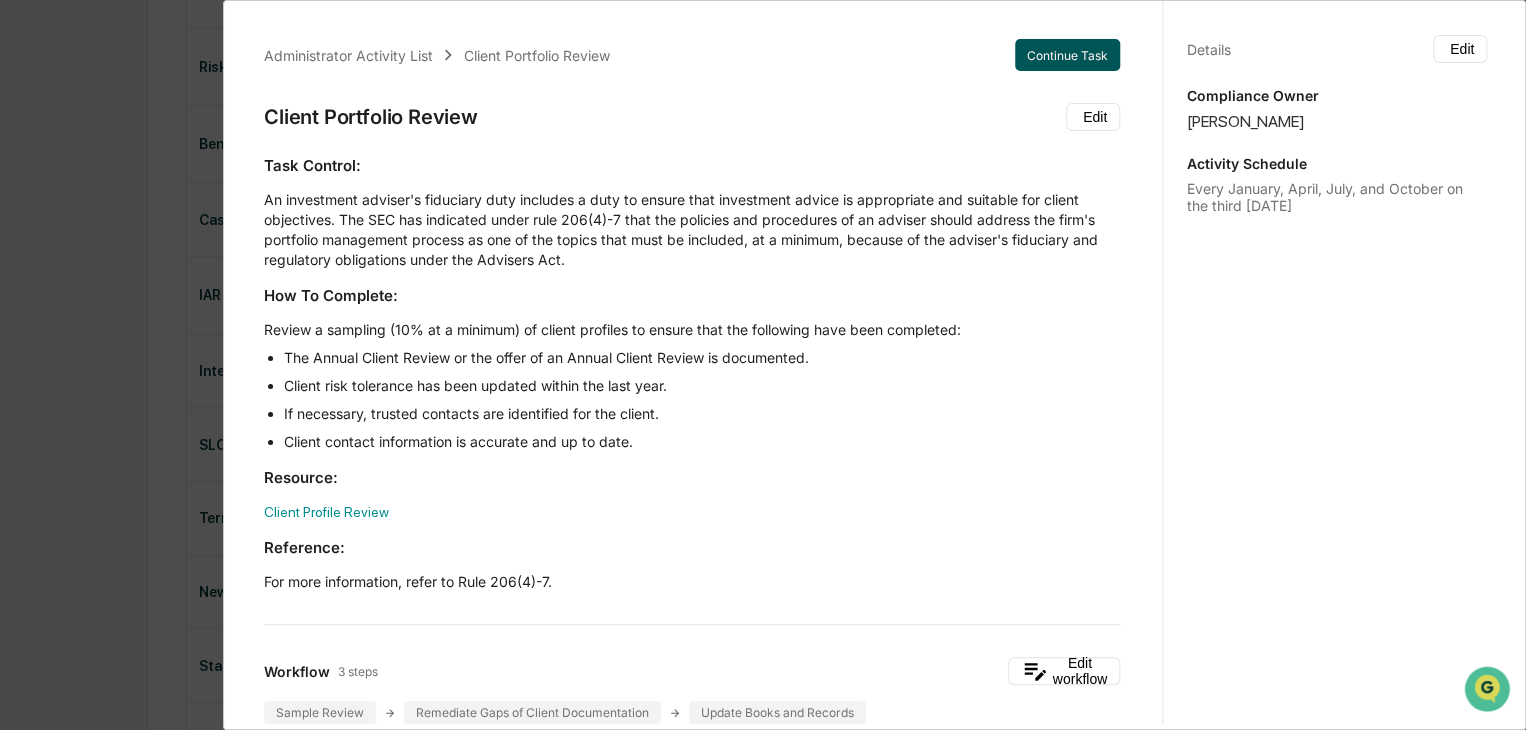 click on "Continue Task" at bounding box center [1067, 55] 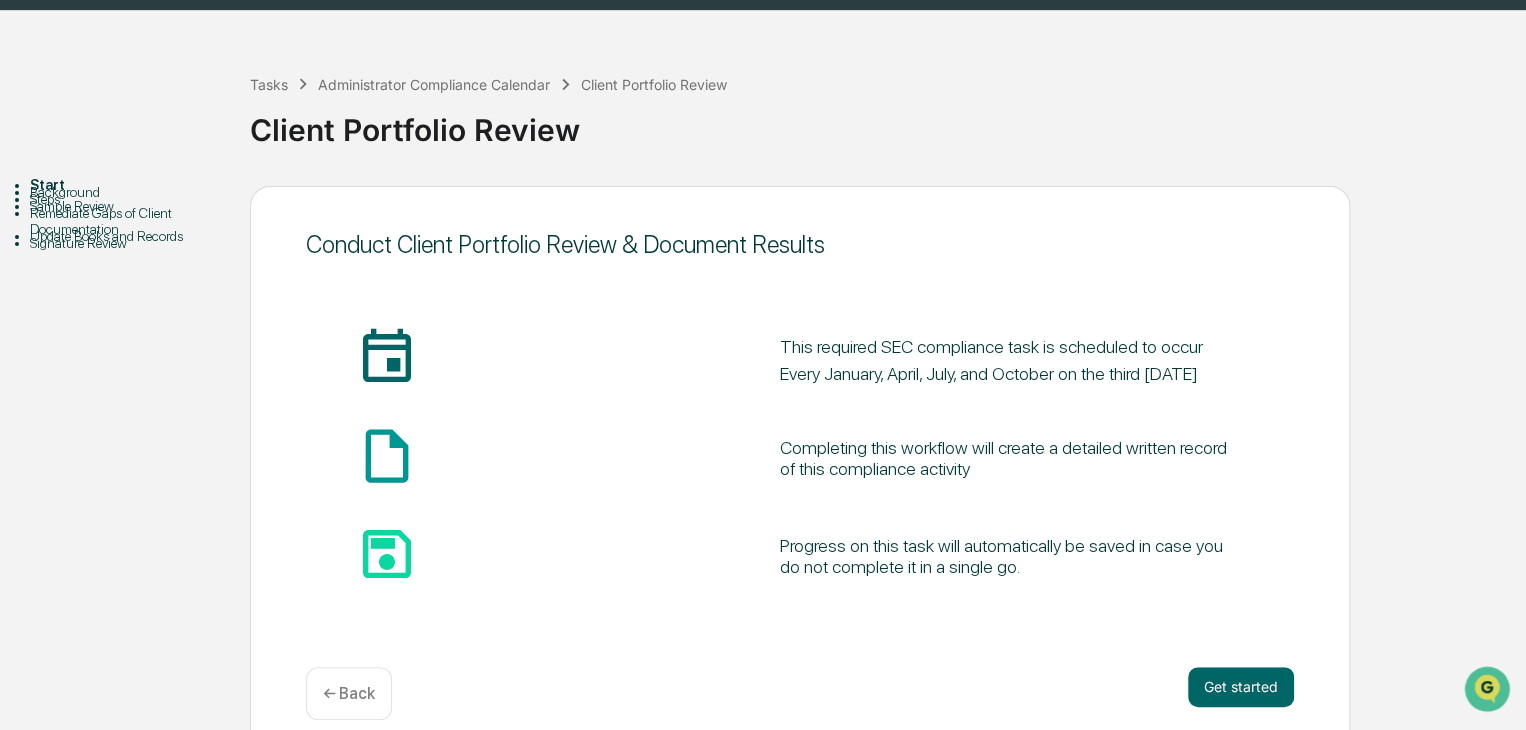 scroll, scrollTop: 75, scrollLeft: 0, axis: vertical 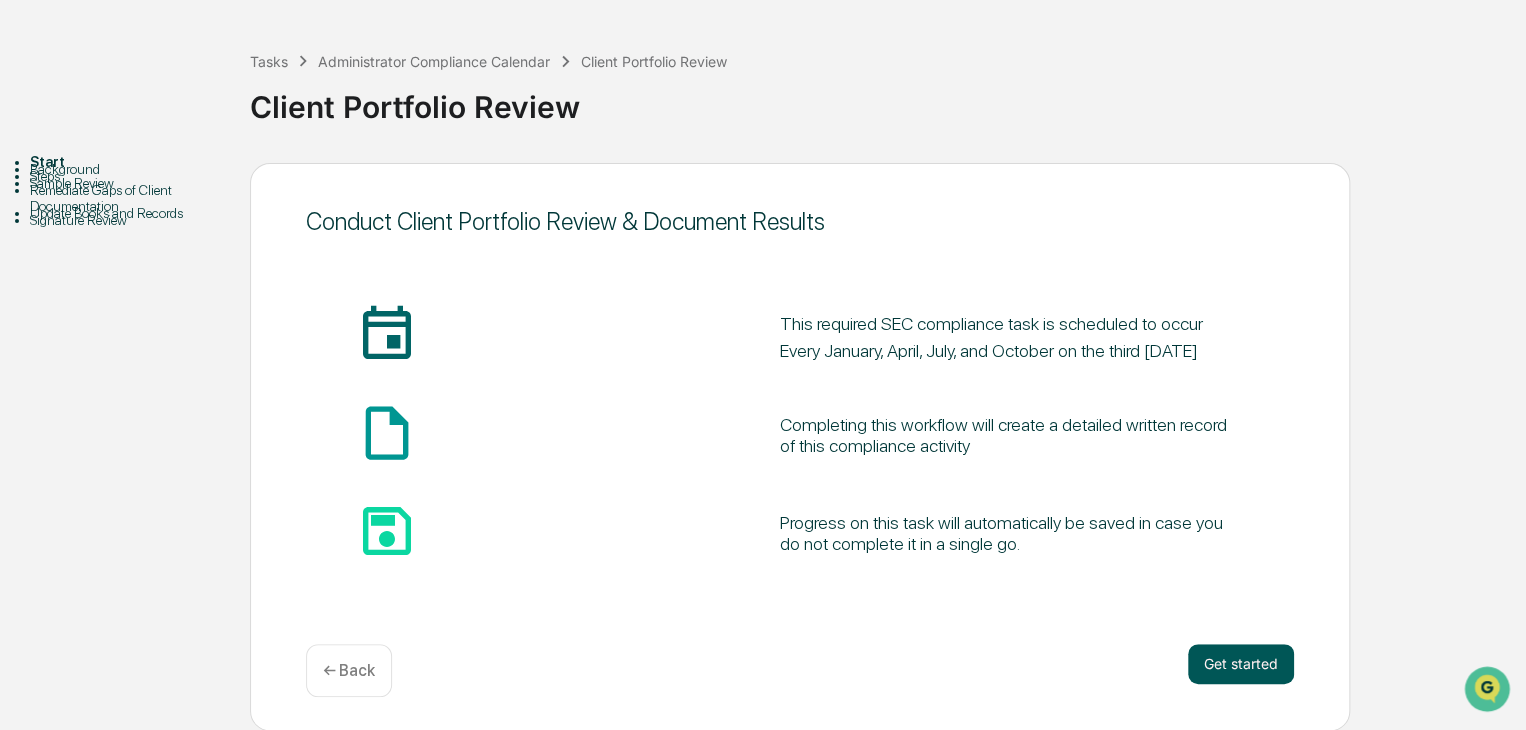 click on "Get started" at bounding box center [1241, 664] 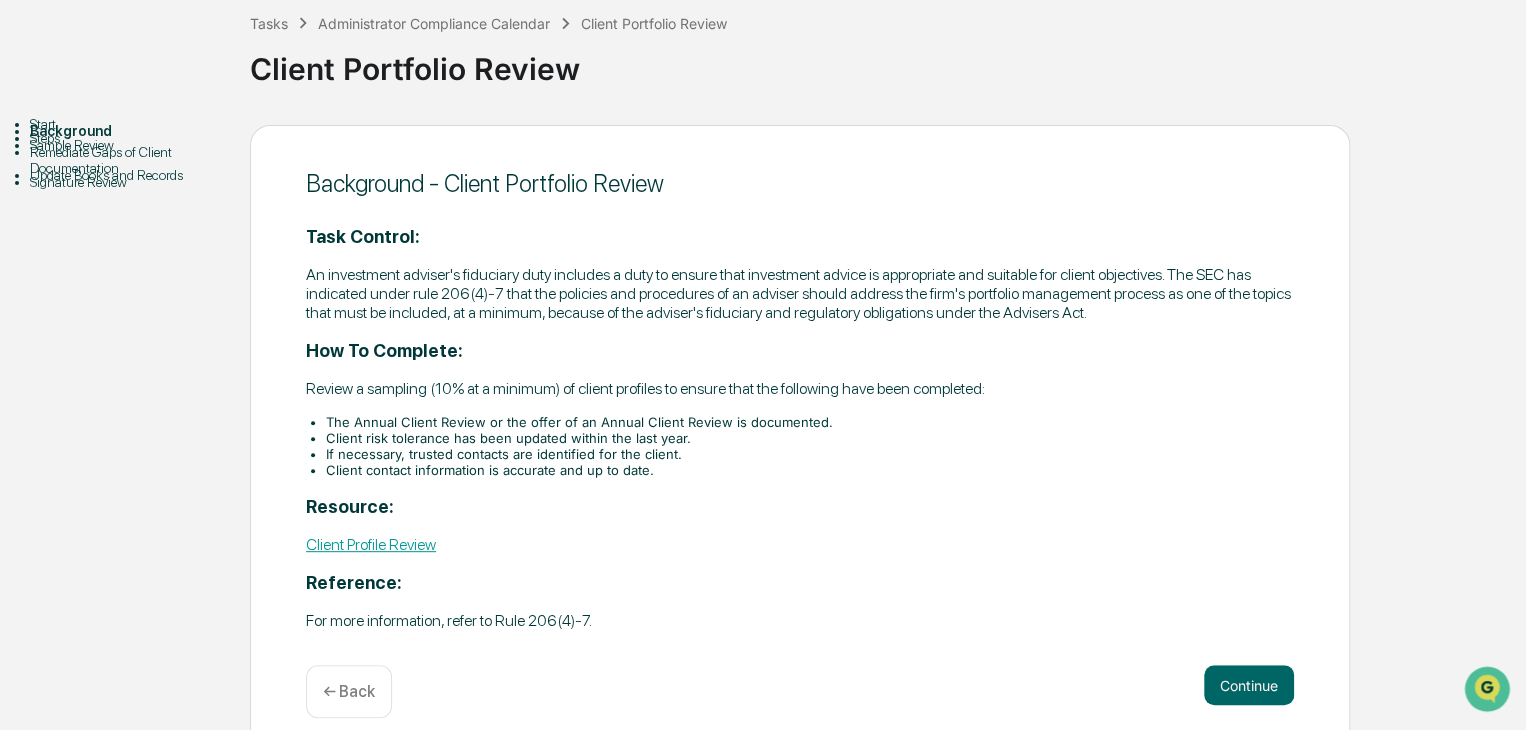 scroll, scrollTop: 135, scrollLeft: 0, axis: vertical 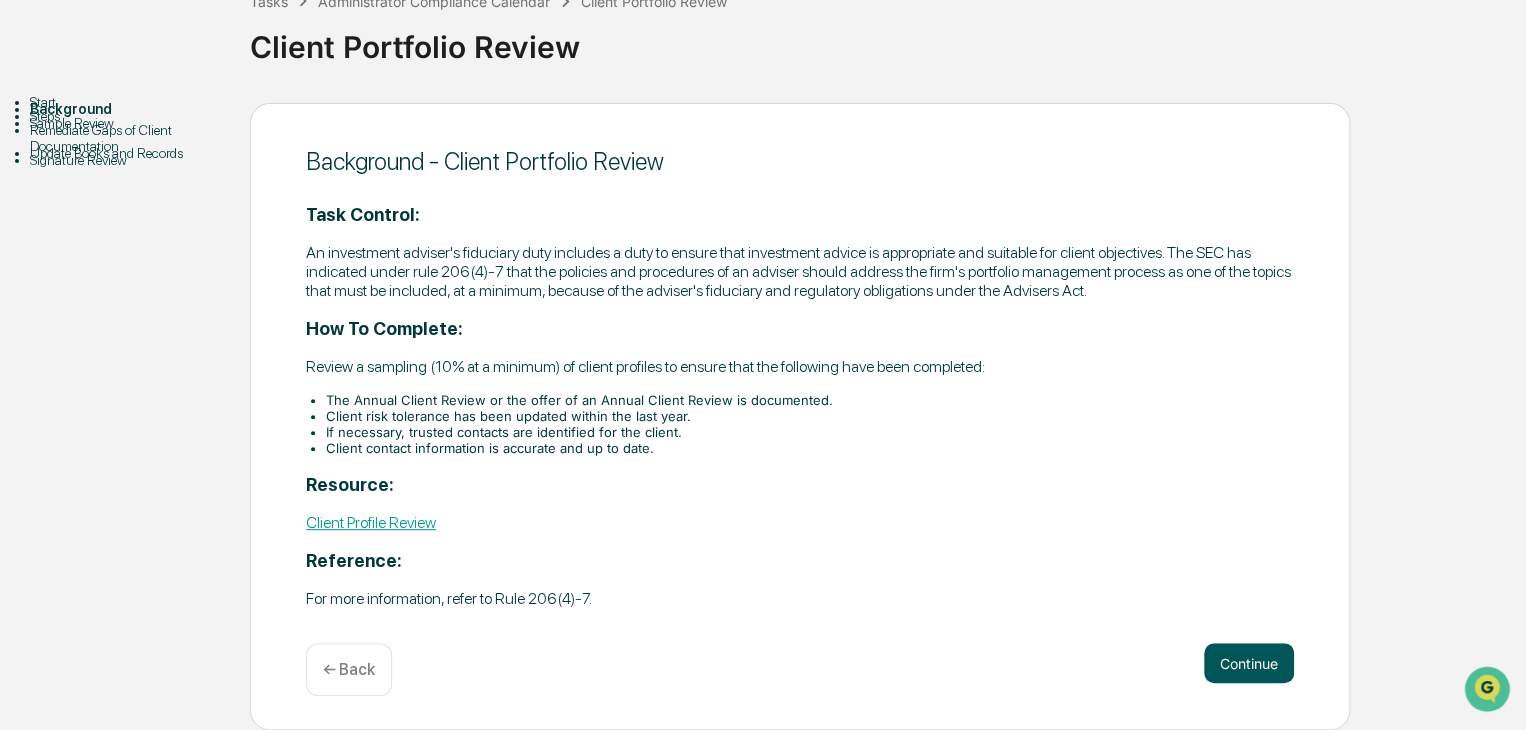 click on "Continue" at bounding box center [1249, 663] 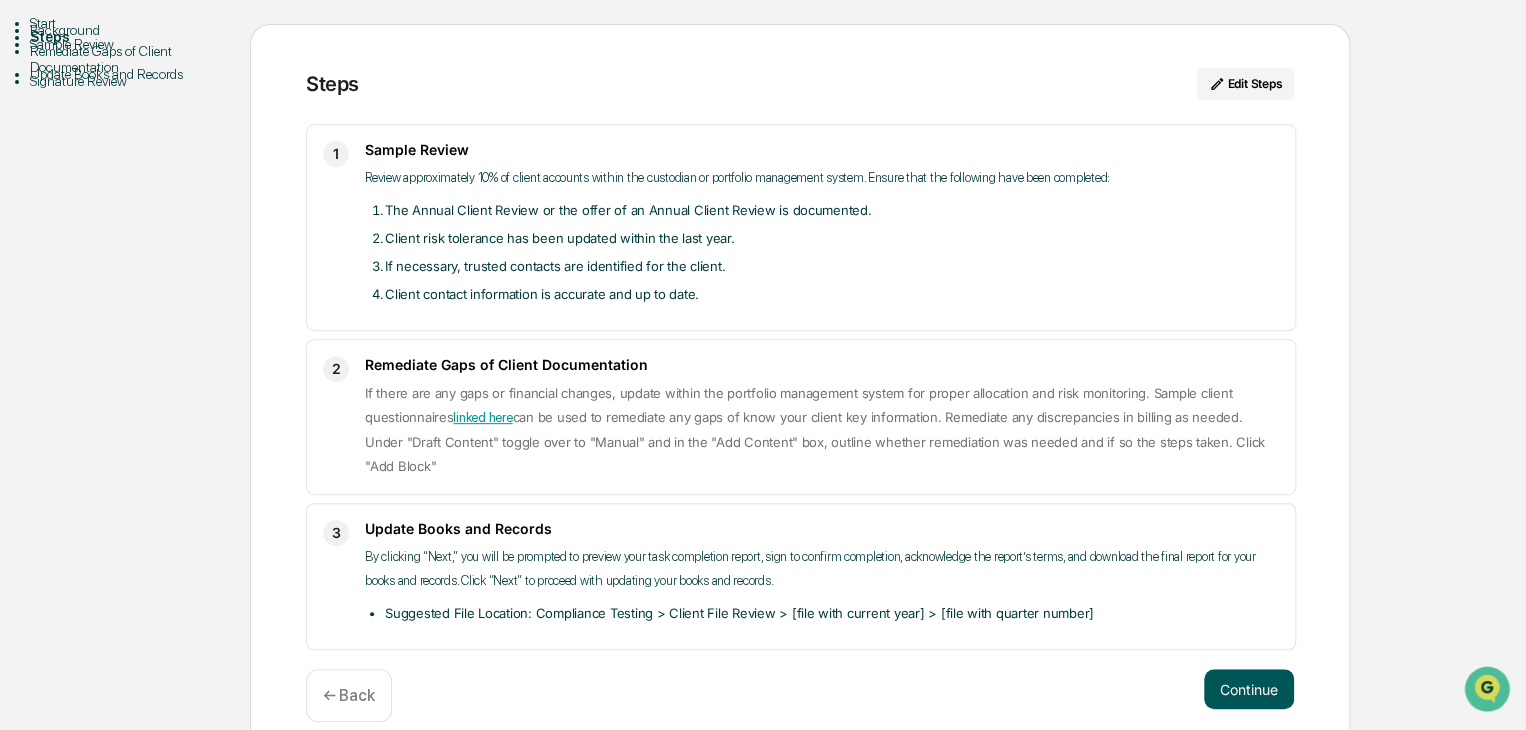 click on "Continue" at bounding box center (1249, 689) 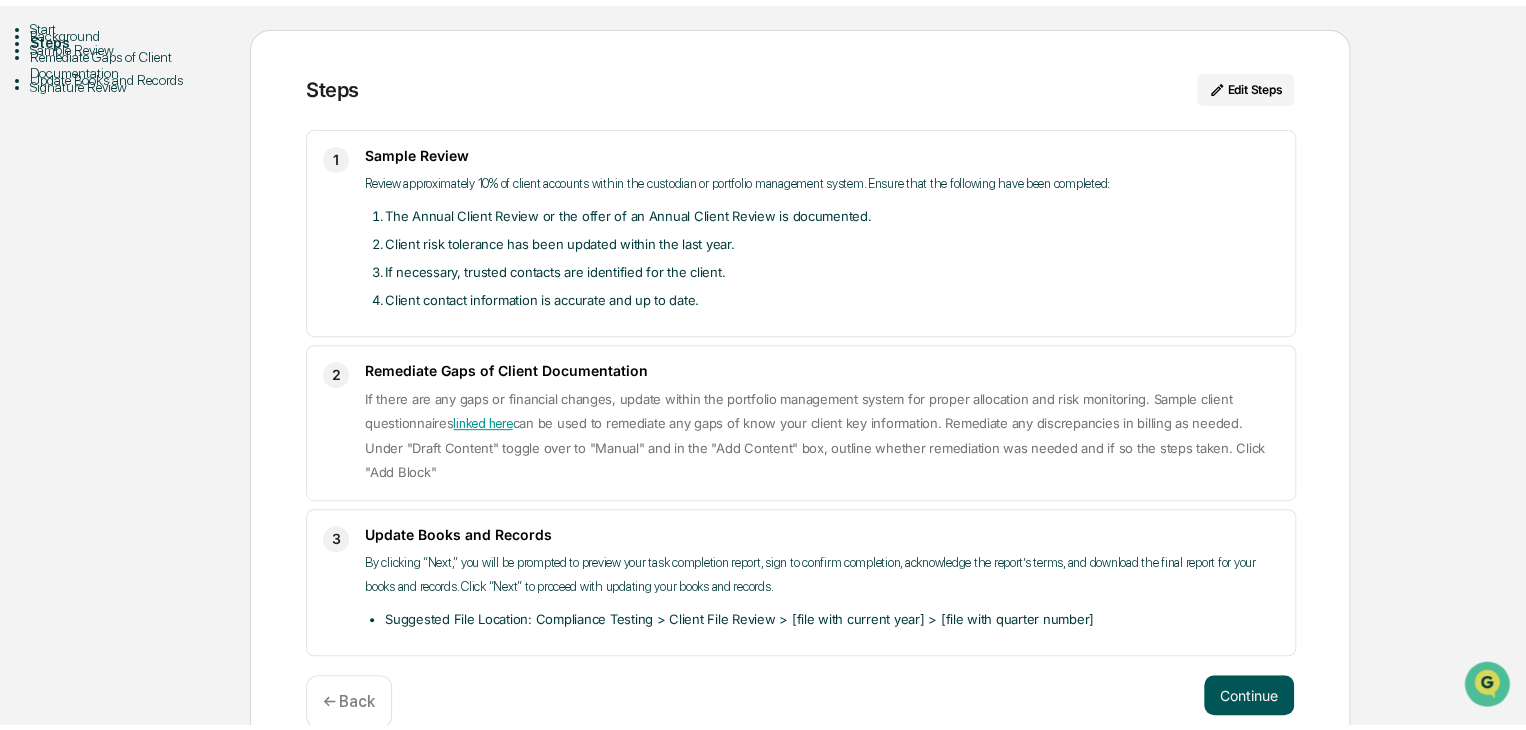 scroll, scrollTop: 14, scrollLeft: 0, axis: vertical 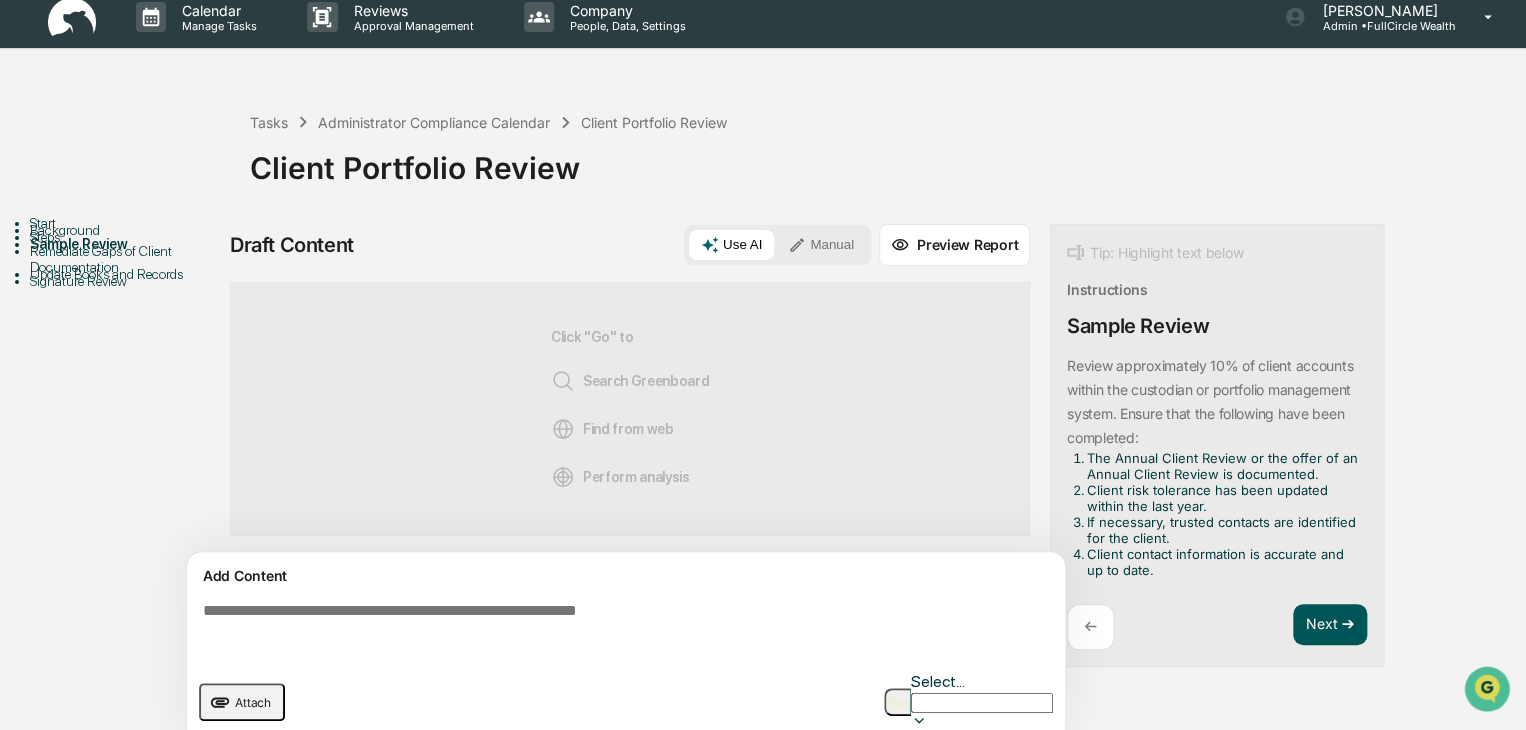 click on "Next ➔" at bounding box center [1330, 625] 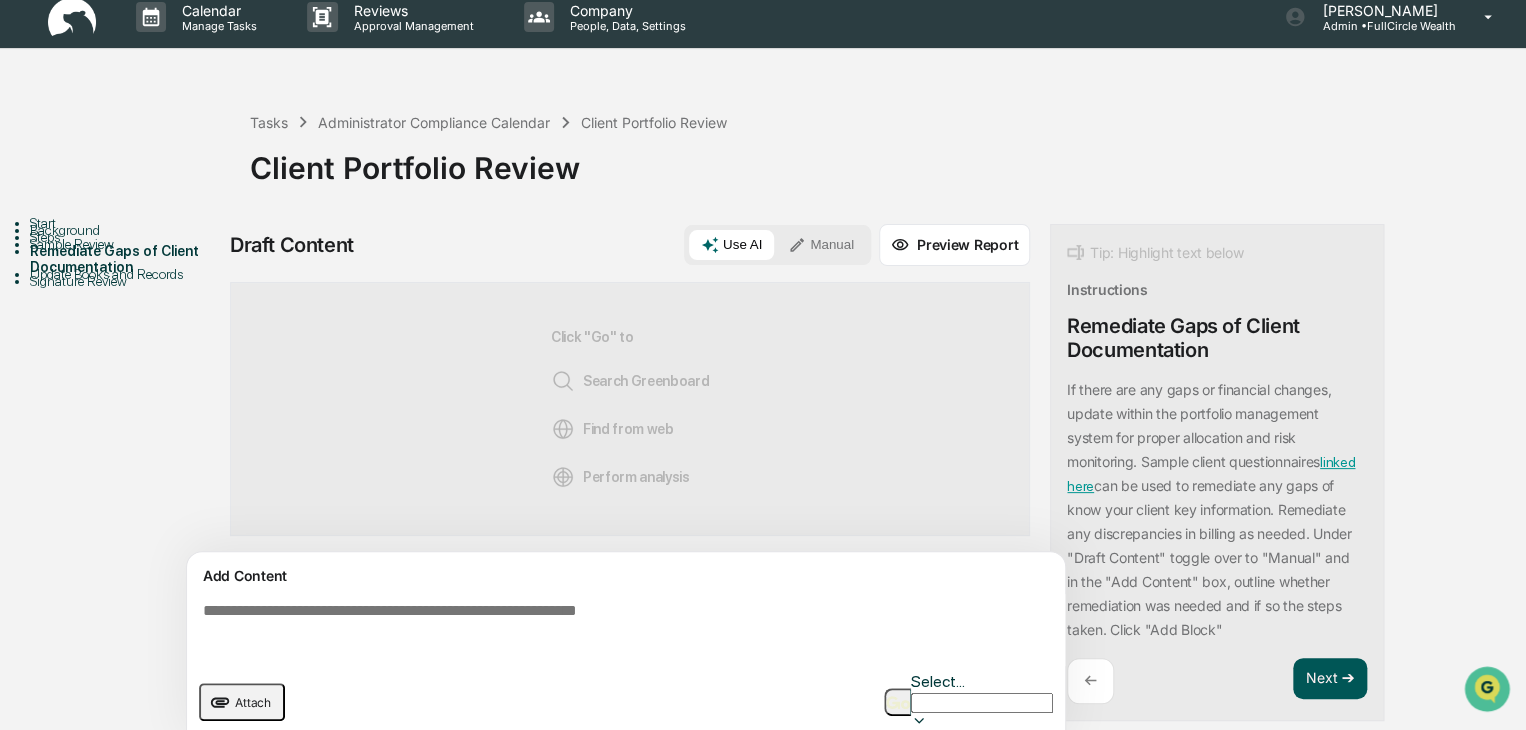 click on "Next ➔" at bounding box center [1330, 679] 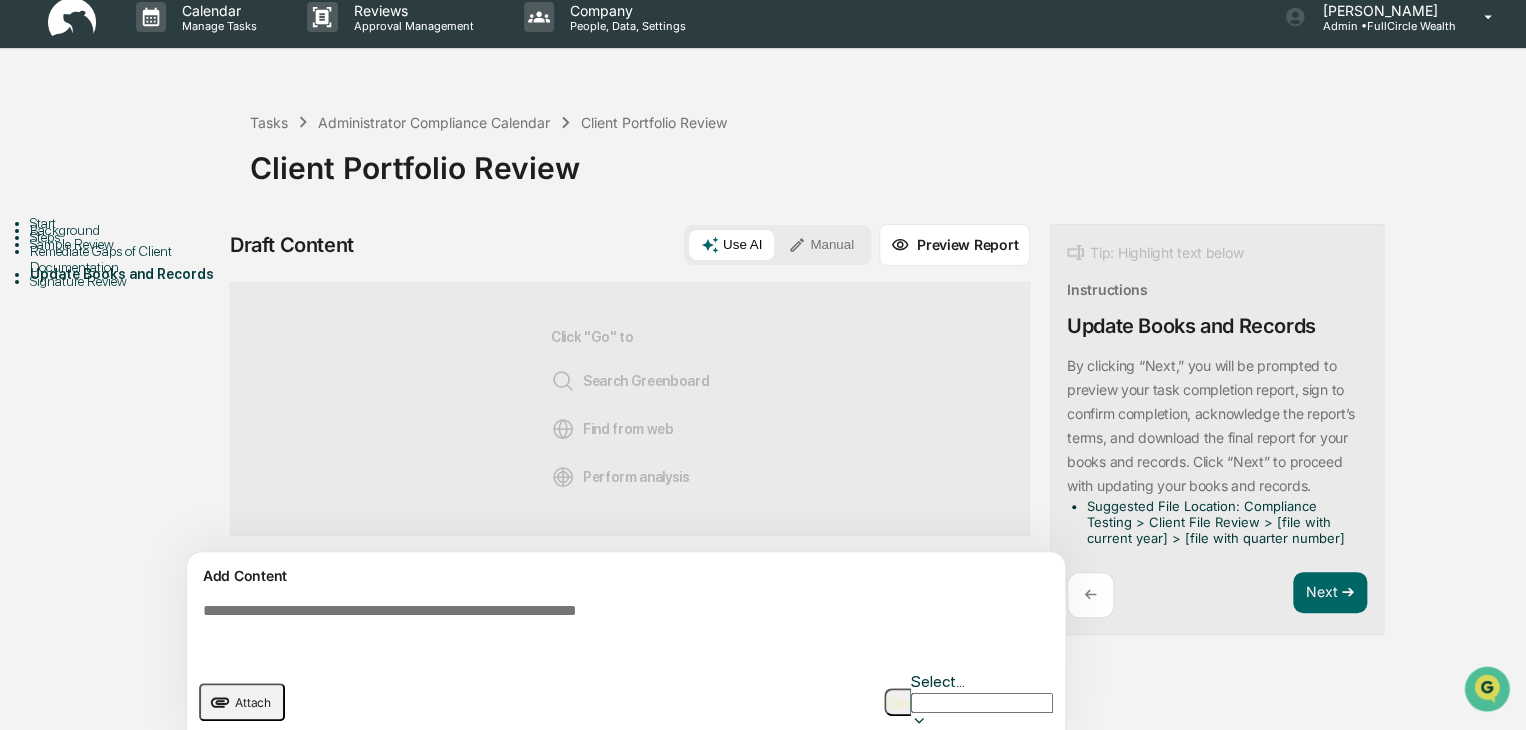 click on "Tip: Highlight text below Instructions Update Books and Records By clicking “Next,” you will be prompted to preview your task completion report, sign to confirm completion, acknowledge the report’s terms, and download the final report for your books and records. Click “Next” to proceed with updating your books and records. Suggested File Location: Compliance Testing > Client File Review > [file with current year] > [file with quarter number] ←     Next ➔" at bounding box center [1217, 430] 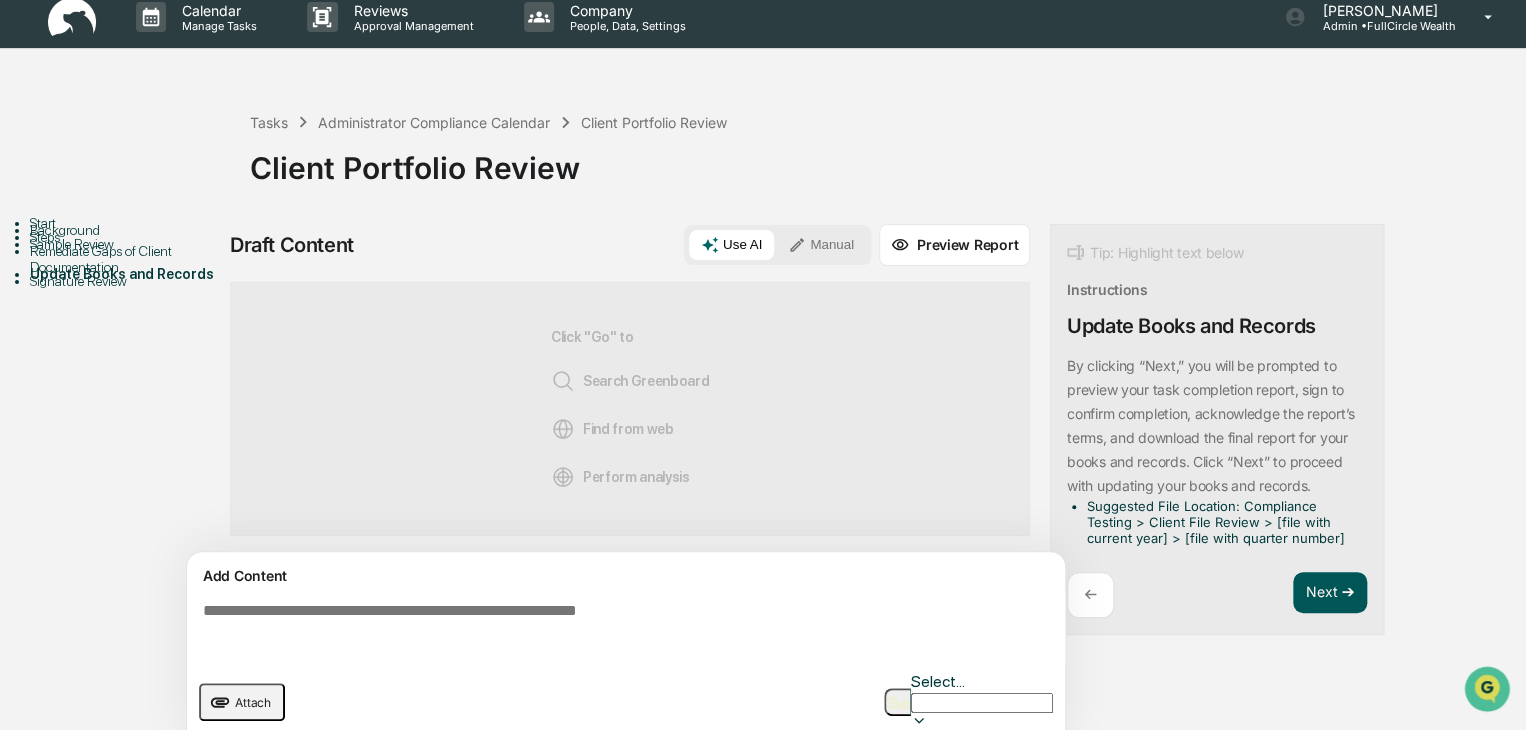 click on "Next ➔" at bounding box center [1330, 593] 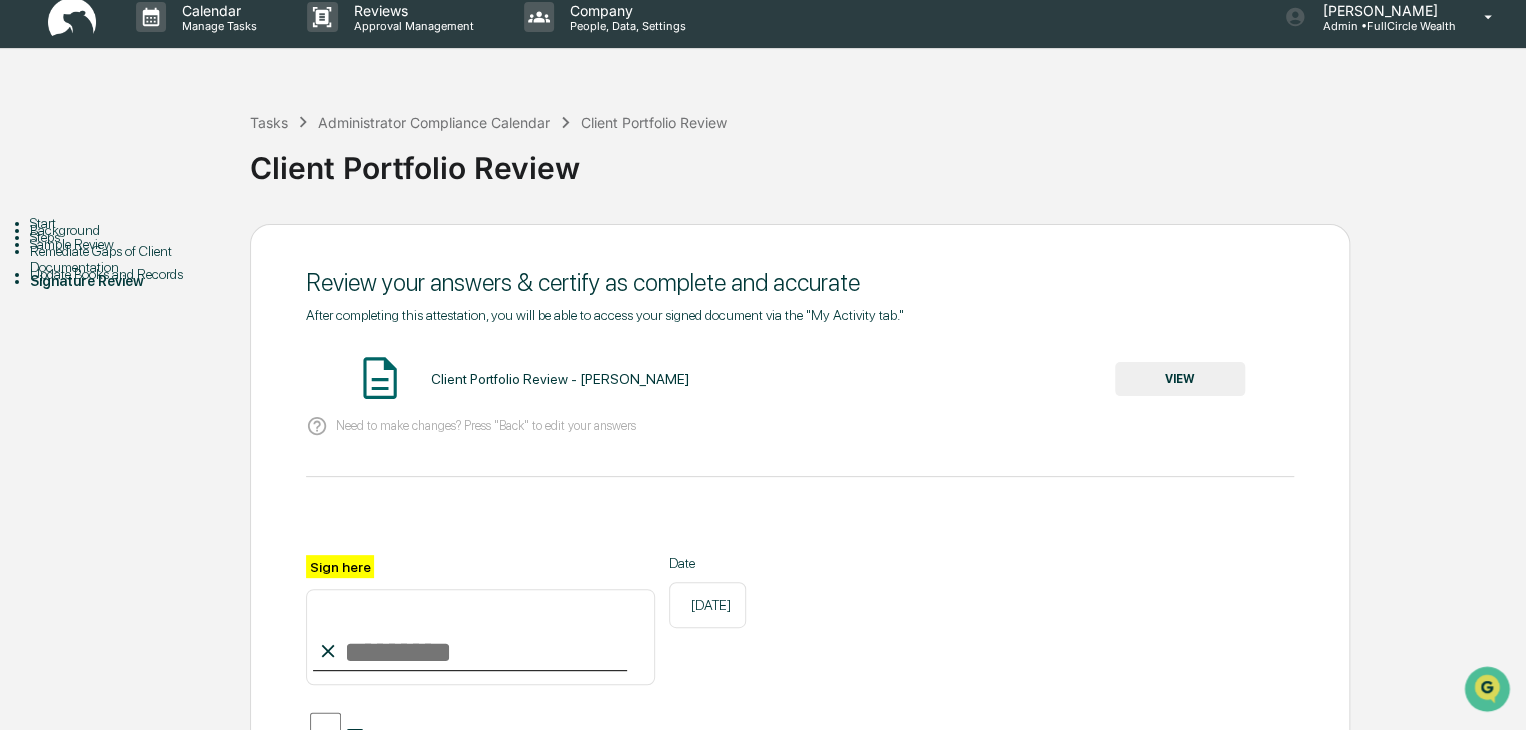 click on "VIEW" at bounding box center [1180, 379] 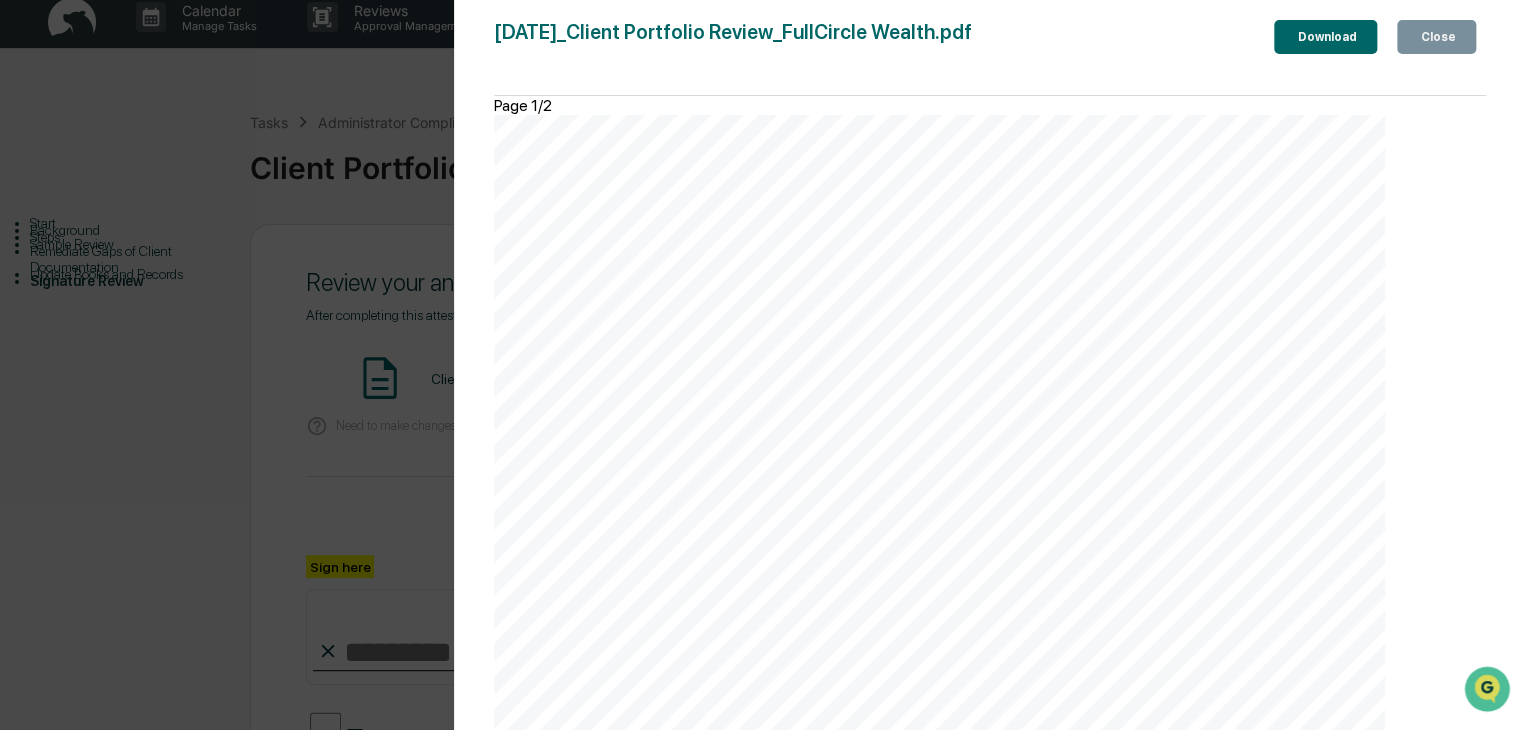 click on "Close" at bounding box center (1436, 37) 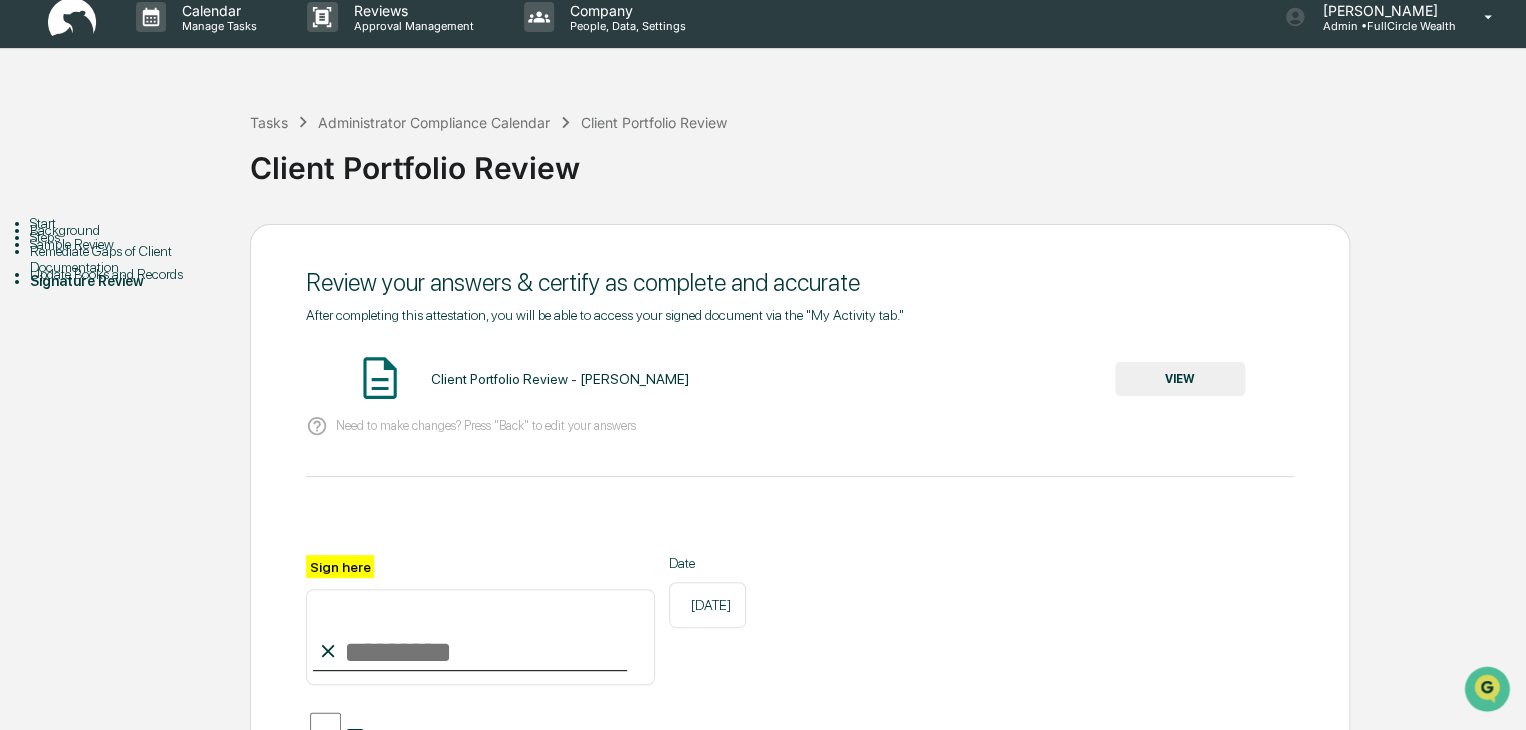 click on "Sign here" at bounding box center (480, 637) 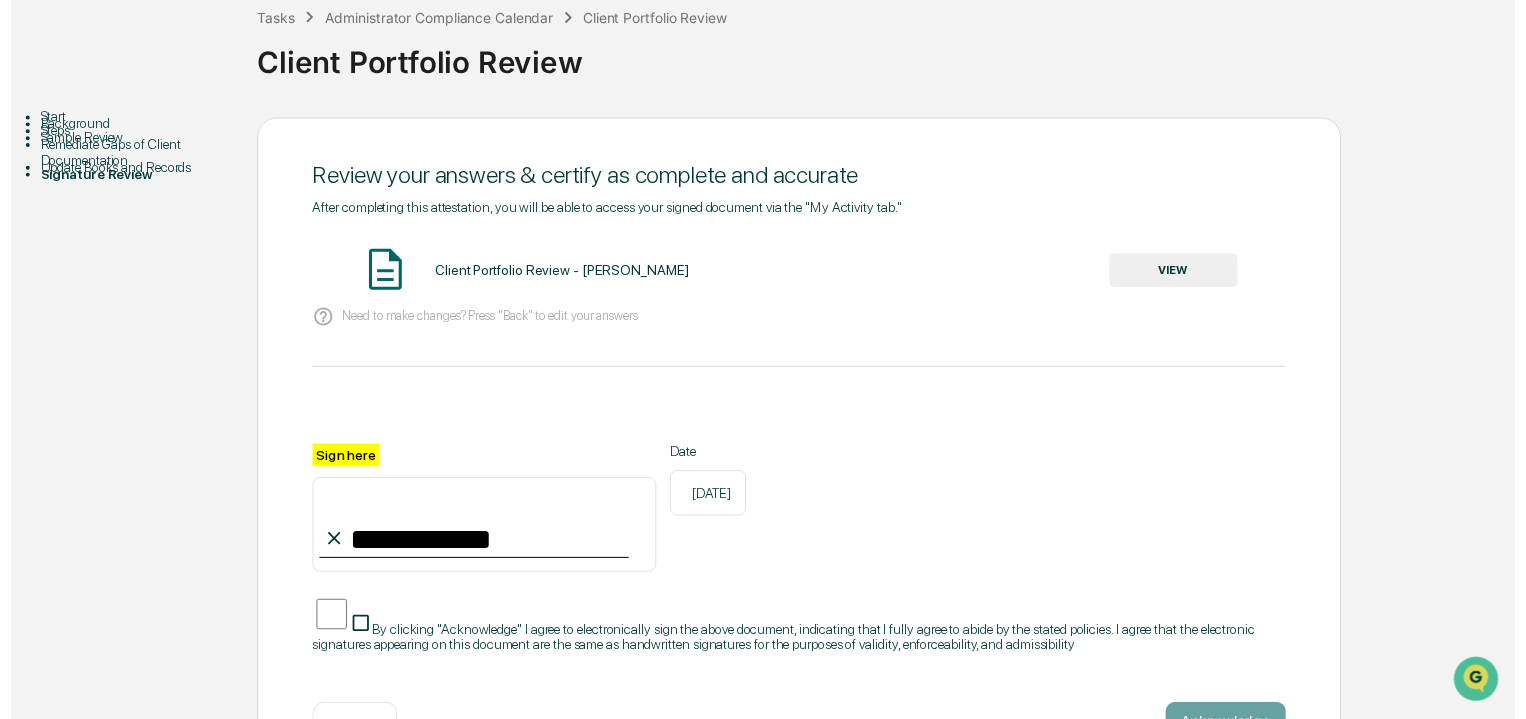 scroll, scrollTop: 200, scrollLeft: 0, axis: vertical 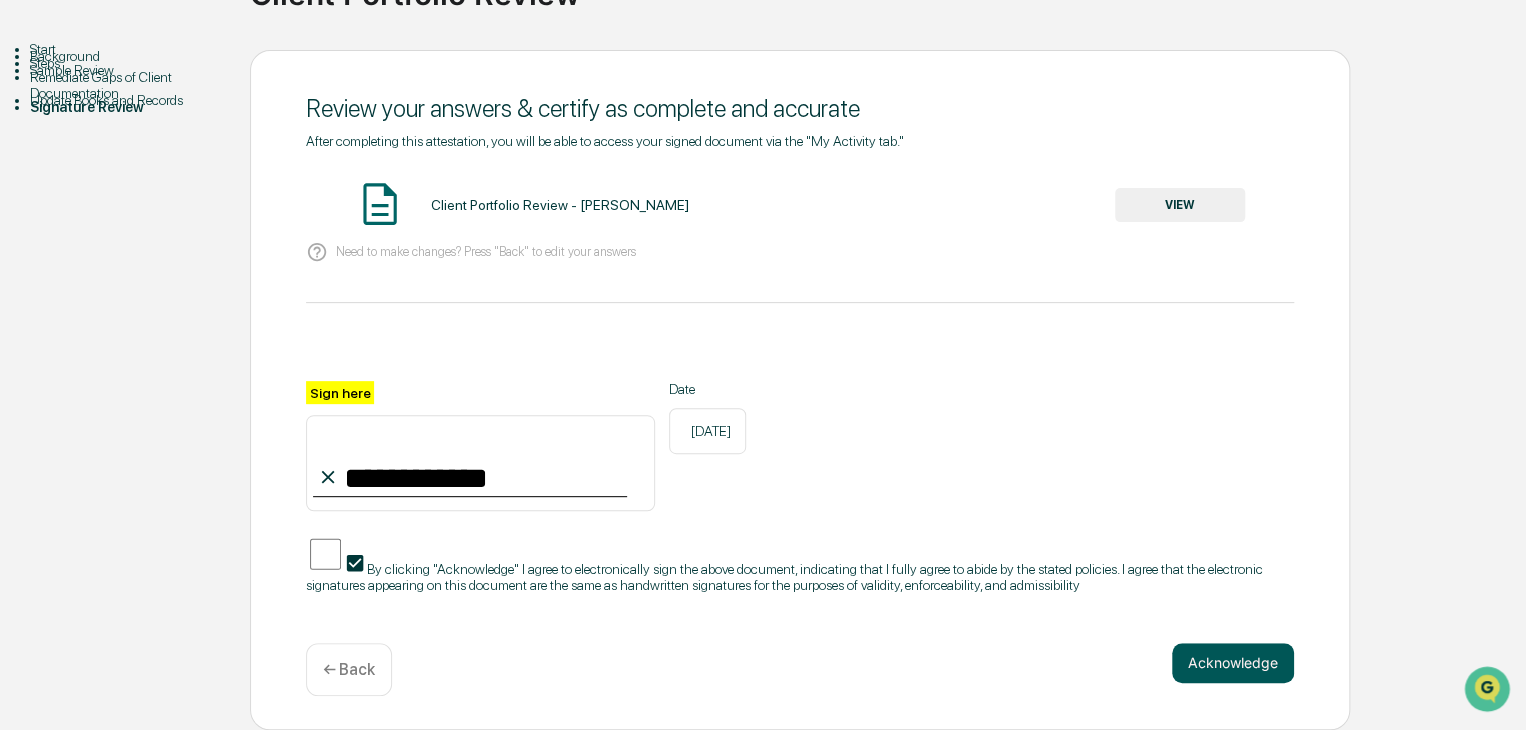 click on "Acknowledge" at bounding box center (1233, 663) 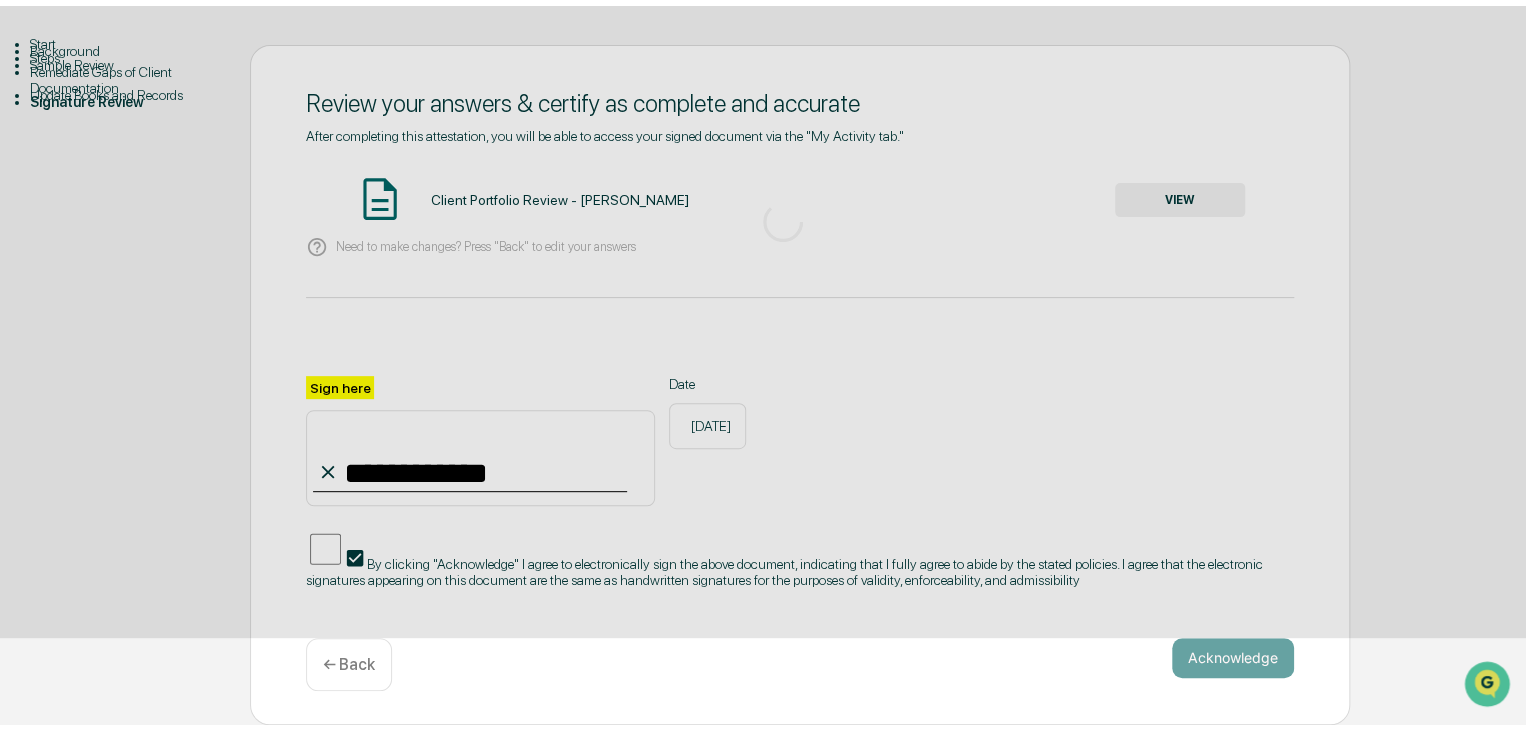 scroll, scrollTop: 75, scrollLeft: 0, axis: vertical 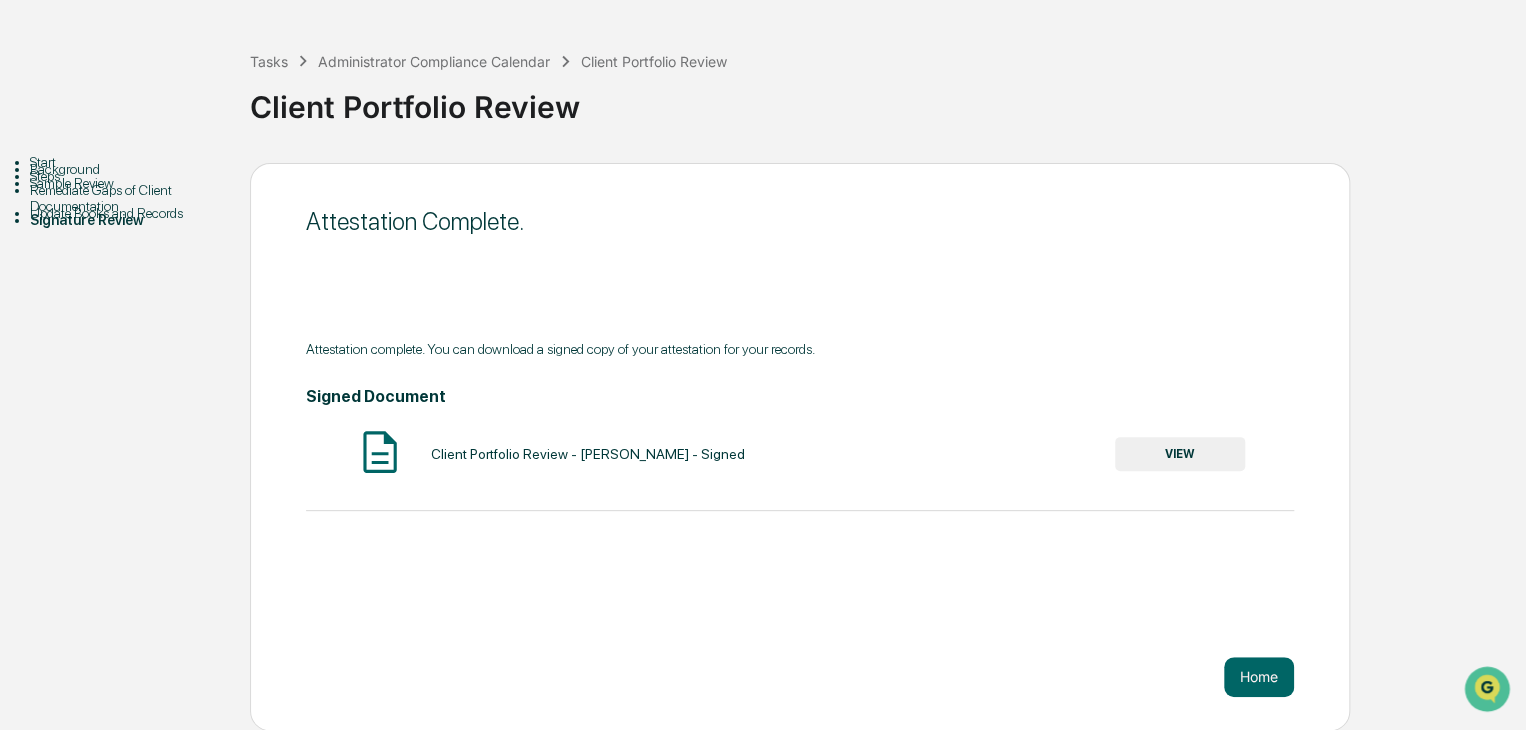 click on "VIEW" at bounding box center [1180, 454] 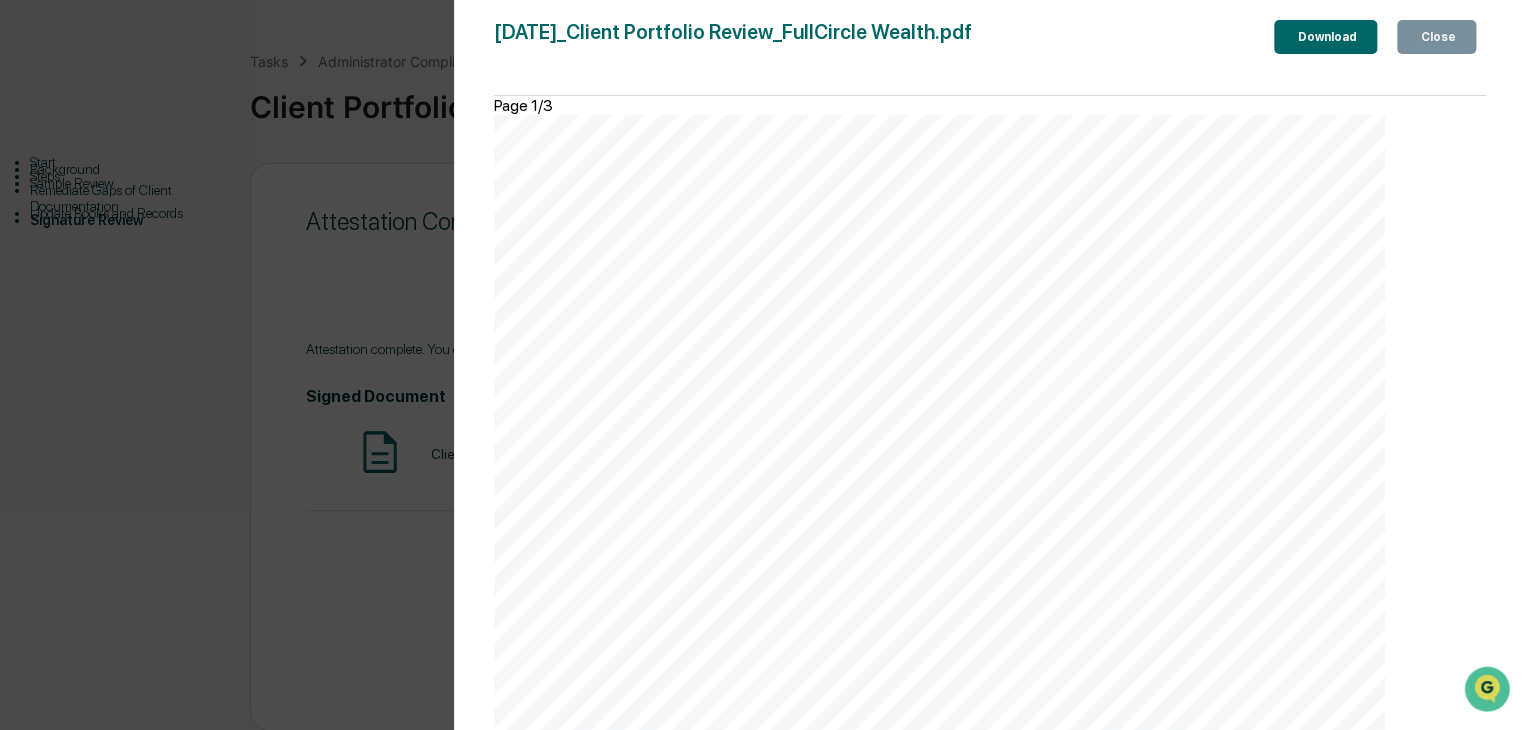 click on "Download" at bounding box center [1325, 37] 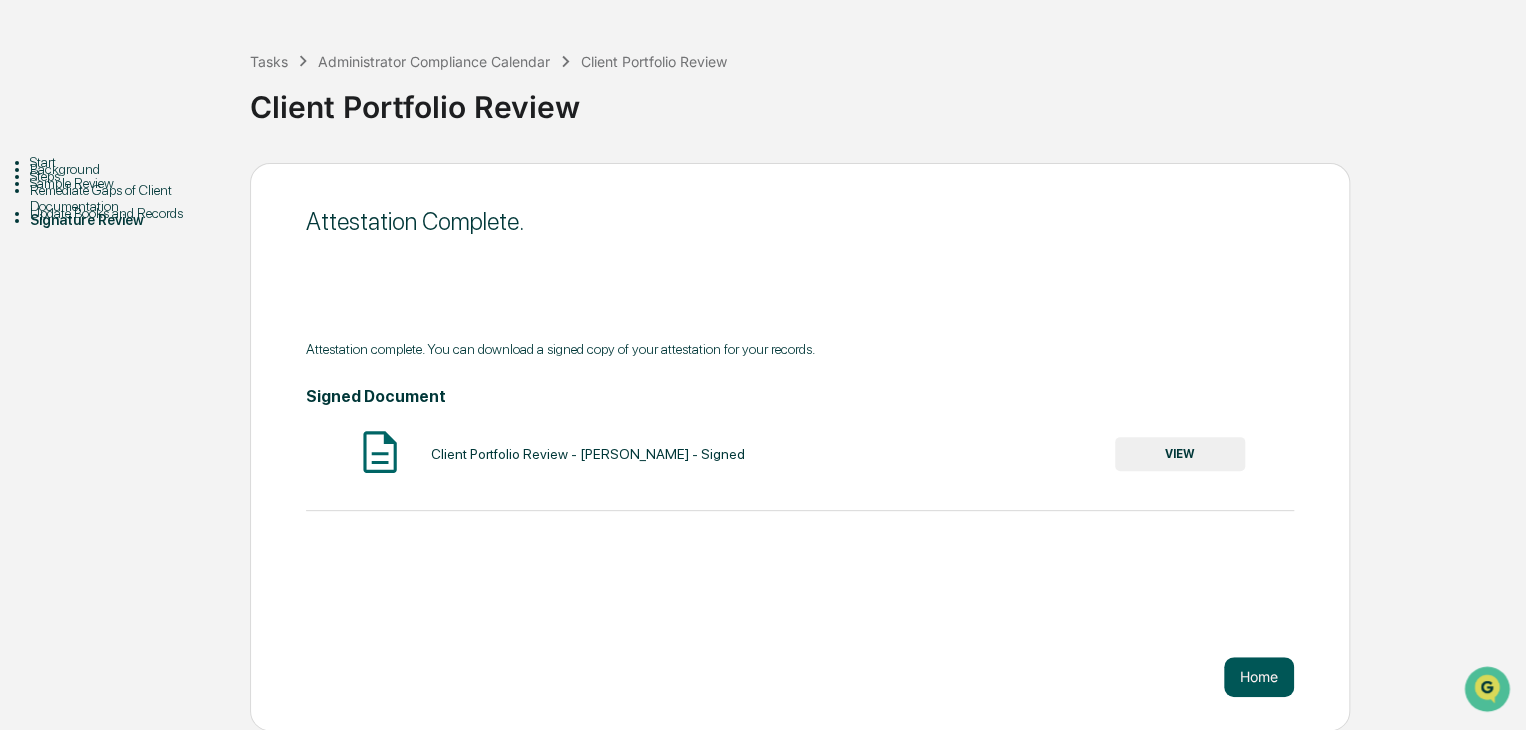 click on "Home" at bounding box center (1259, 677) 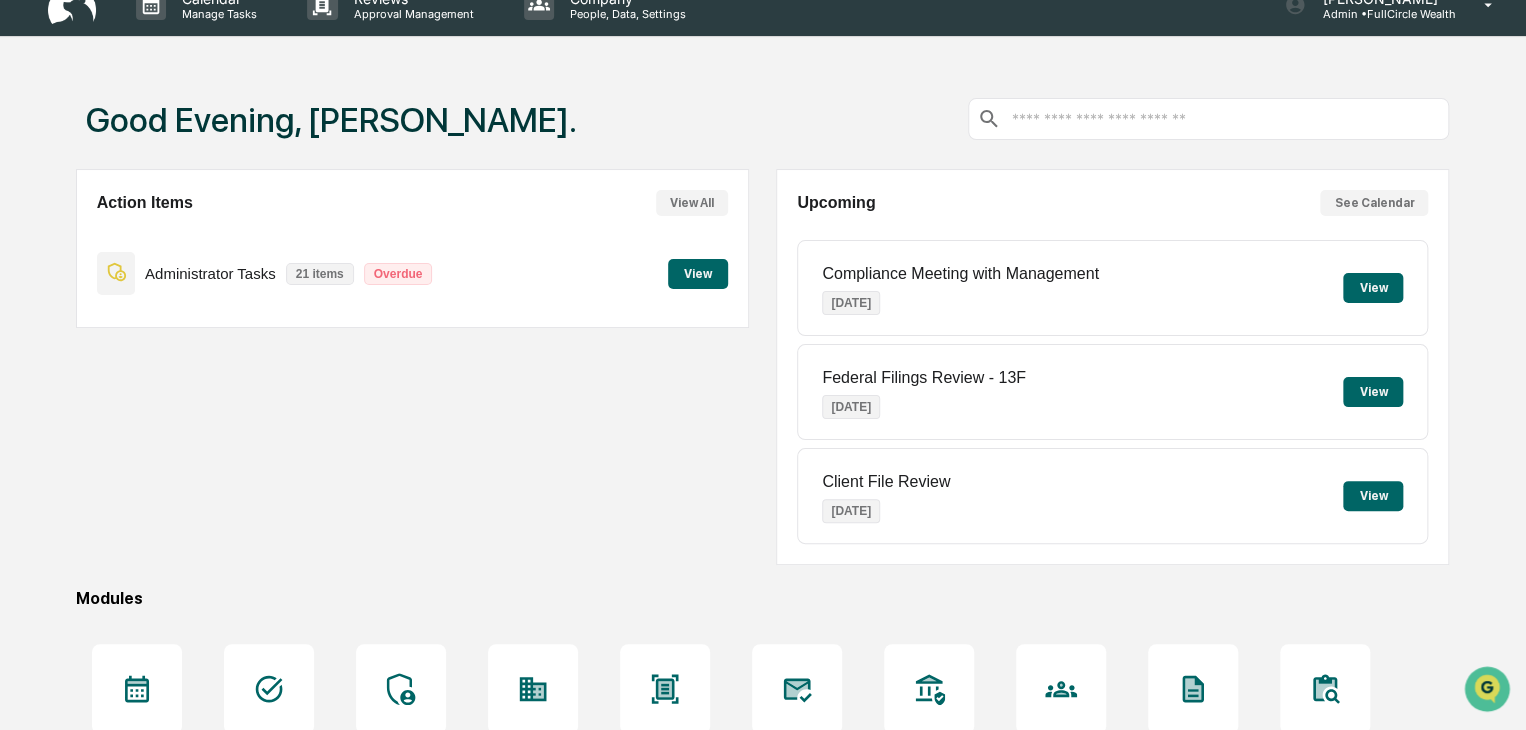 scroll, scrollTop: 0, scrollLeft: 0, axis: both 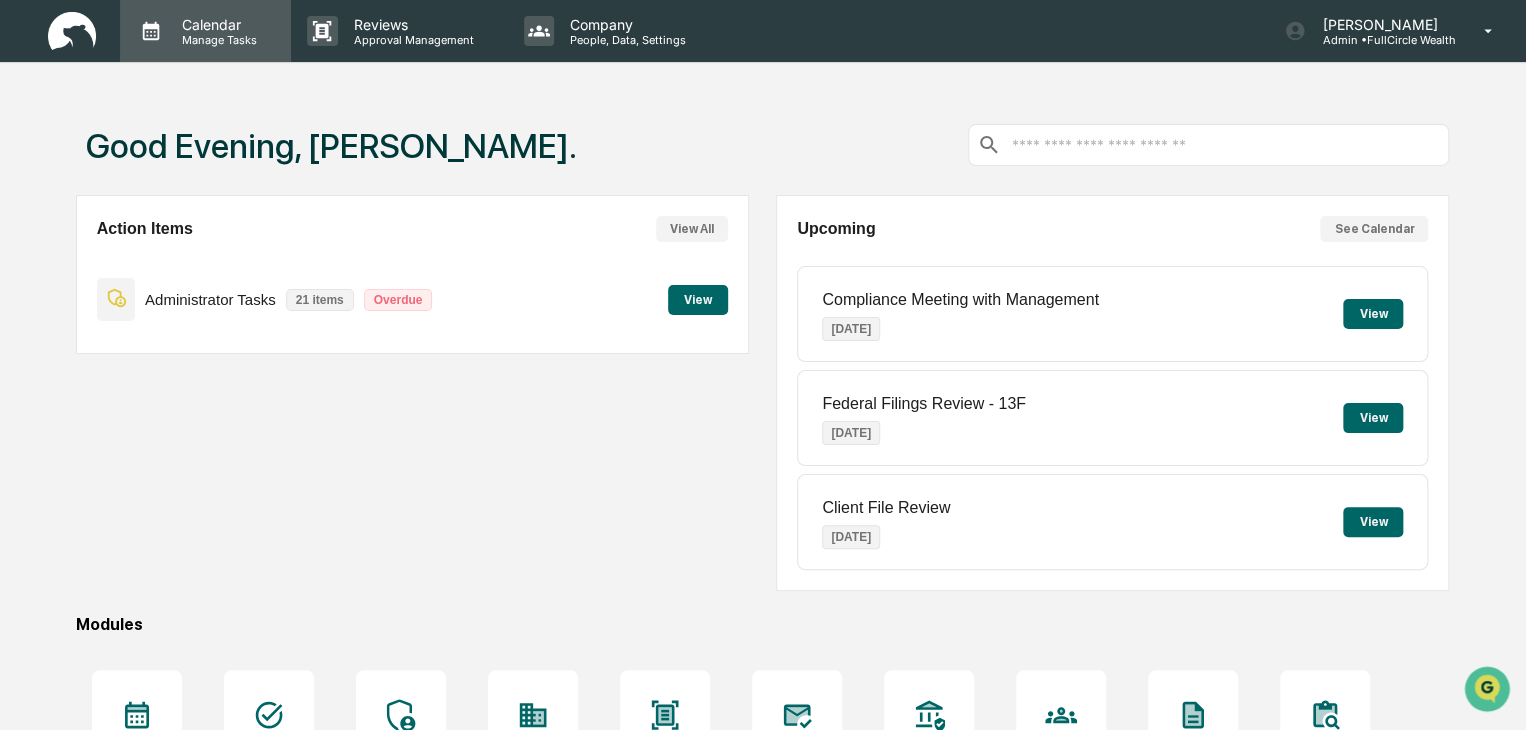 click on "Manage Tasks" at bounding box center (216, 40) 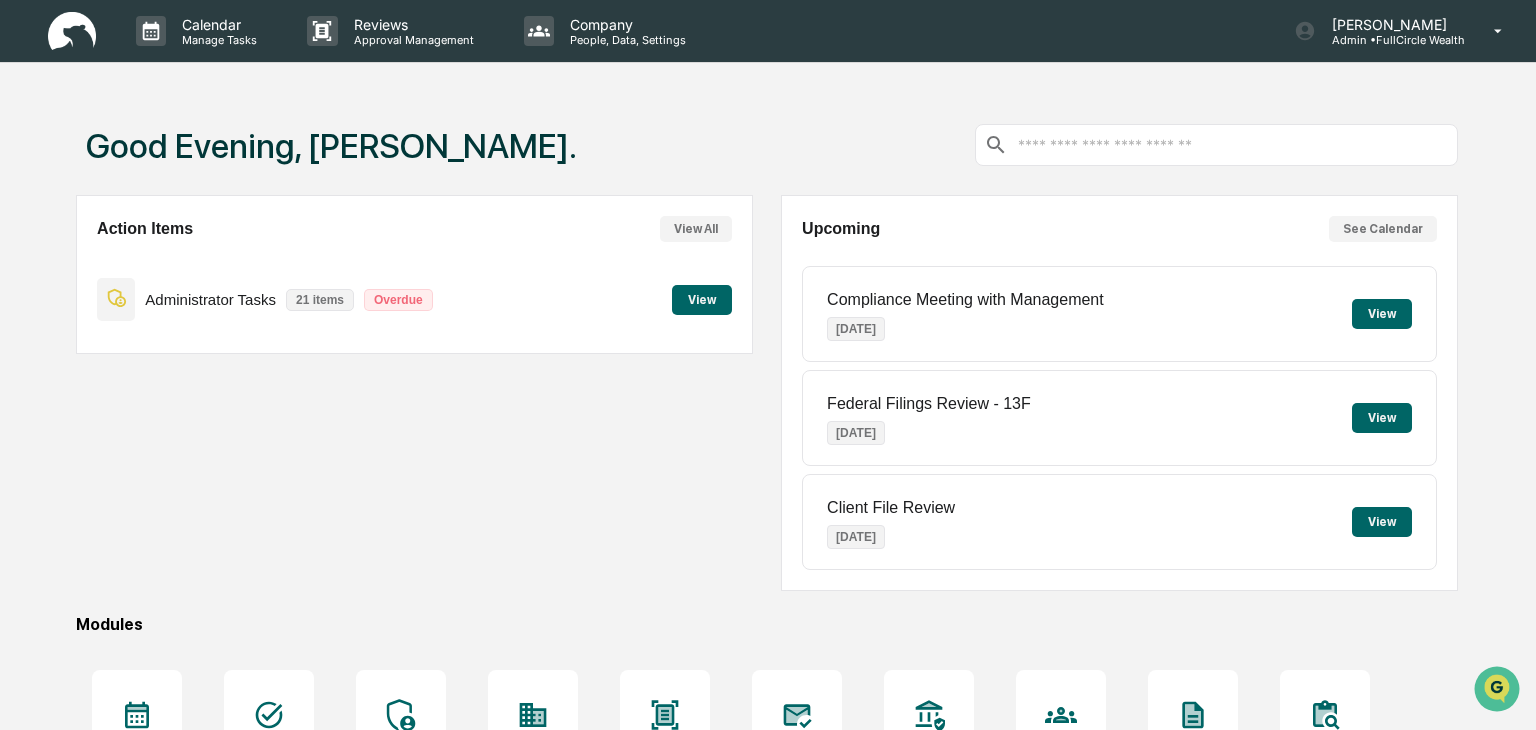 click on "Administrator Tasks" at bounding box center (160, 1131) 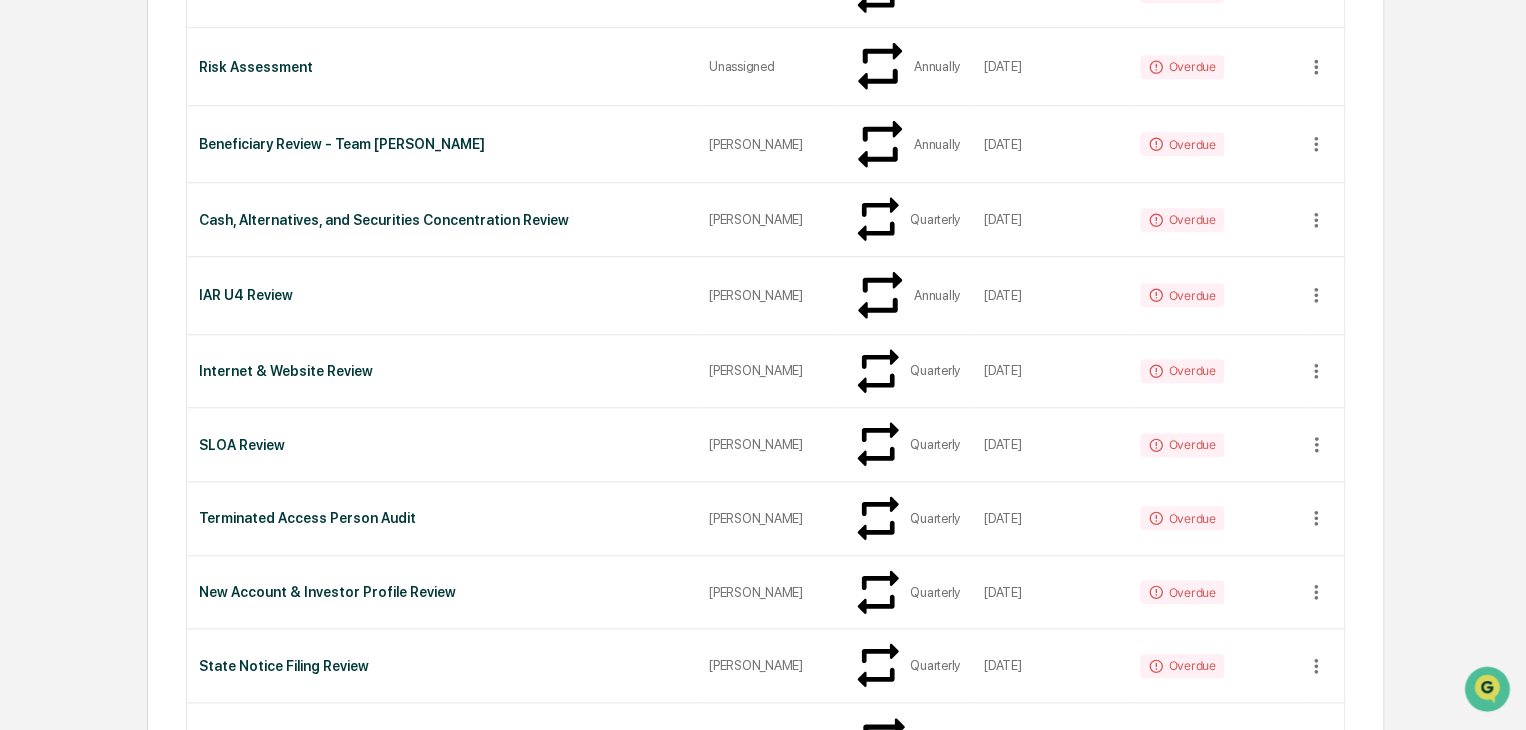 scroll, scrollTop: 800, scrollLeft: 0, axis: vertical 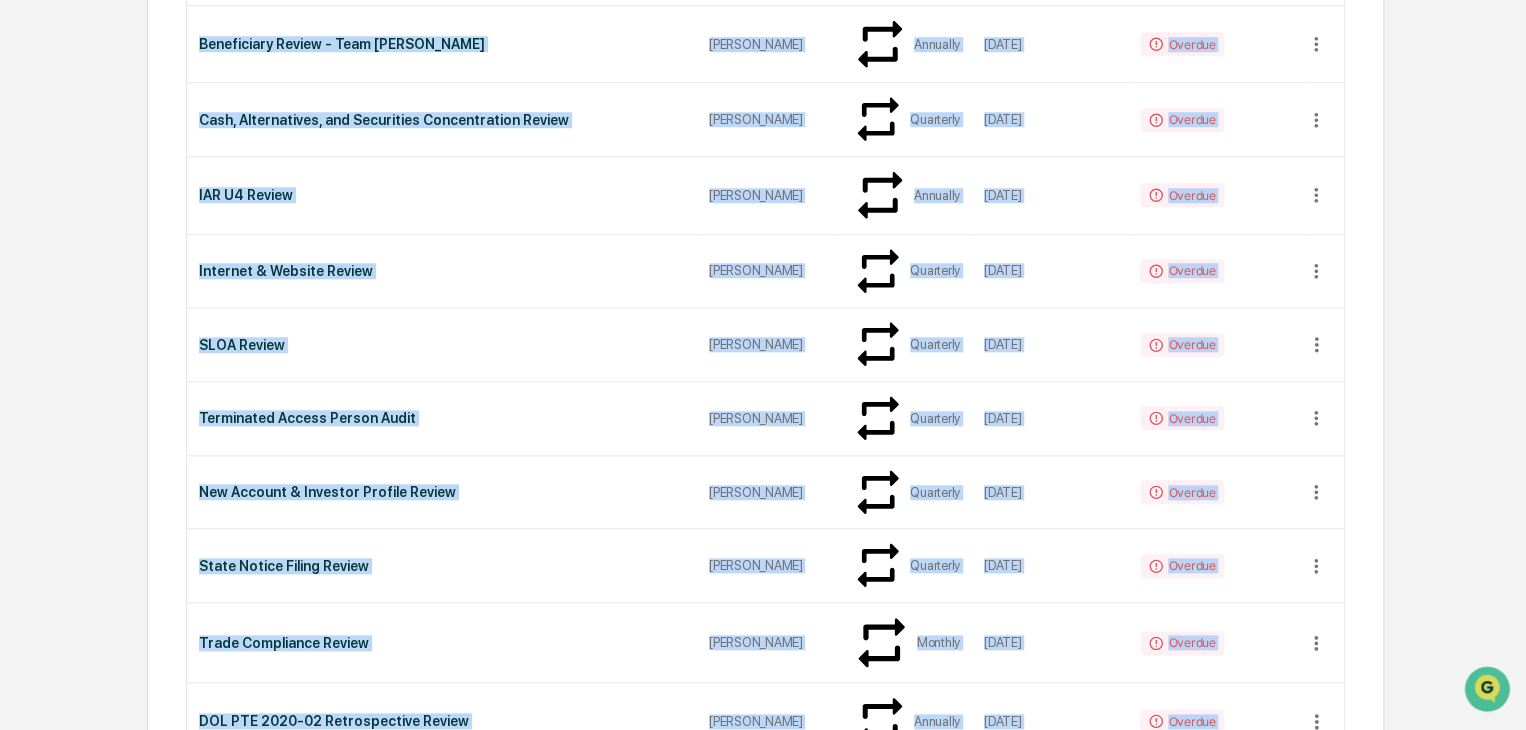 drag, startPoint x: 373, startPoint y: 471, endPoint x: 79, endPoint y: 417, distance: 298.91806 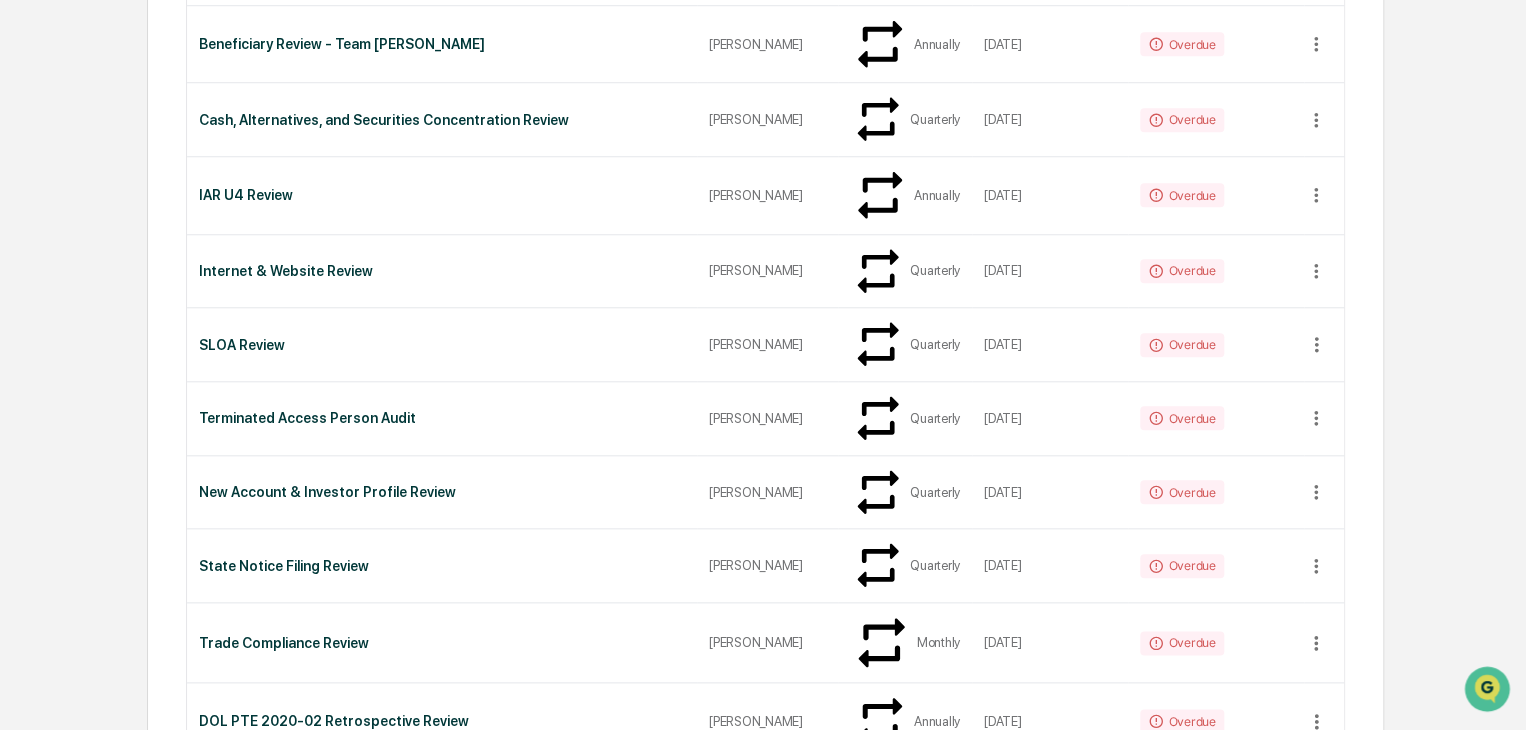click on "Custodial Statement Verification" at bounding box center [442, 1254] 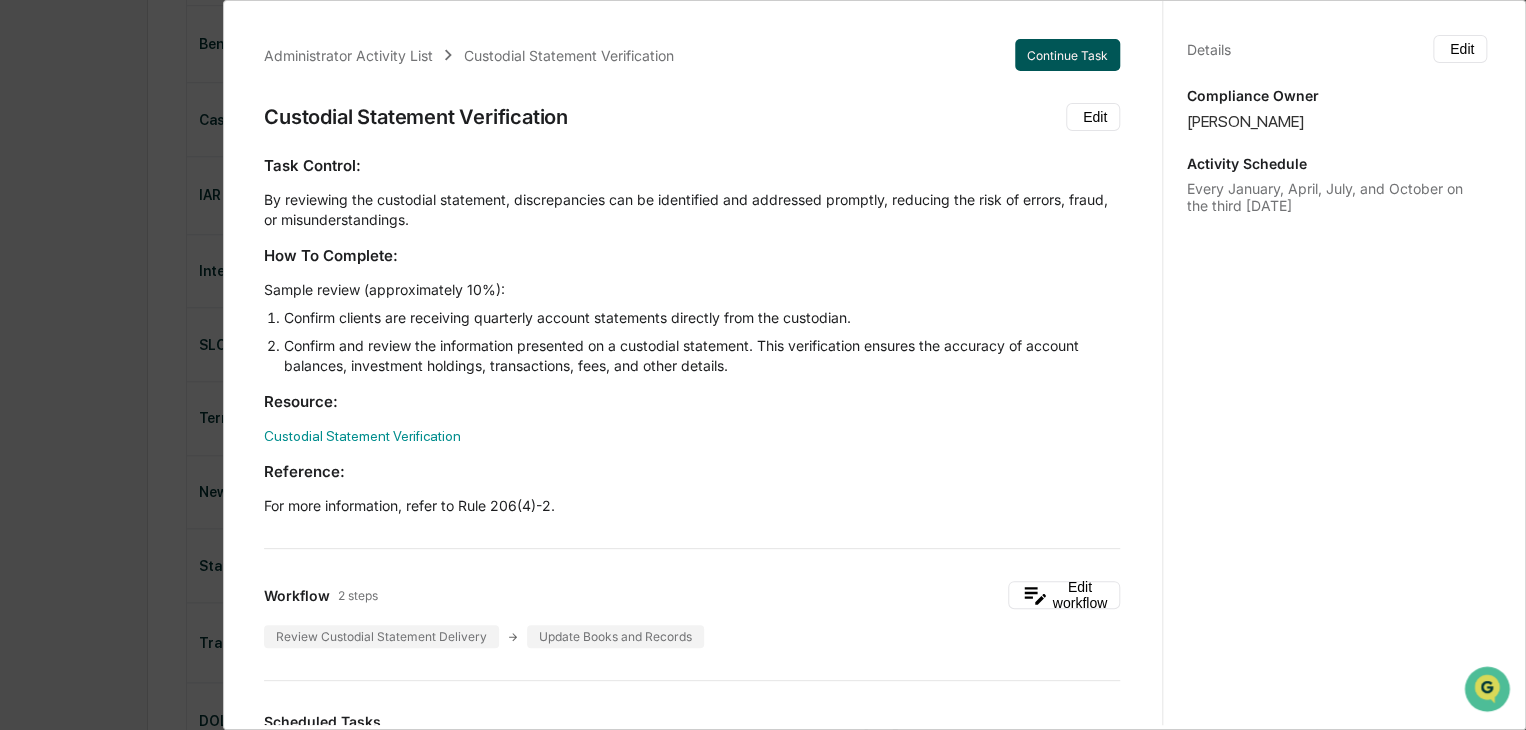 click on "Continue Task" at bounding box center [1067, 55] 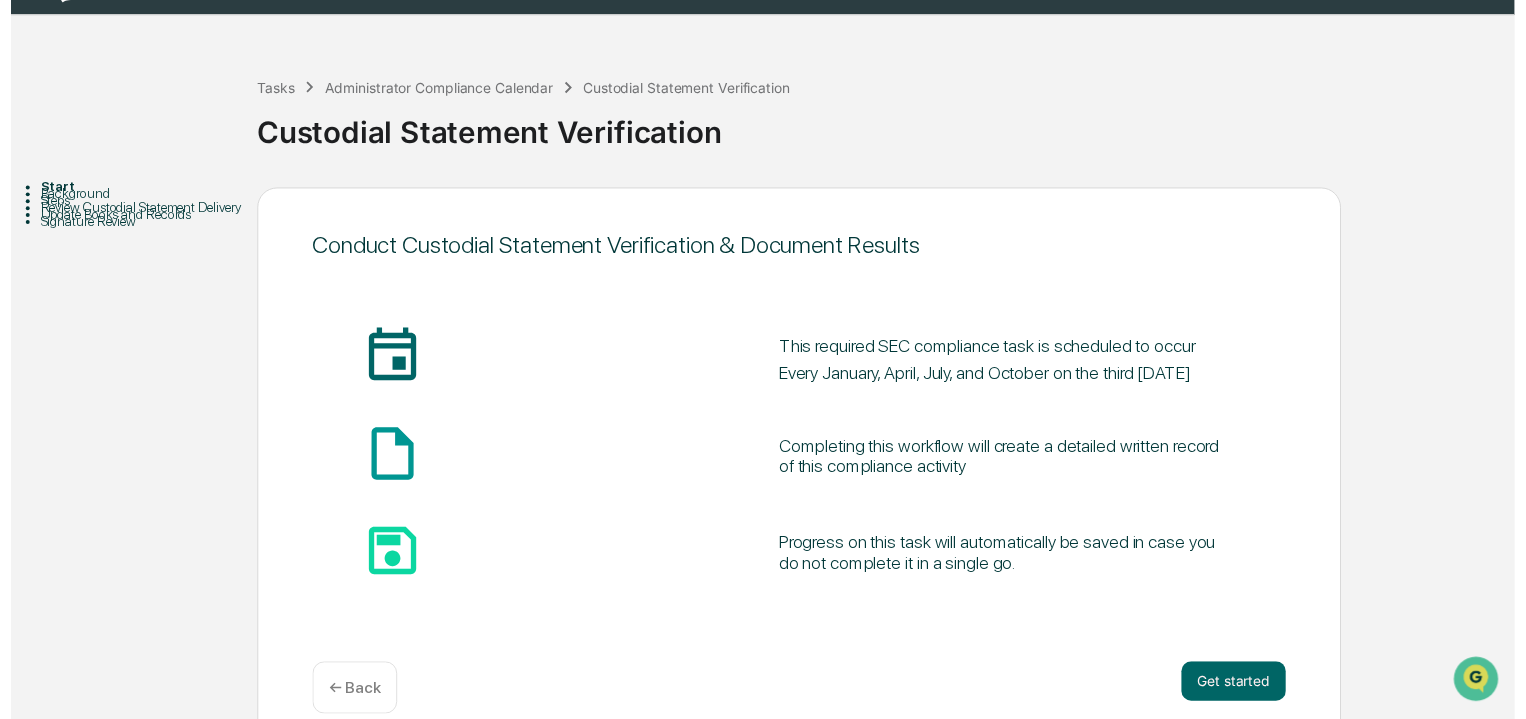 scroll, scrollTop: 75, scrollLeft: 0, axis: vertical 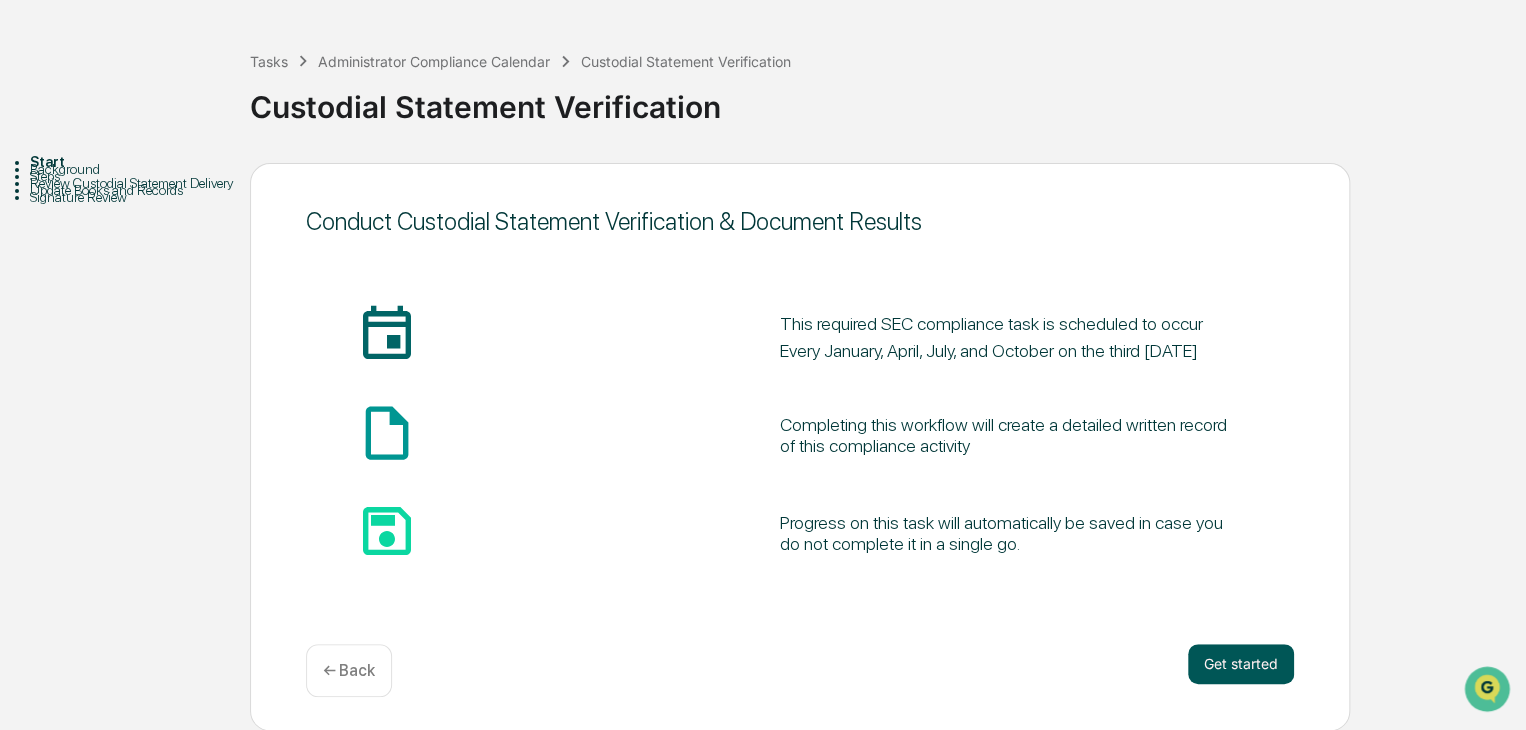 click on "Get started" at bounding box center [1241, 664] 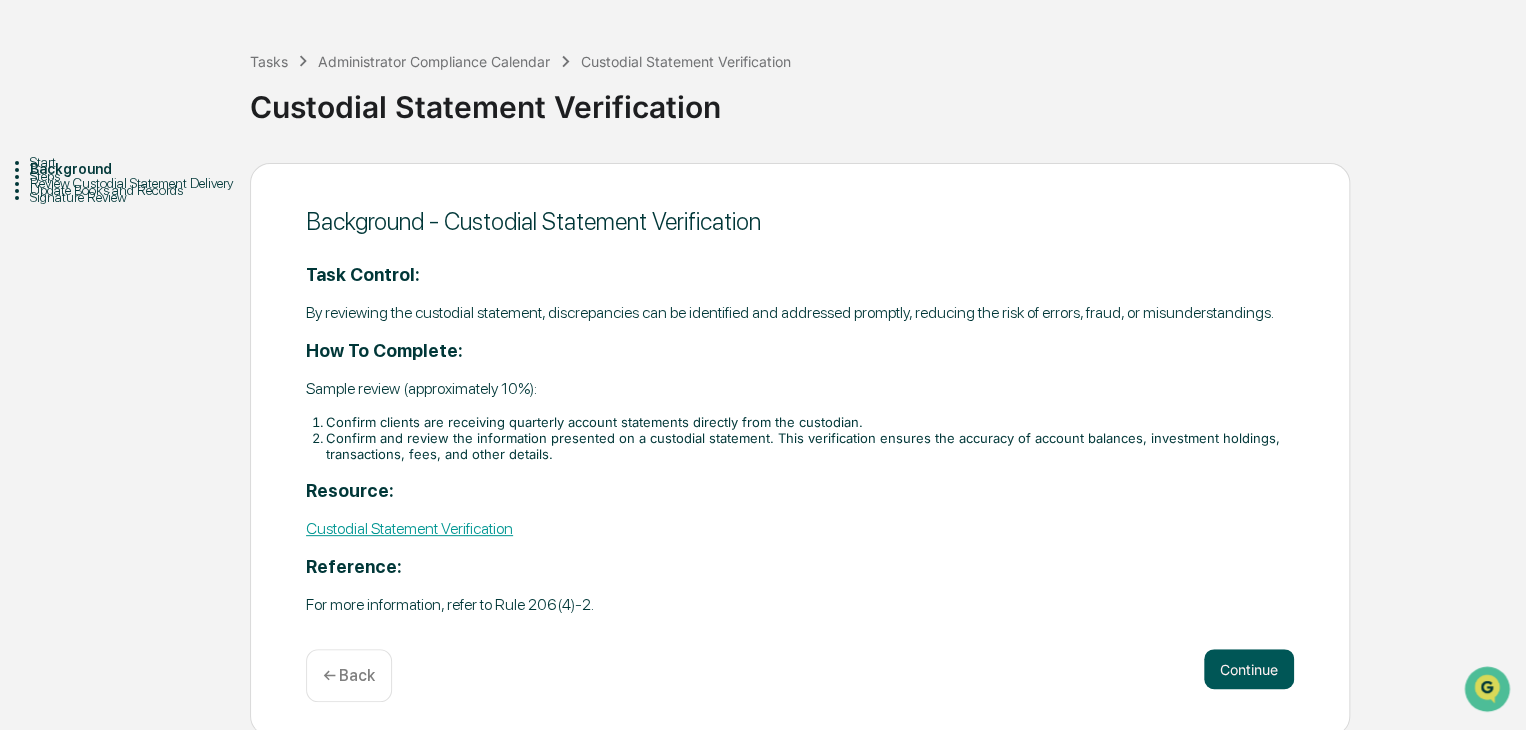 click on "Continue" at bounding box center (1249, 669) 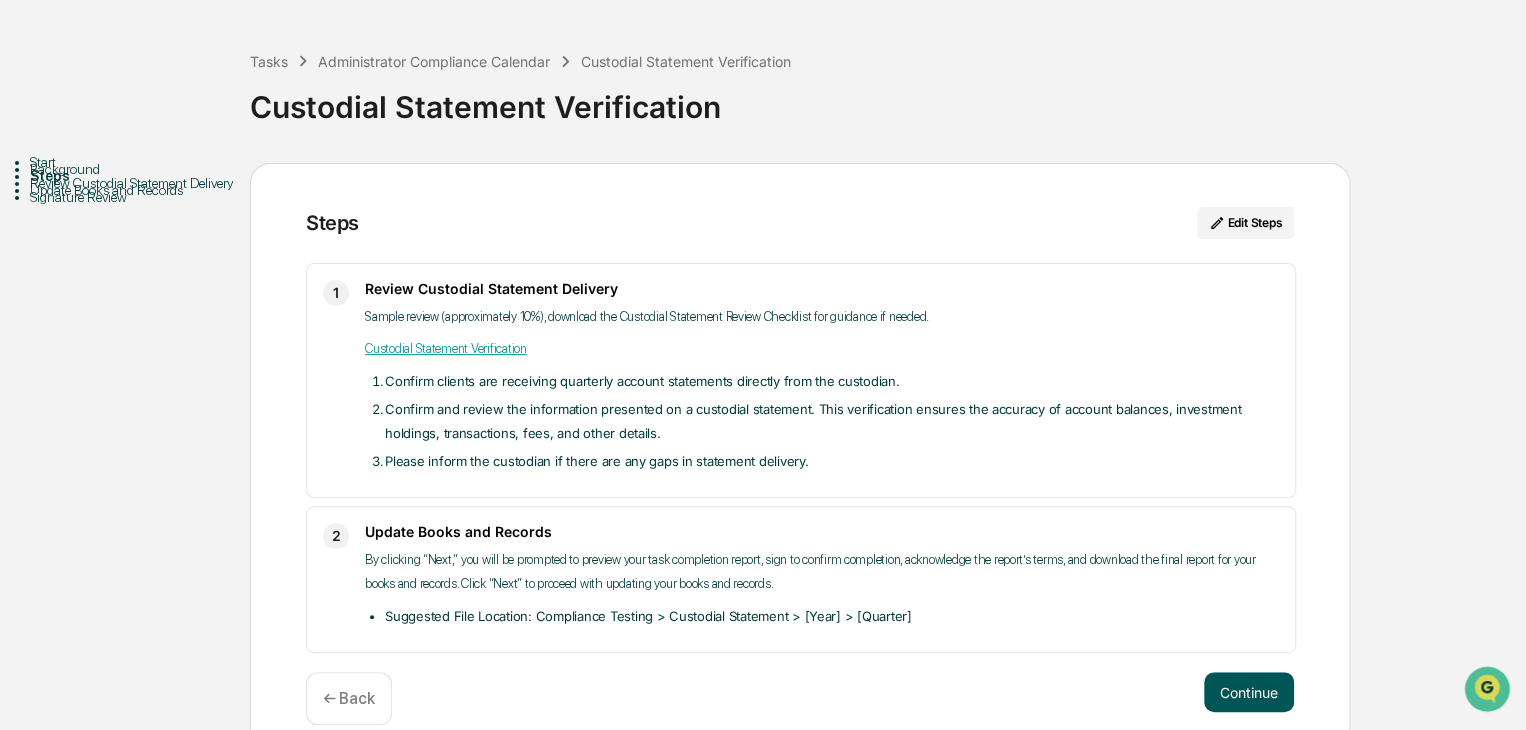 click on "Continue" at bounding box center [1249, 692] 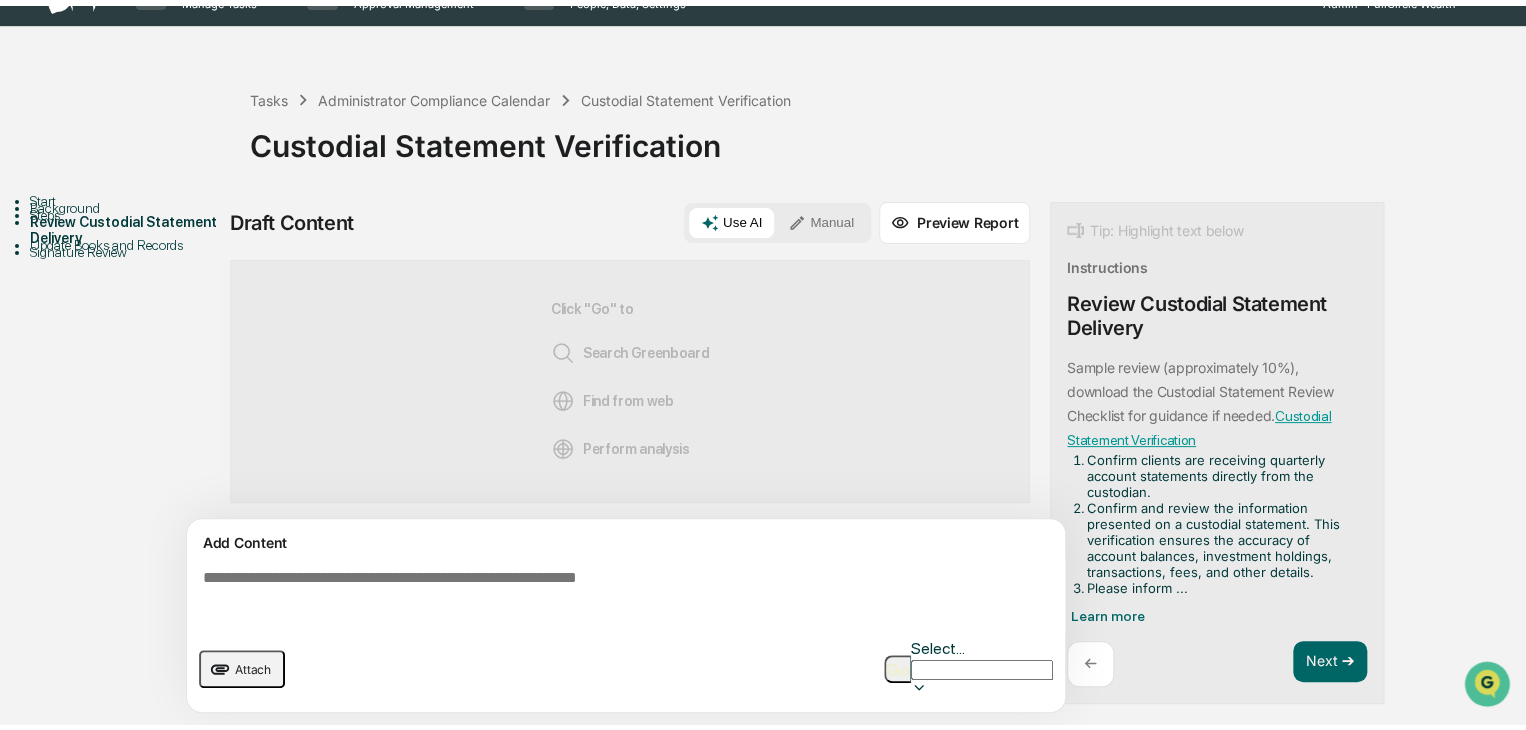 scroll, scrollTop: 14, scrollLeft: 0, axis: vertical 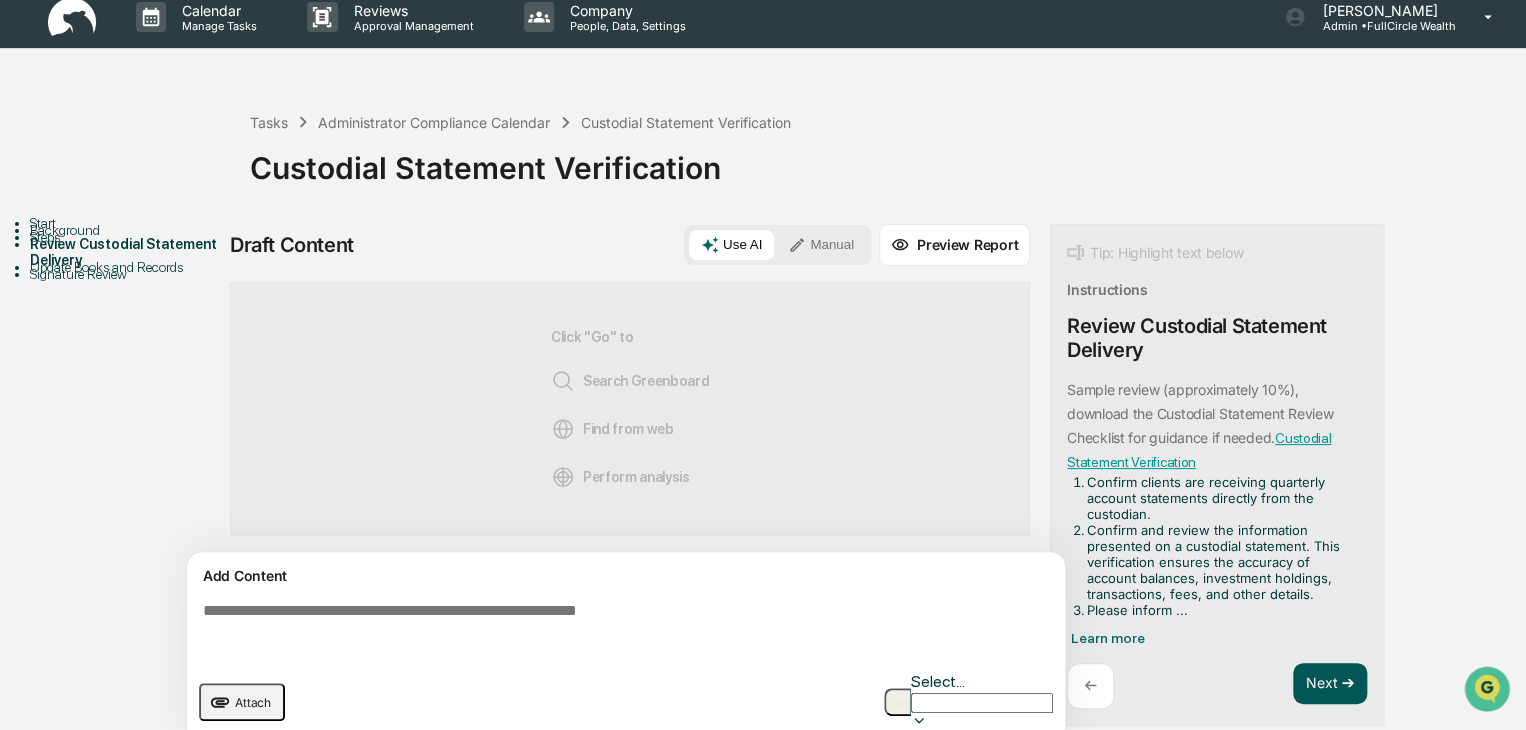 click on "Next ➔" at bounding box center [1330, 684] 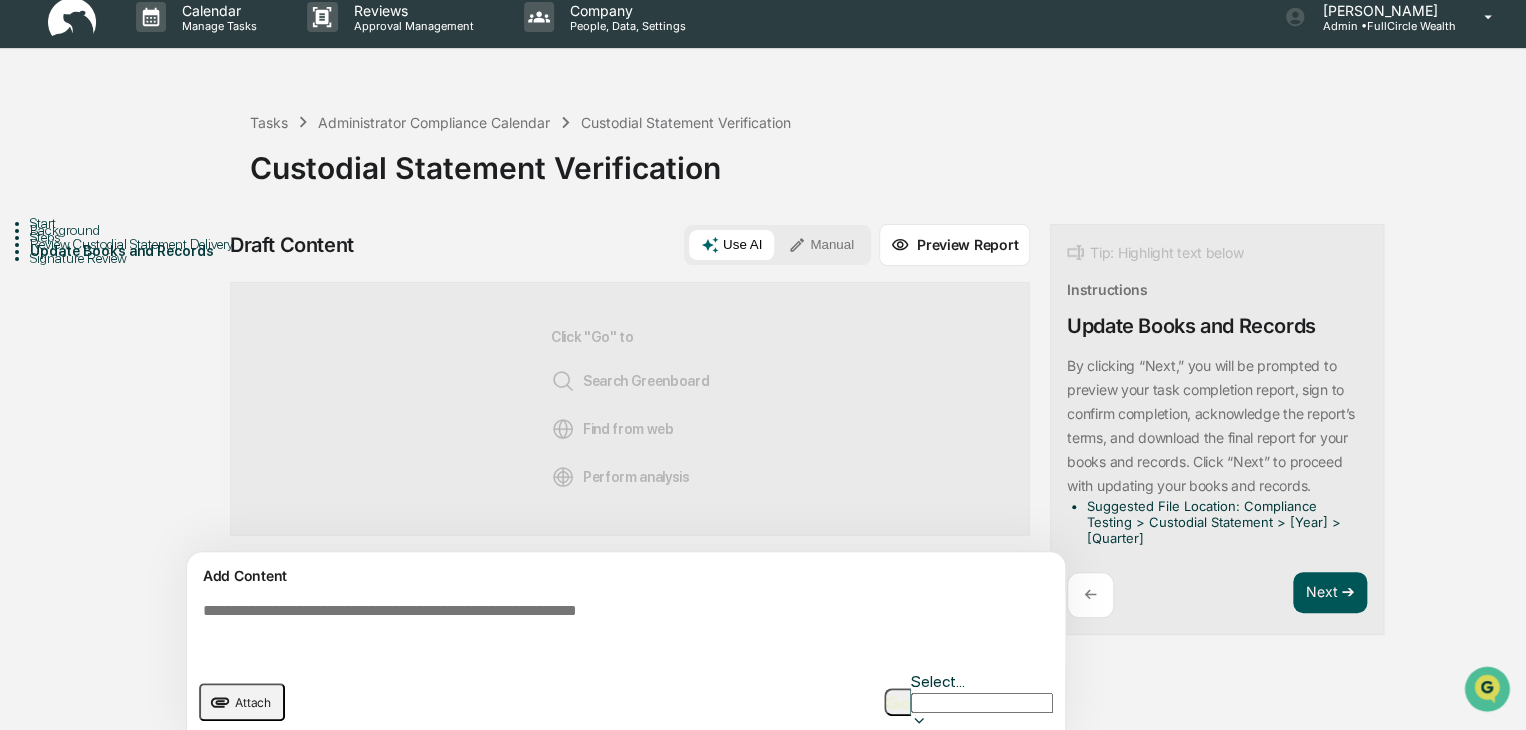 click on "Next ➔" at bounding box center (1330, 593) 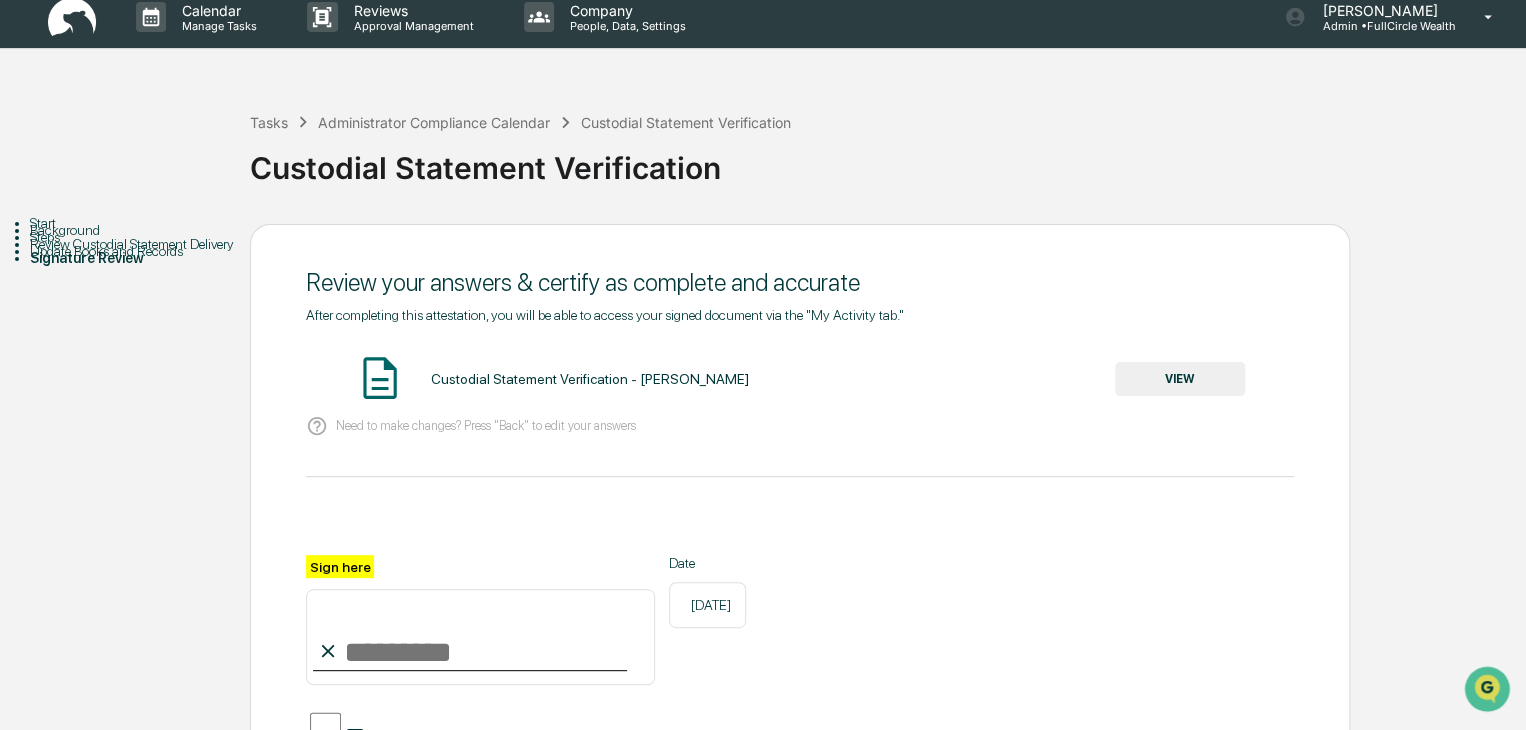 click on "VIEW" at bounding box center (1180, 379) 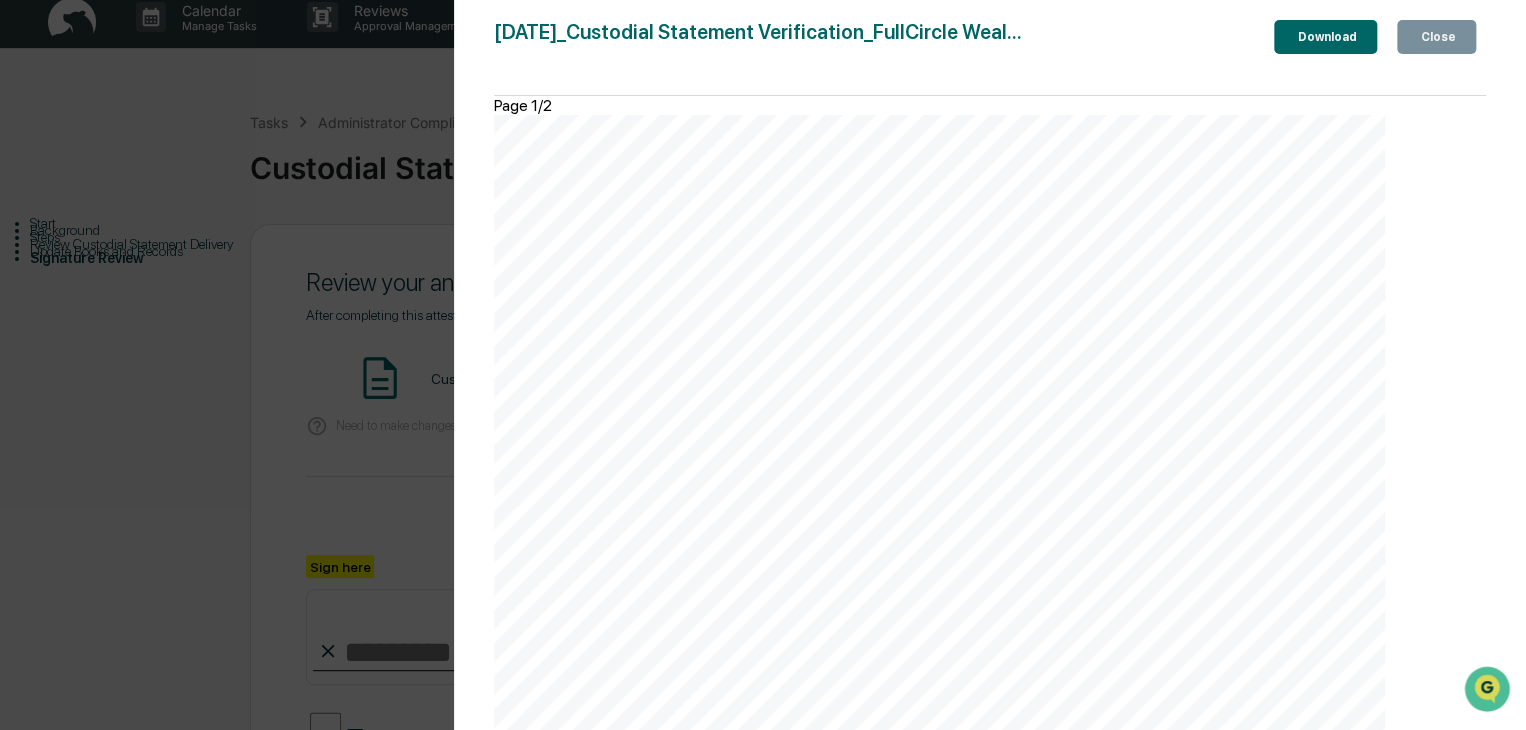 click on "Close" at bounding box center [1436, 37] 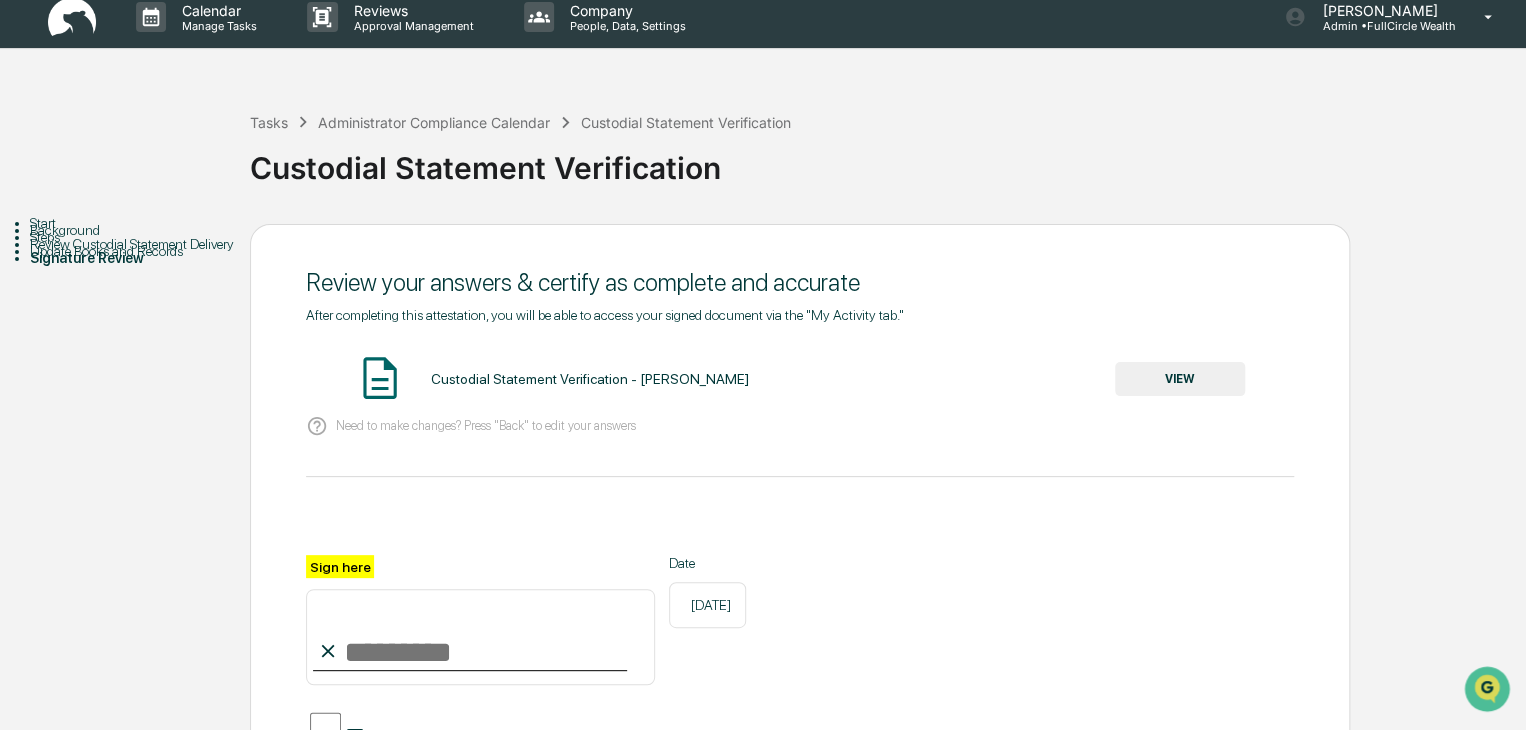 click on "Sign here" at bounding box center [480, 637] 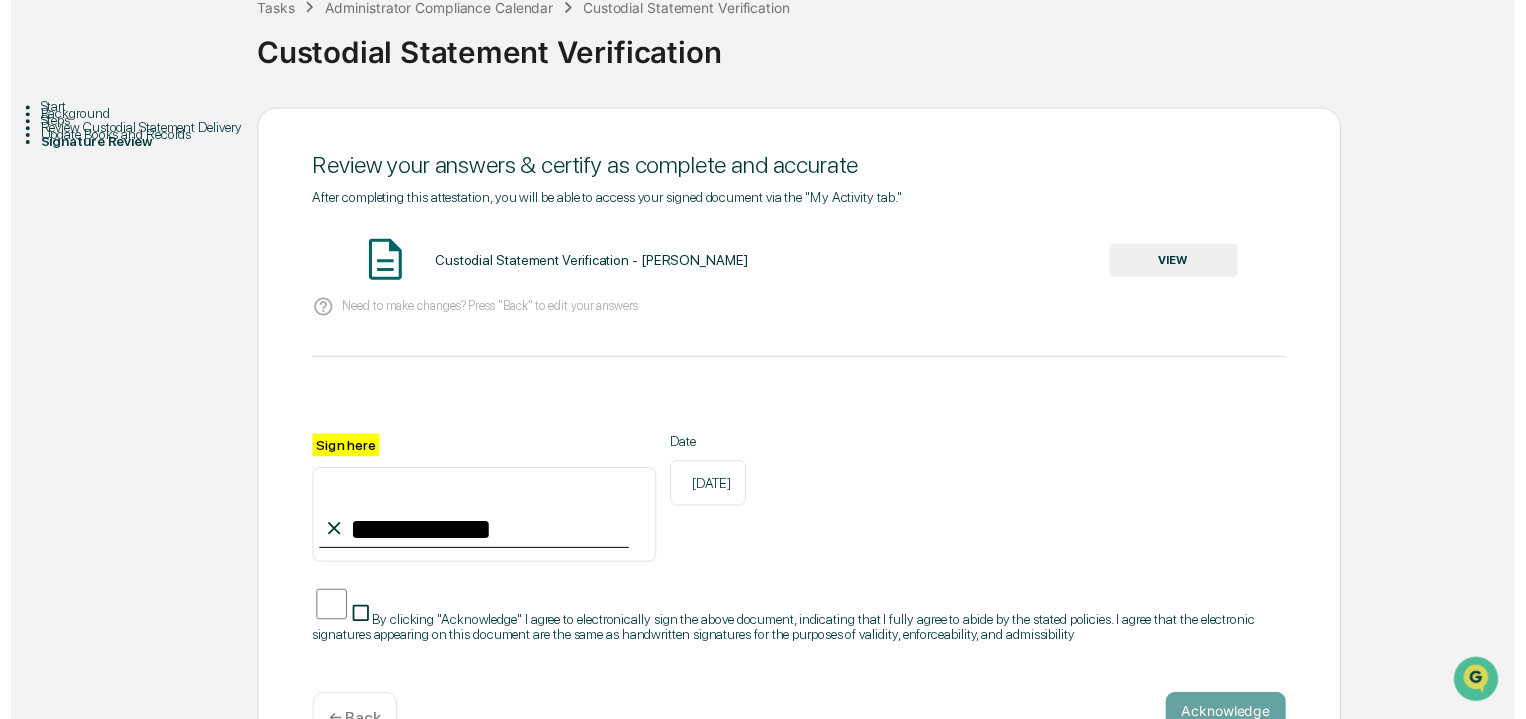 scroll, scrollTop: 200, scrollLeft: 0, axis: vertical 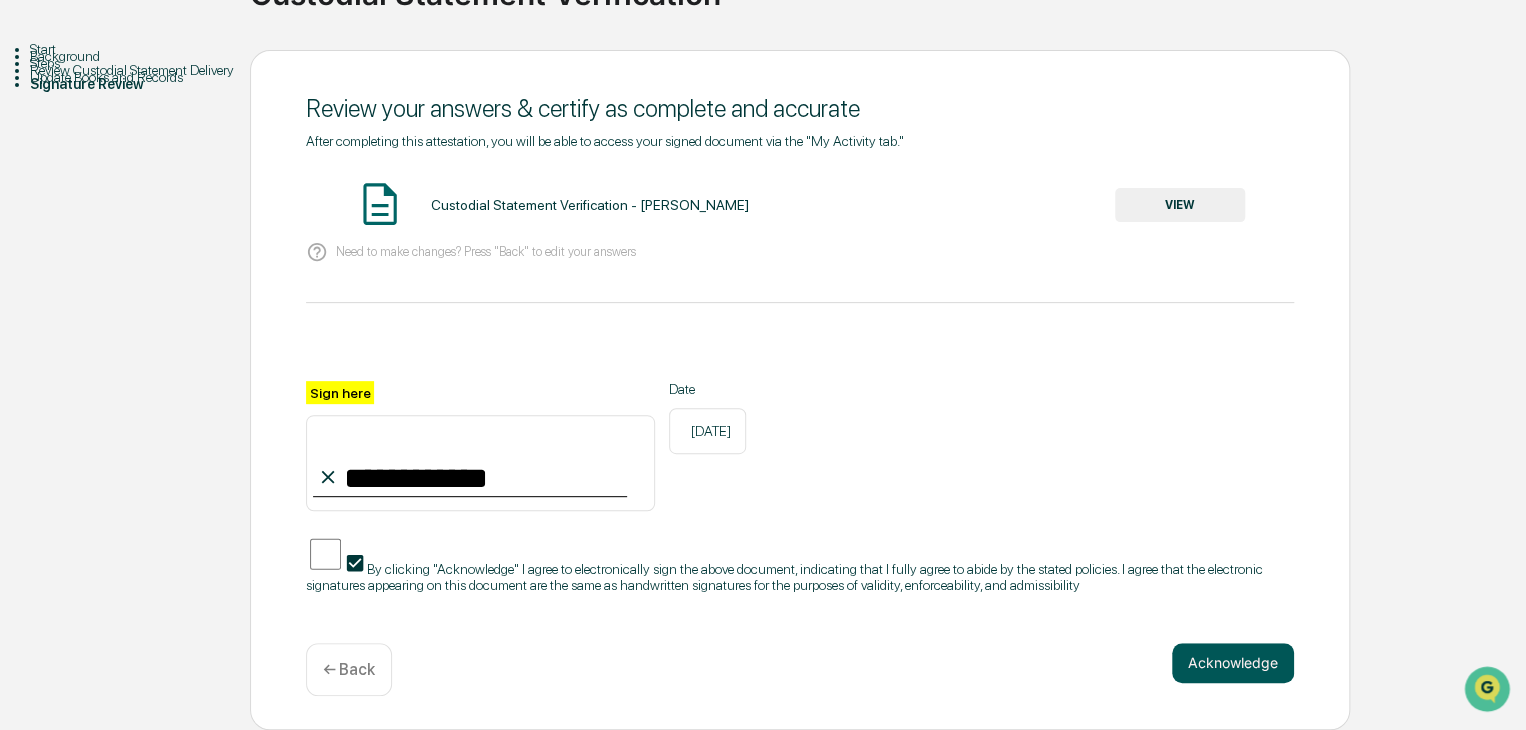 click on "Acknowledge" at bounding box center (1233, 663) 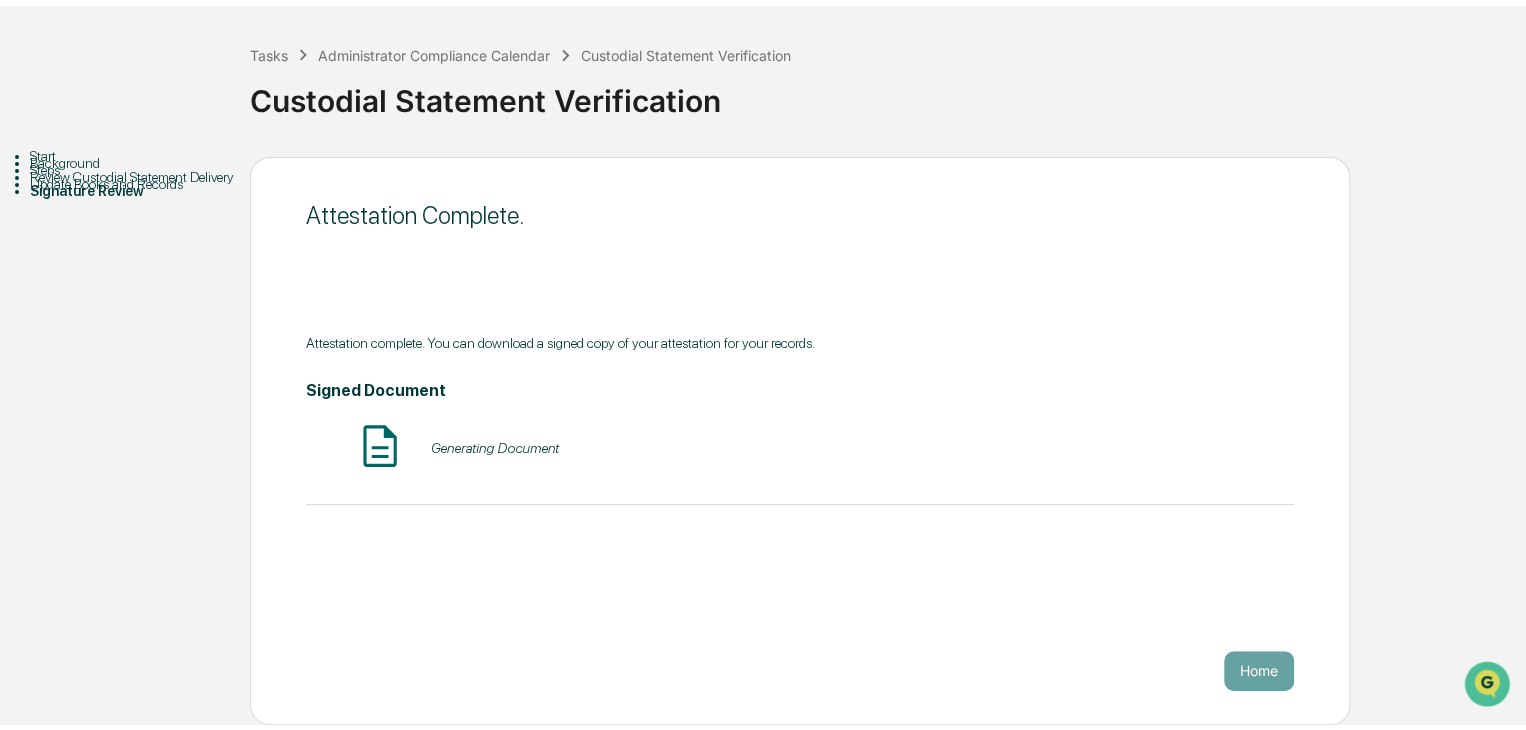 scroll, scrollTop: 75, scrollLeft: 0, axis: vertical 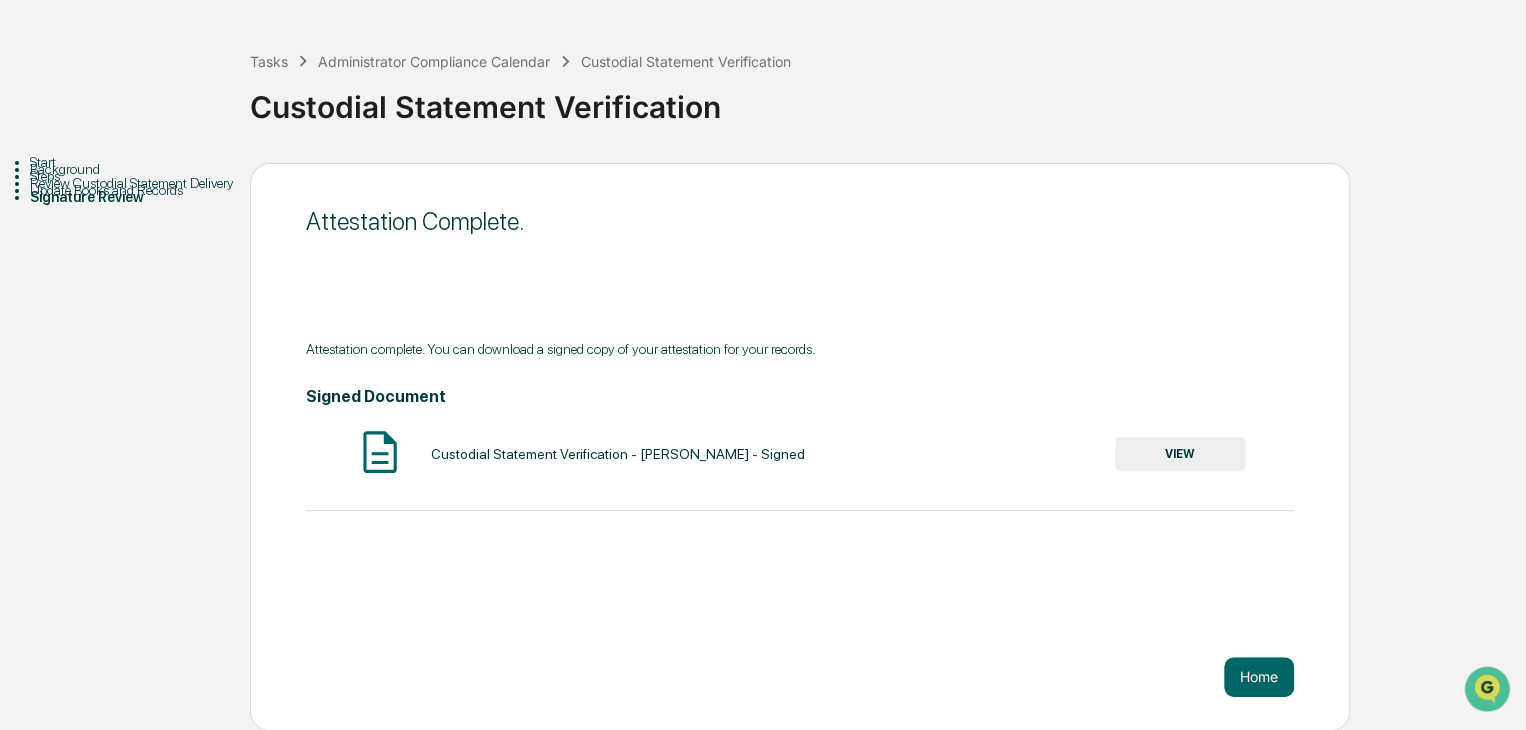 click on "VIEW" at bounding box center [1180, 454] 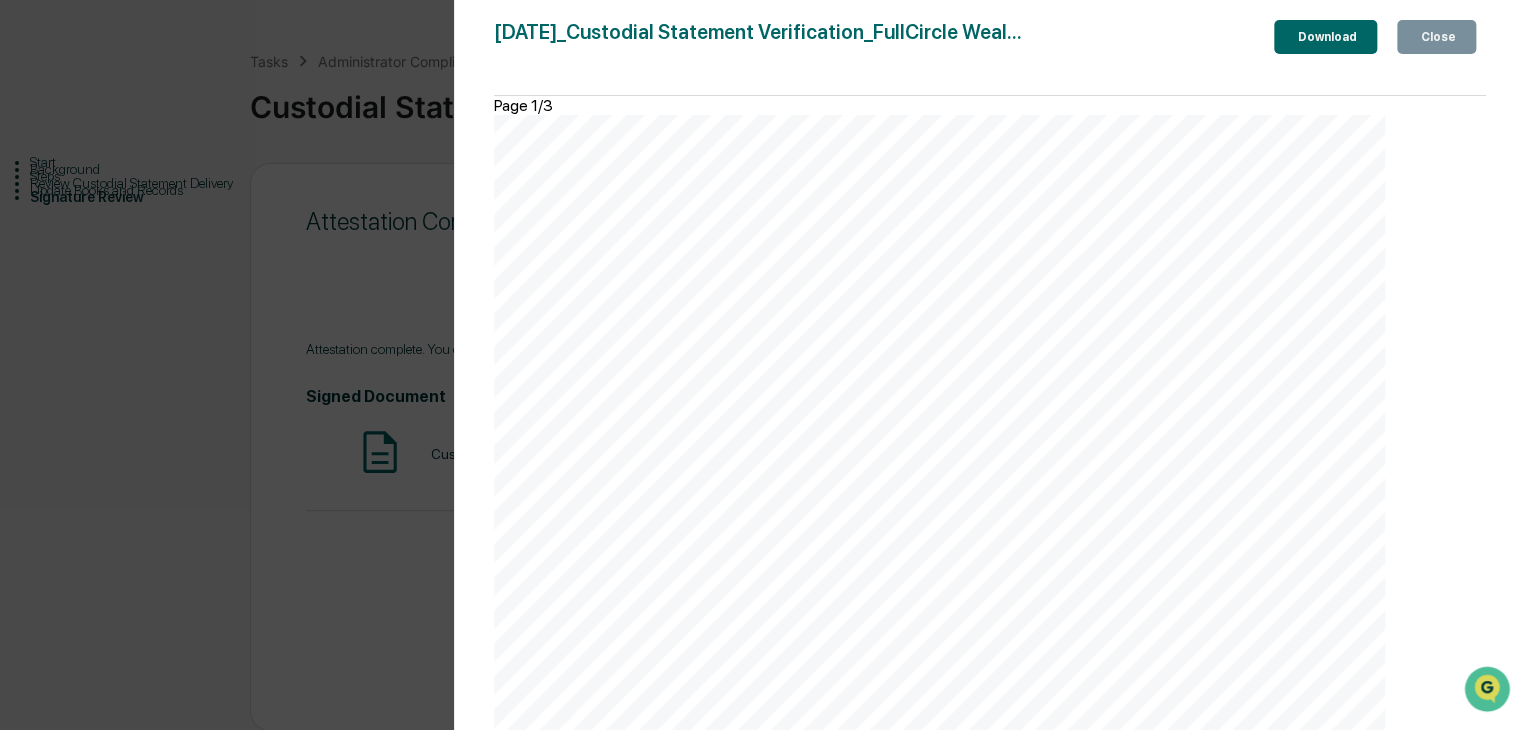 click on "Download" at bounding box center [1325, 37] 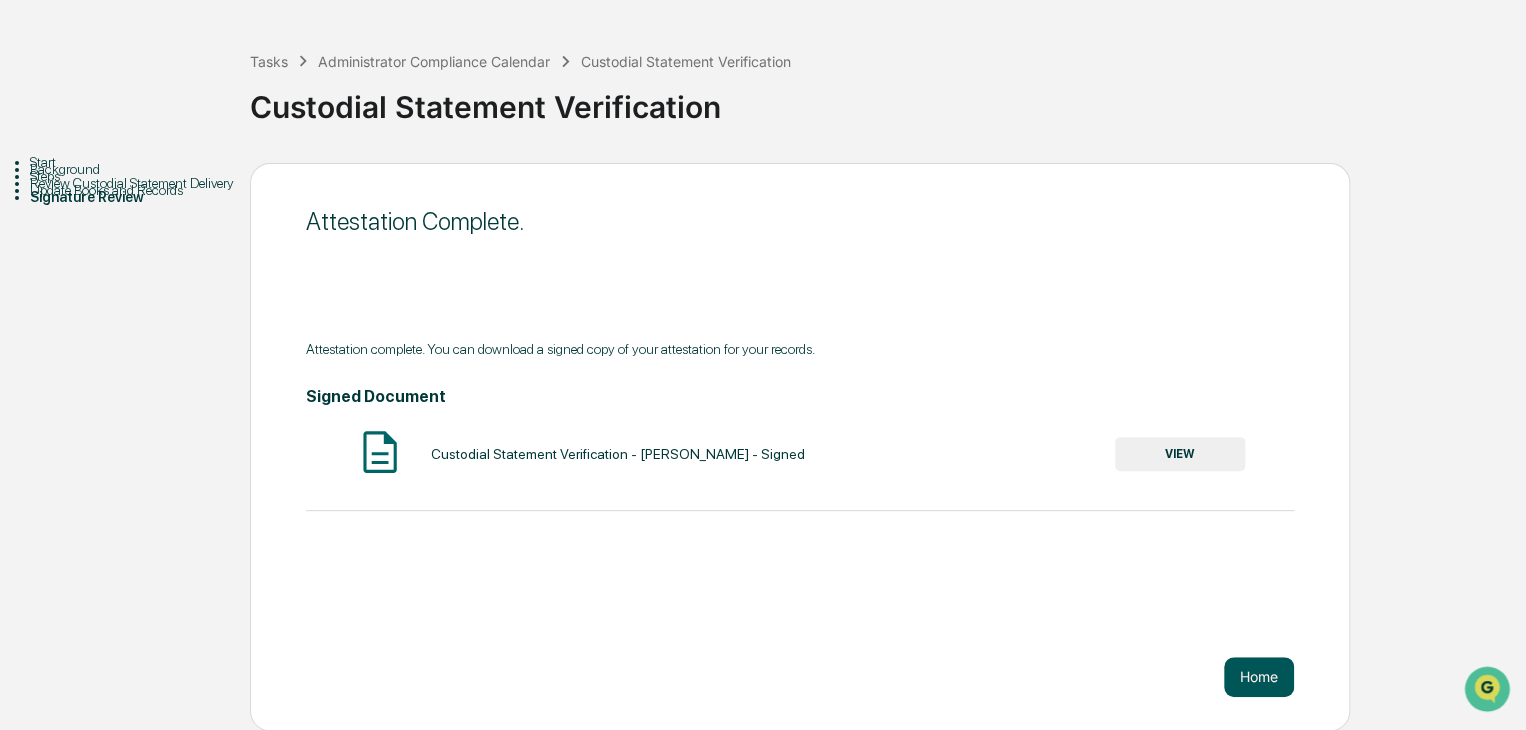 click on "Home" at bounding box center (1259, 677) 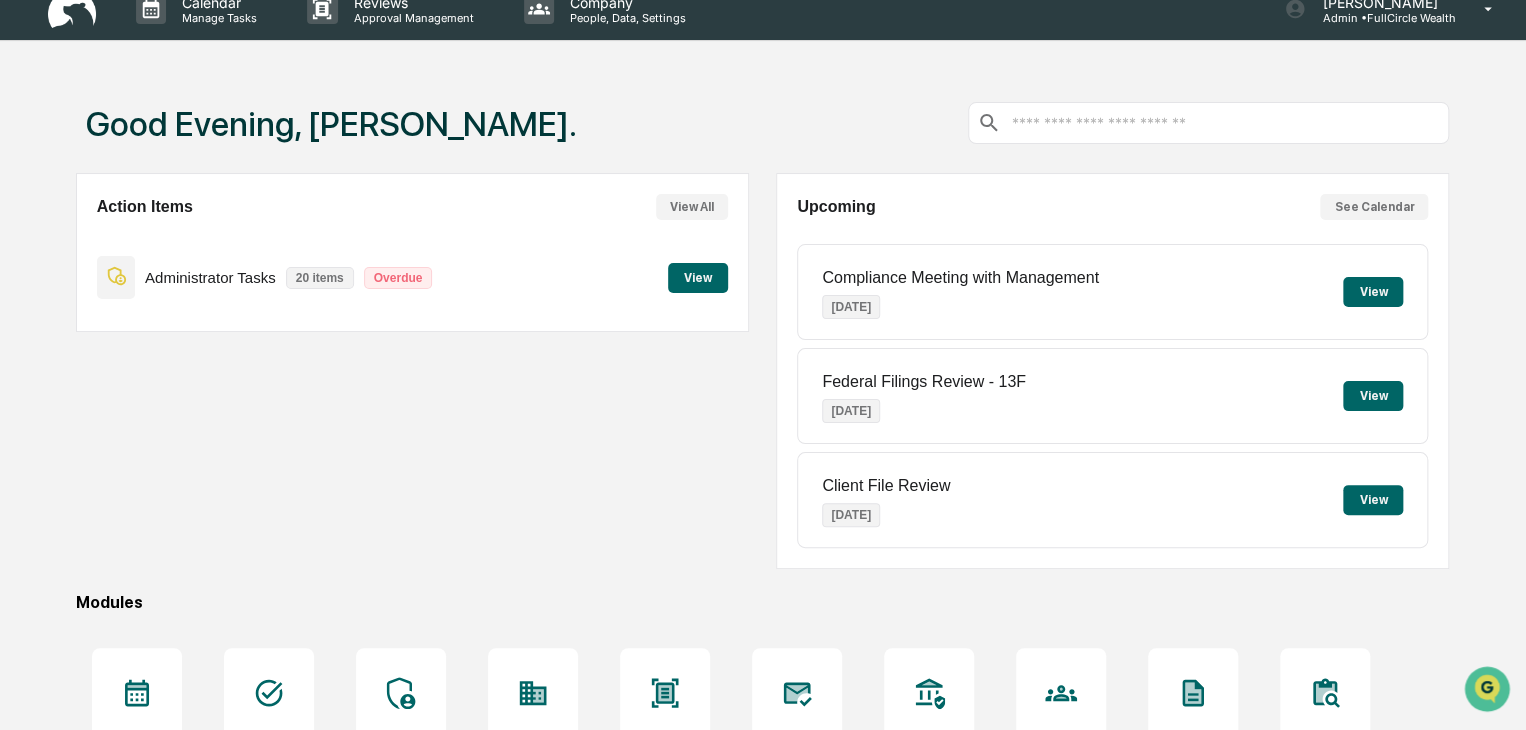 scroll, scrollTop: 0, scrollLeft: 0, axis: both 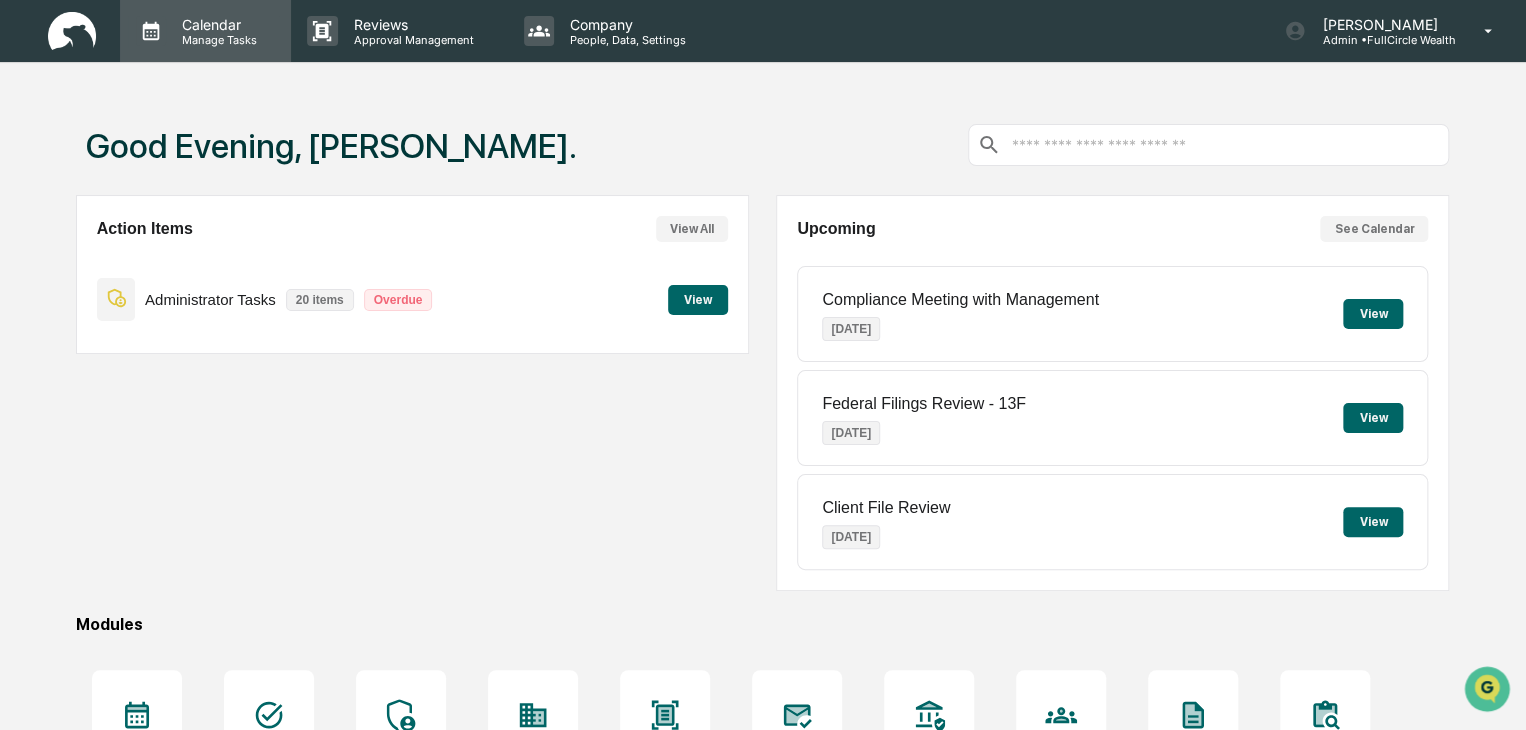 click on "Manage Tasks" at bounding box center [216, 40] 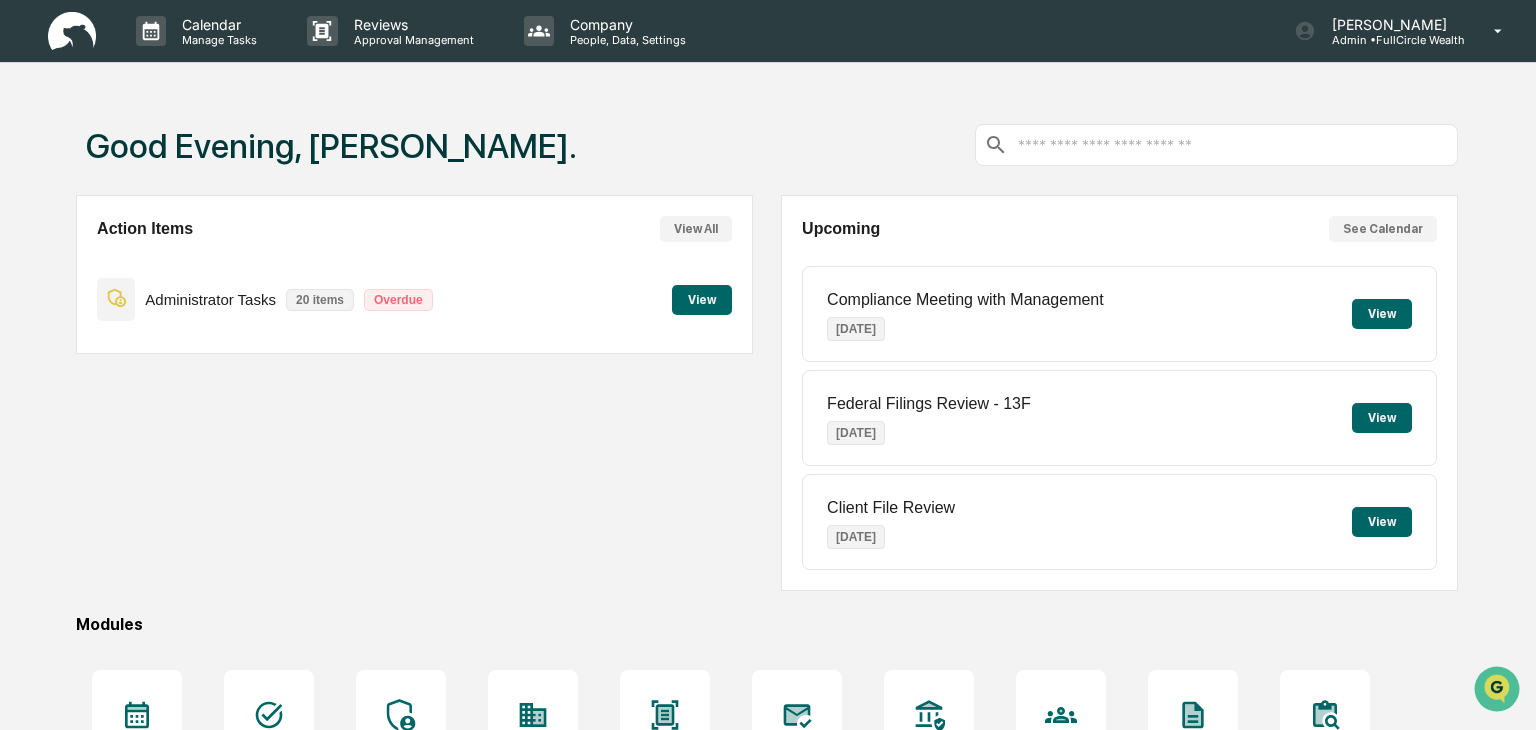 click on "Administrator Tasks" at bounding box center [160, 1131] 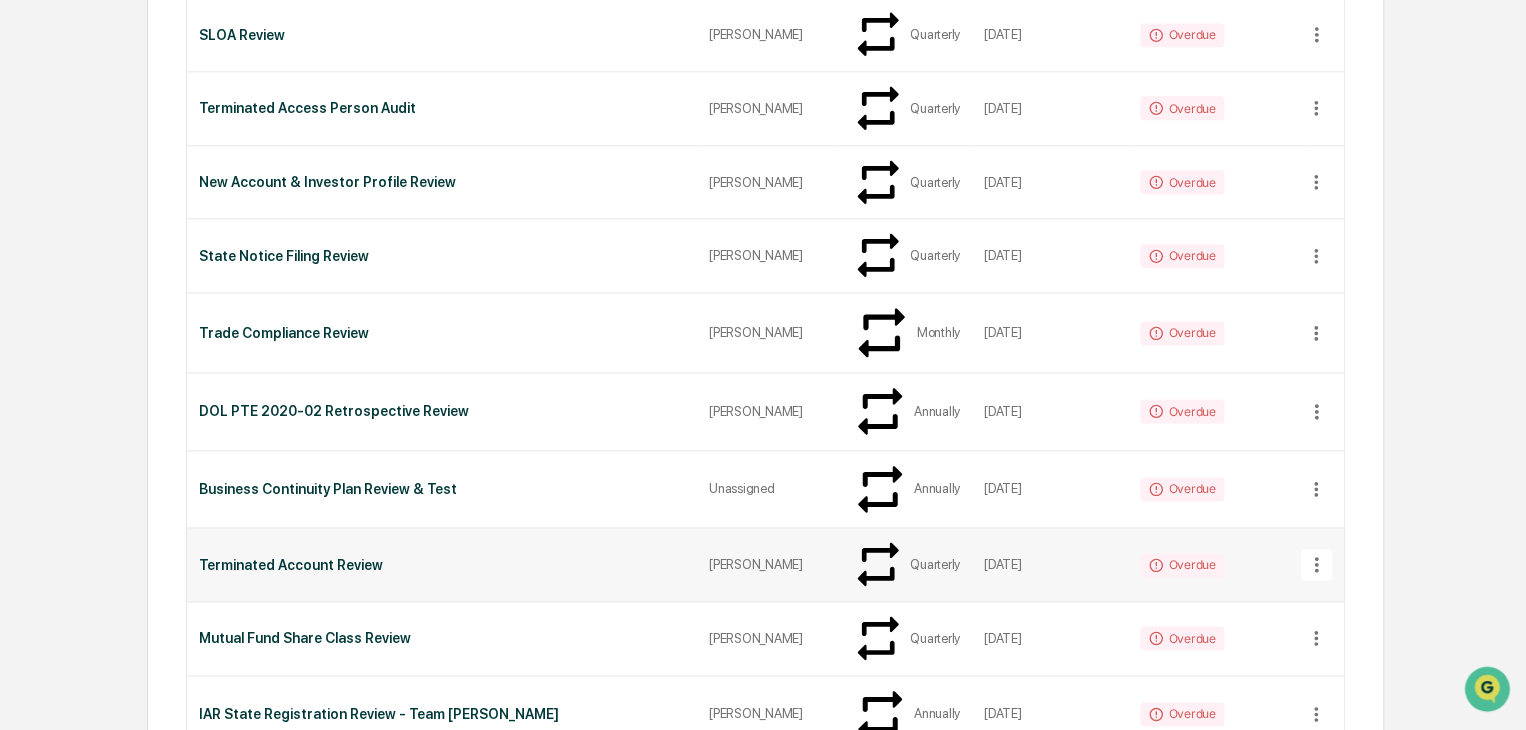 scroll, scrollTop: 1100, scrollLeft: 0, axis: vertical 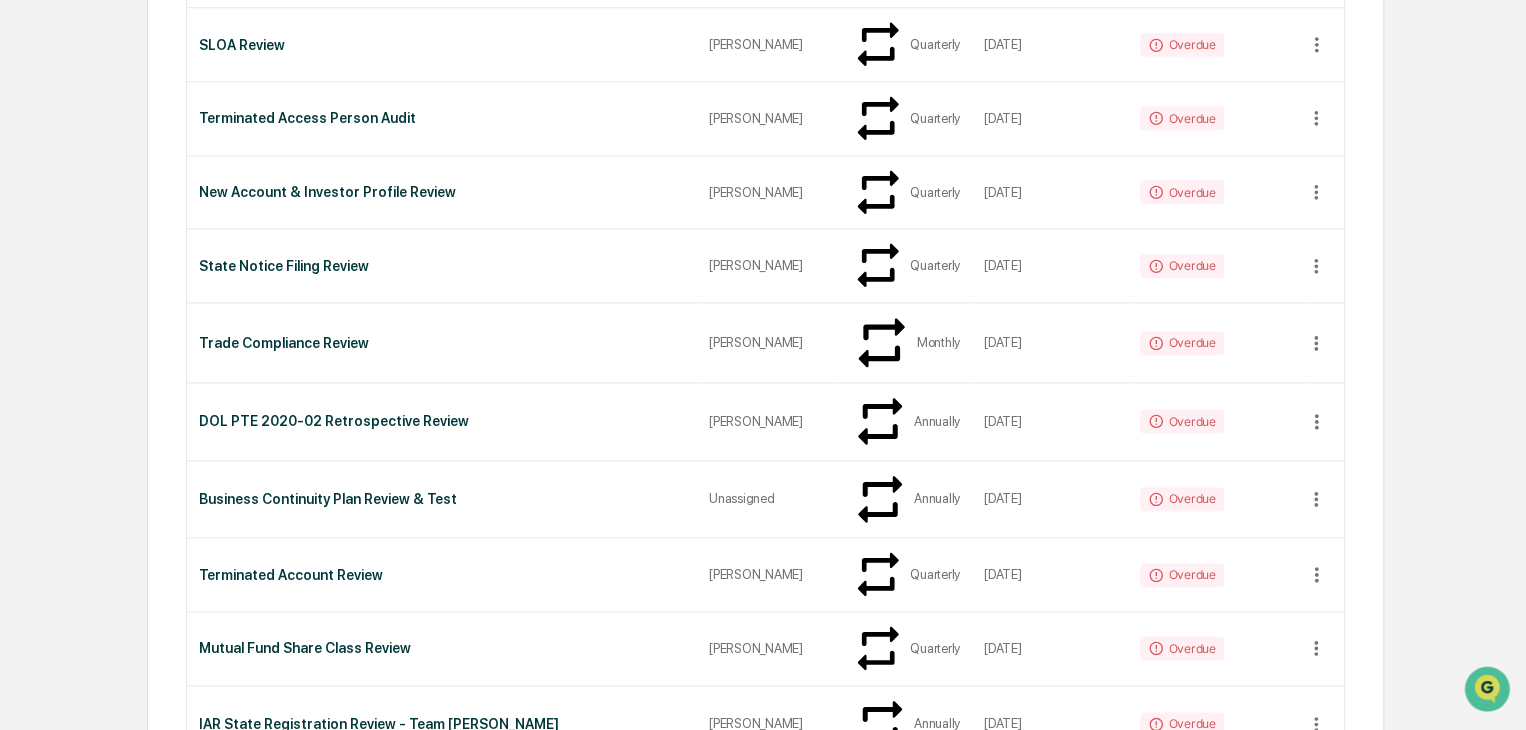 click on "Client File Review" at bounding box center (442, 1249) 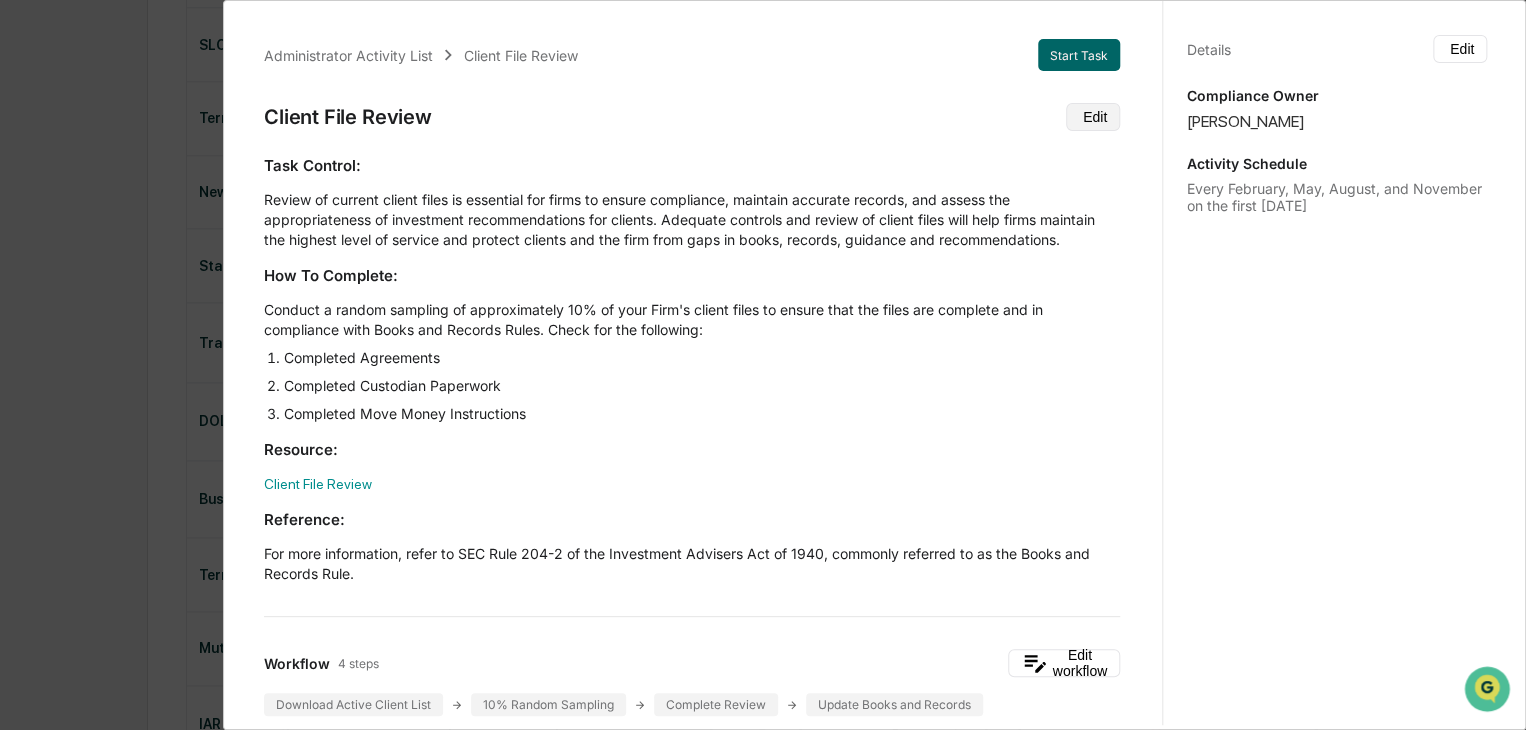 click on "Edit" at bounding box center (1093, 117) 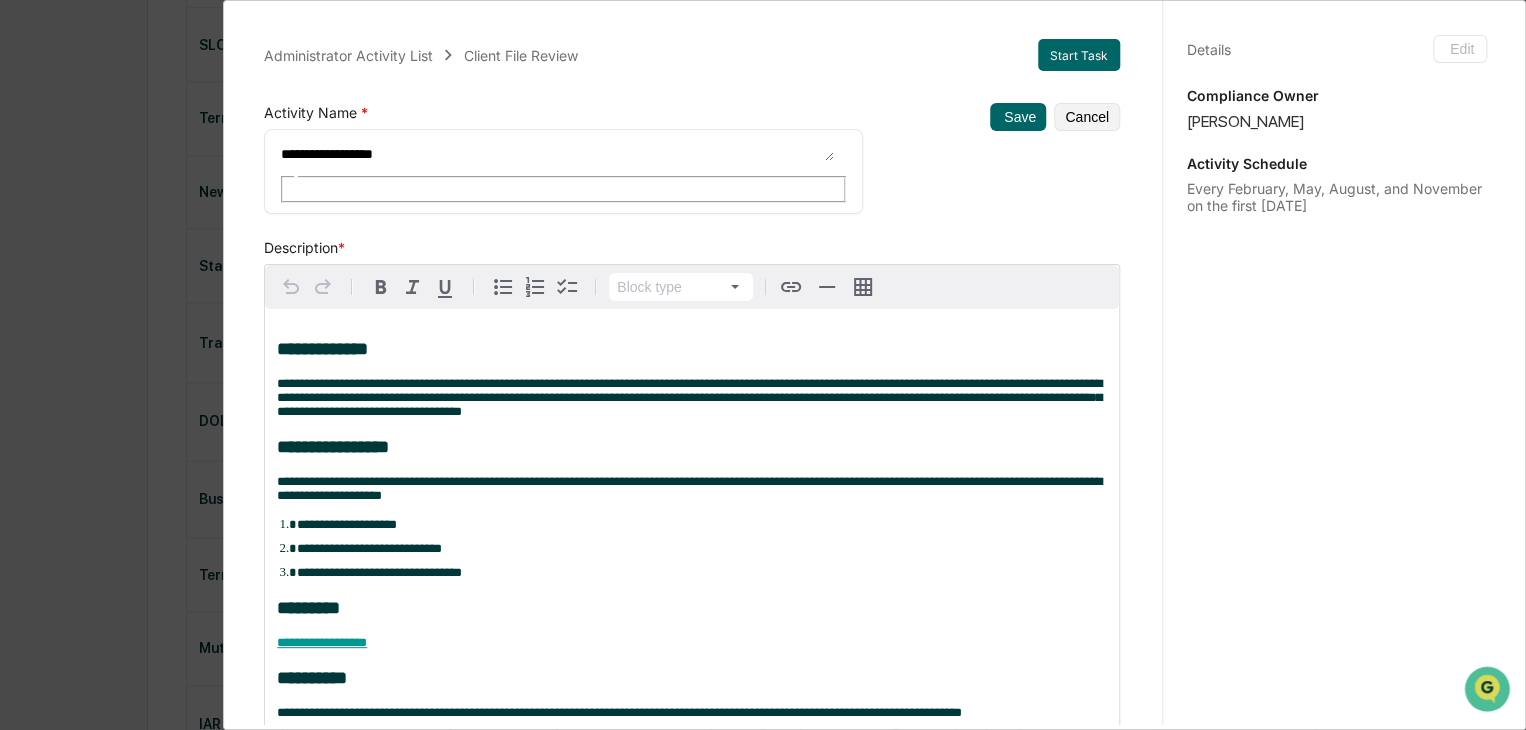 click on "**********" at bounding box center [563, 171] 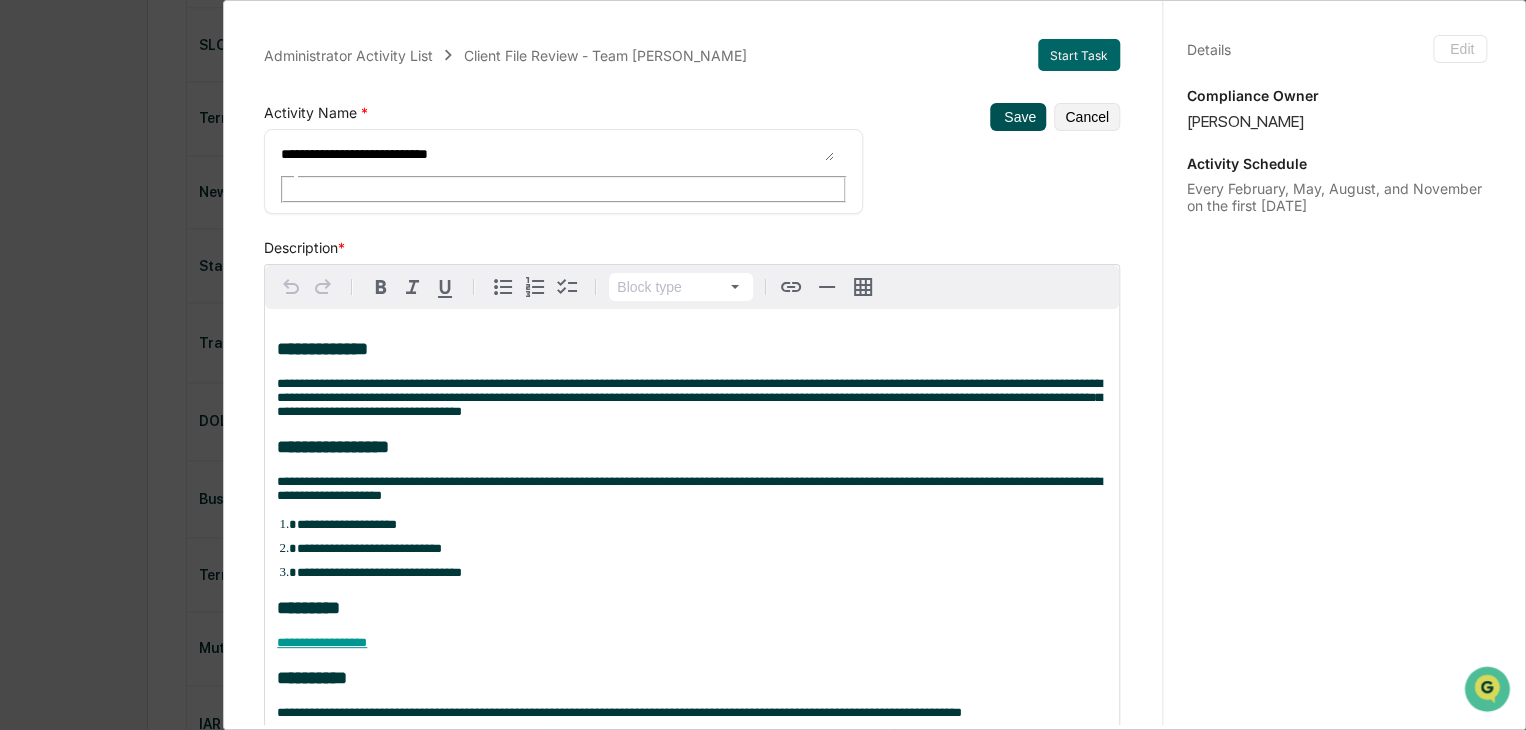 type on "**********" 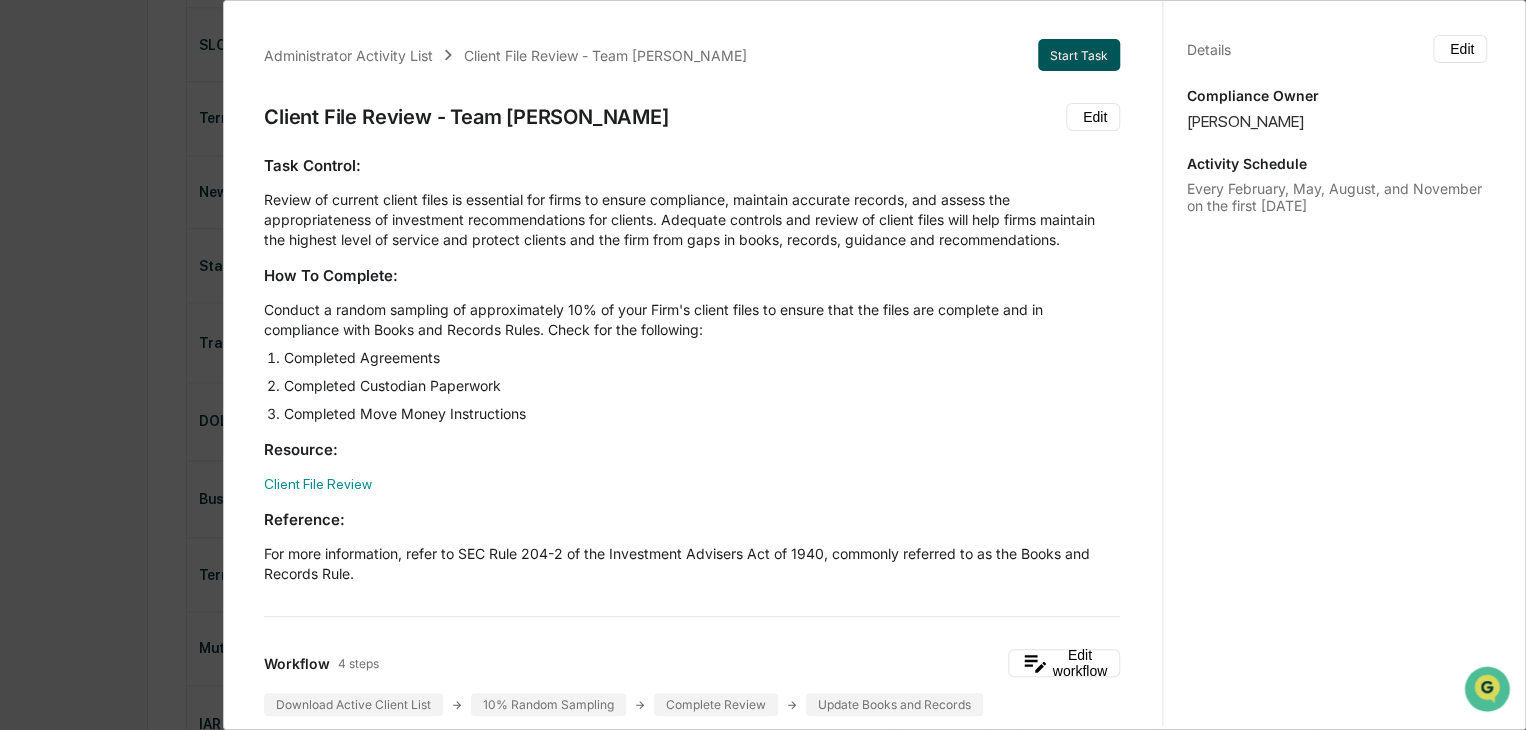 click on "Start Task" at bounding box center [1079, 55] 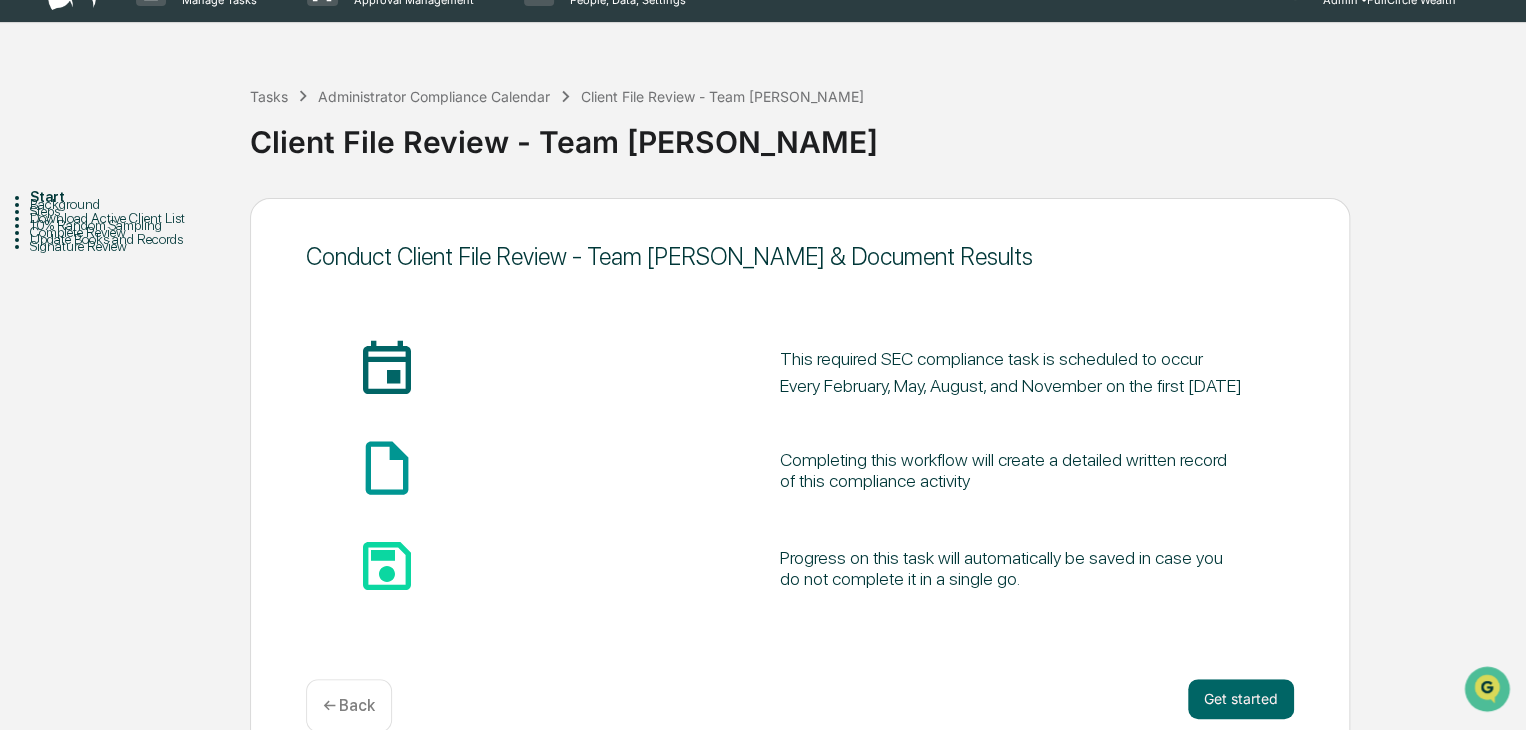 scroll, scrollTop: 75, scrollLeft: 0, axis: vertical 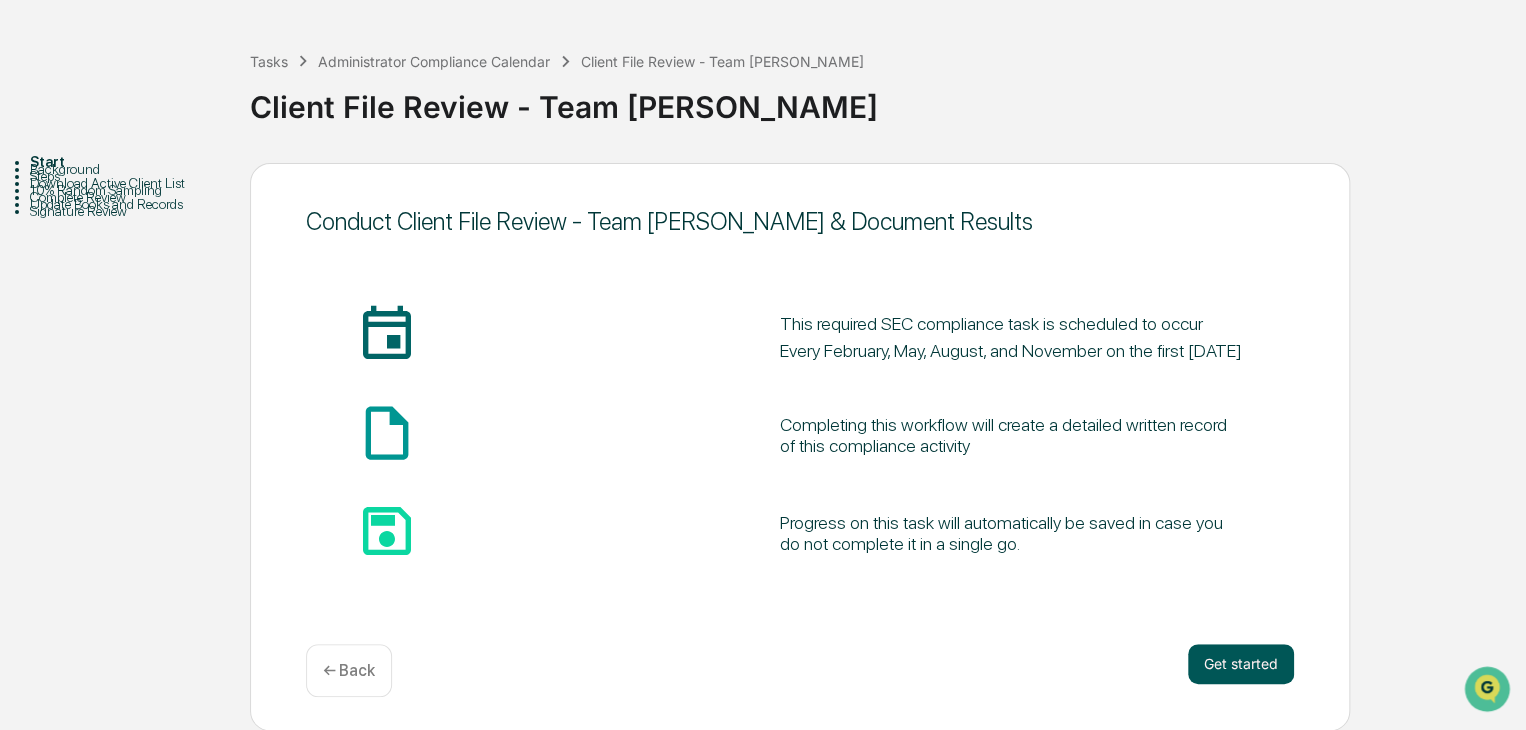 click on "Get started" at bounding box center (1241, 664) 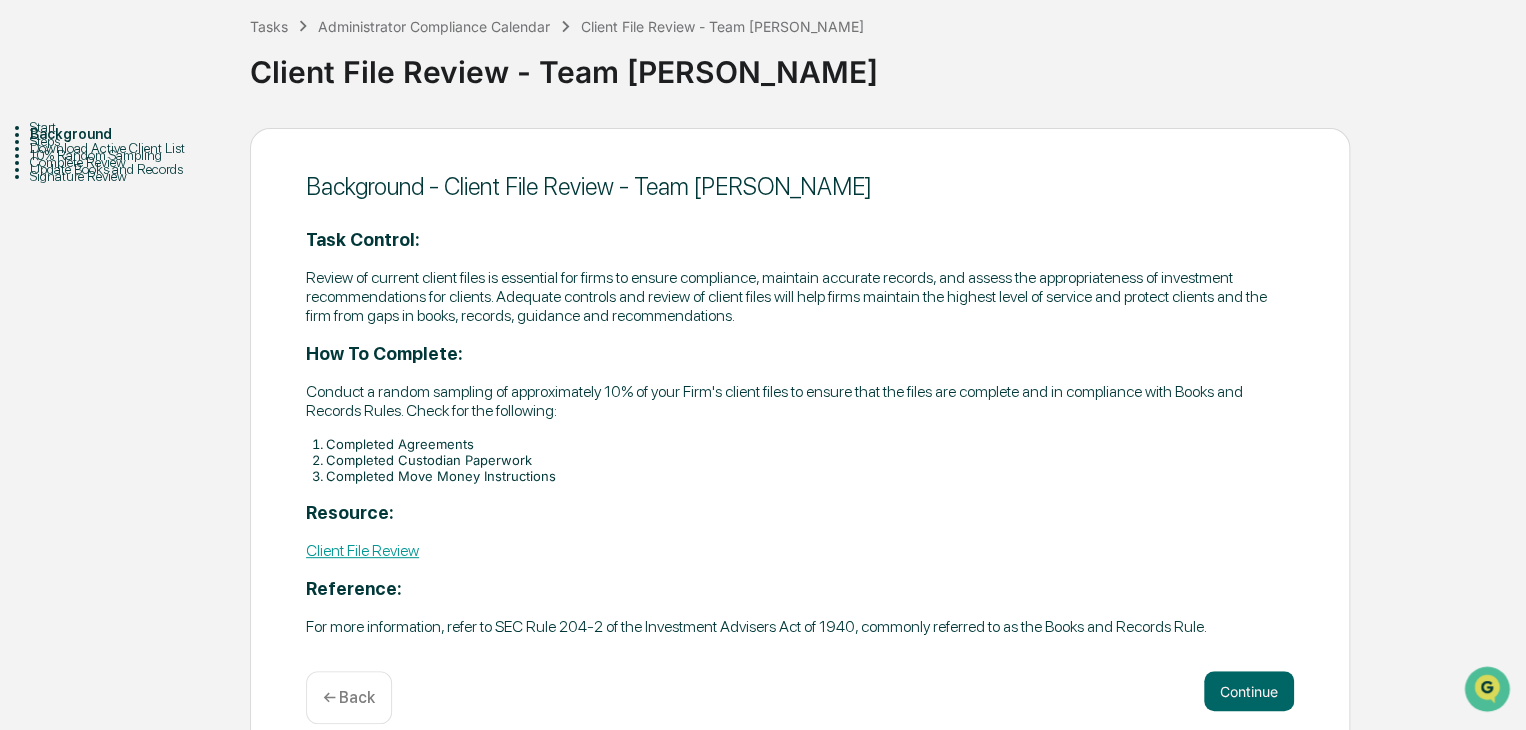 scroll, scrollTop: 138, scrollLeft: 0, axis: vertical 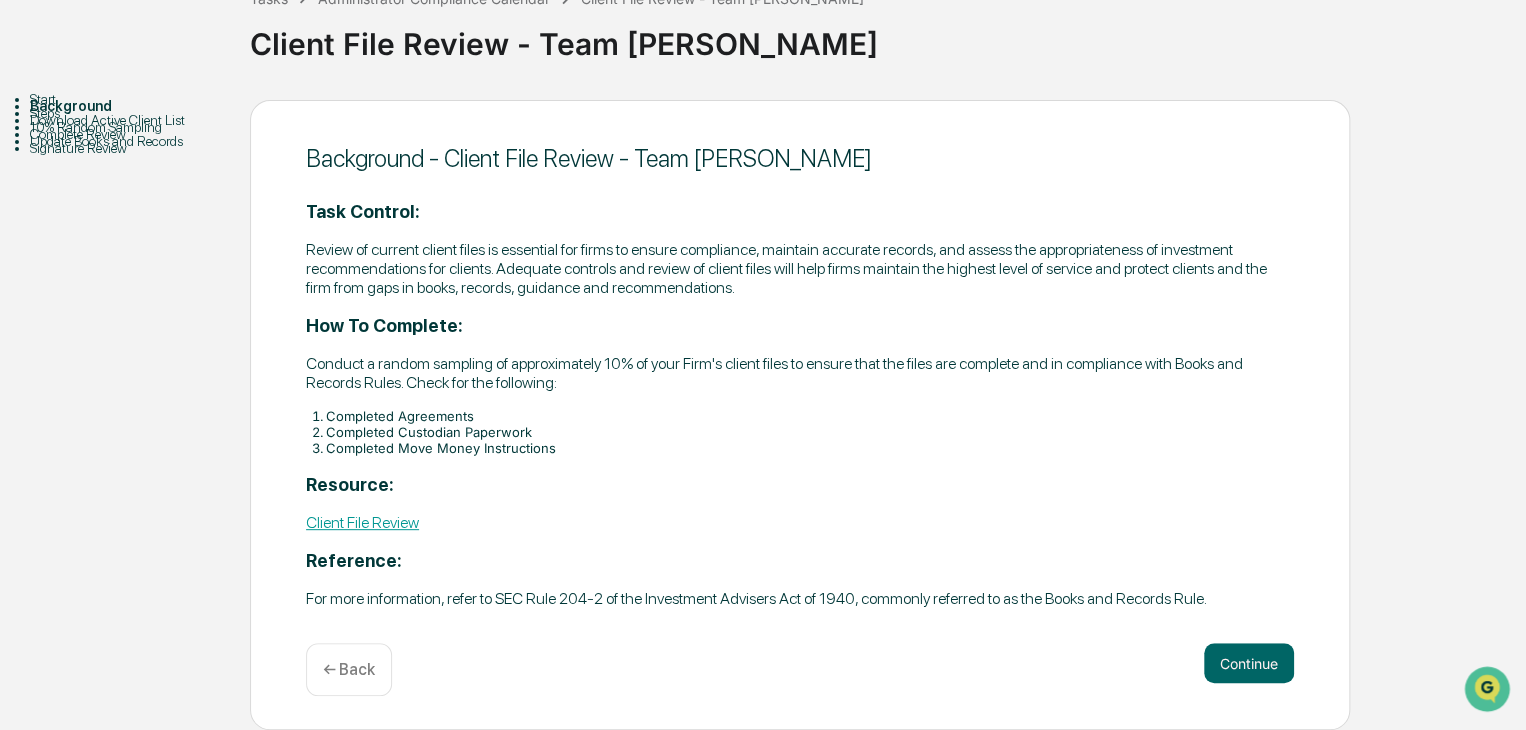 click on "Background - Client File Review - Team [PERSON_NAME] Task Control: Review of current client files is essential for firms to ensure compliance, maintain accurate records, and assess the appropriateness of investment recommendations for clients. Adequate controls and review of client files will help firms maintain the highest level of service and protect clients and the firm from gaps in books, records, guidance and recommendations. How To Complete: Conduct a random sampling of approximately 10% of your Firm's client files to ensure that the files are complete and in compliance with Books and Records Rules.  Check for the following: Completed Agreements Completed Custodian Paperwork Completed Move Money Instructions Resource: Client File Review Reference: For more information, refer to SEC Rule 204-2 of the Investment Advisers Act of 1940, commonly referred to as the Books and Records Rule. Continue ← Back" at bounding box center (800, 415) 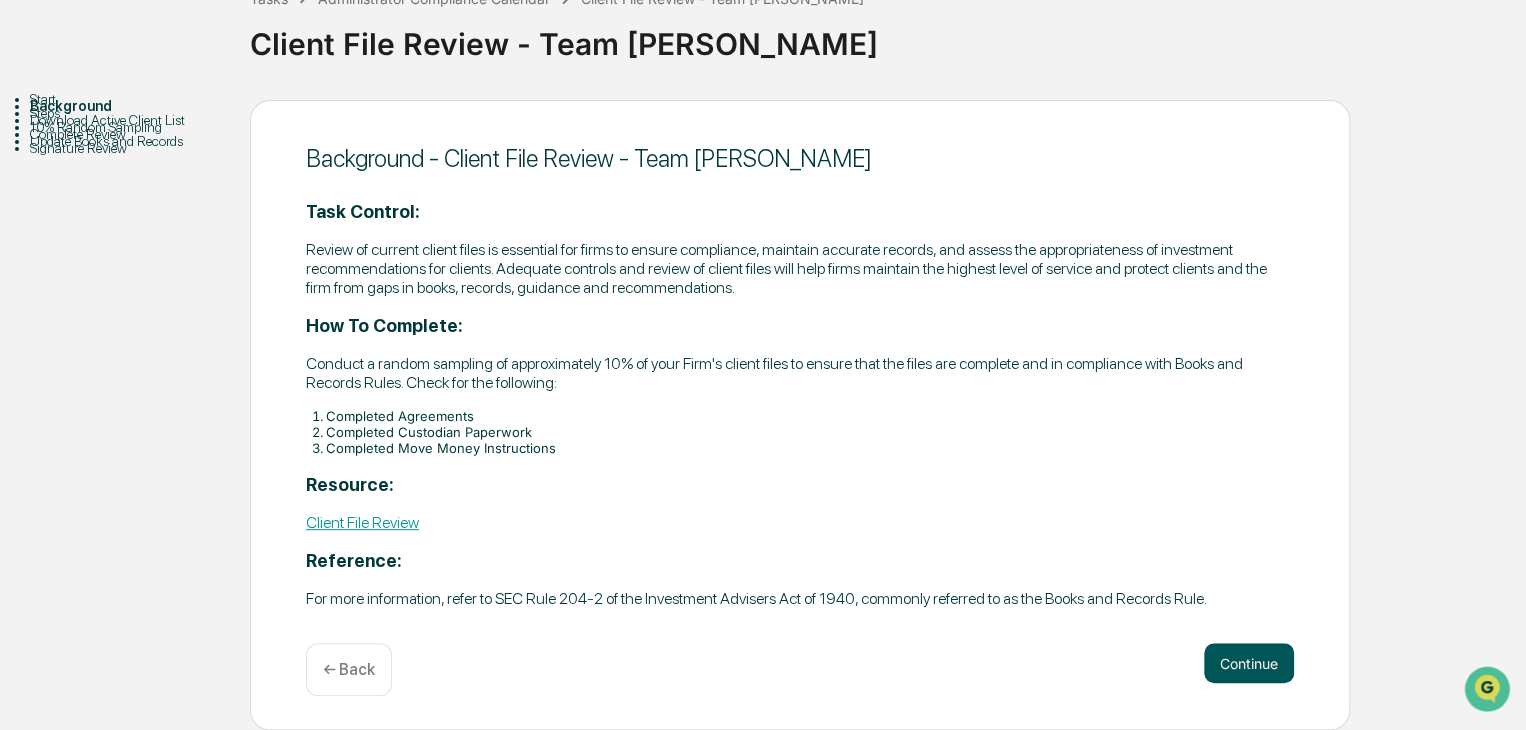 click on "Continue" at bounding box center [1249, 663] 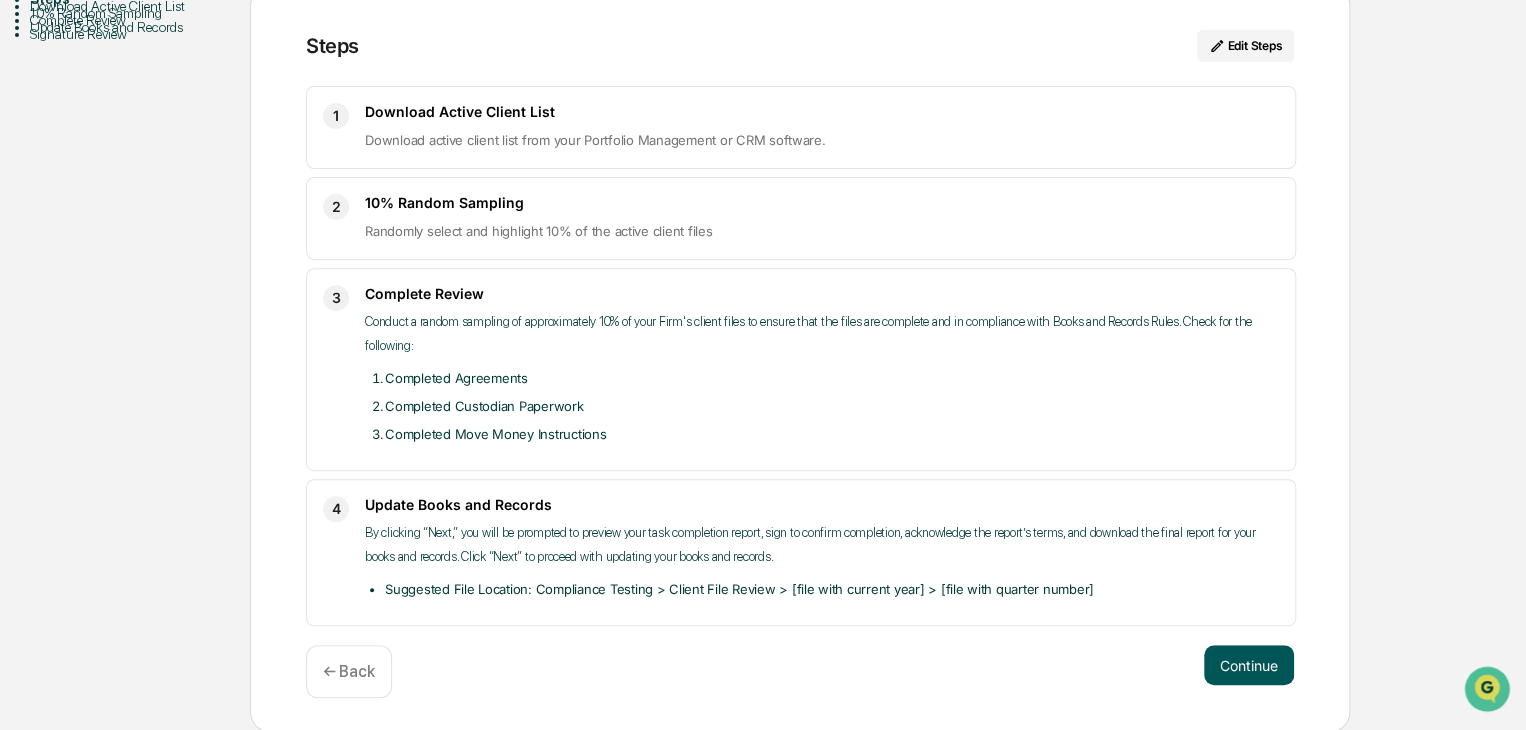 click on "Continue" at bounding box center (1249, 665) 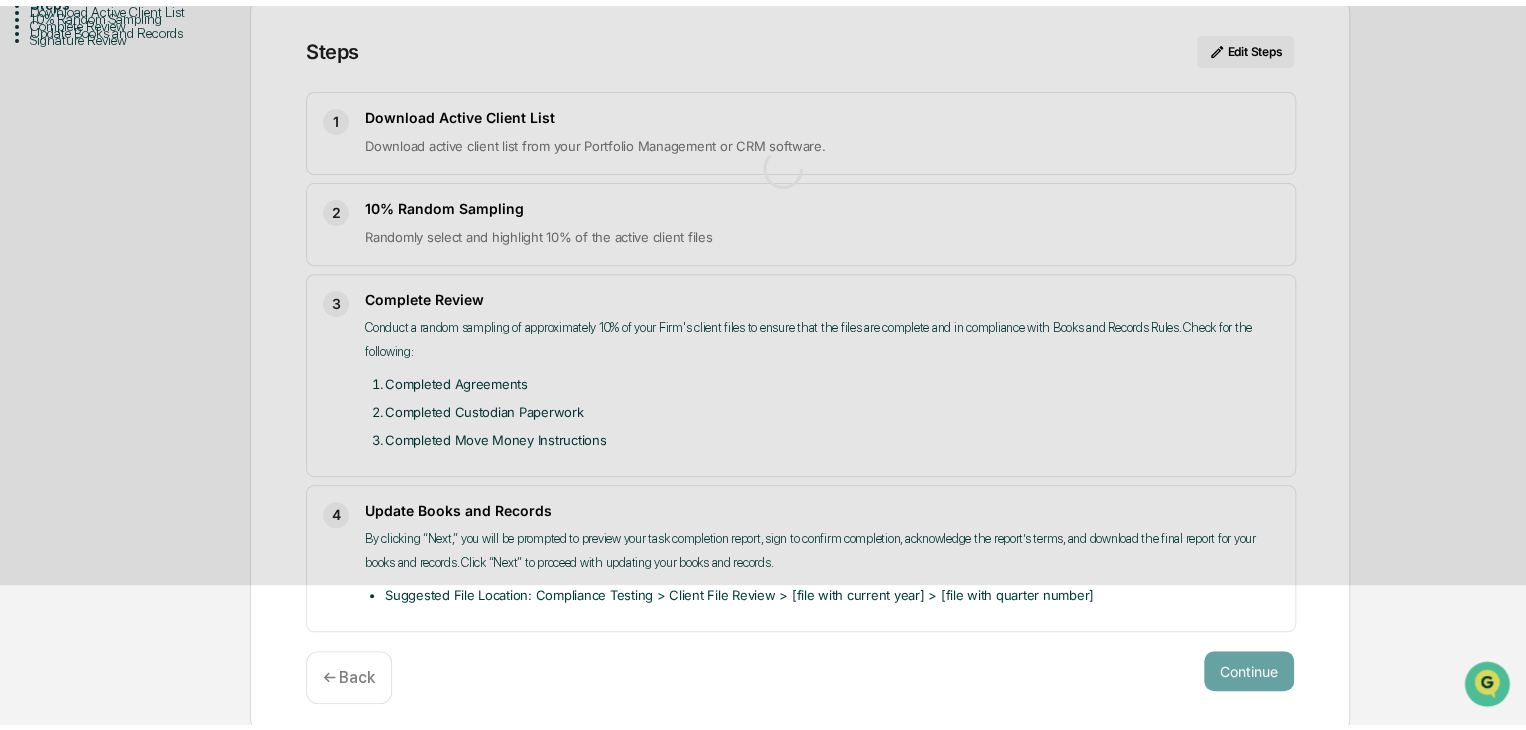 scroll, scrollTop: 25, scrollLeft: 0, axis: vertical 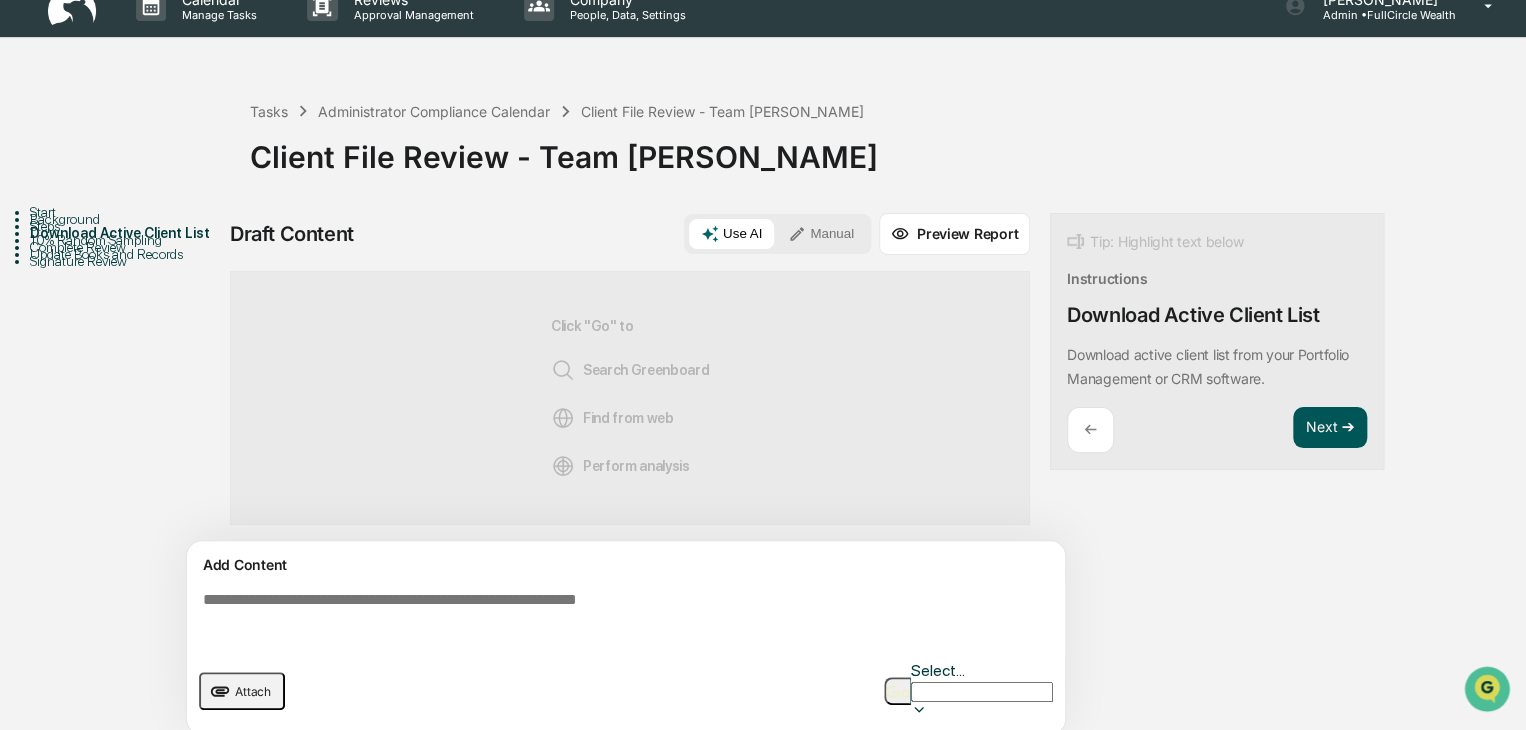 click on "Next ➔" at bounding box center [1330, 428] 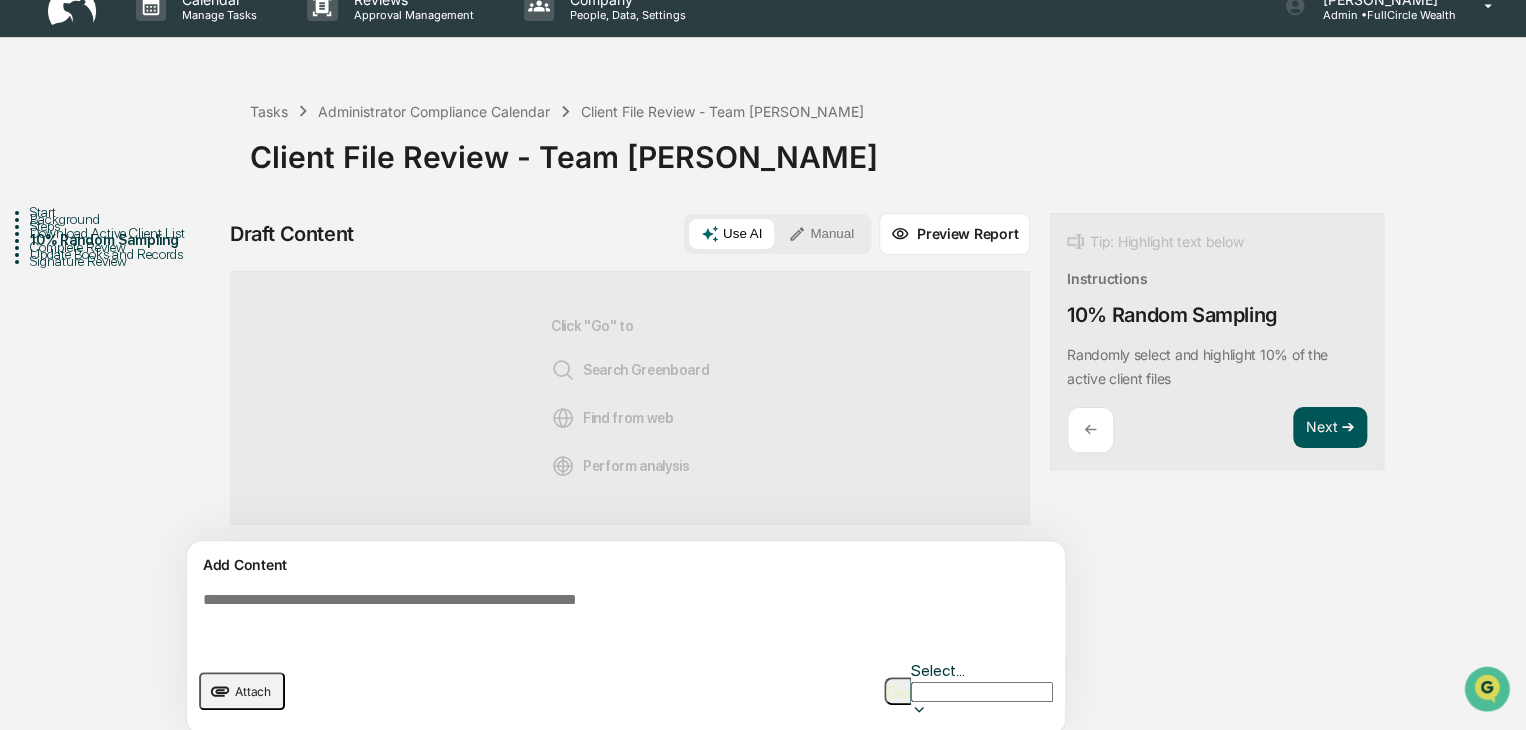 click on "Next ➔" at bounding box center [1330, 428] 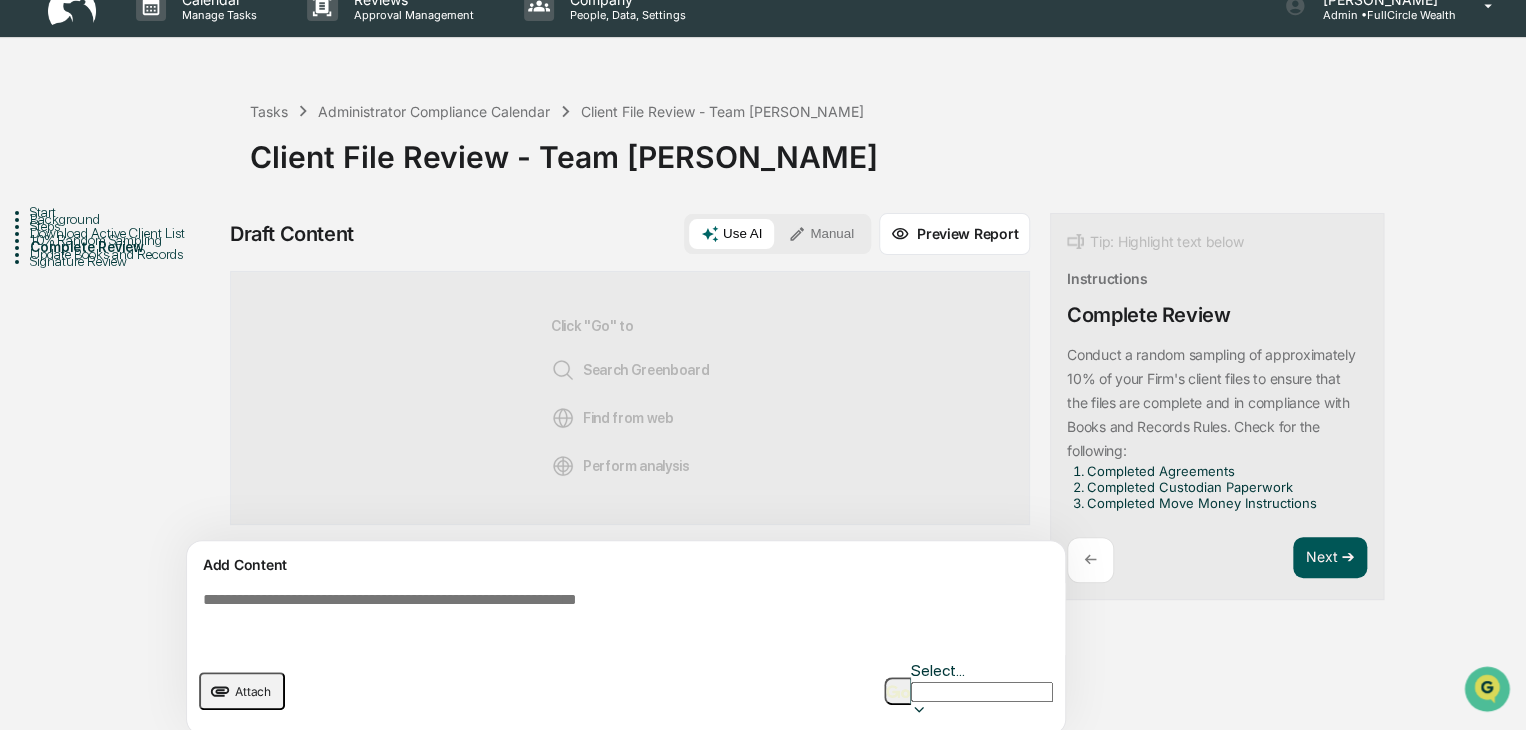 click on "Next ➔" at bounding box center (1330, 558) 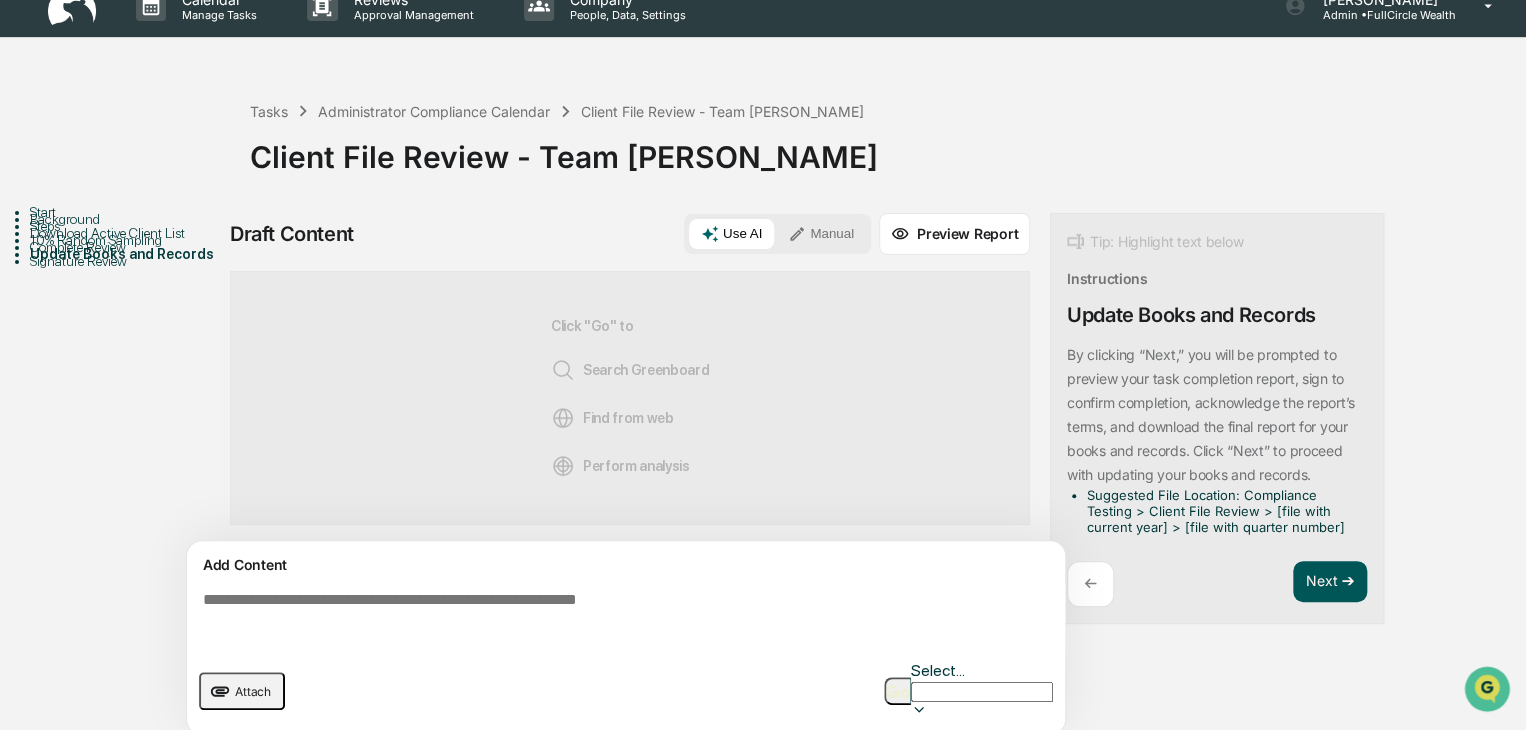 click on "Next ➔" at bounding box center (1330, 582) 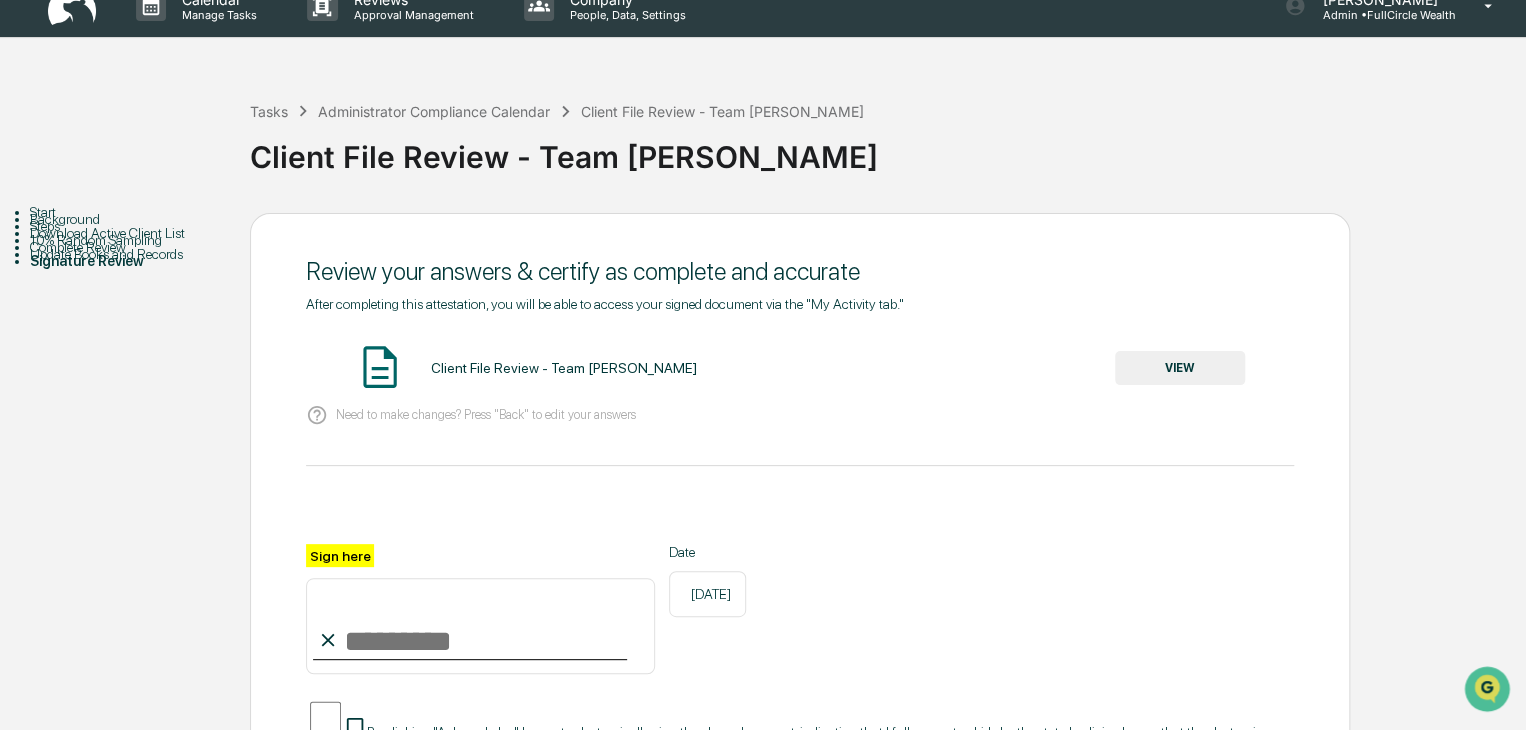 click on "VIEW" at bounding box center [1180, 368] 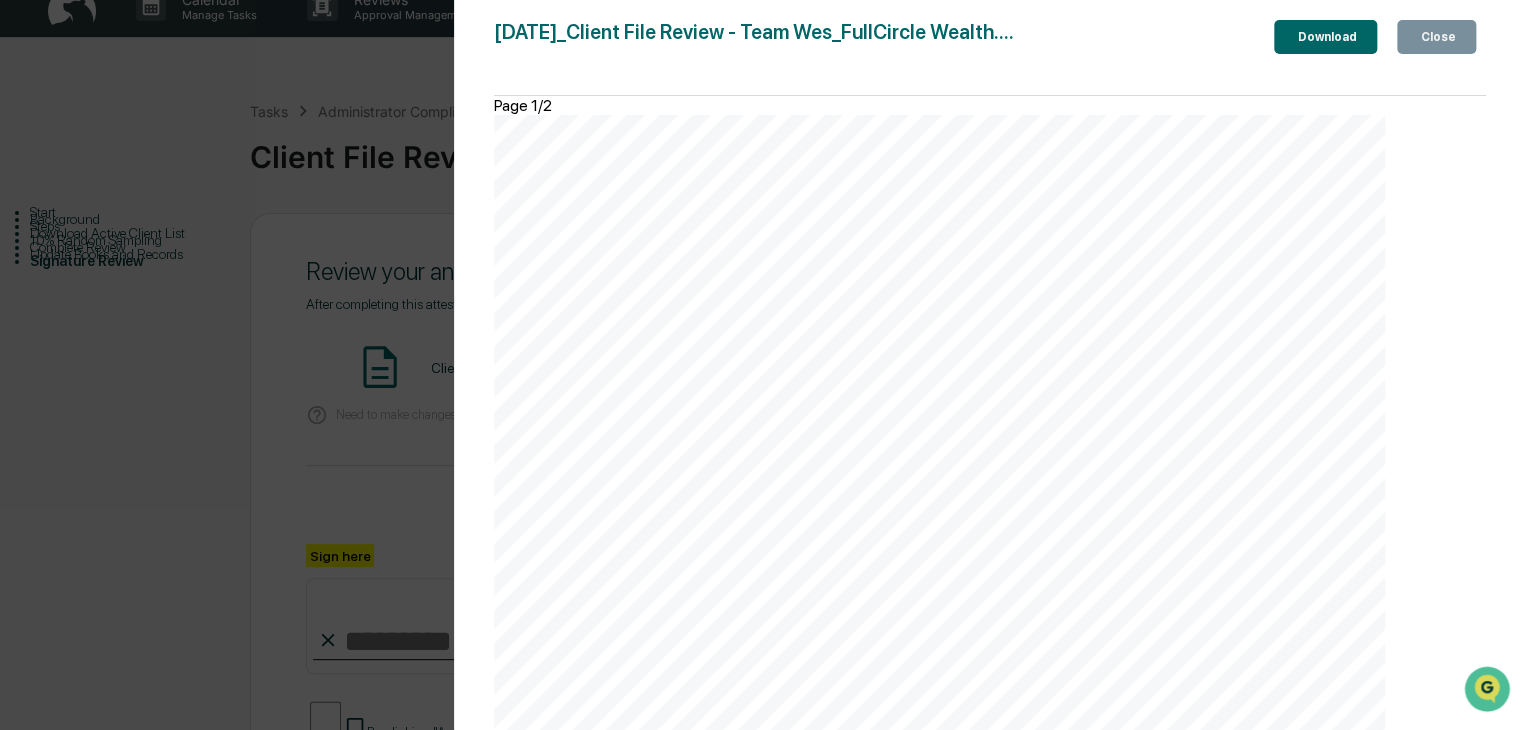 click on "Close" at bounding box center [1436, 37] 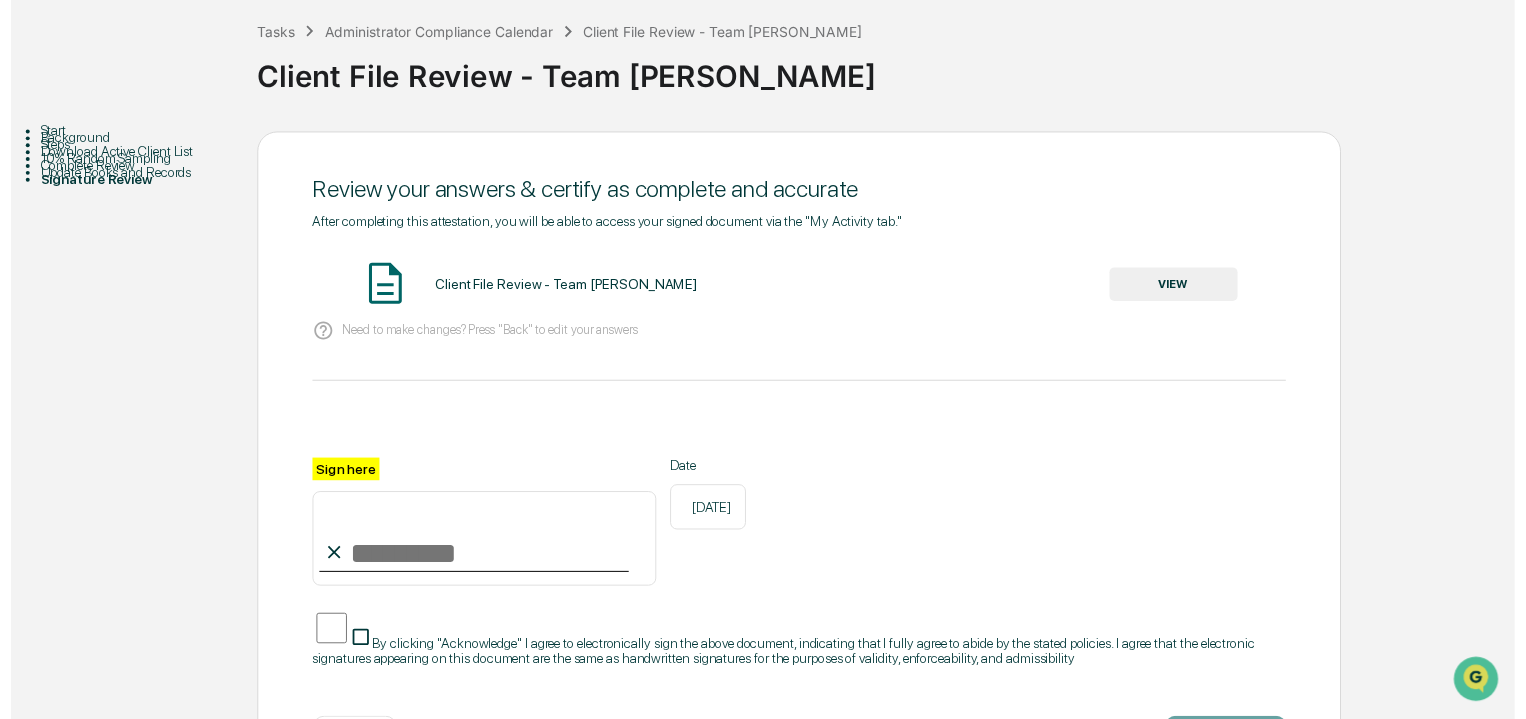 scroll, scrollTop: 200, scrollLeft: 0, axis: vertical 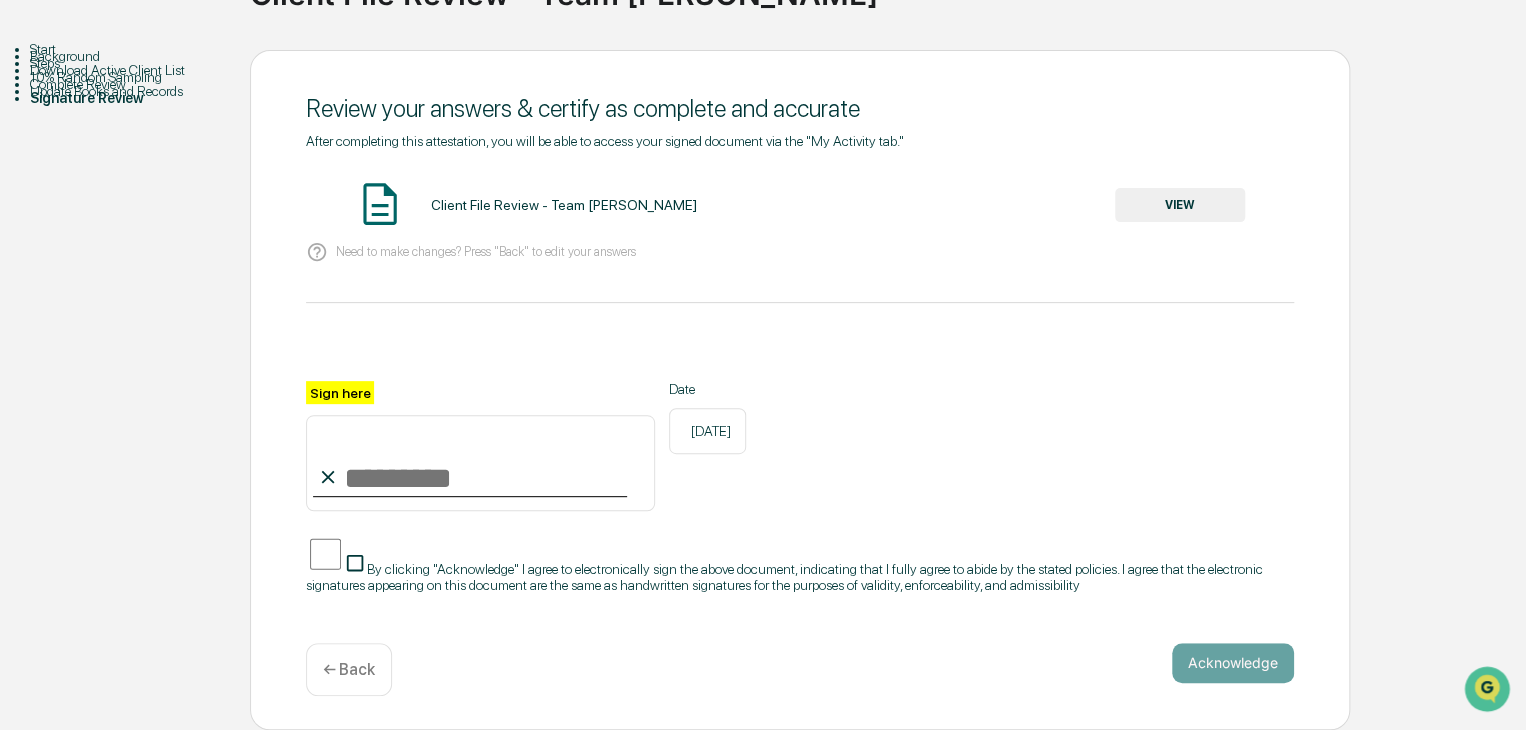 click on "Sign here" at bounding box center (480, 463) 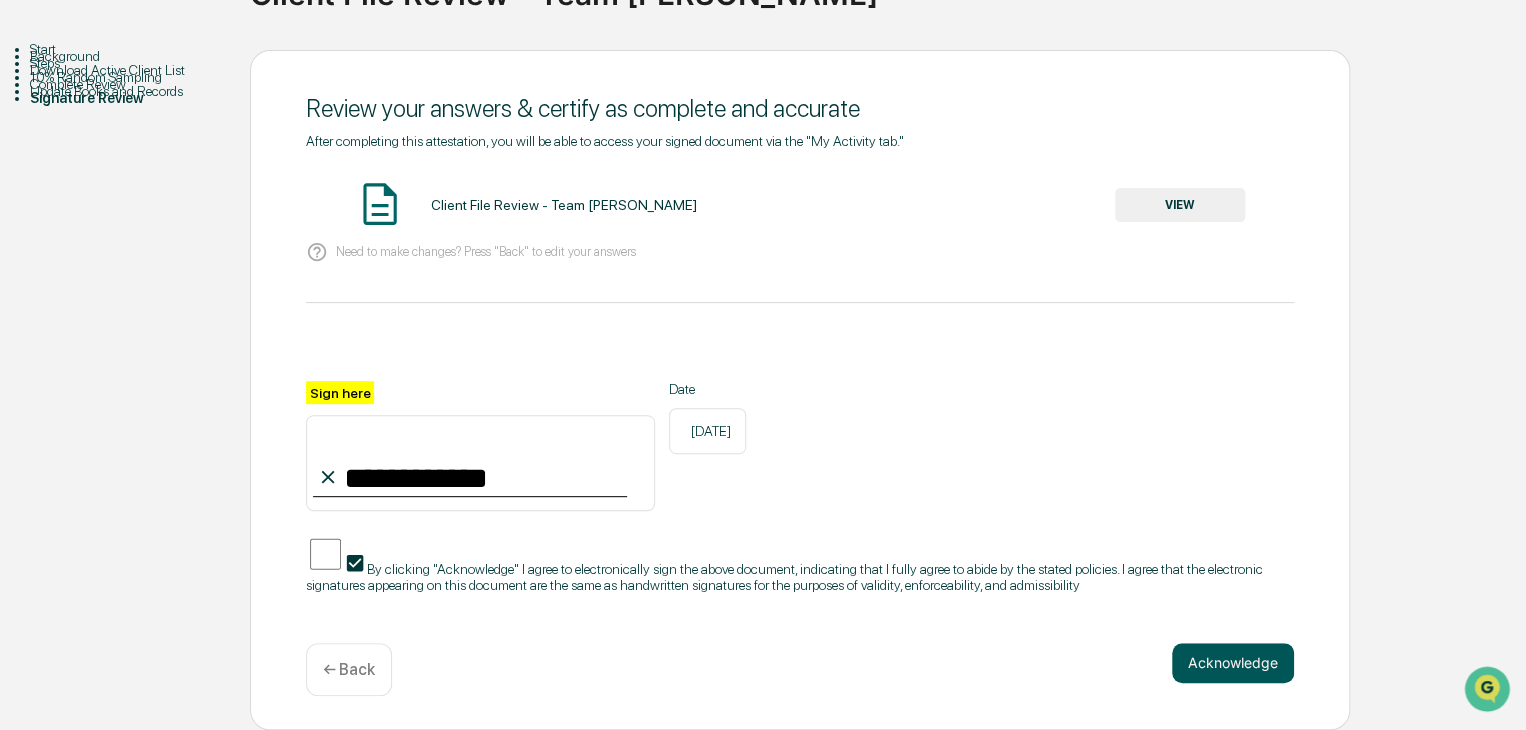 click on "Acknowledge" at bounding box center [1233, 663] 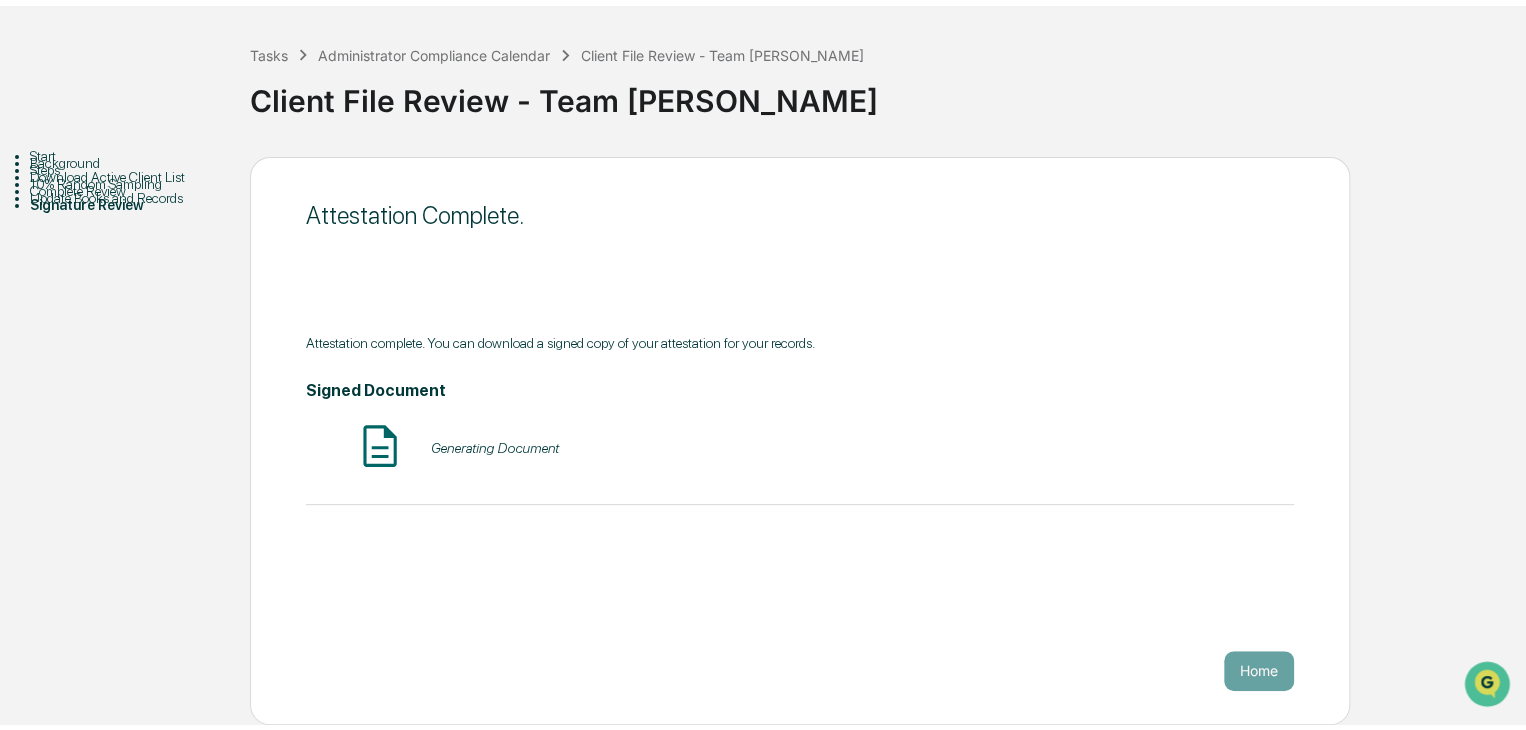 scroll, scrollTop: 75, scrollLeft: 0, axis: vertical 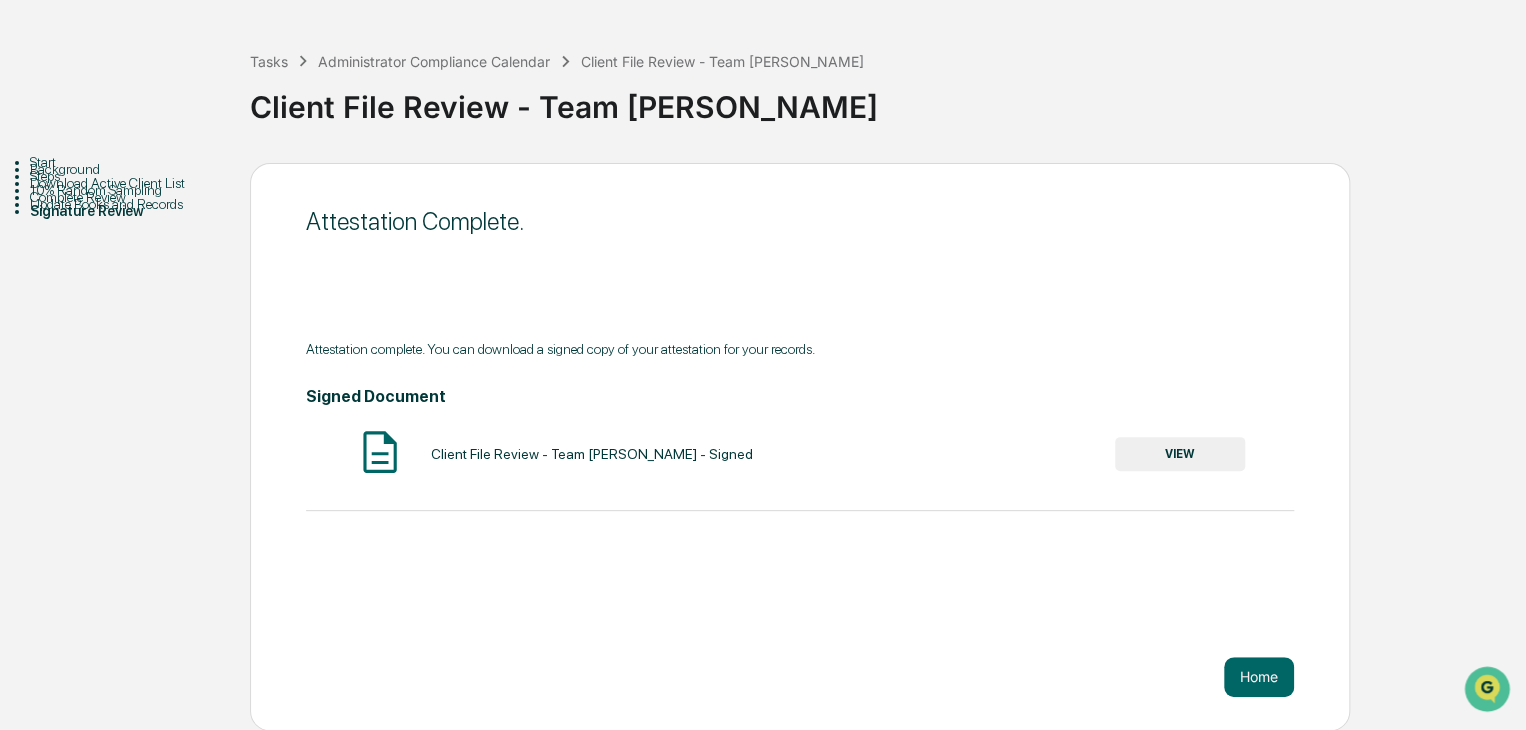 click on "VIEW" at bounding box center [1180, 454] 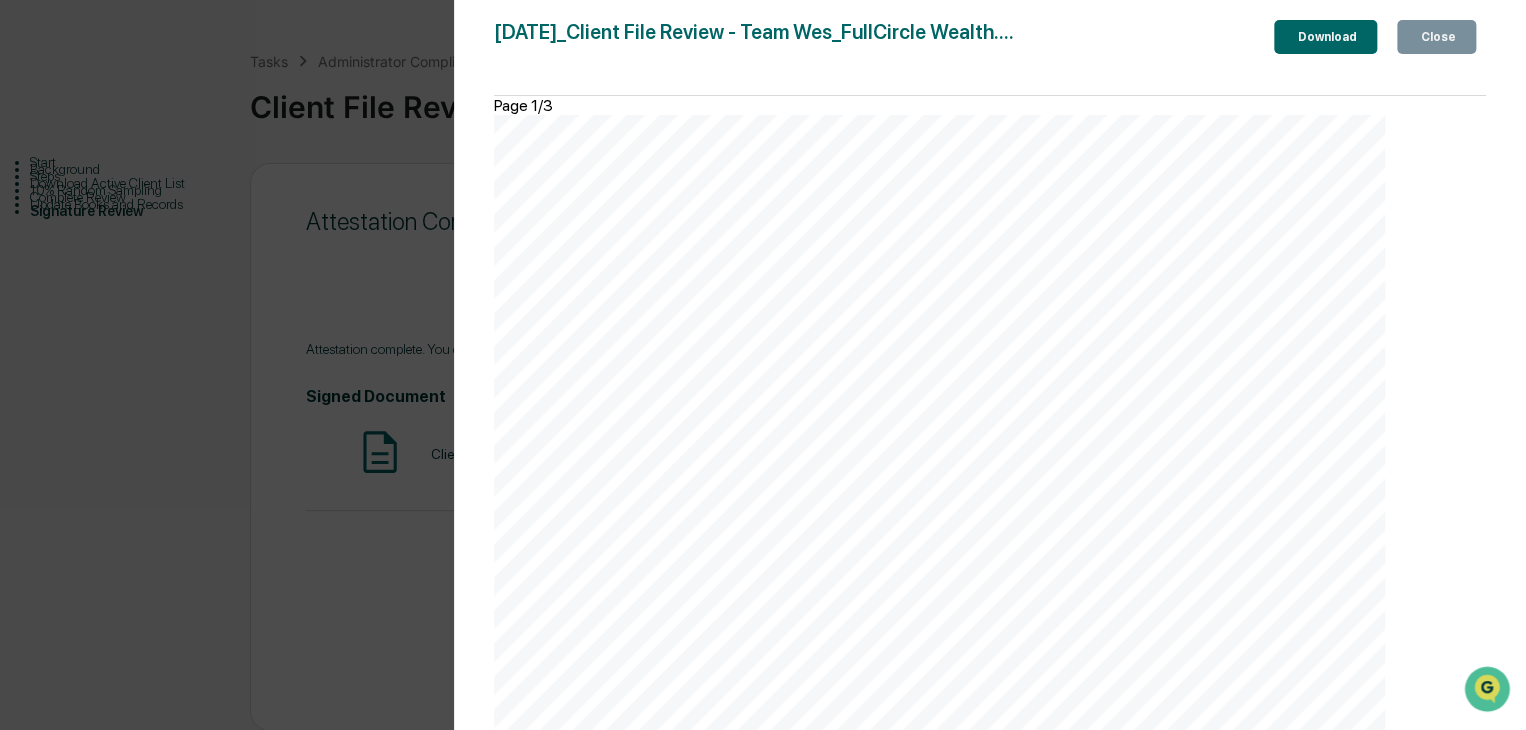 click on "Download" at bounding box center [1325, 37] 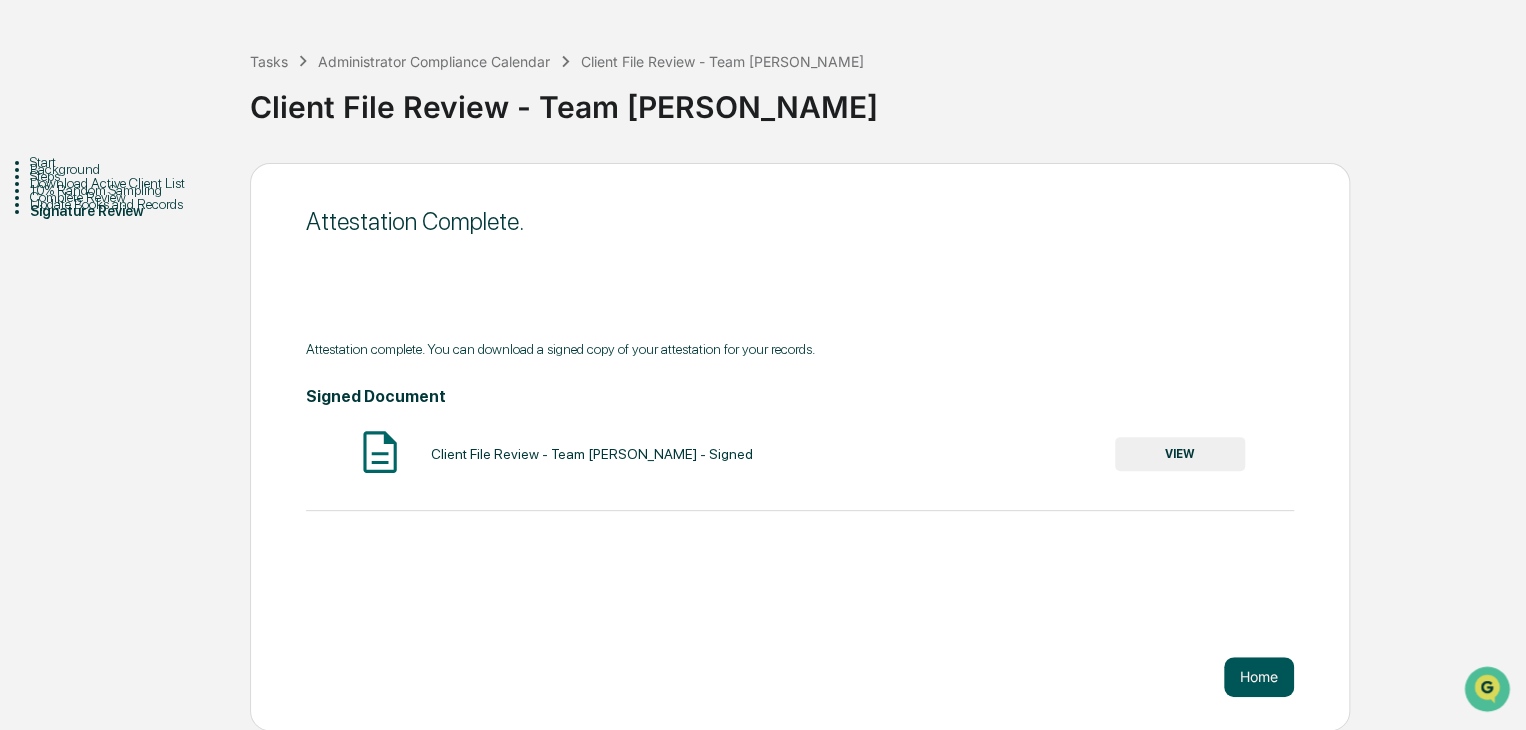 click on "Home" at bounding box center (1259, 677) 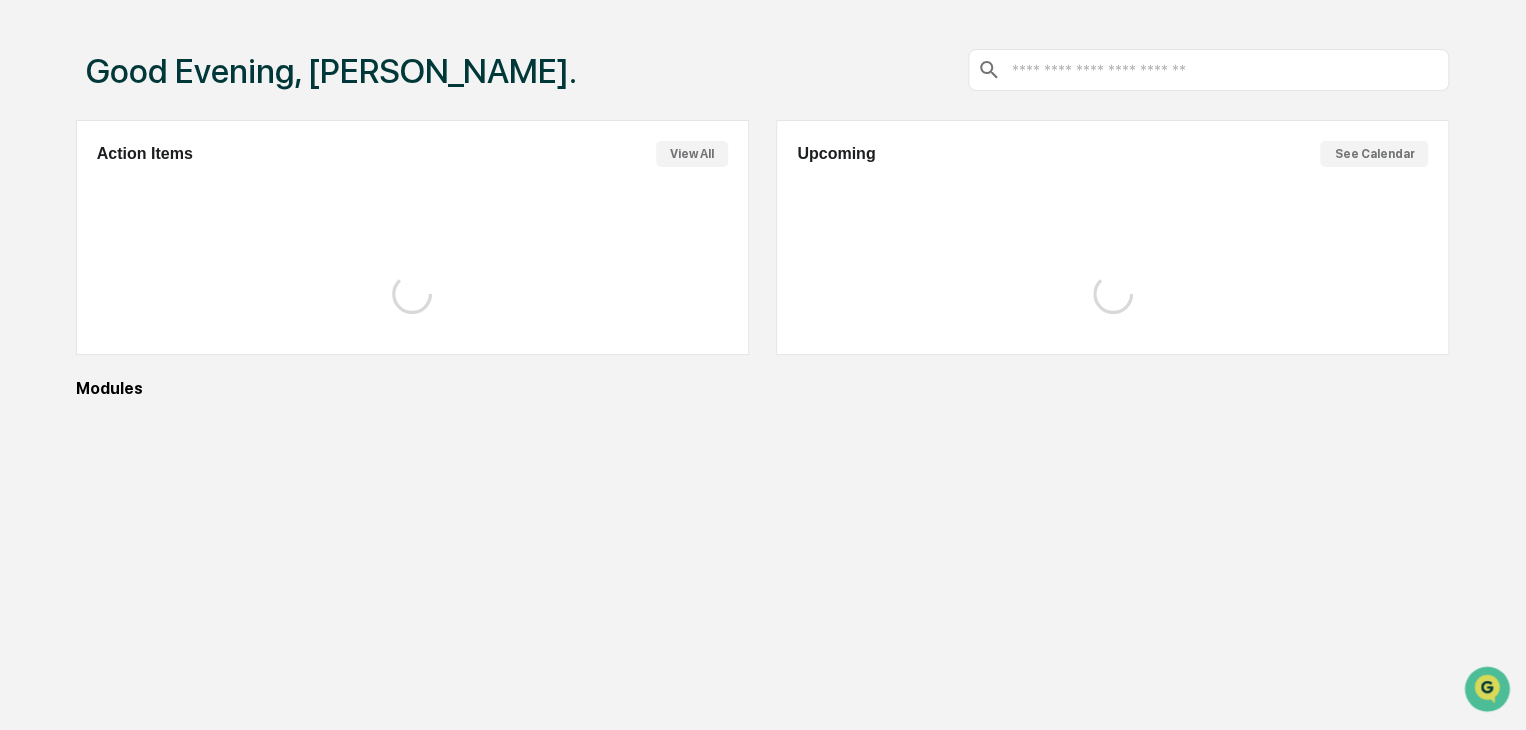 scroll, scrollTop: 0, scrollLeft: 0, axis: both 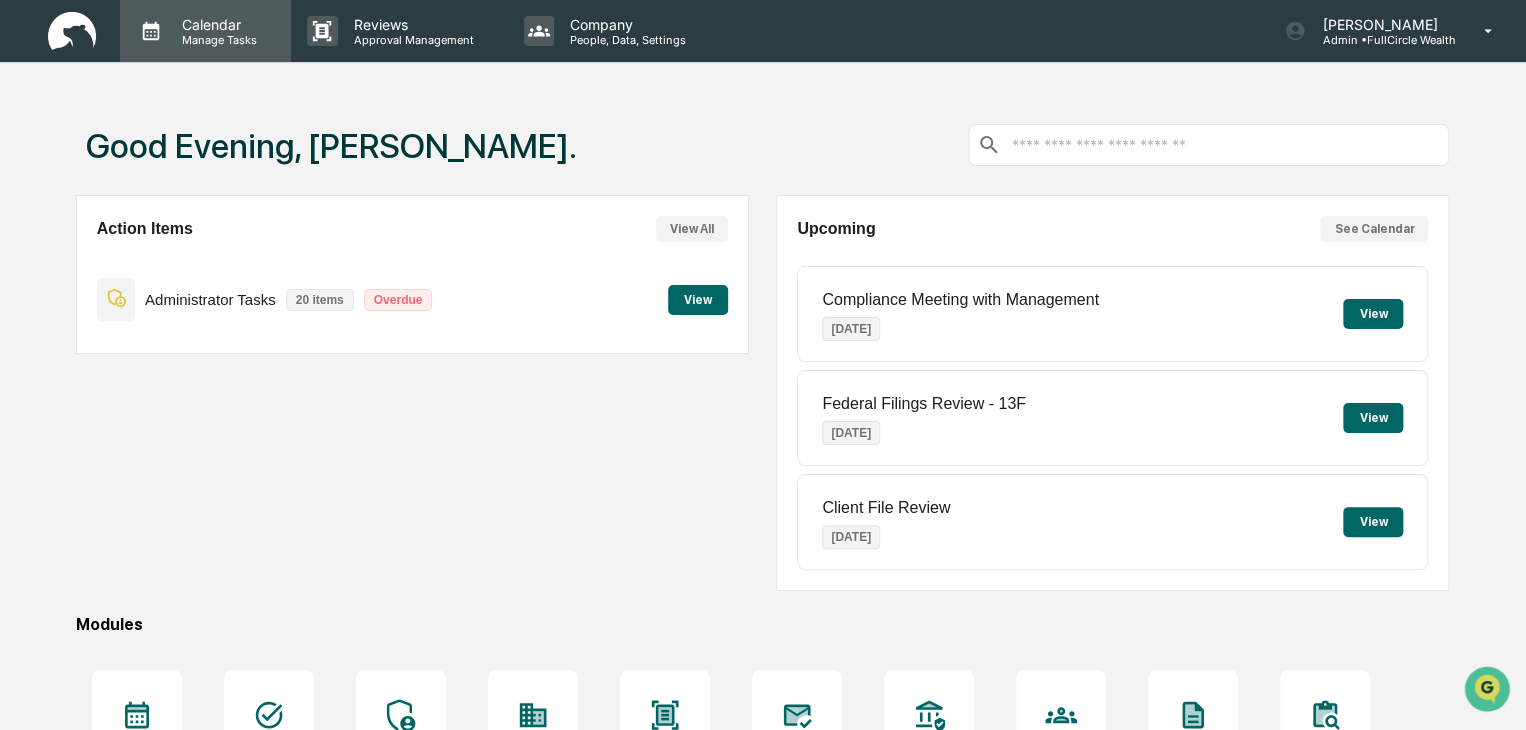 click on "Manage Tasks" at bounding box center (216, 40) 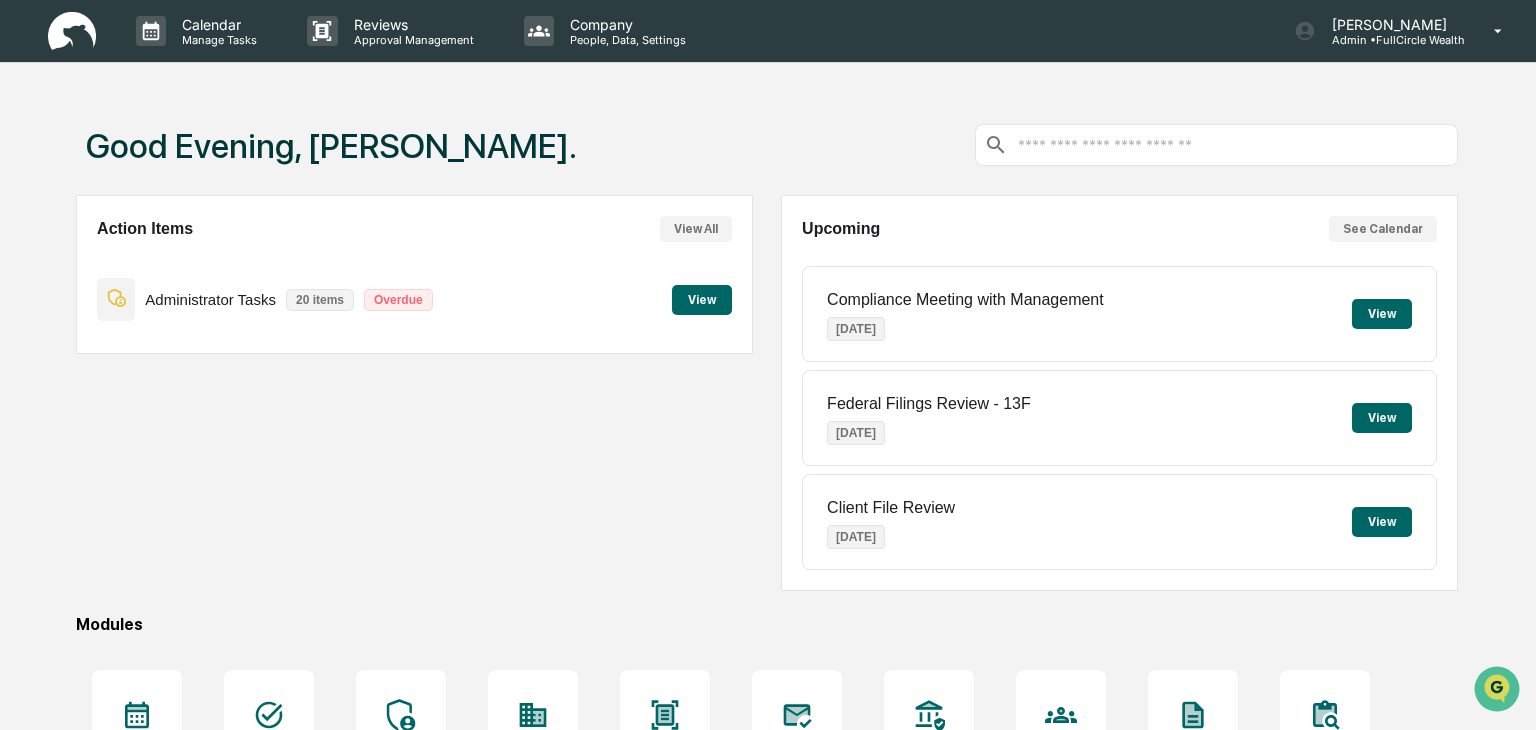 click on "Administrator Tasks" at bounding box center [160, 1131] 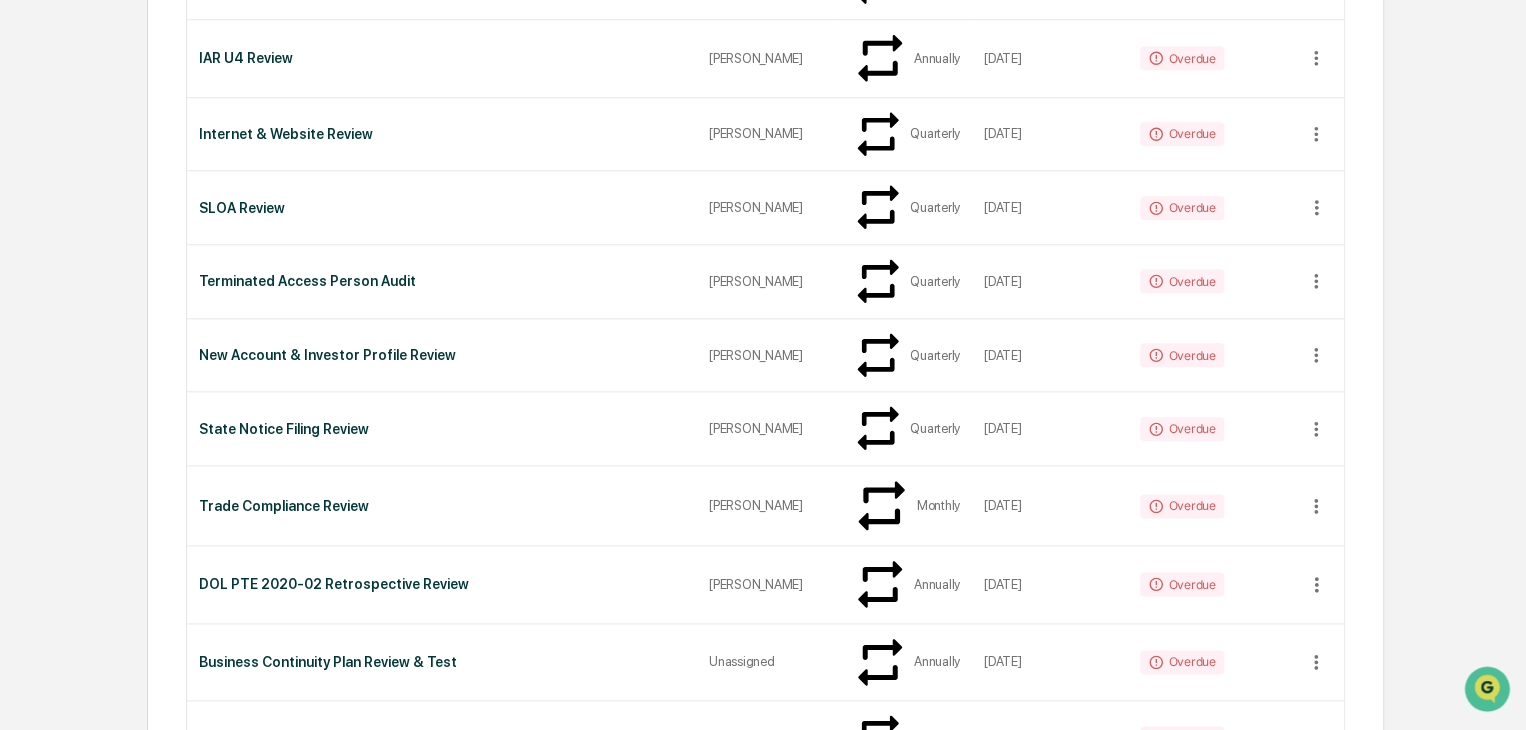 scroll, scrollTop: 1216, scrollLeft: 0, axis: vertical 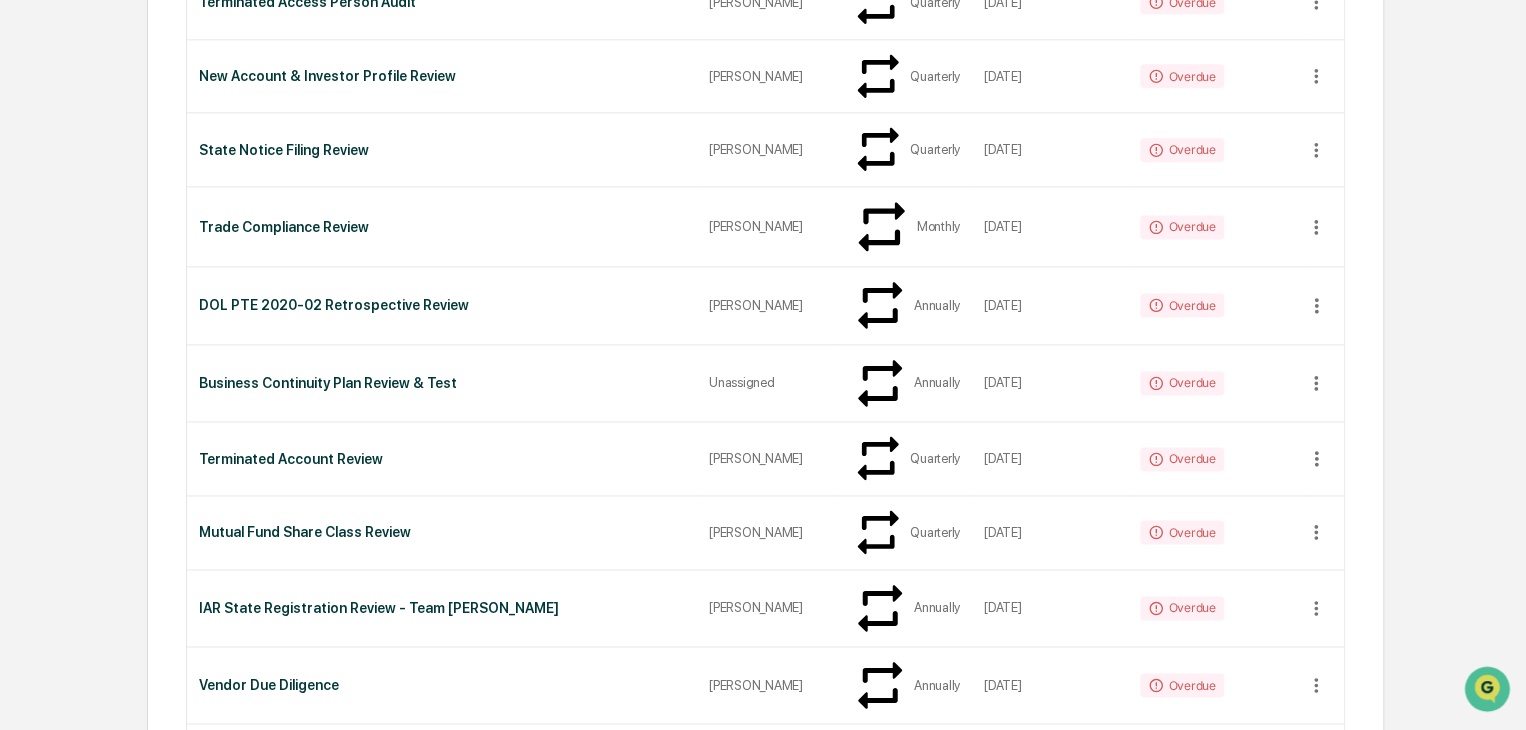 click on "Client File Review" at bounding box center (442, 1213) 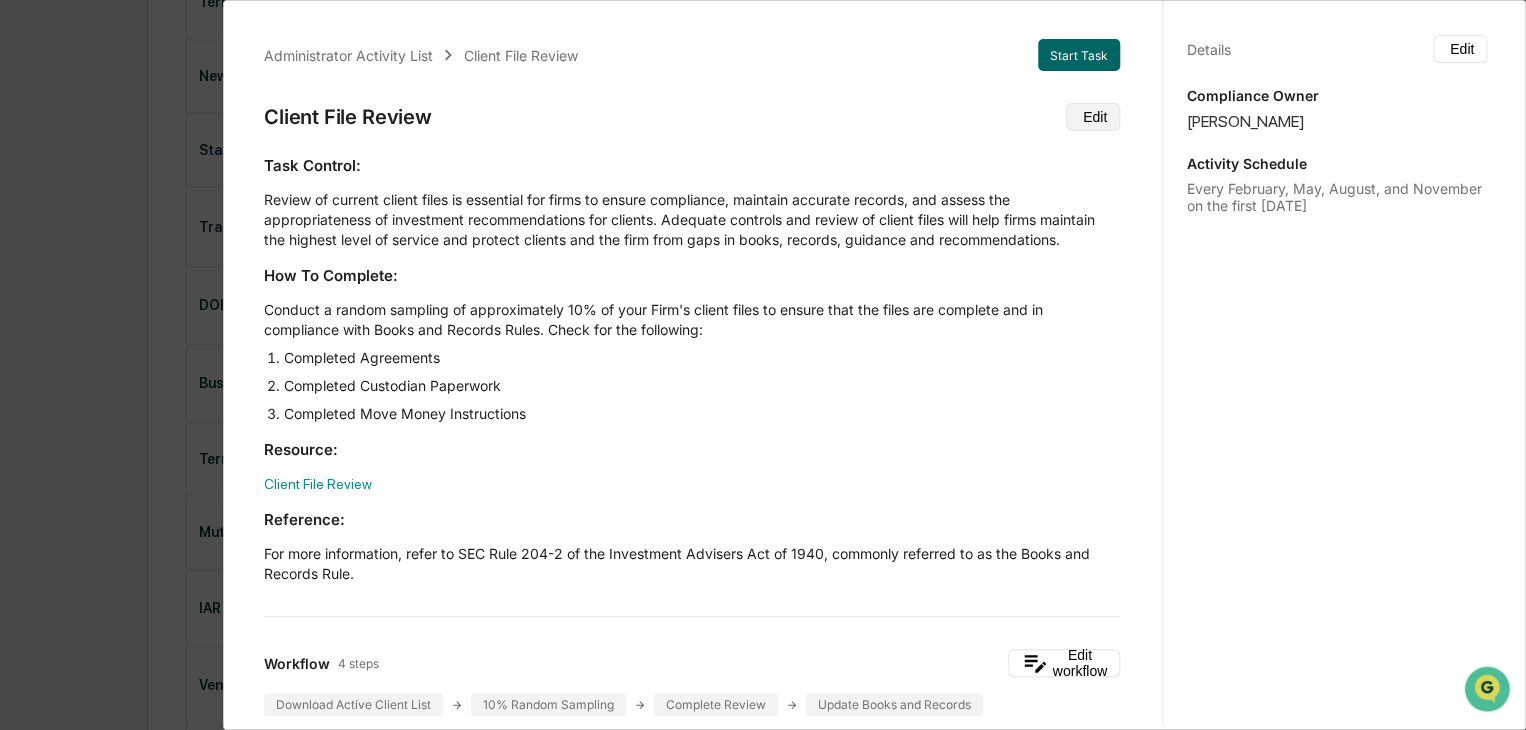 click on "Edit" at bounding box center [1093, 117] 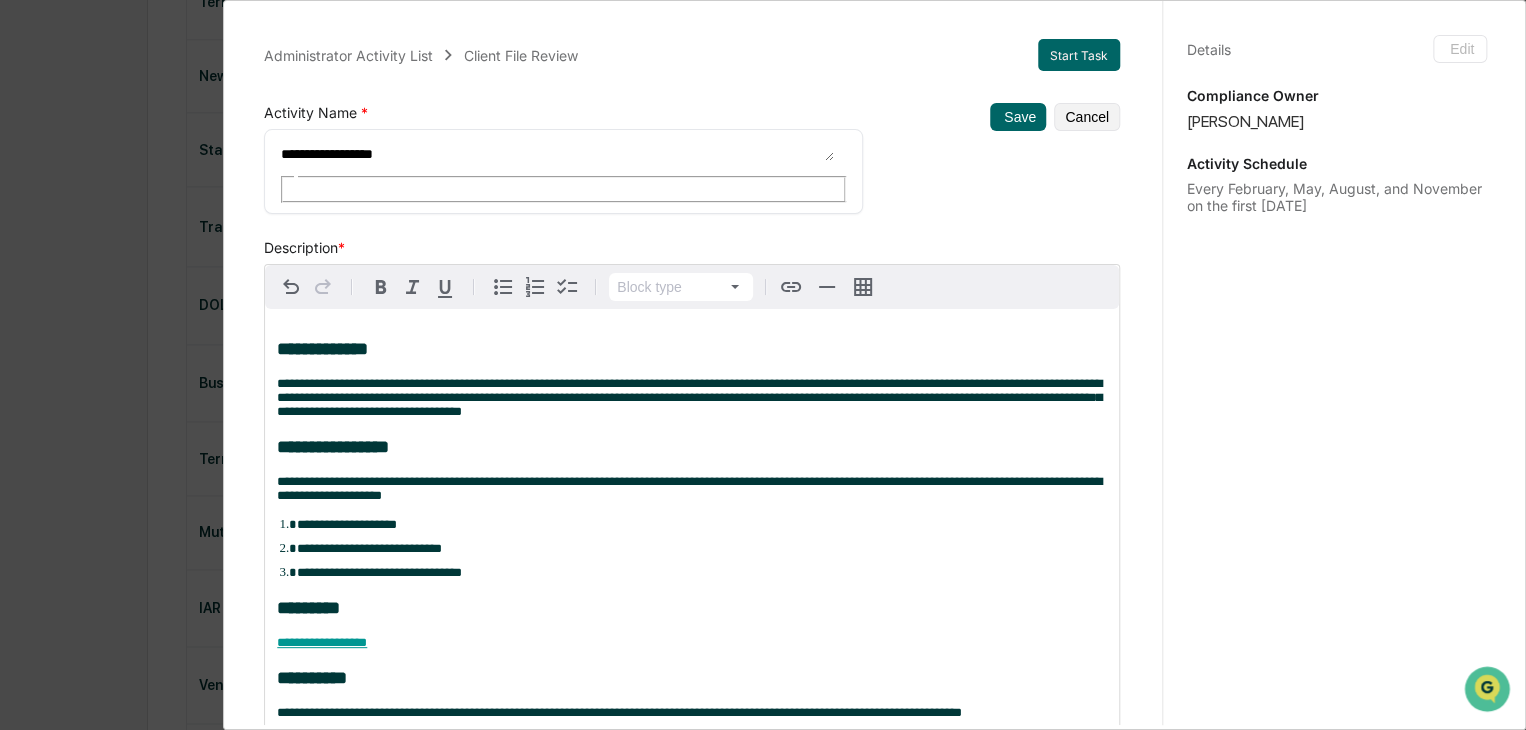 click on "**********" at bounding box center [563, 171] 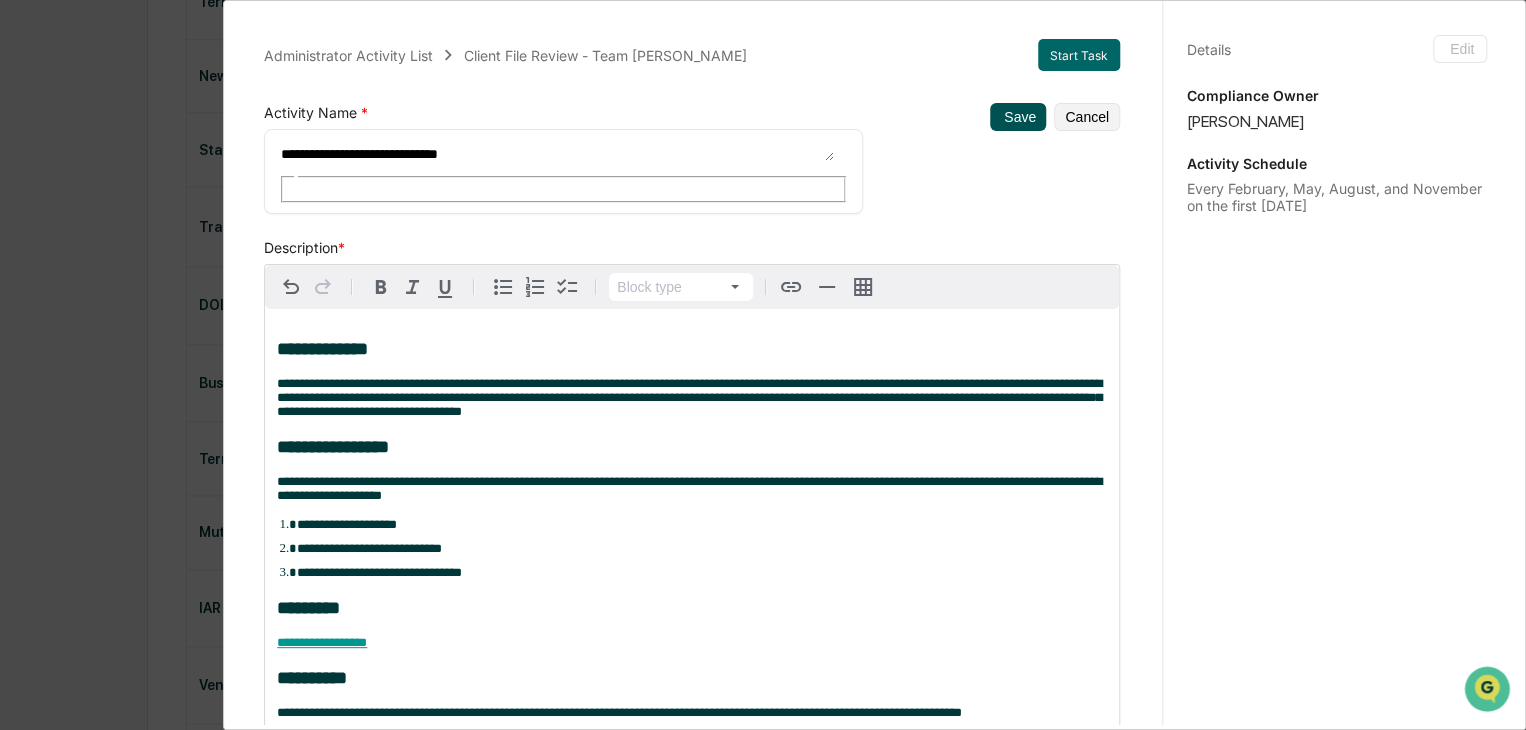 type on "**********" 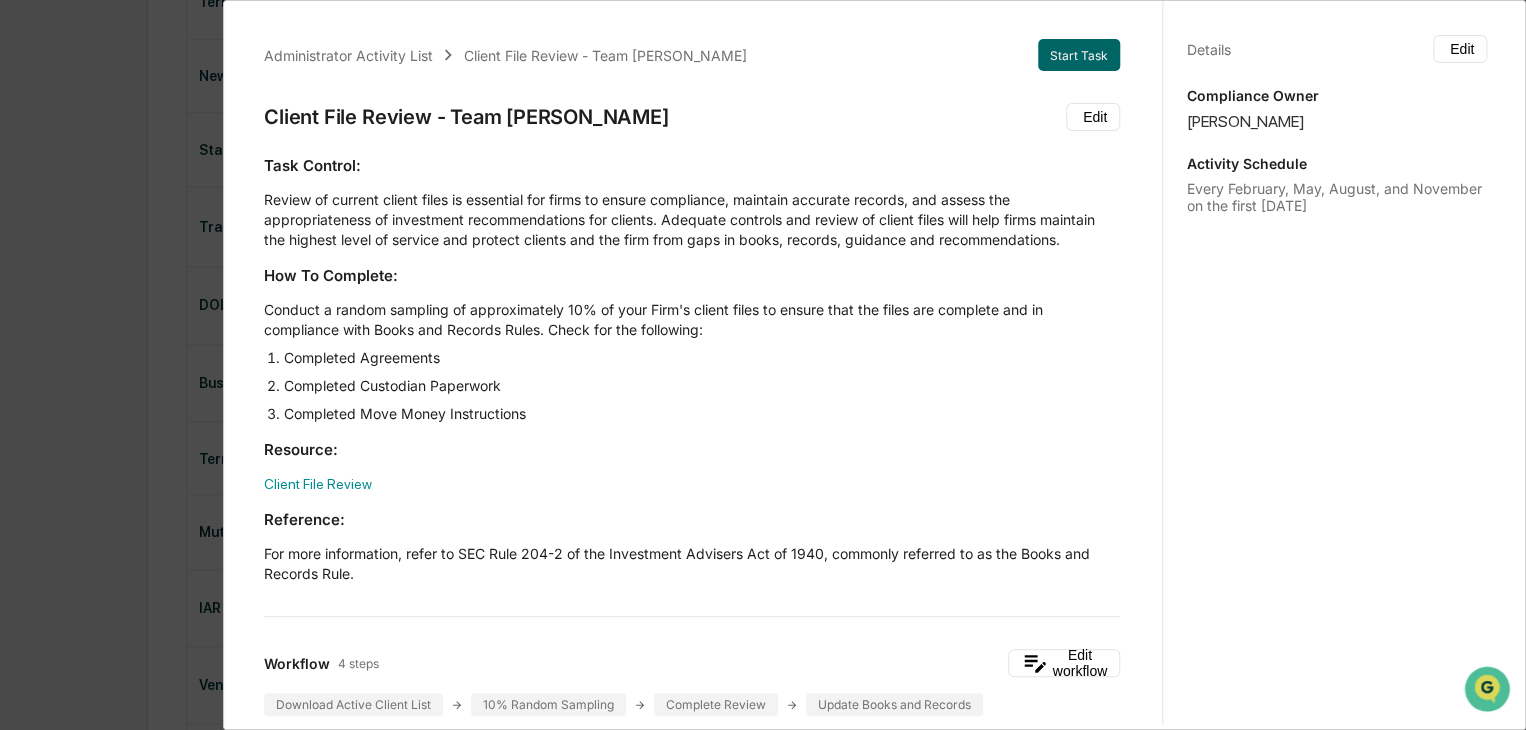 click on "Administrator Activity List Client File Review - Team [PERSON_NAME] Start Task Client File Review - Team [PERSON_NAME] Edit Task Control: Review of current client files is essential for firms to ensure compliance, maintain accurate records, and assess the appropriateness of investment recommendations for clients. Adequate controls and review of client files will help firms maintain the highest level of service and protect clients and the firm from gaps in books, records, guidance and recommendations. How To Complete: Conduct a random sampling of approximately 10% of your Firm's client files to ensure that the files are complete and in compliance with Books and Records Rules.  Check for the following: Completed Agreements Completed Custodian Paperwork Completed Move Money Instructions Resource: Client File Review Reference: For more information, refer to SEC Rule 204-2 of the Investment Advisers Act of 1940, commonly referred to as the Books and Records Rule. Workflow 4 steps Edit workflow Download Active Client List Sent At" at bounding box center (763, 365) 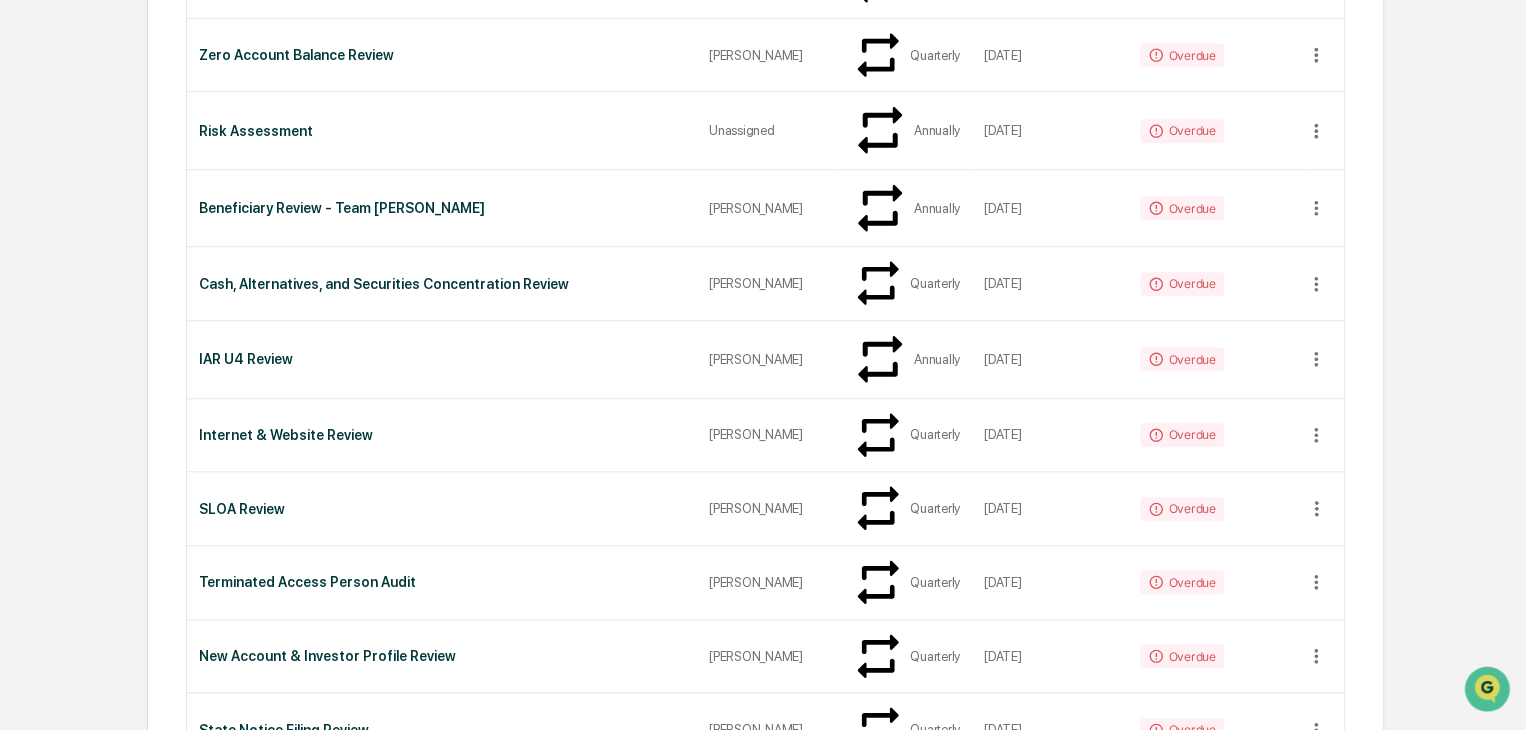 scroll, scrollTop: 516, scrollLeft: 0, axis: vertical 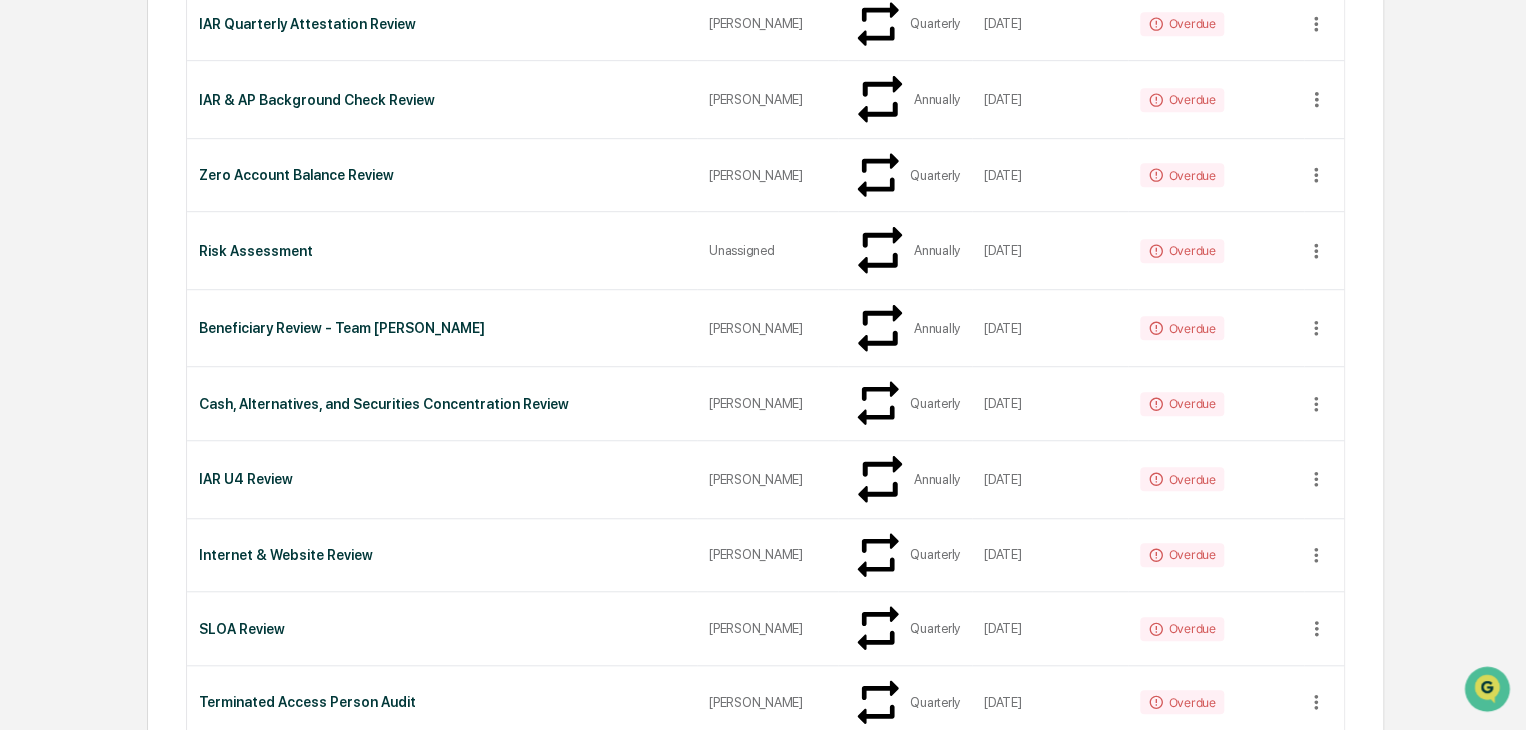 click on "Trade Compliance Review" at bounding box center (442, 927) 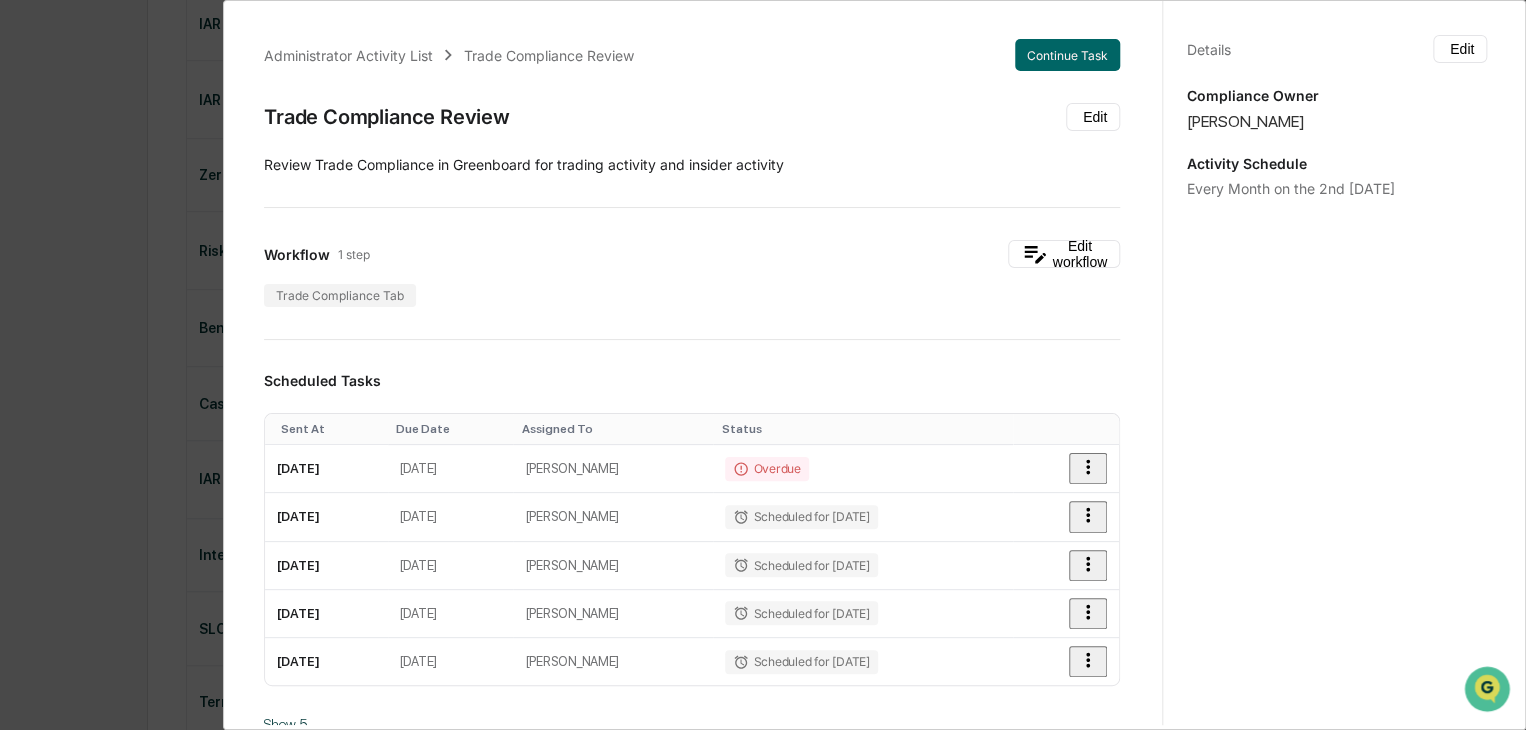 click on "Administrator Activity List Trade Compliance Review Continue Task Trade Compliance Review Edit ​Review Trade Compliance in Greenboard for trading activity and insider activity Workflow 1 step Edit workflow Trade Compliance Tab Scheduled Tasks Sent At Due Date Assigned To Status [DATE] [DATE] [PERSON_NAME] Overdue [DATE] [DATE] [PERSON_NAME] Scheduled for [DATE] [DATE] [DATE] [PERSON_NAME] Scheduled for [DATE] [DATE] [DATE] [PERSON_NAME] Scheduled for [DATE] [DATE] [DATE] [PERSON_NAME] Scheduled for [DATE] Show 5 Page  1  of  8   |<   <   >   >|   Completed Task Files Document Name Created At Assigned To Trade Compliance Review - [PERSON_NAME] - Signed [DATE] [PERSON_NAME] View Trade Compliance Review - [PERSON_NAME] [DATE] [PERSON_NAME] View Trade Compliance Review - [PERSON_NAME] [DATE] [PERSON_NAME] View Show 5 Page  1  of  1   |<   <   >   >|   Comments Write a comment... Details Edit" at bounding box center (763, 365) 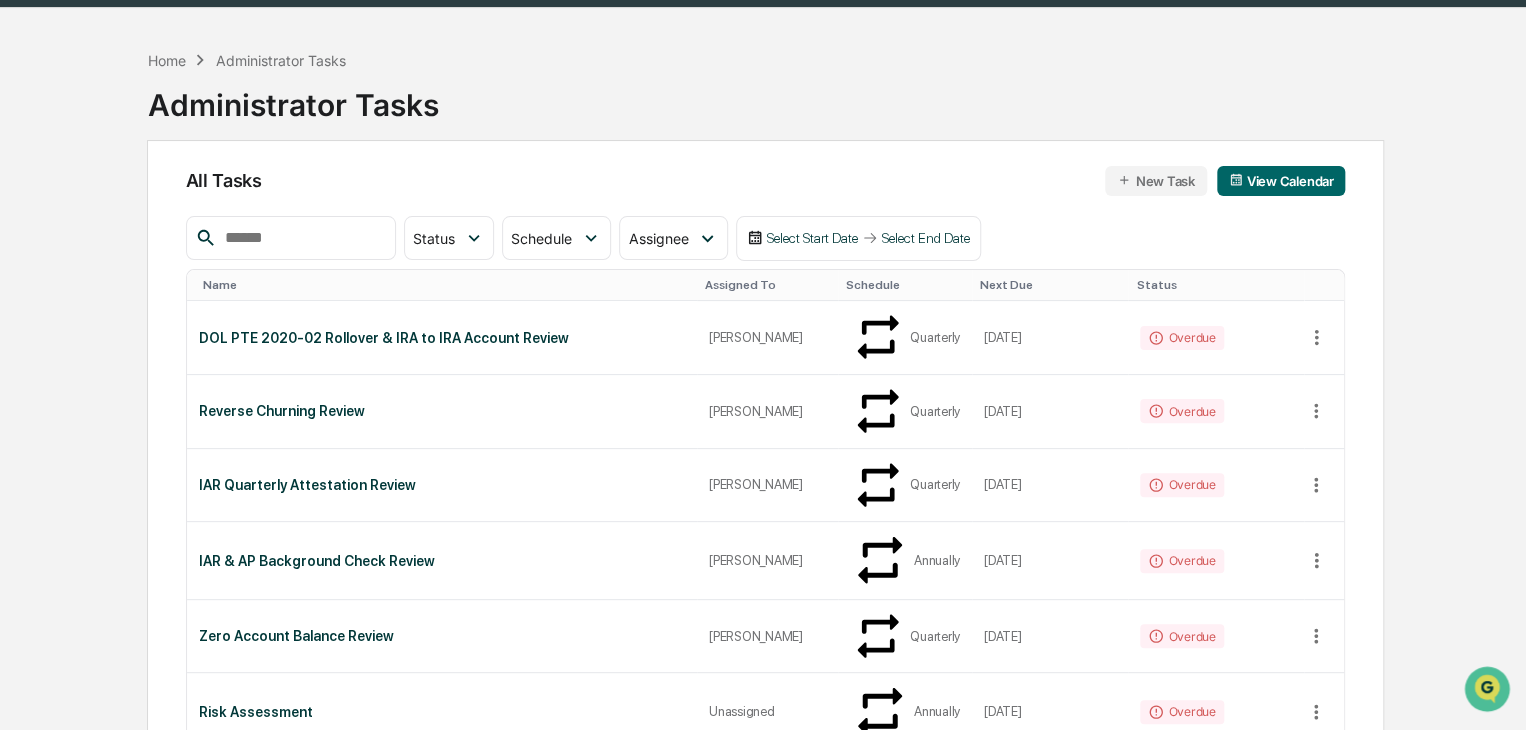 scroll, scrollTop: 0, scrollLeft: 0, axis: both 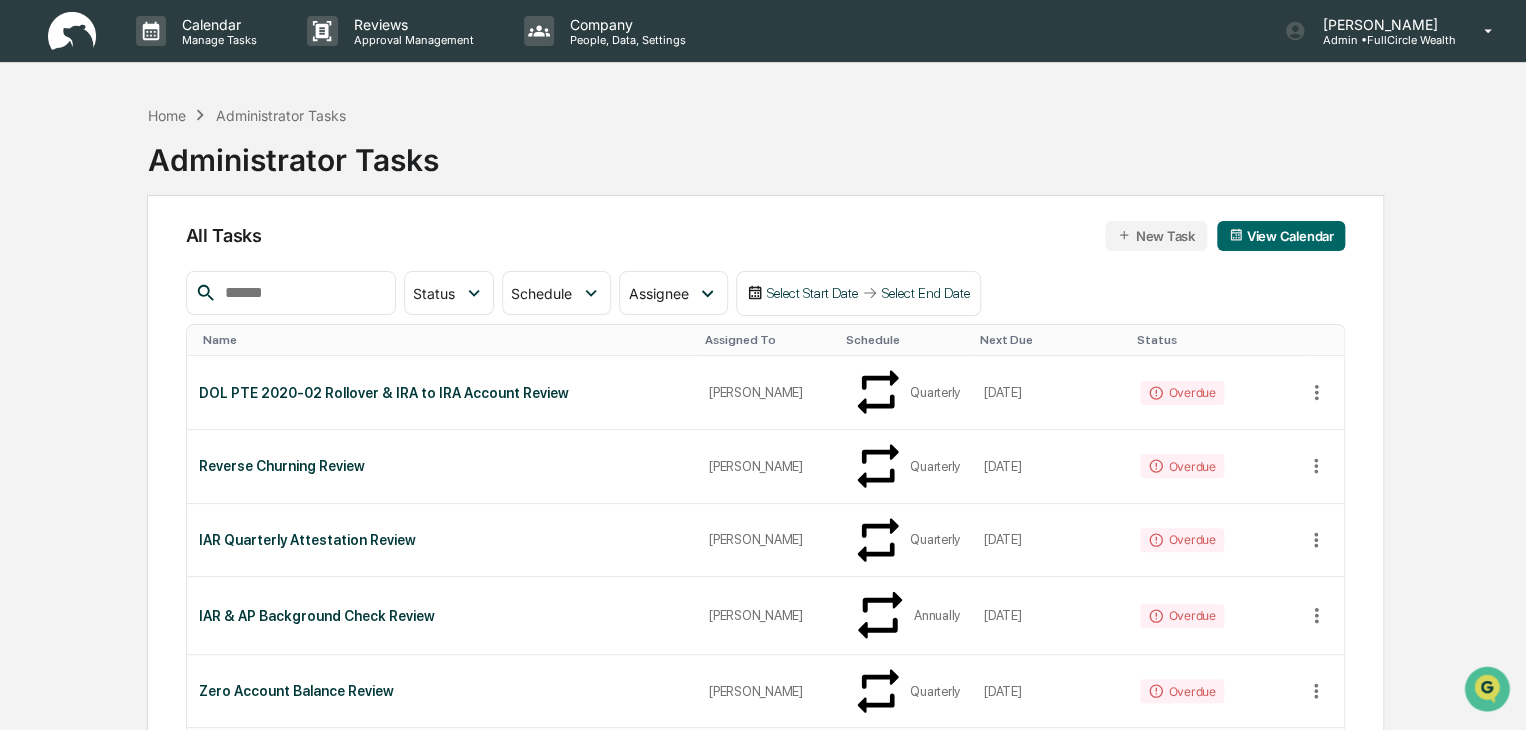 click at bounding box center (72, 31) 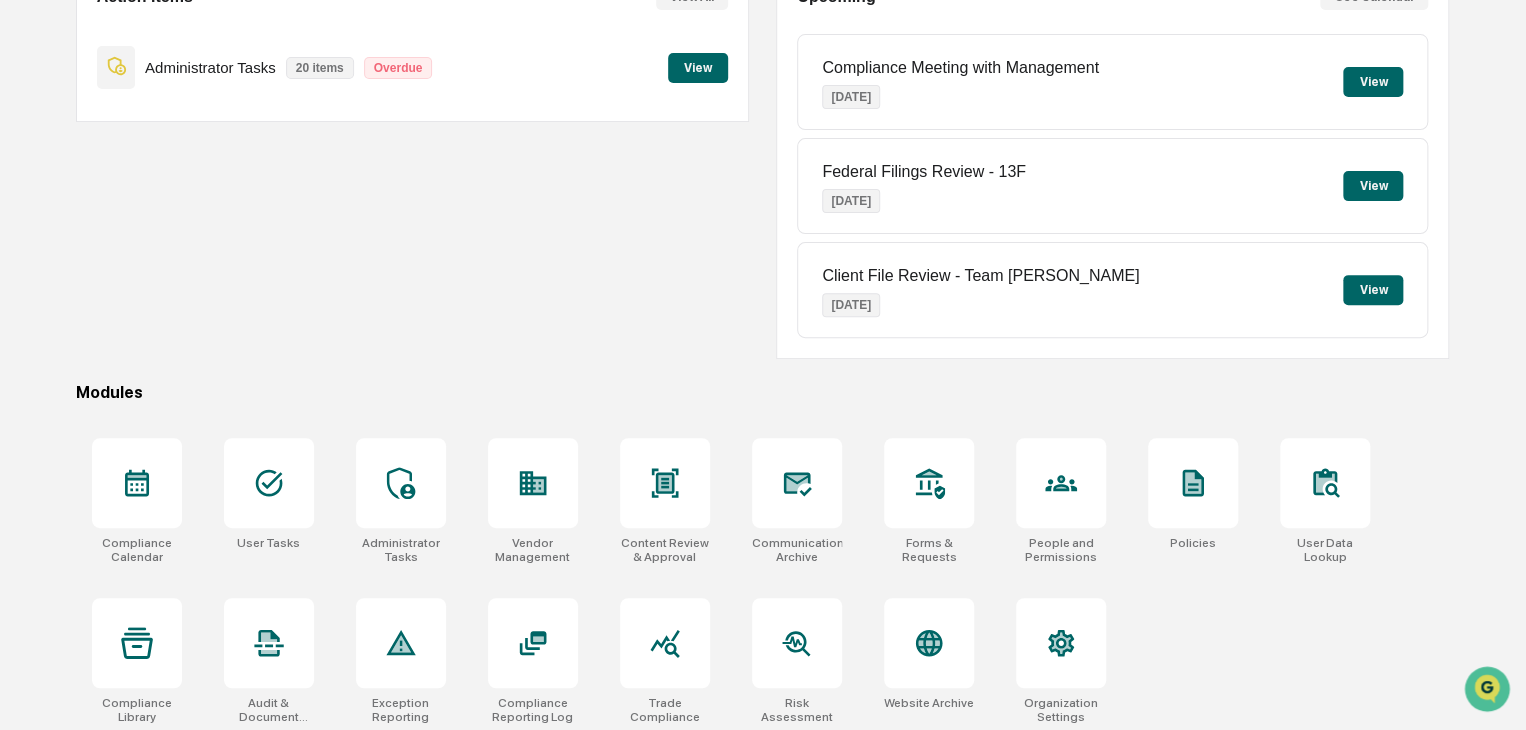 scroll, scrollTop: 237, scrollLeft: 0, axis: vertical 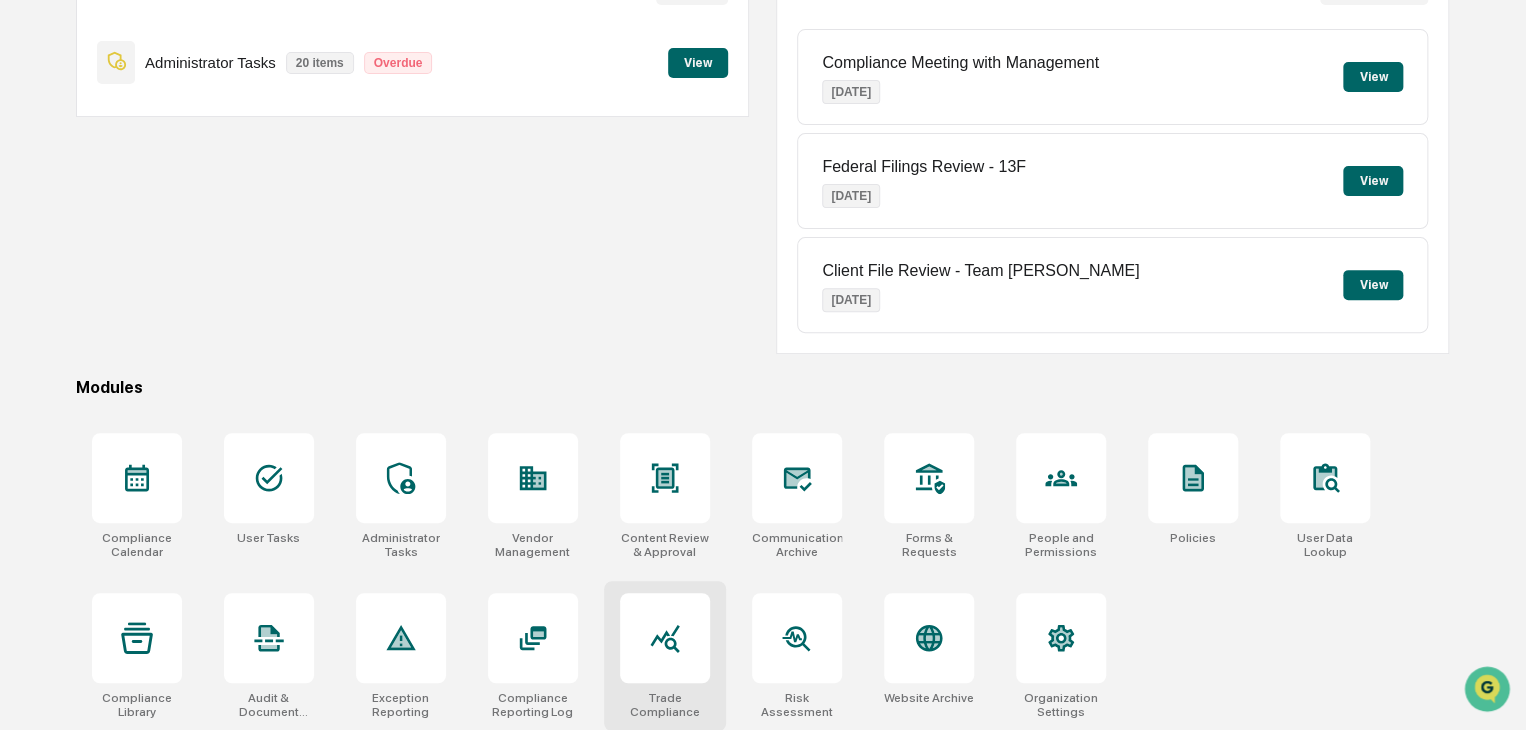 click 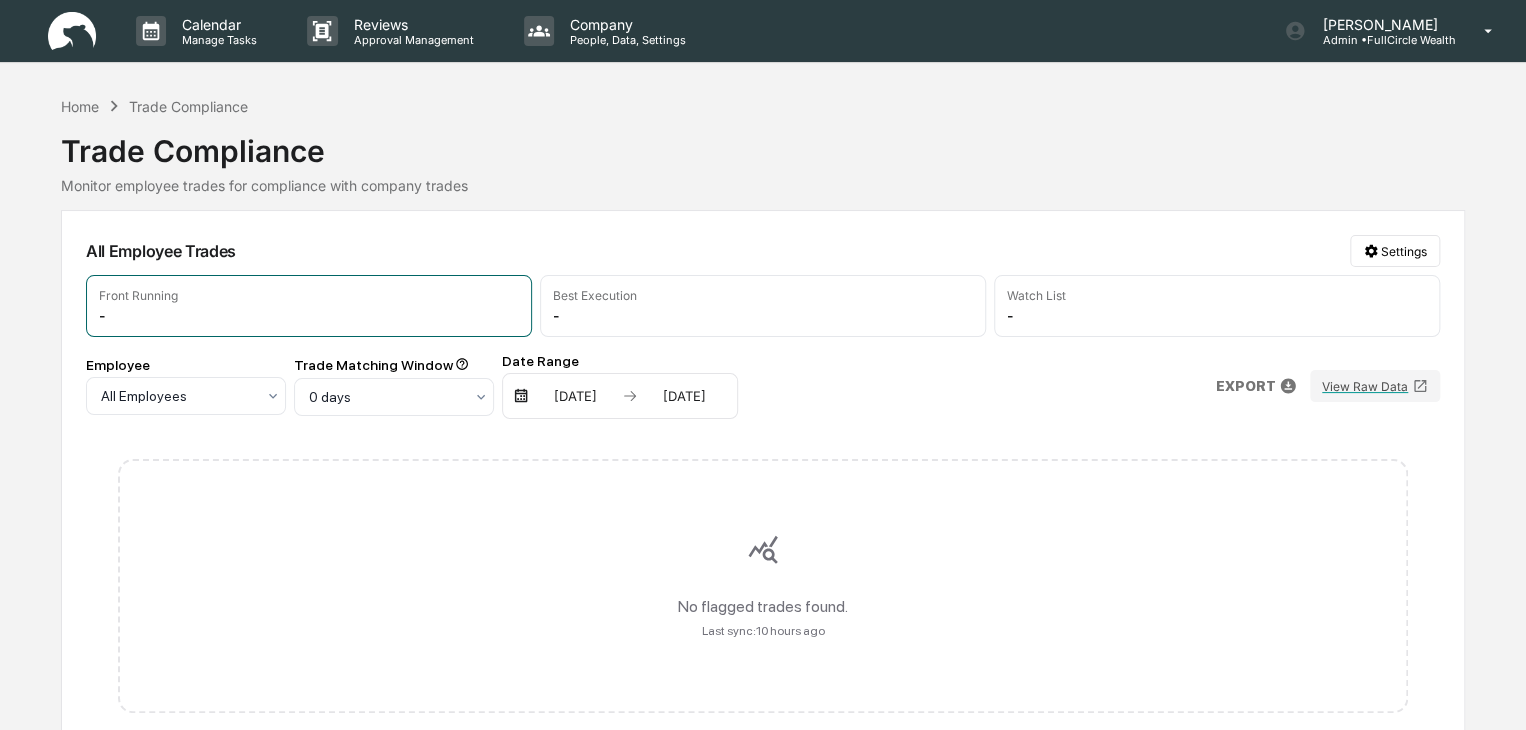 scroll, scrollTop: 0, scrollLeft: 0, axis: both 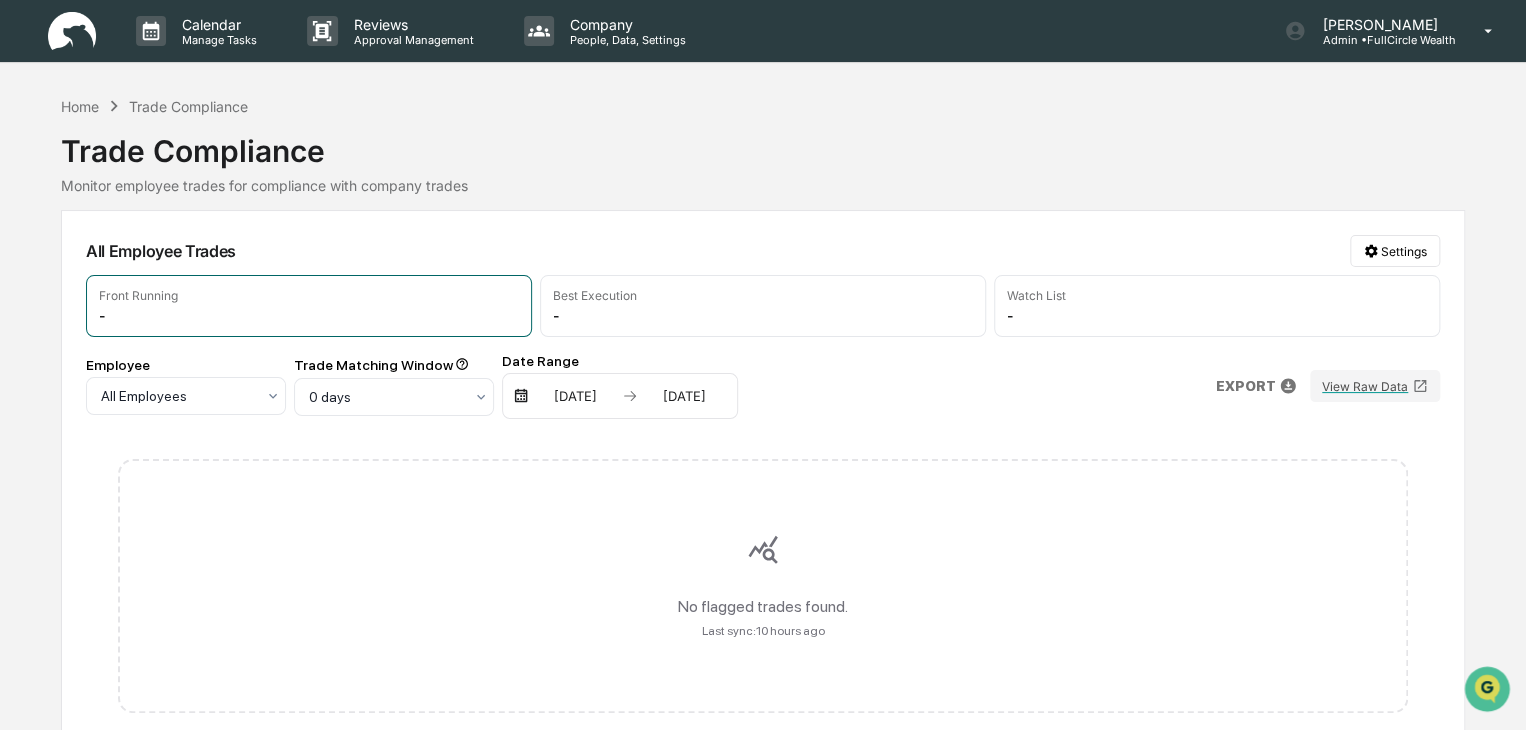 click on "[DATE]" at bounding box center [575, 396] 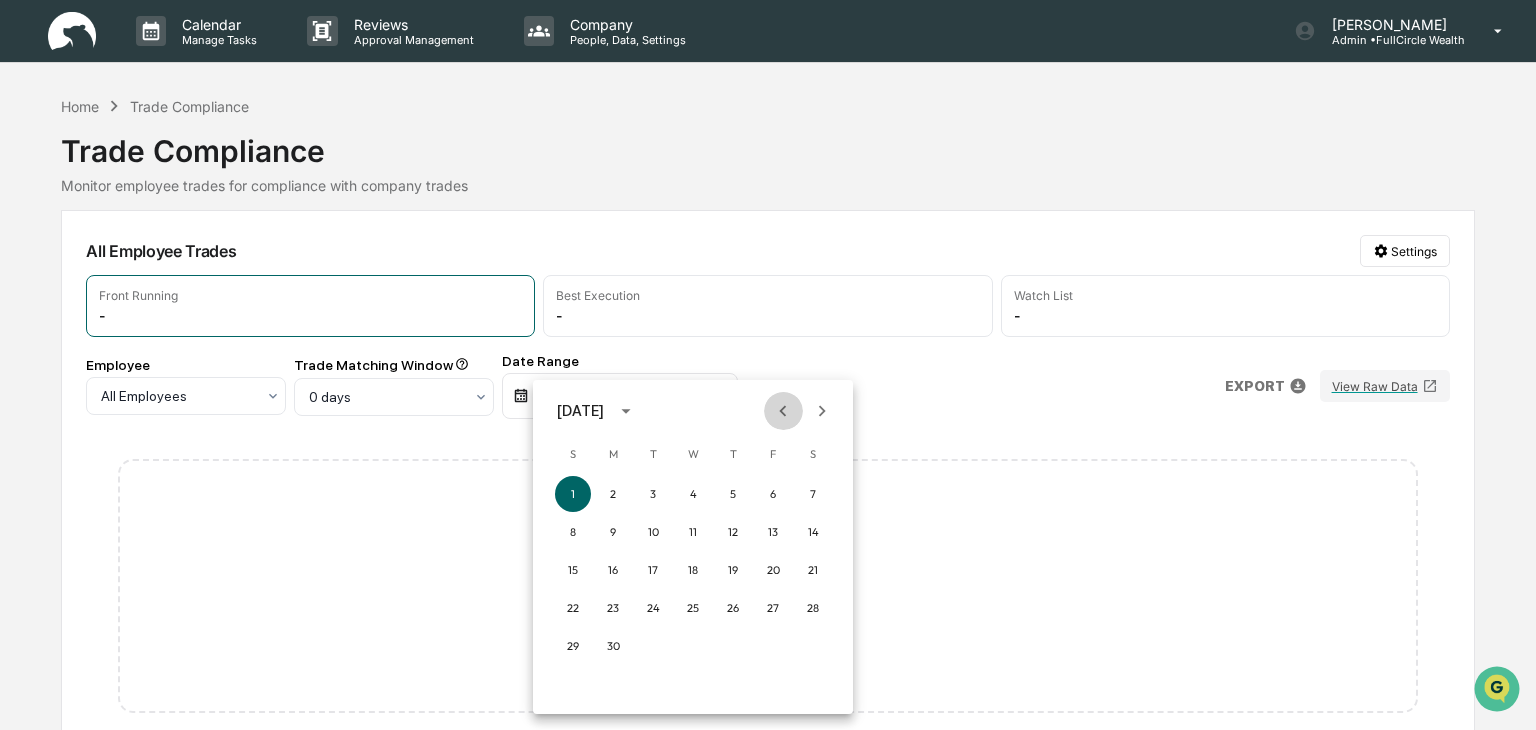 click 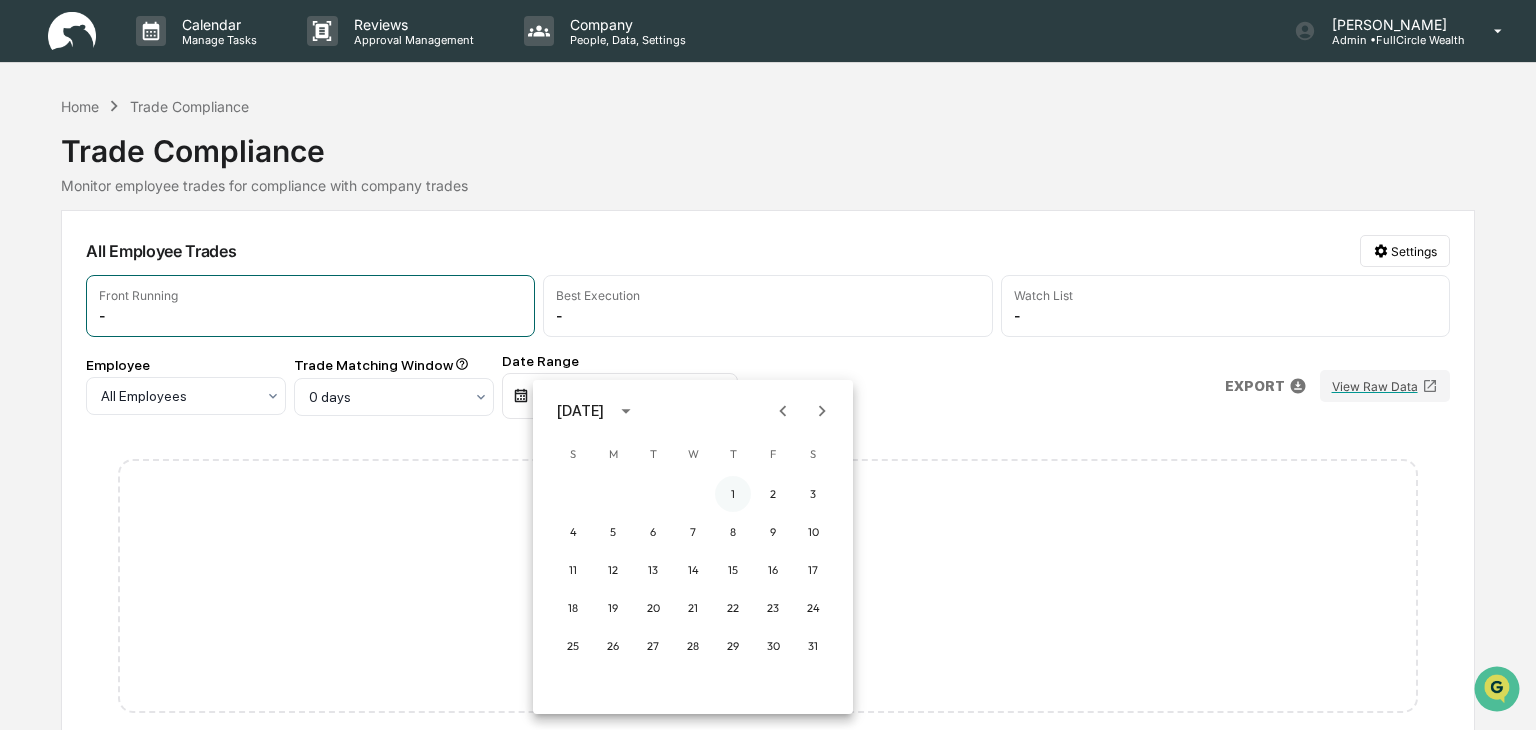click on "1" at bounding box center (733, 494) 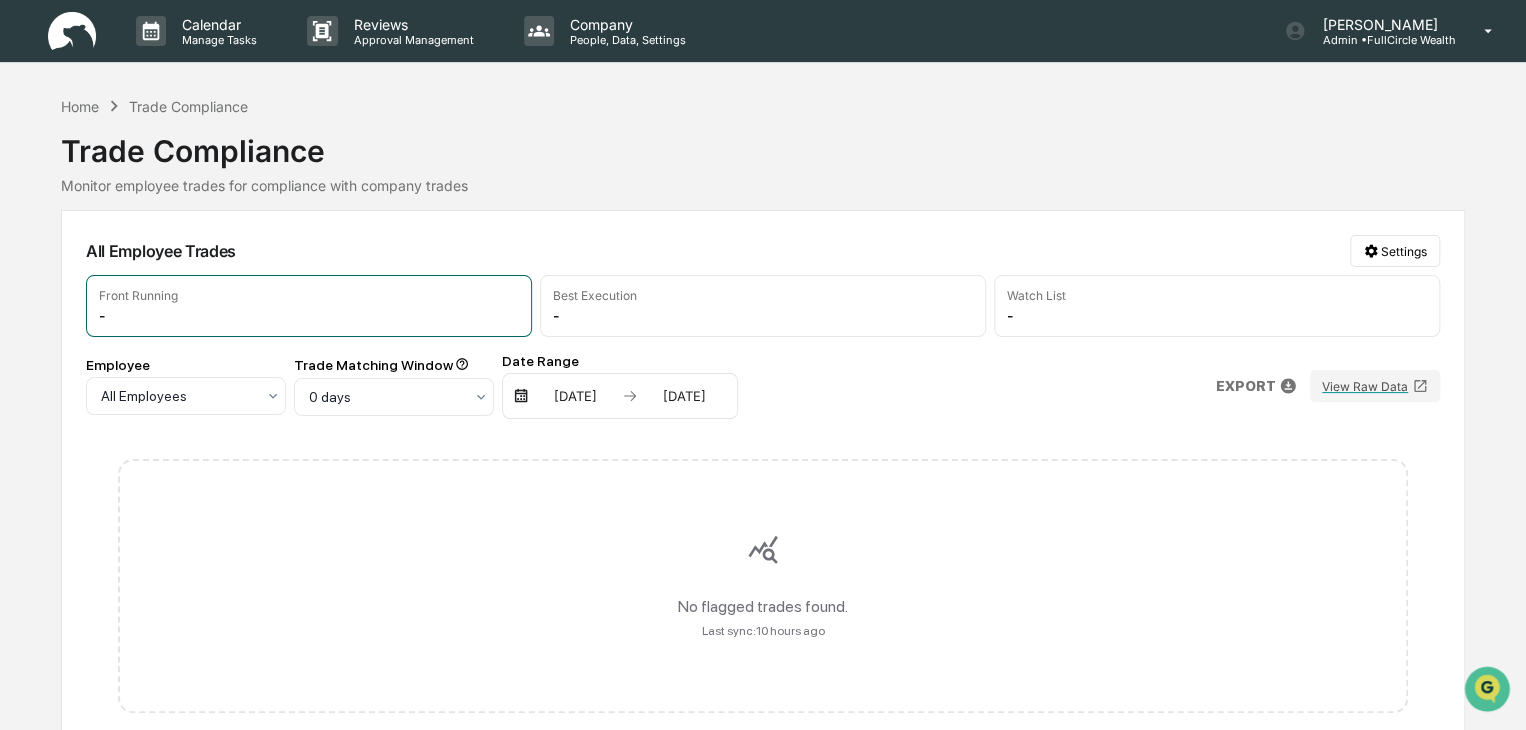 click on "05/01/2025 06/30/2025" at bounding box center [620, 396] 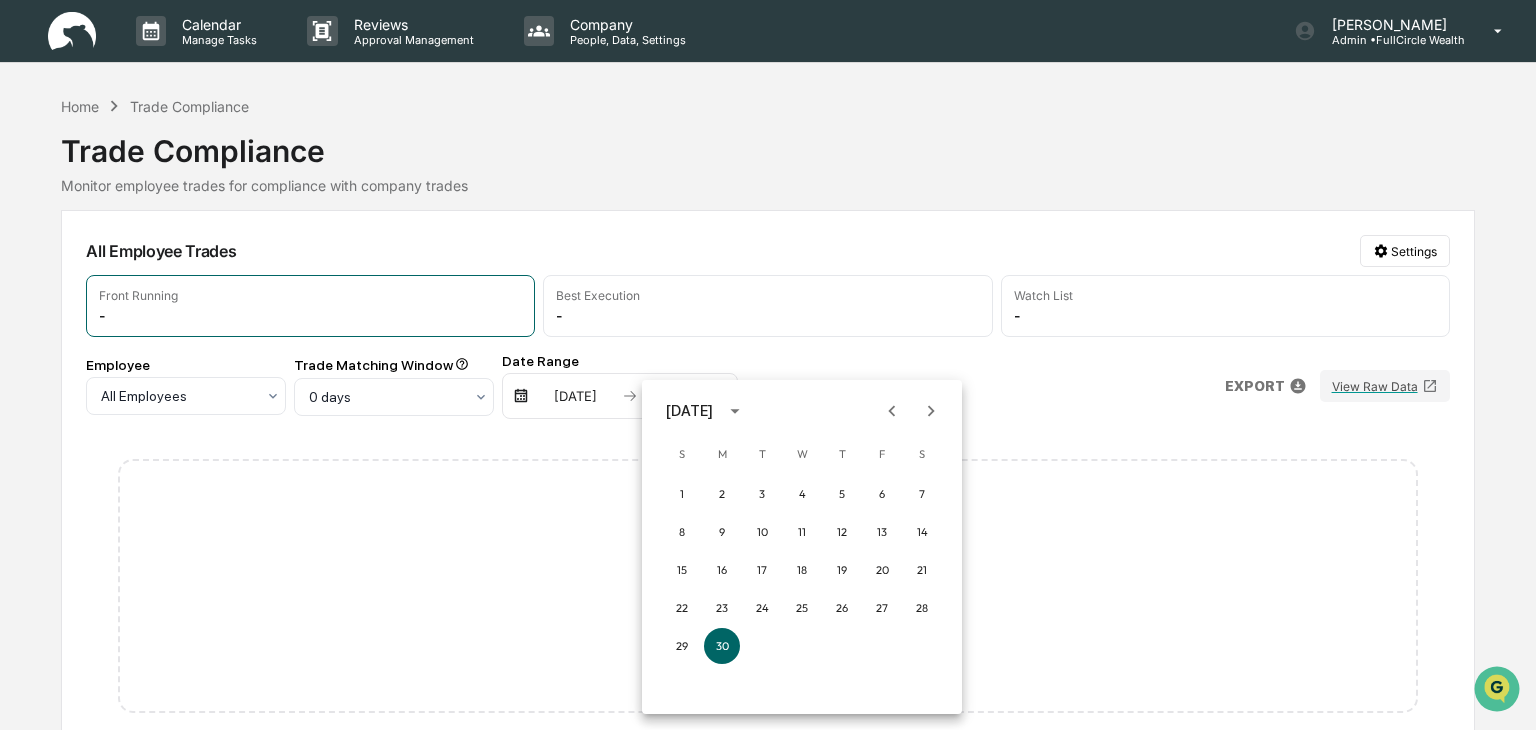 click 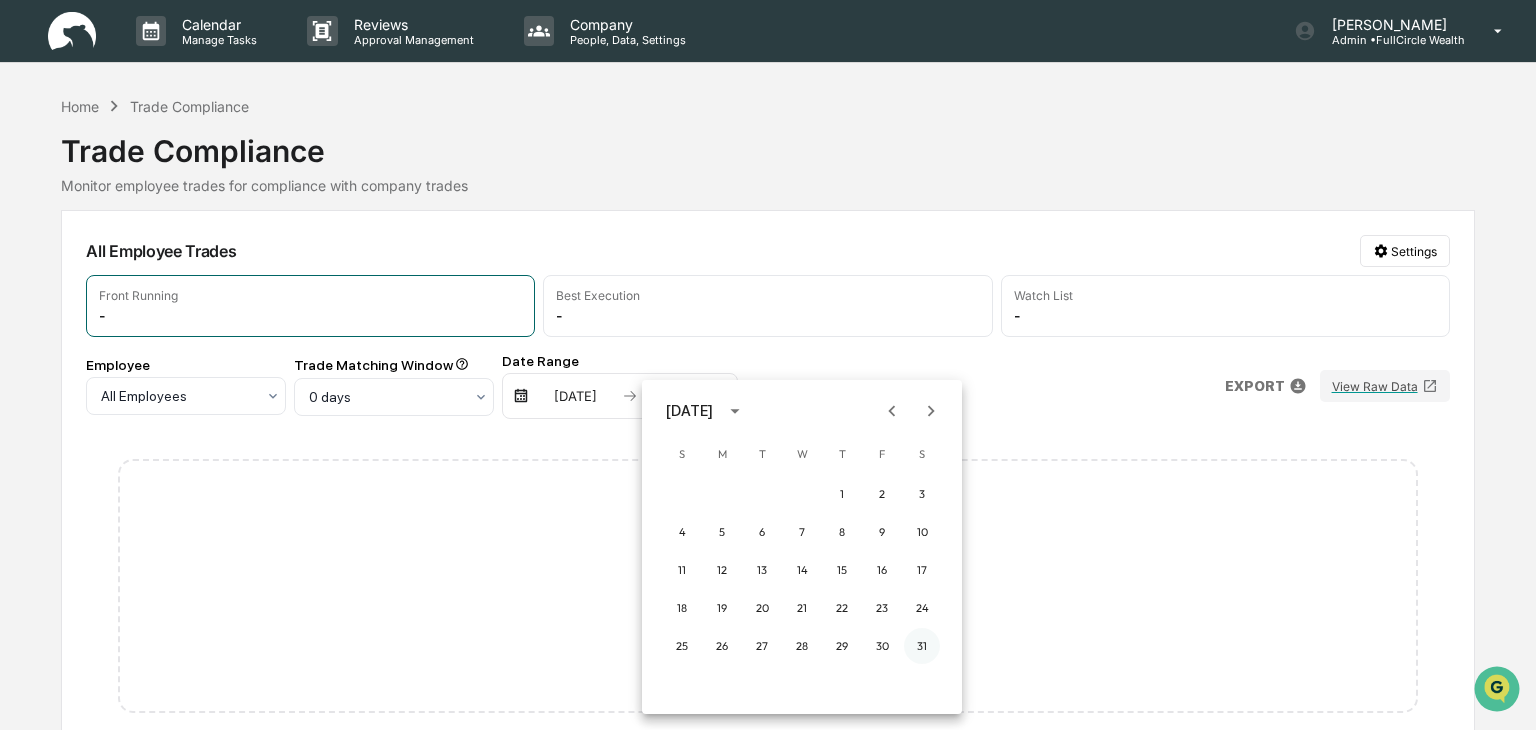 click on "31" at bounding box center (922, 646) 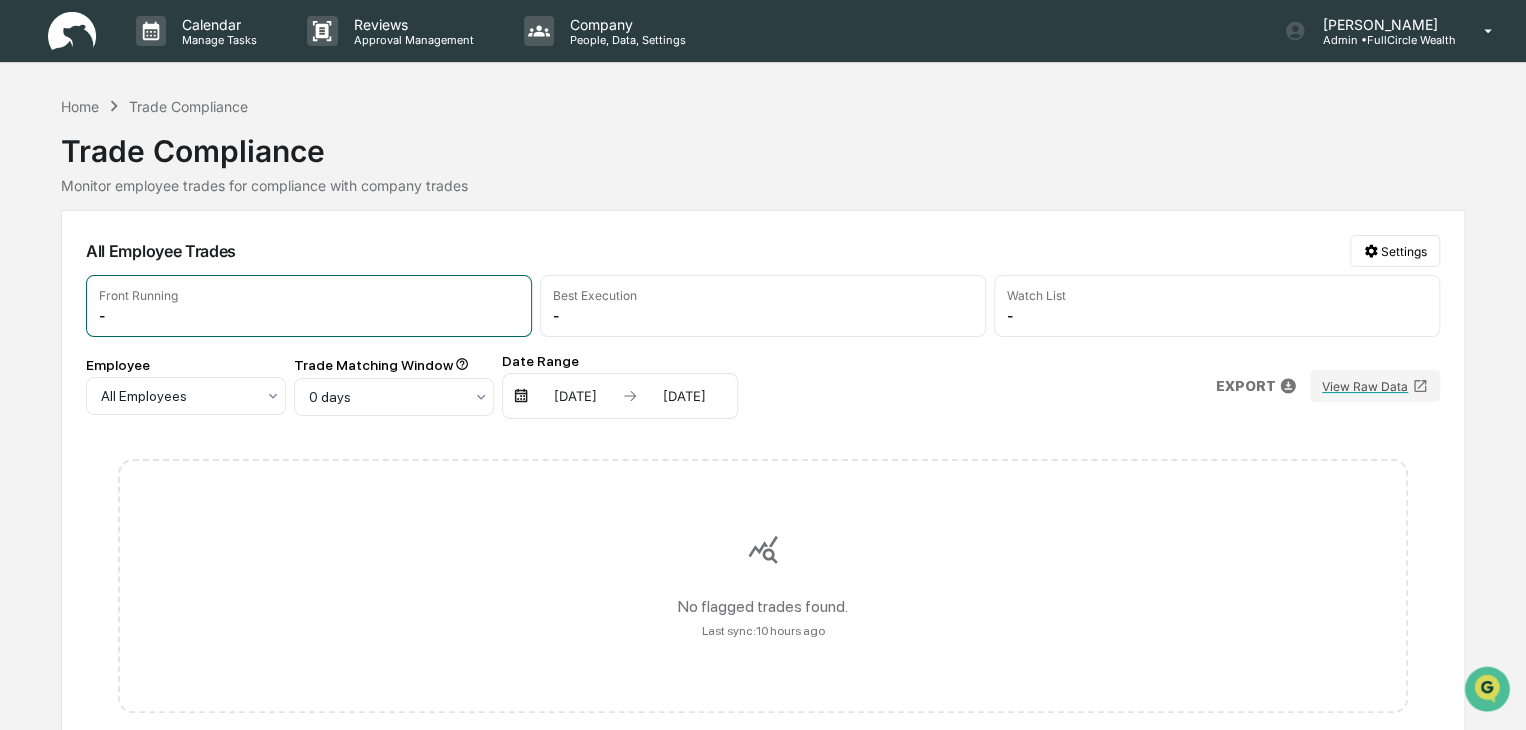 click on "All Employee Trades Settings Front Running - Best Execution - Watch List - Employee All Employees Trade Matching Window  0 days Date Range 05/01/2025 05/31/2025 EXPORT   View Raw Data No flagged trades found. Last sync:  10 hours ago" at bounding box center [763, 490] 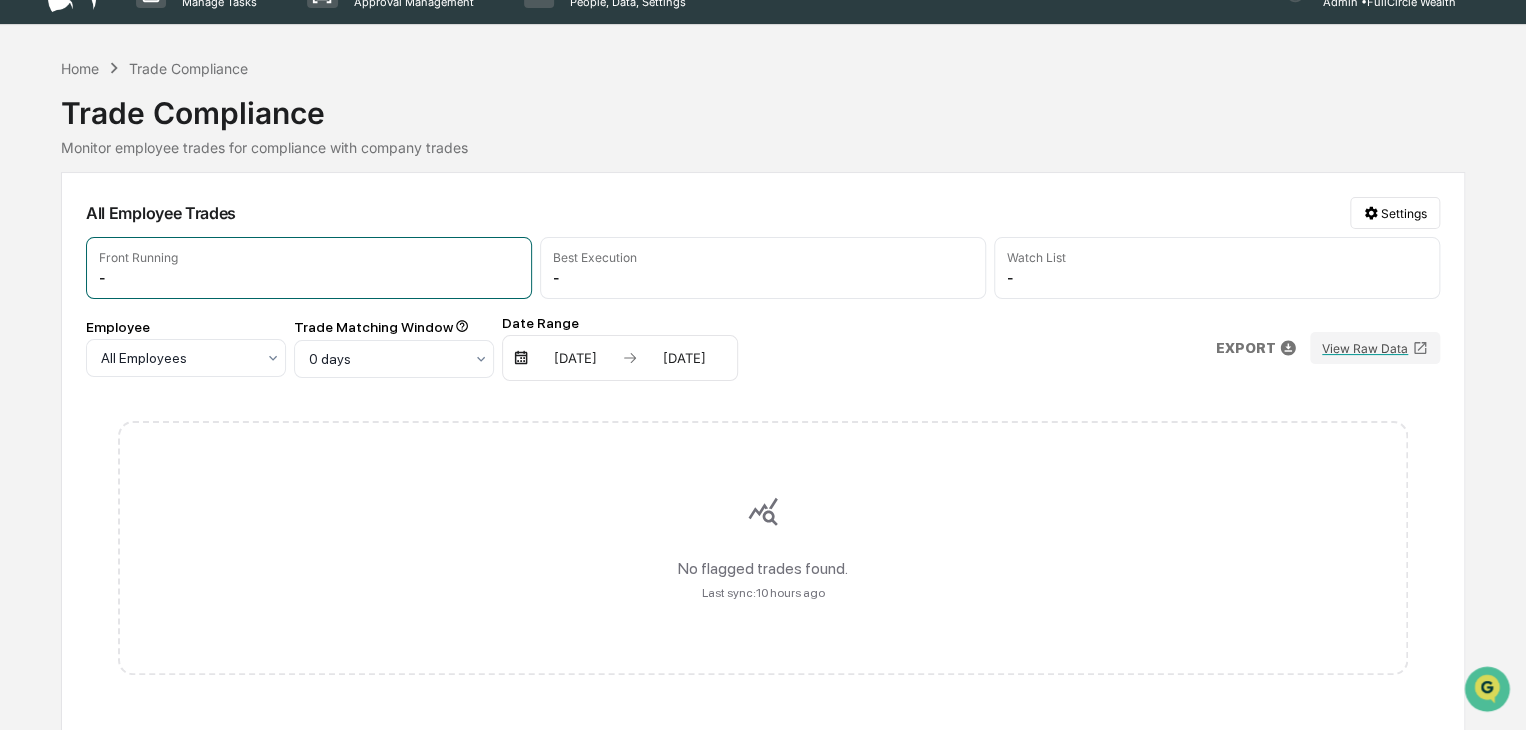 scroll, scrollTop: 0, scrollLeft: 0, axis: both 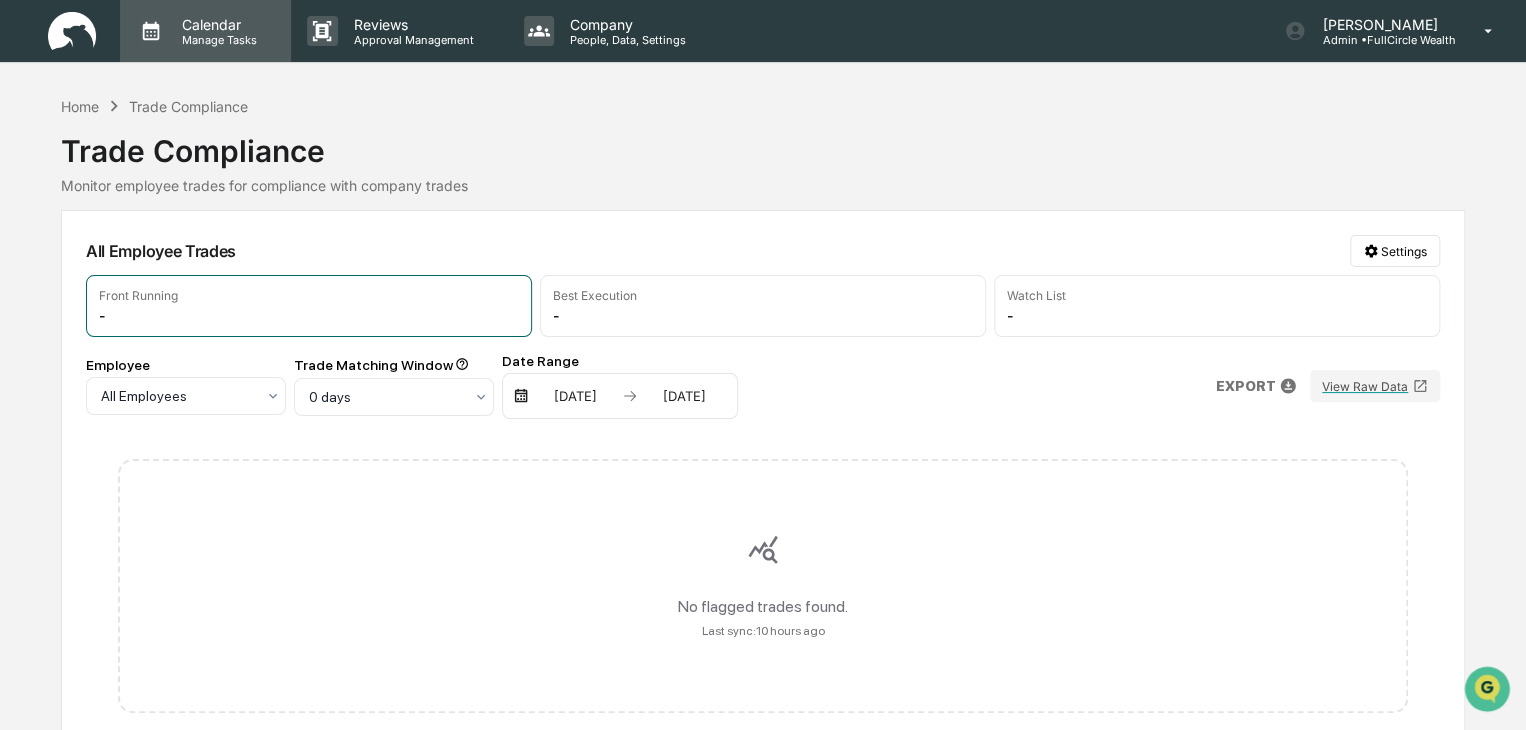 click on "Calendar" at bounding box center [216, 24] 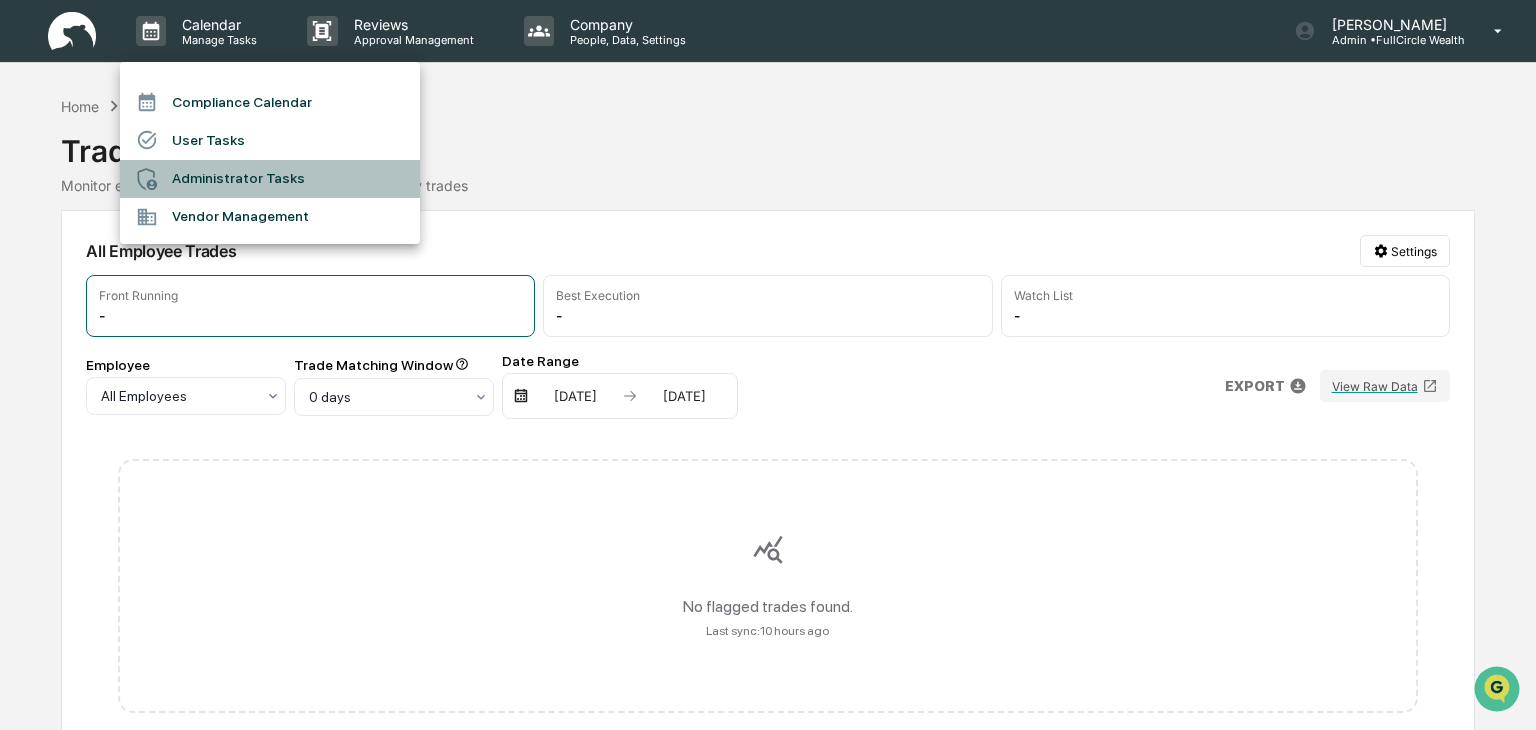 click on "Administrator Tasks" at bounding box center (270, 179) 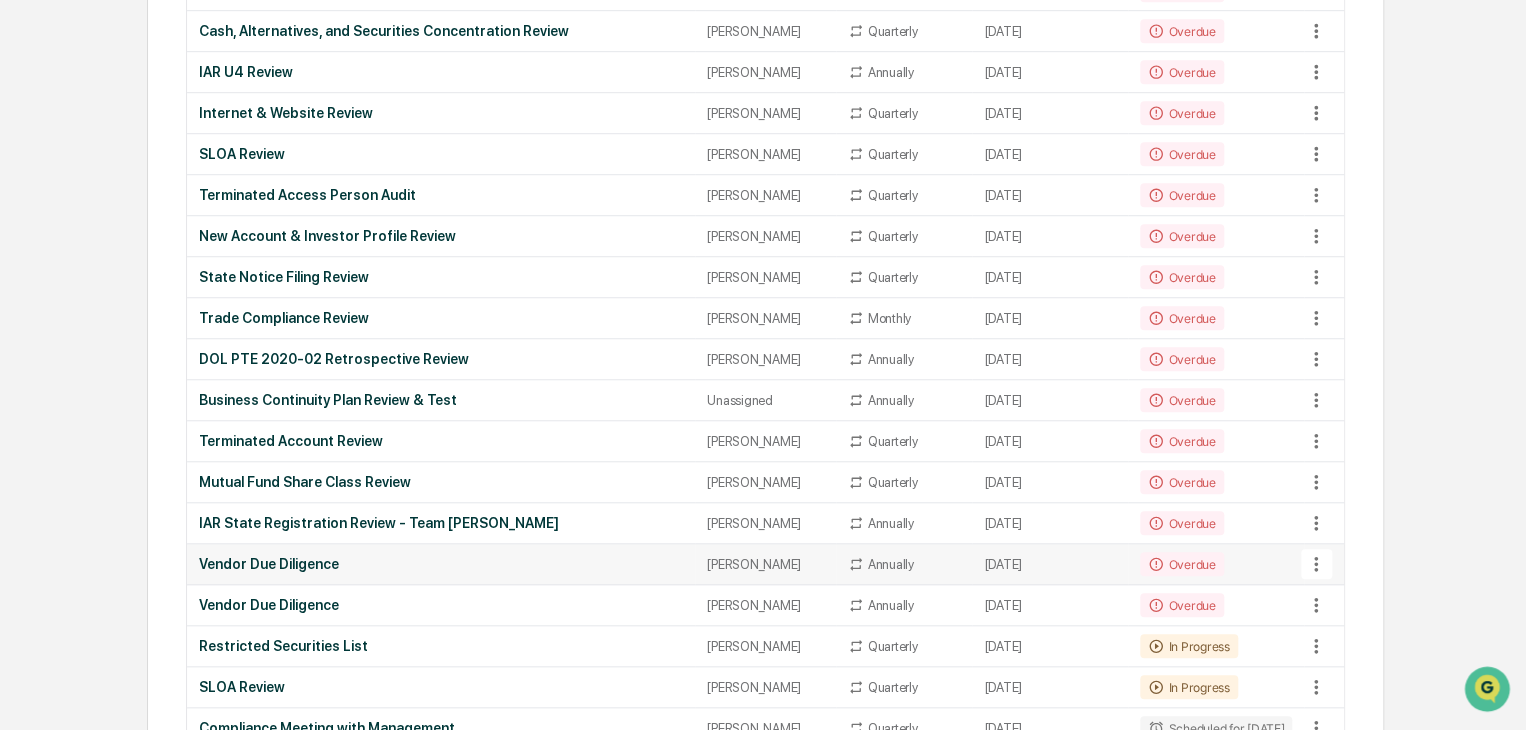 scroll, scrollTop: 600, scrollLeft: 0, axis: vertical 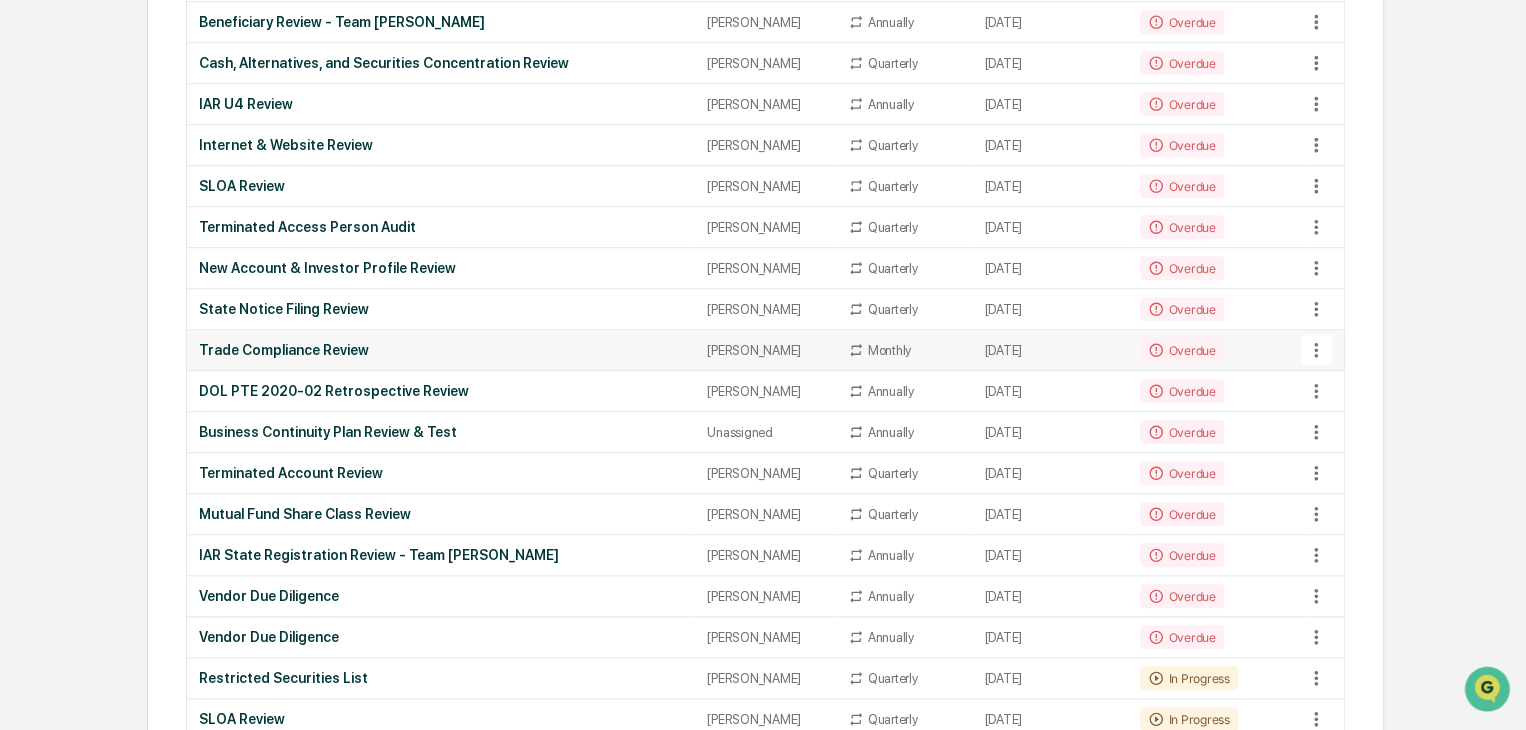 click on "Trade Compliance Review" at bounding box center [441, 350] 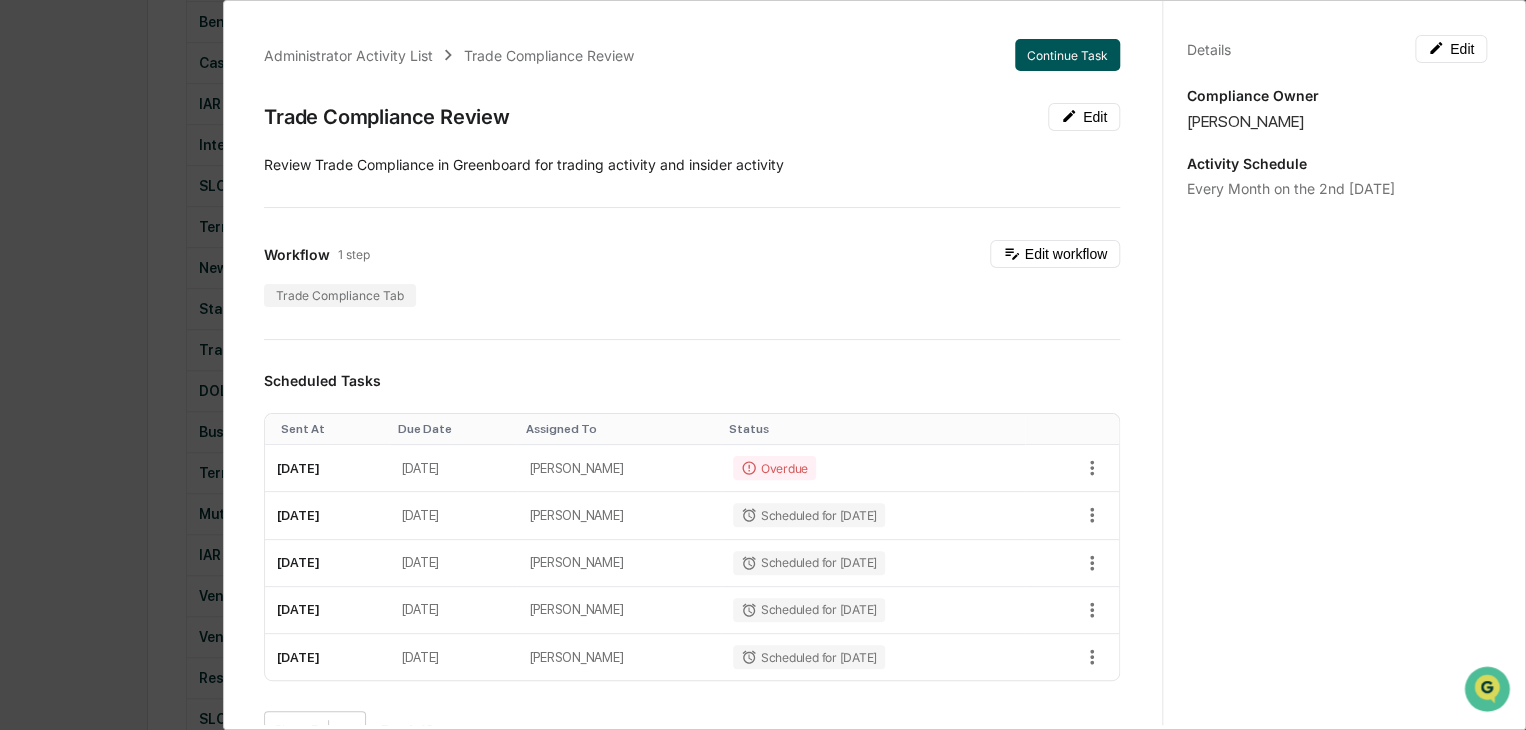 click on "Continue Task" at bounding box center (1067, 55) 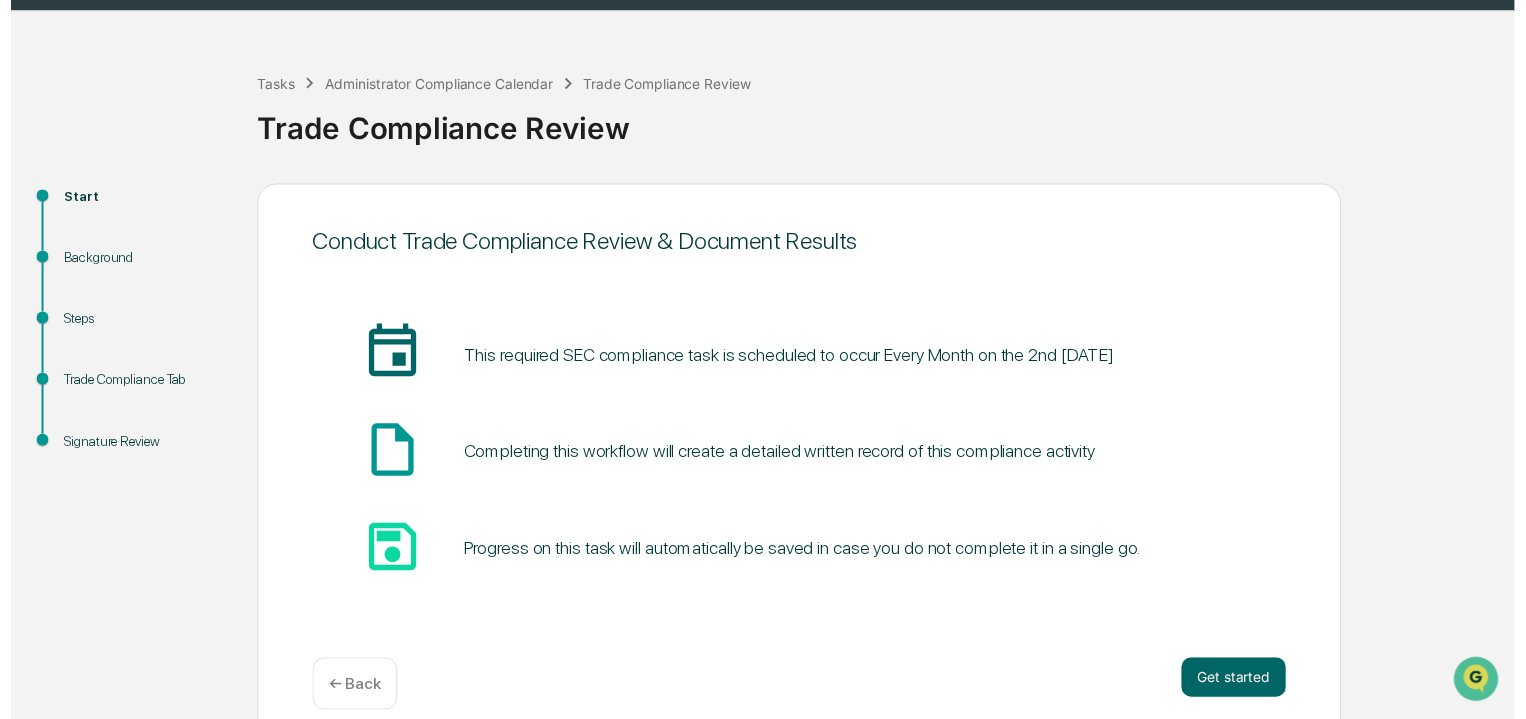 scroll, scrollTop: 75, scrollLeft: 0, axis: vertical 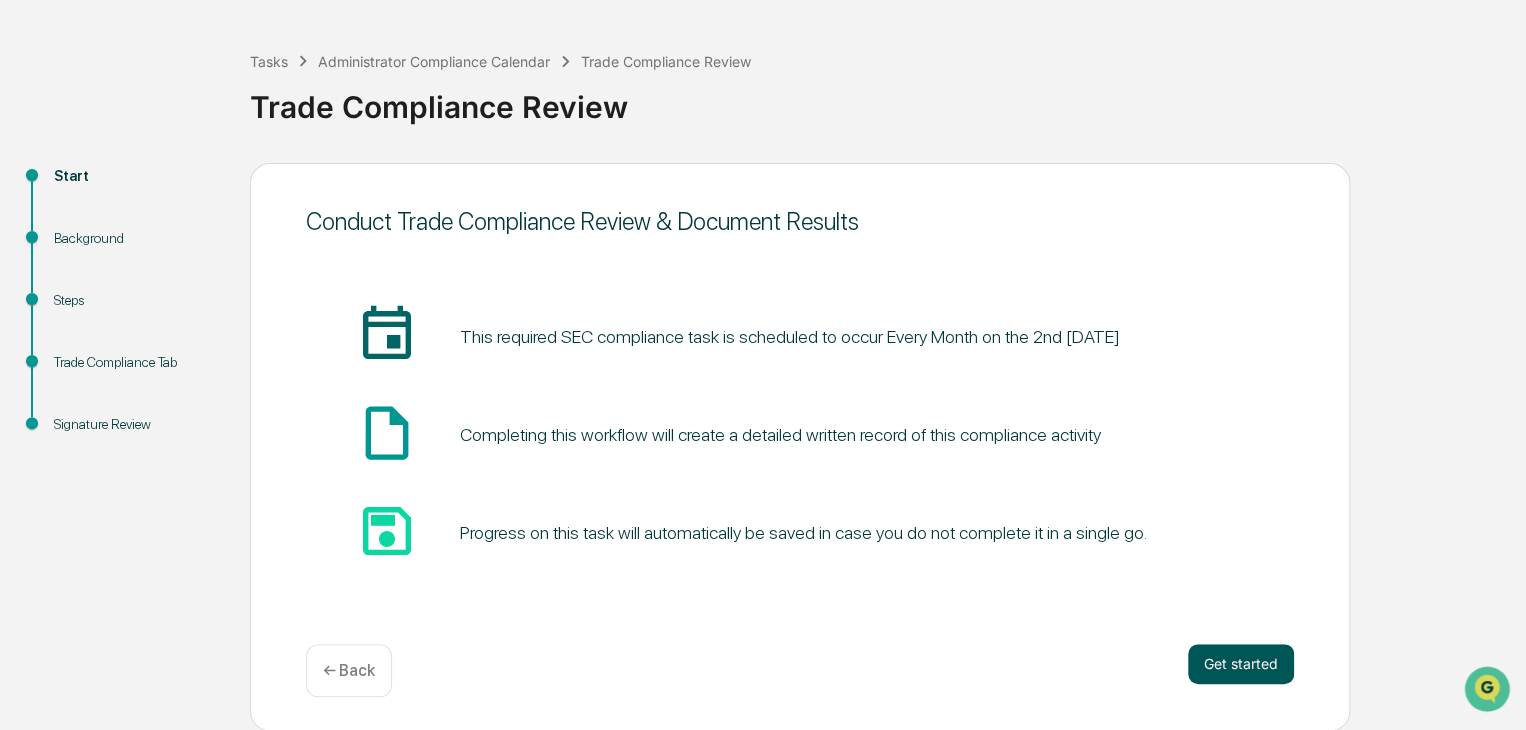 drag, startPoint x: 1258, startPoint y: 638, endPoint x: 1268, endPoint y: 656, distance: 20.59126 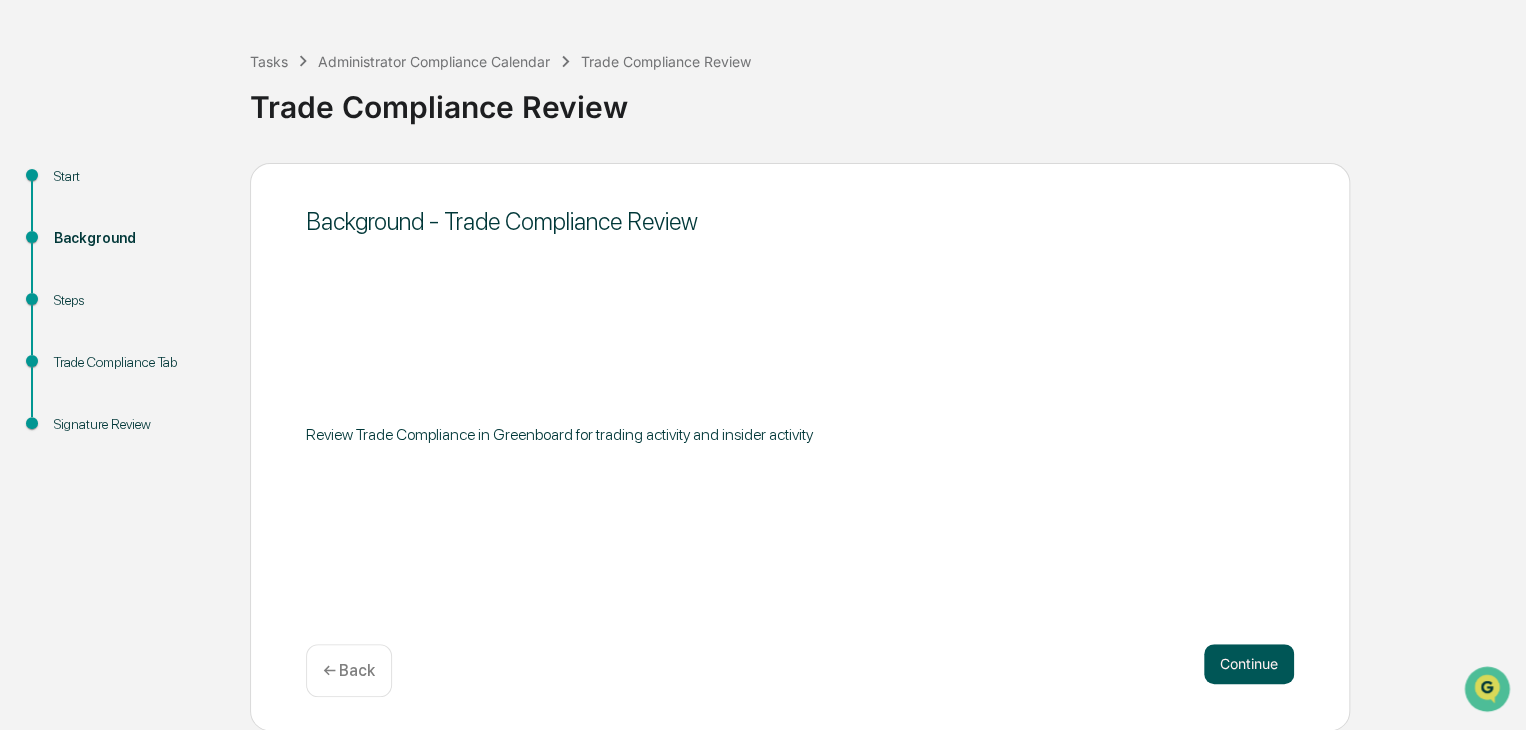 click on "Continue" at bounding box center (1249, 664) 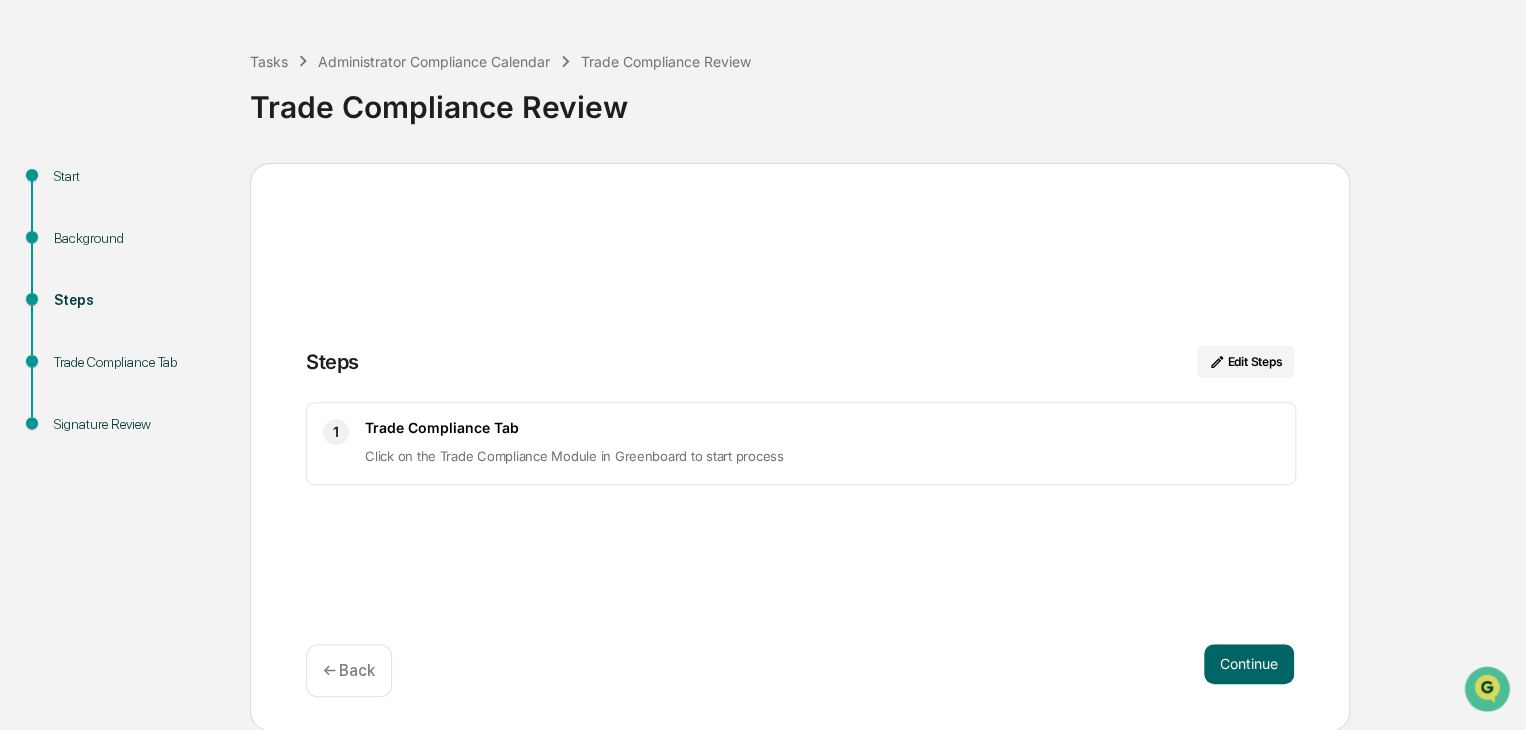 click on "Continue" at bounding box center (1249, 664) 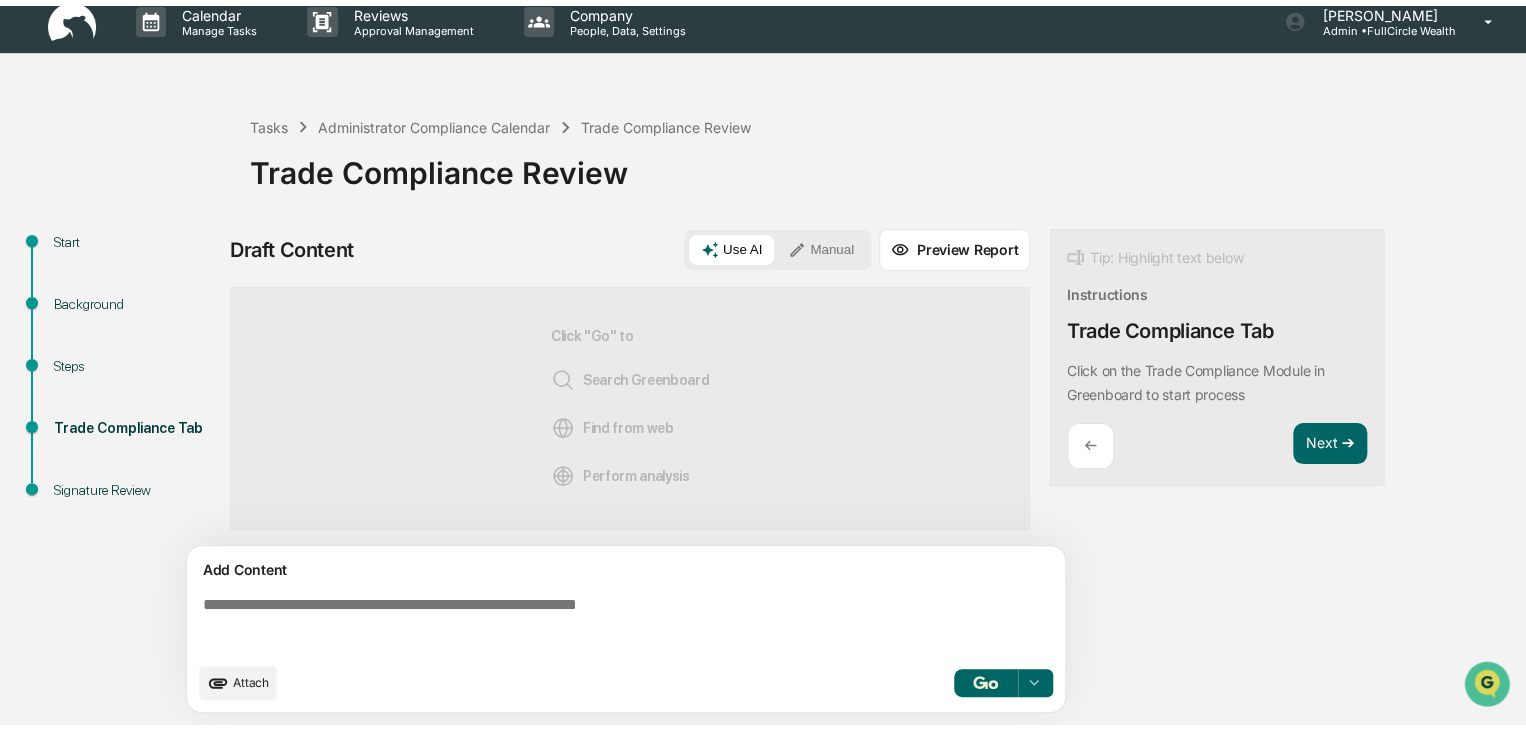 scroll, scrollTop: 14, scrollLeft: 0, axis: vertical 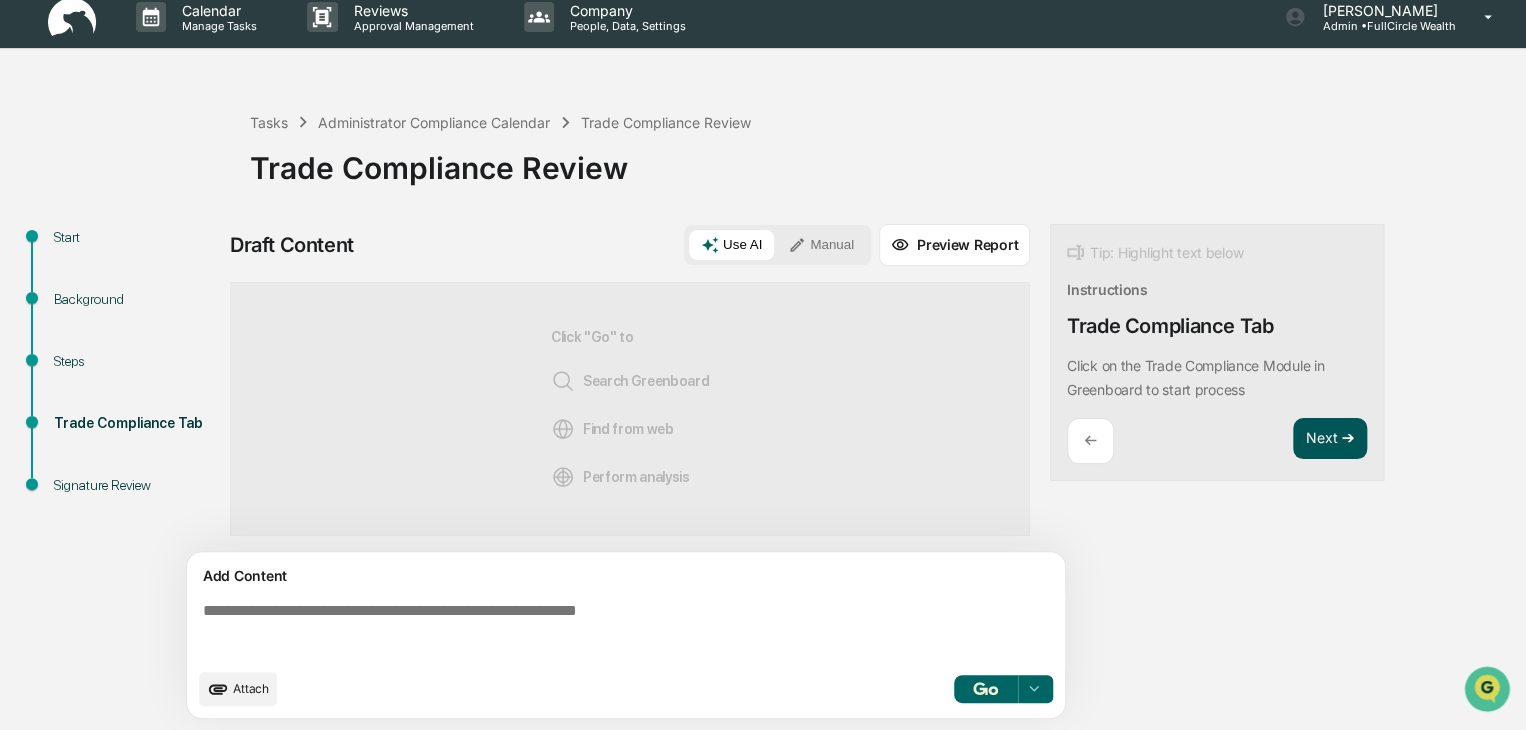 click on "Next ➔" at bounding box center [1330, 439] 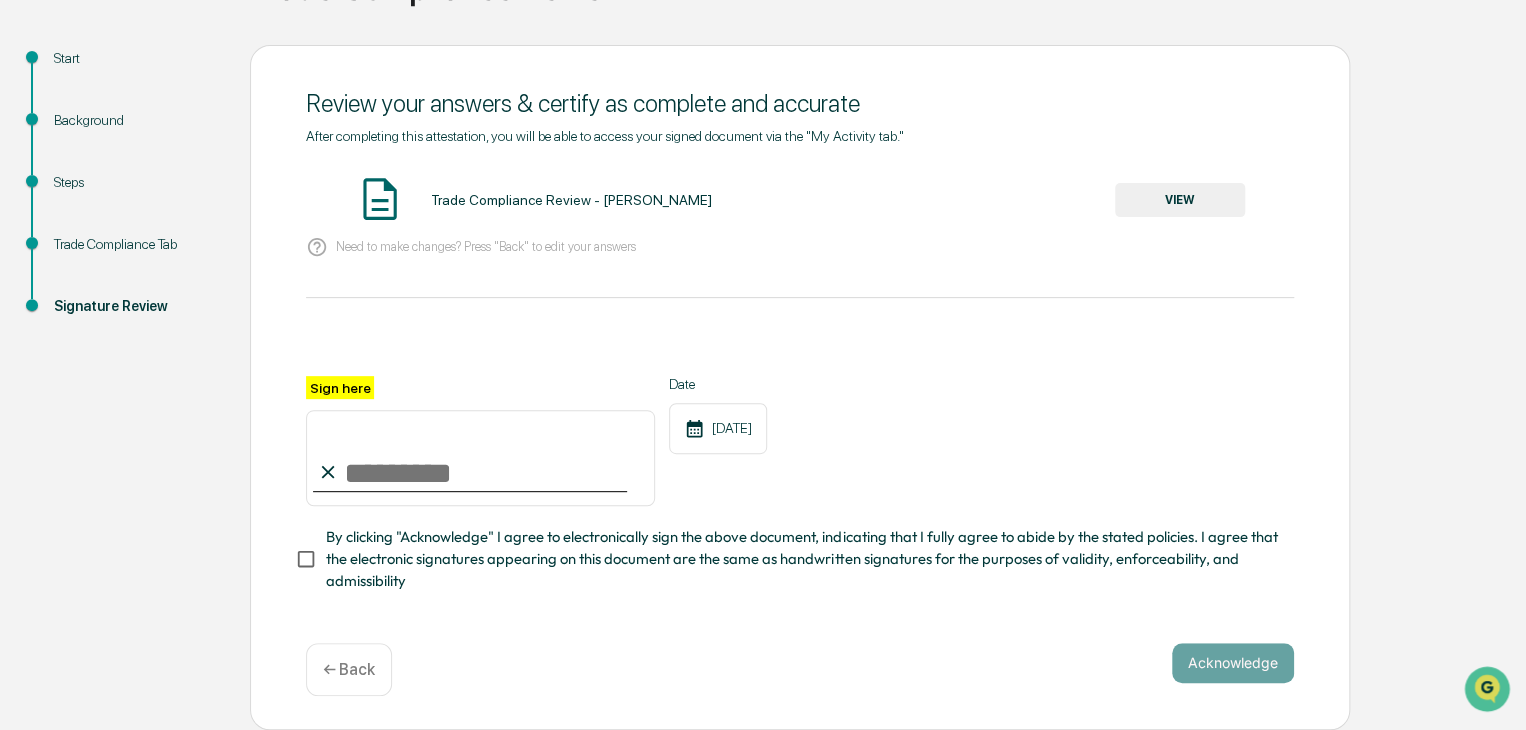click on "← Back" at bounding box center (349, 669) 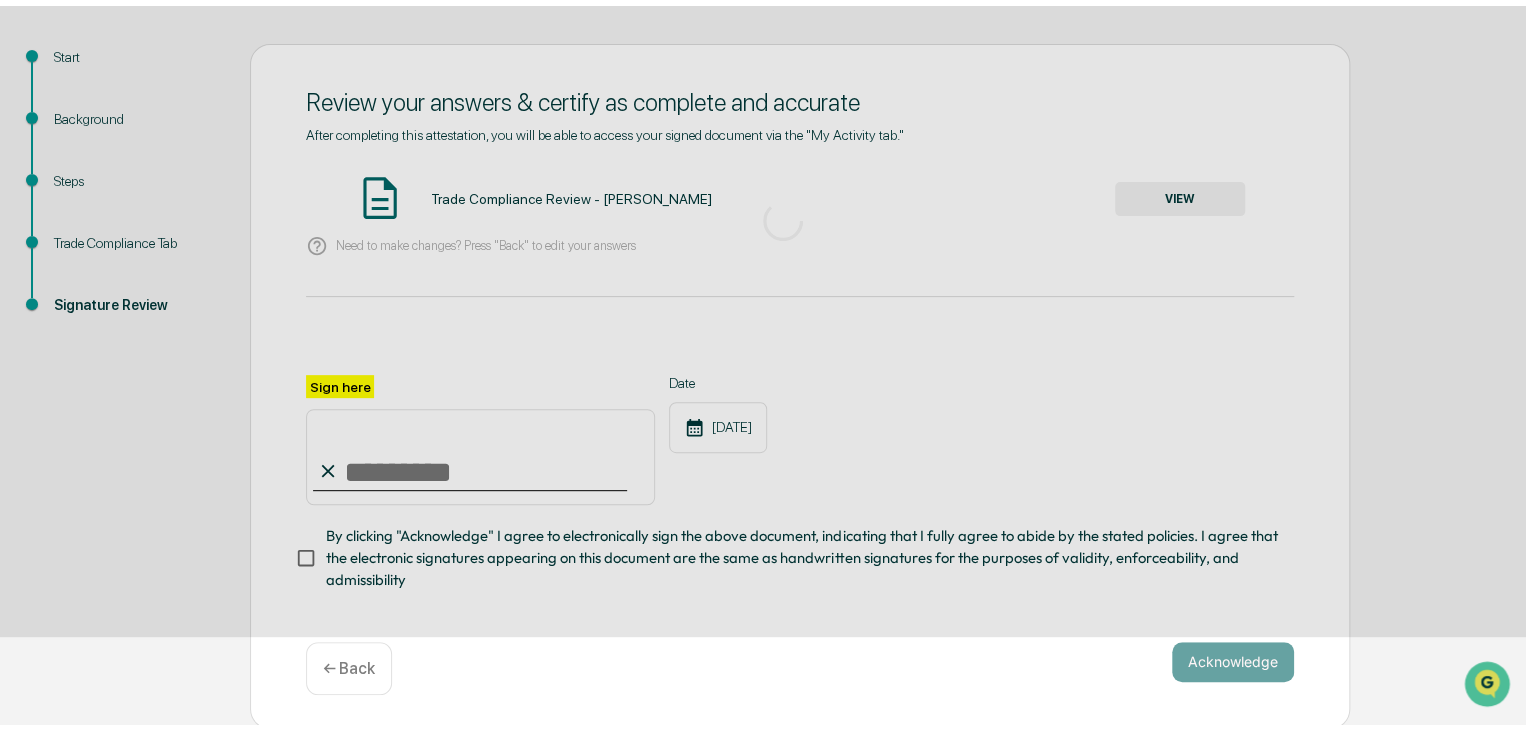 scroll, scrollTop: 14, scrollLeft: 0, axis: vertical 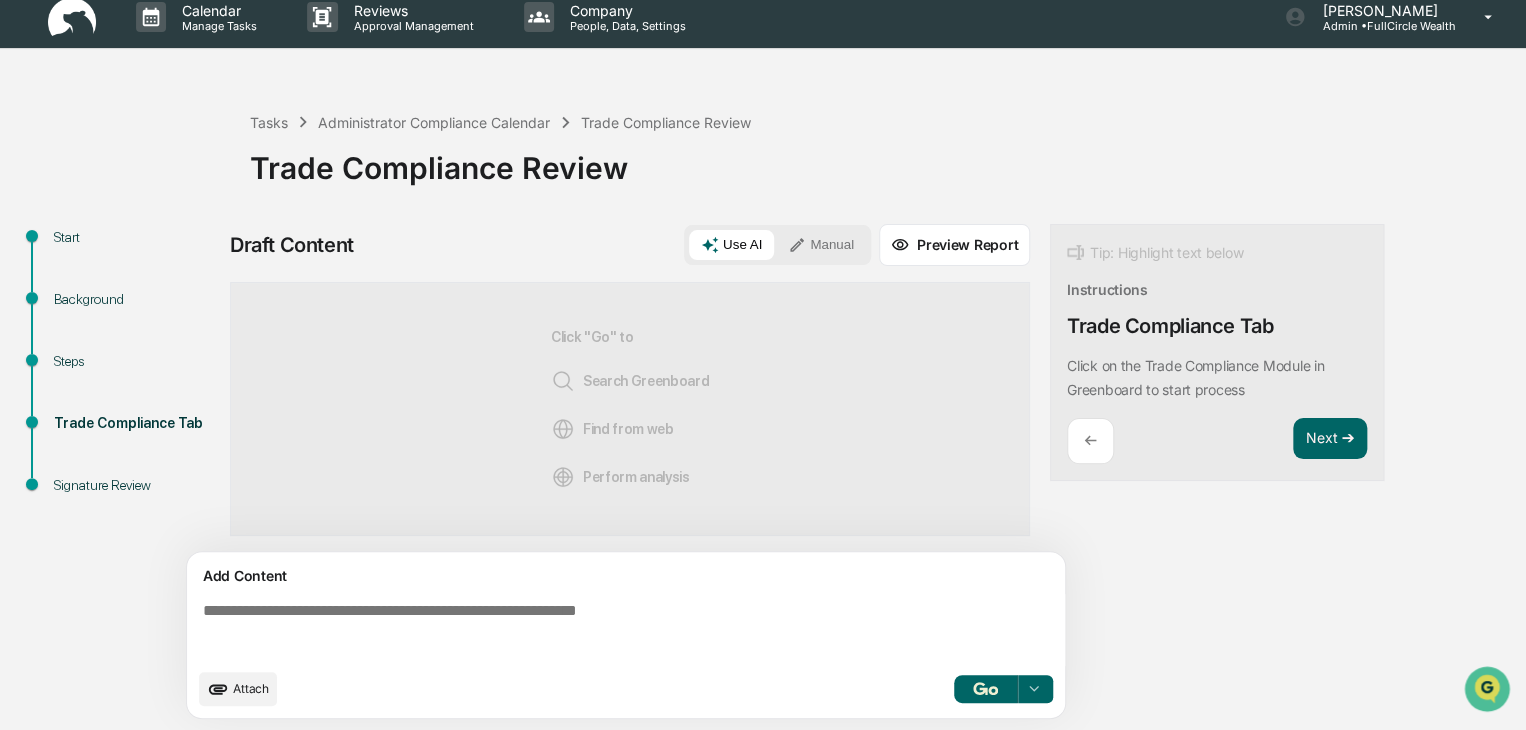click at bounding box center (630, 630) 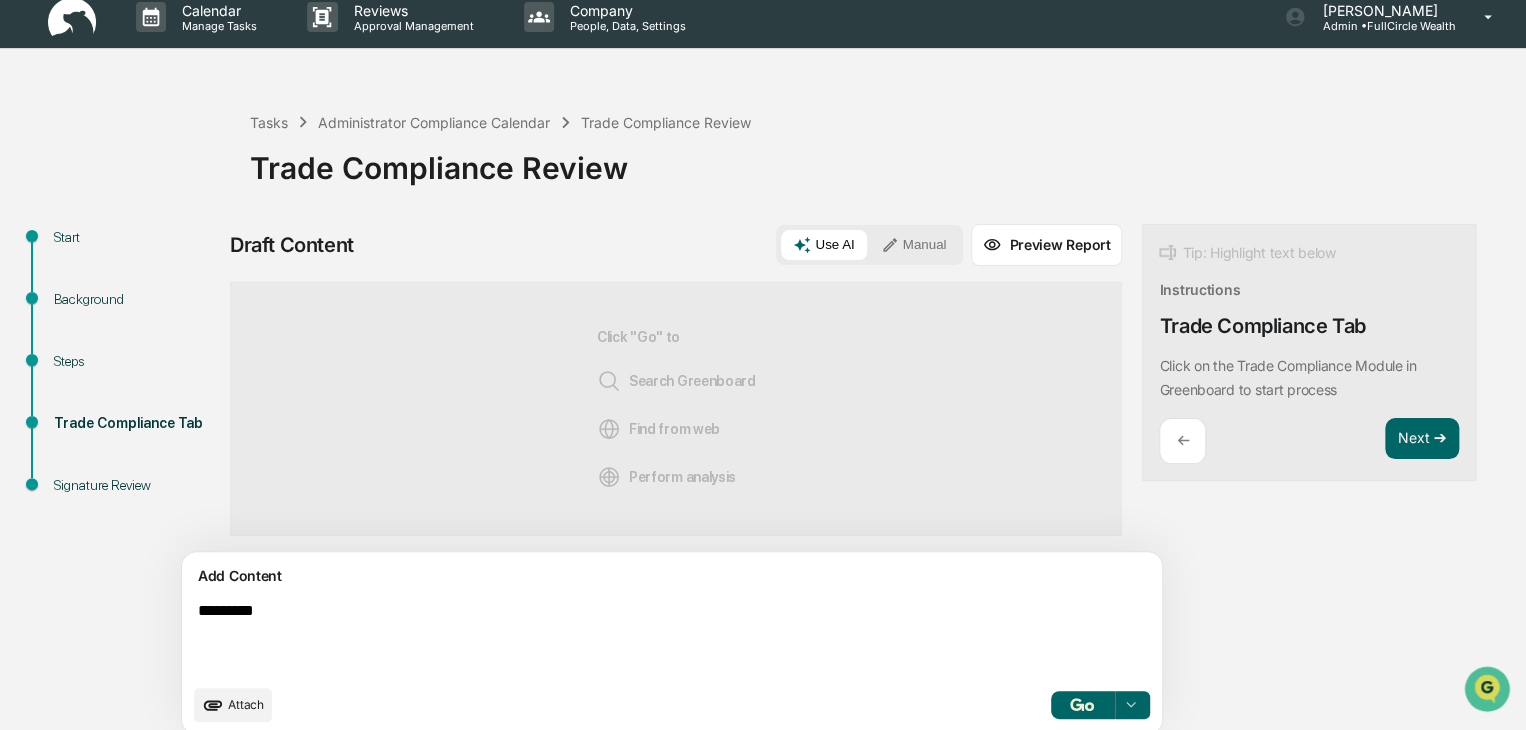 type on "*********" 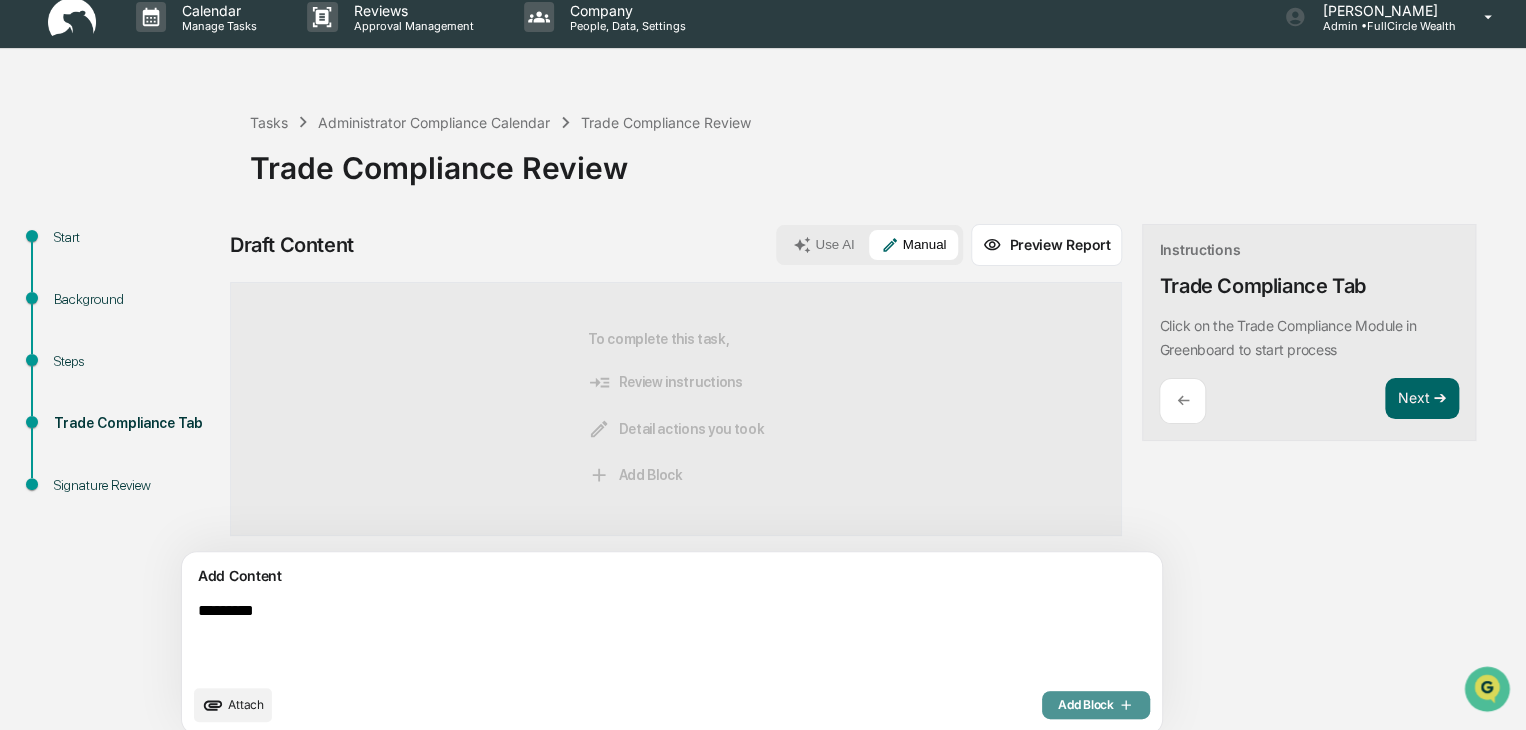 click on "Add Block" at bounding box center [1096, 705] 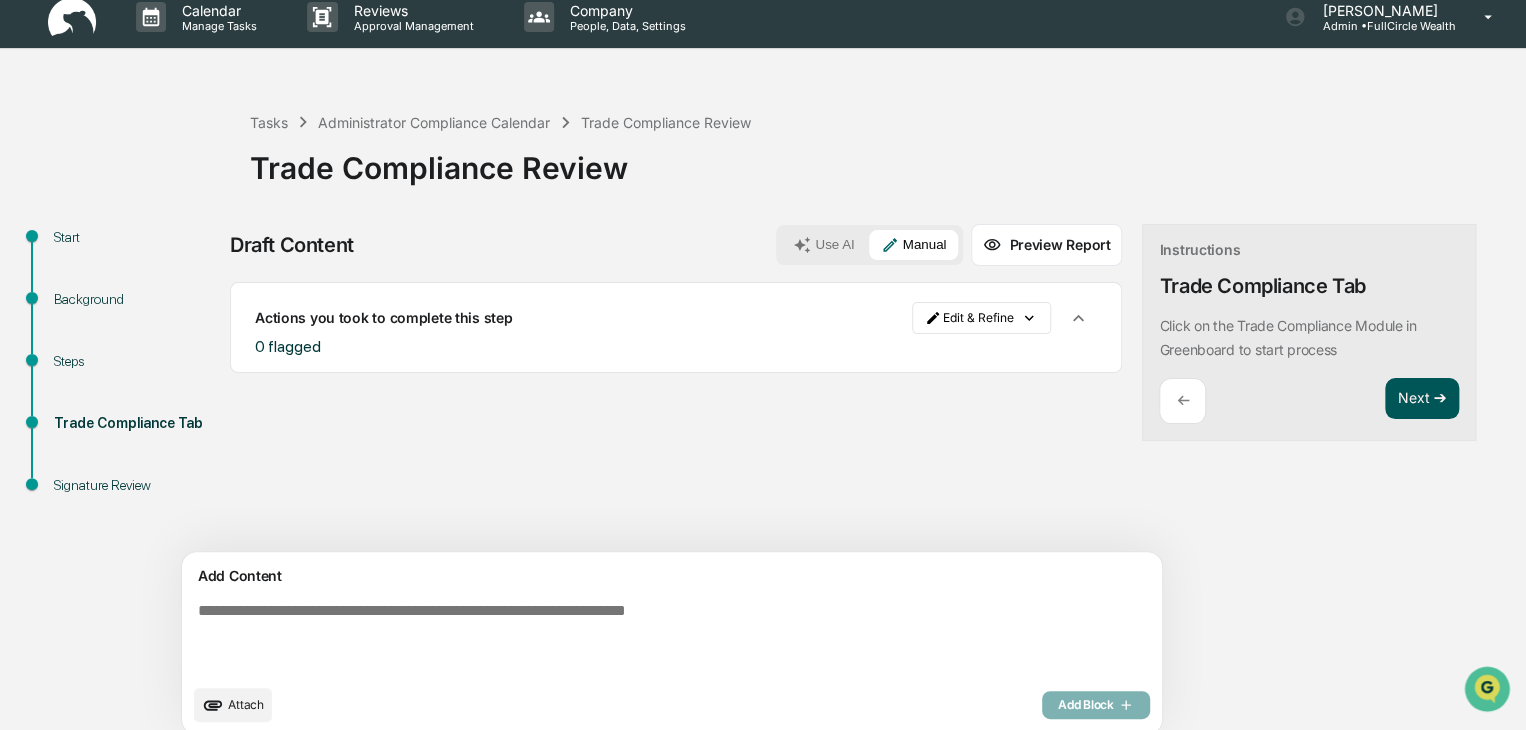click on "Next ➔" at bounding box center (1422, 399) 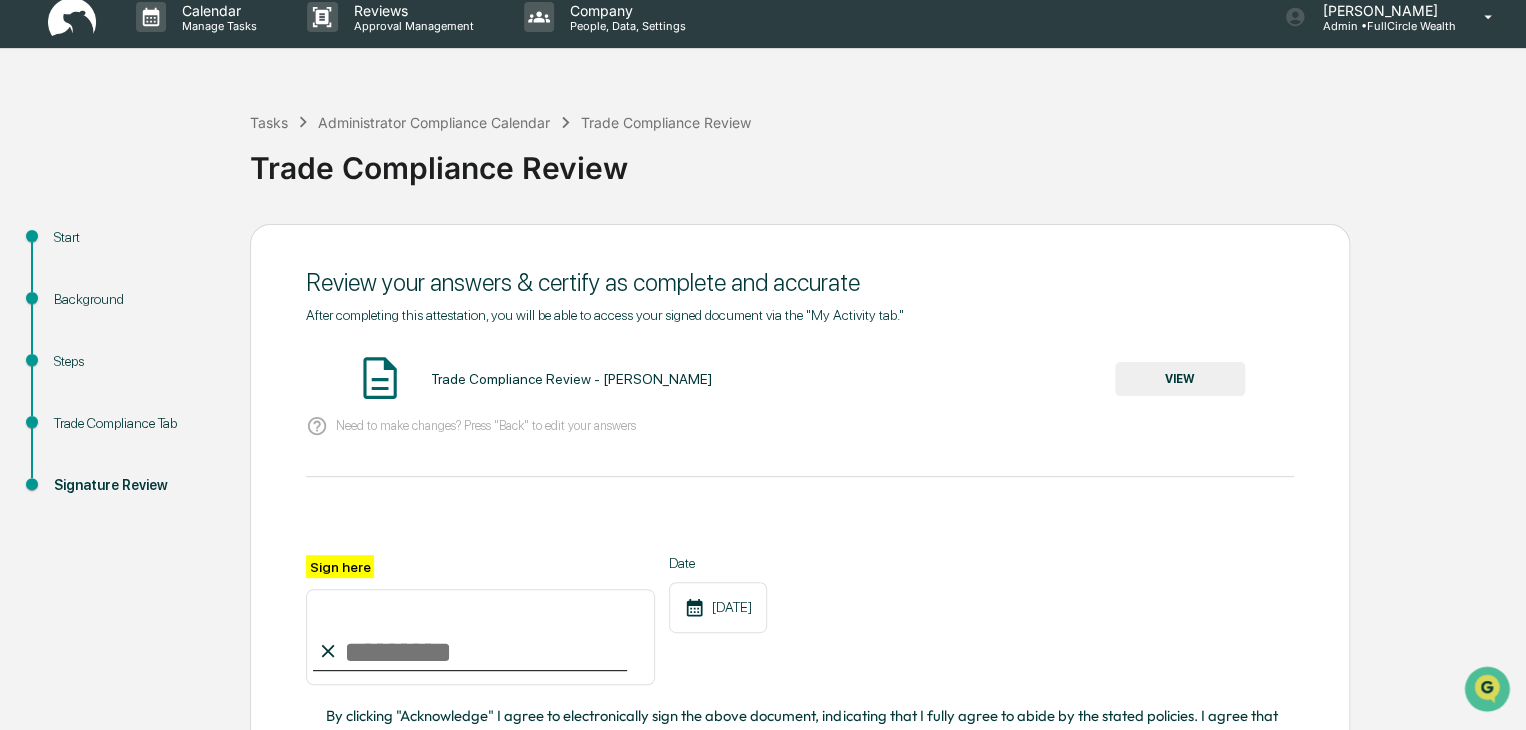 click on "VIEW" at bounding box center [1180, 379] 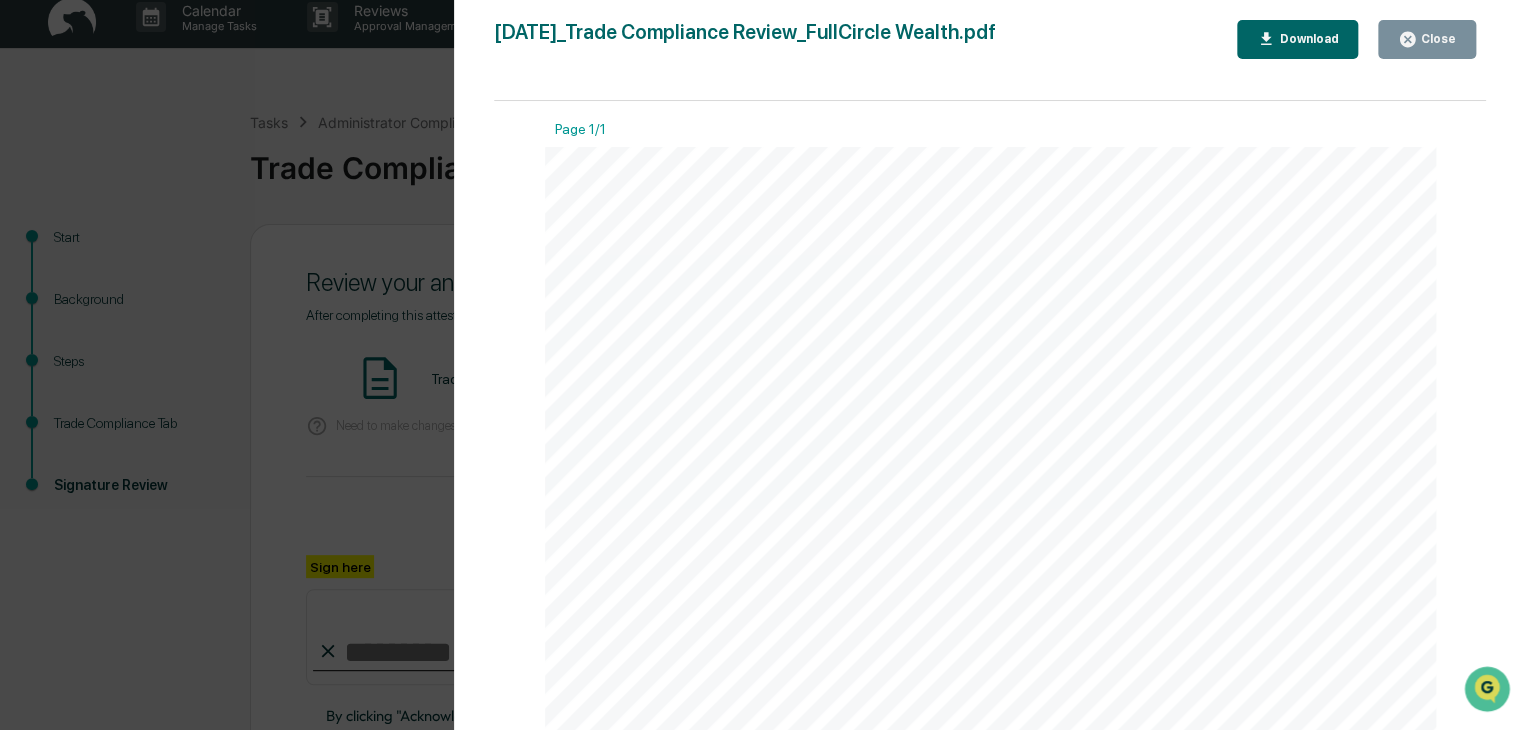 click on "Close" at bounding box center [1427, 39] 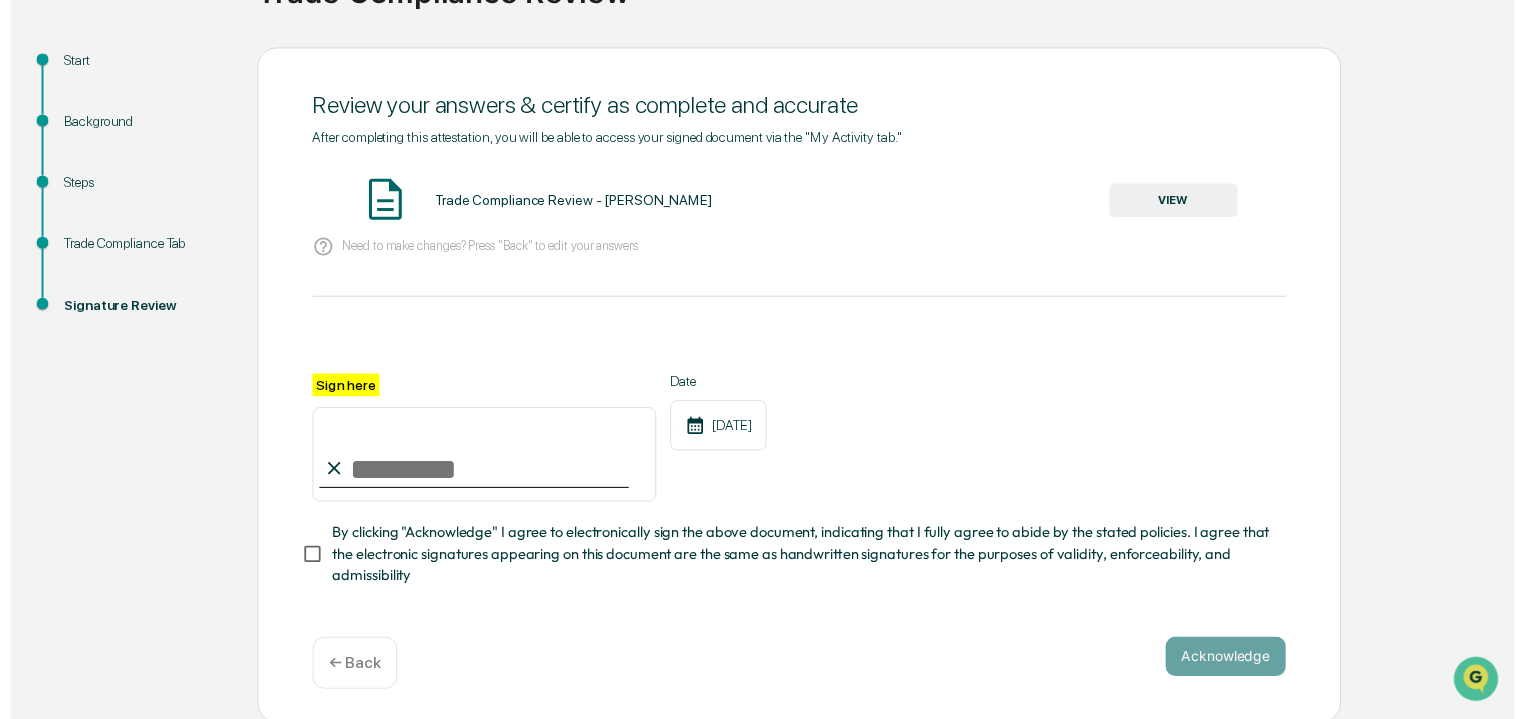scroll, scrollTop: 200, scrollLeft: 0, axis: vertical 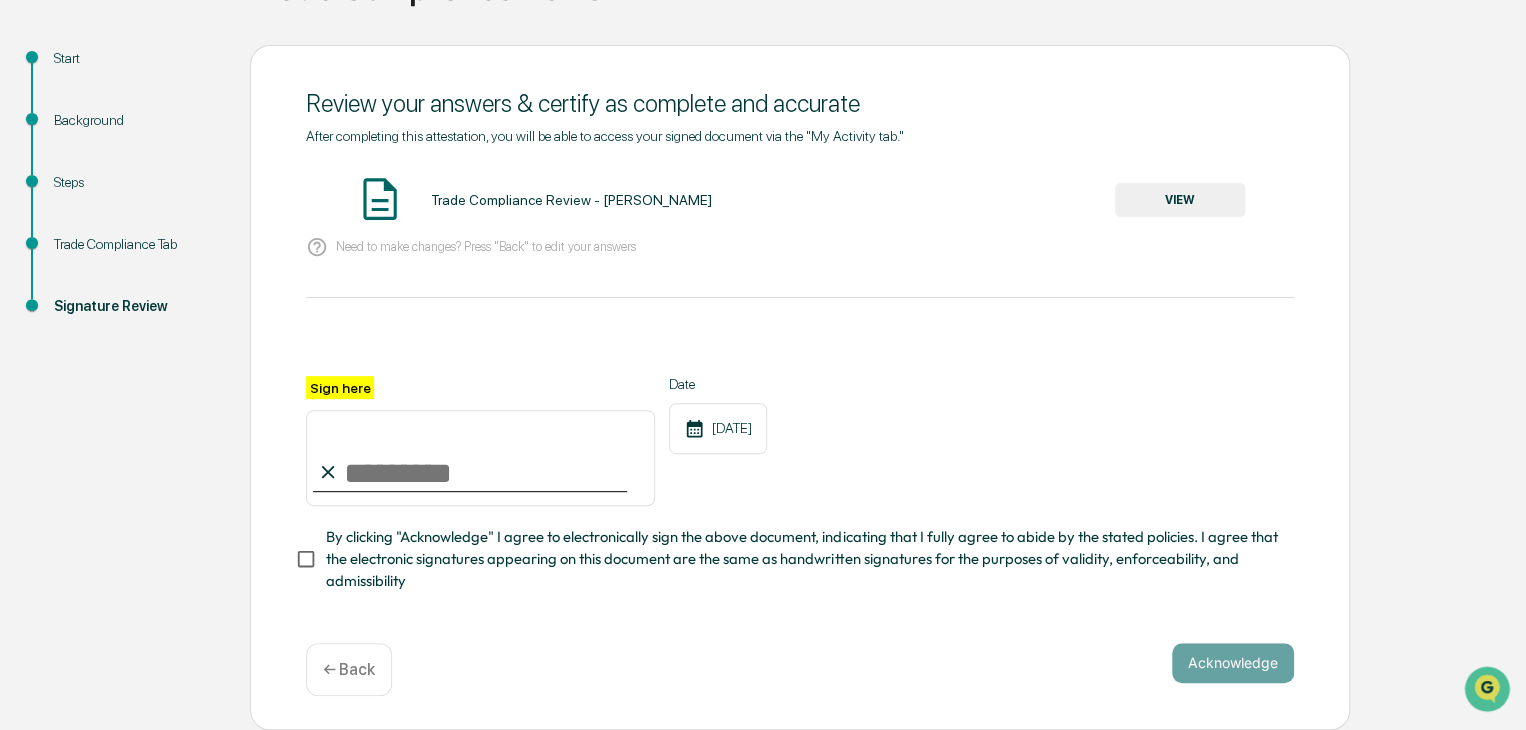click on "Sign here" at bounding box center (480, 458) 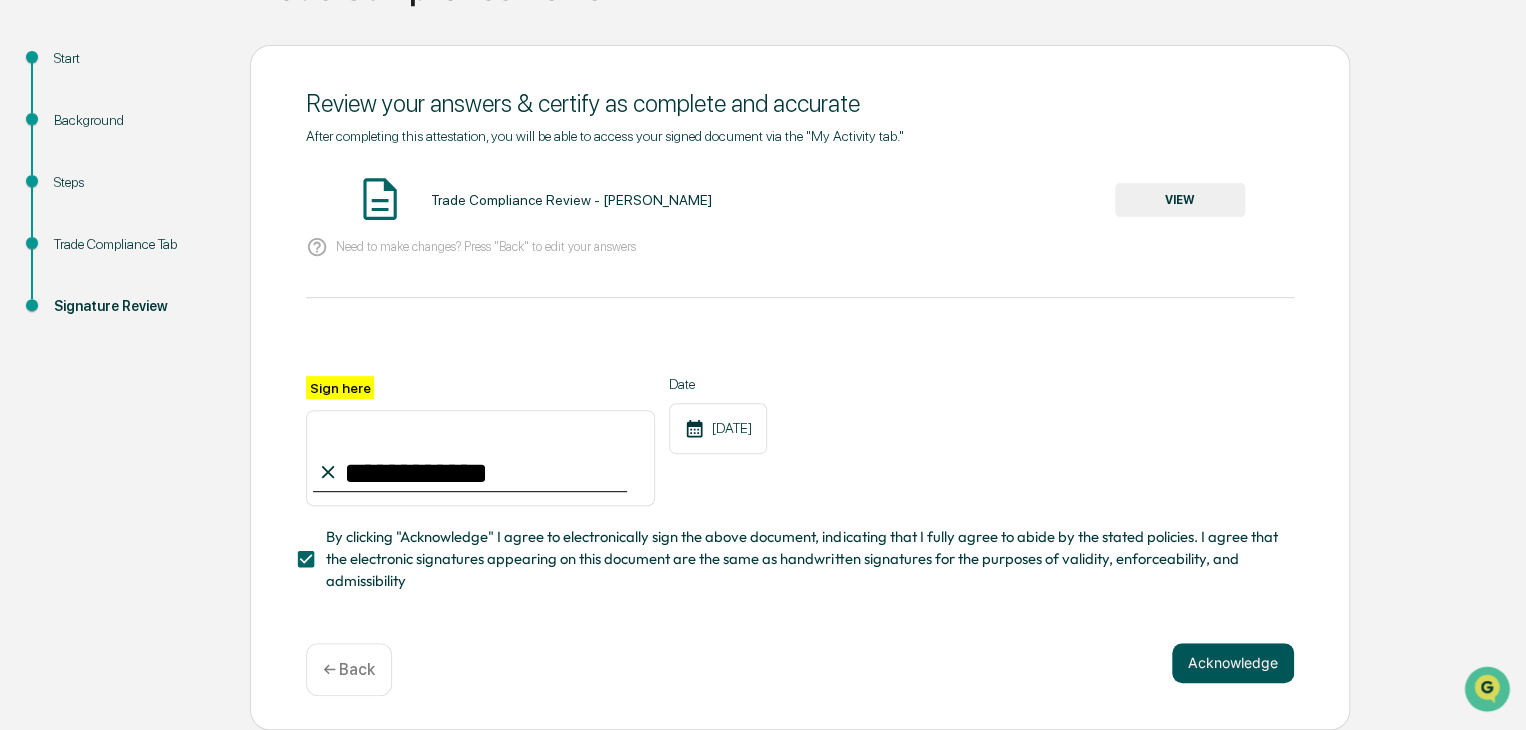 click on "Acknowledge" at bounding box center [1233, 663] 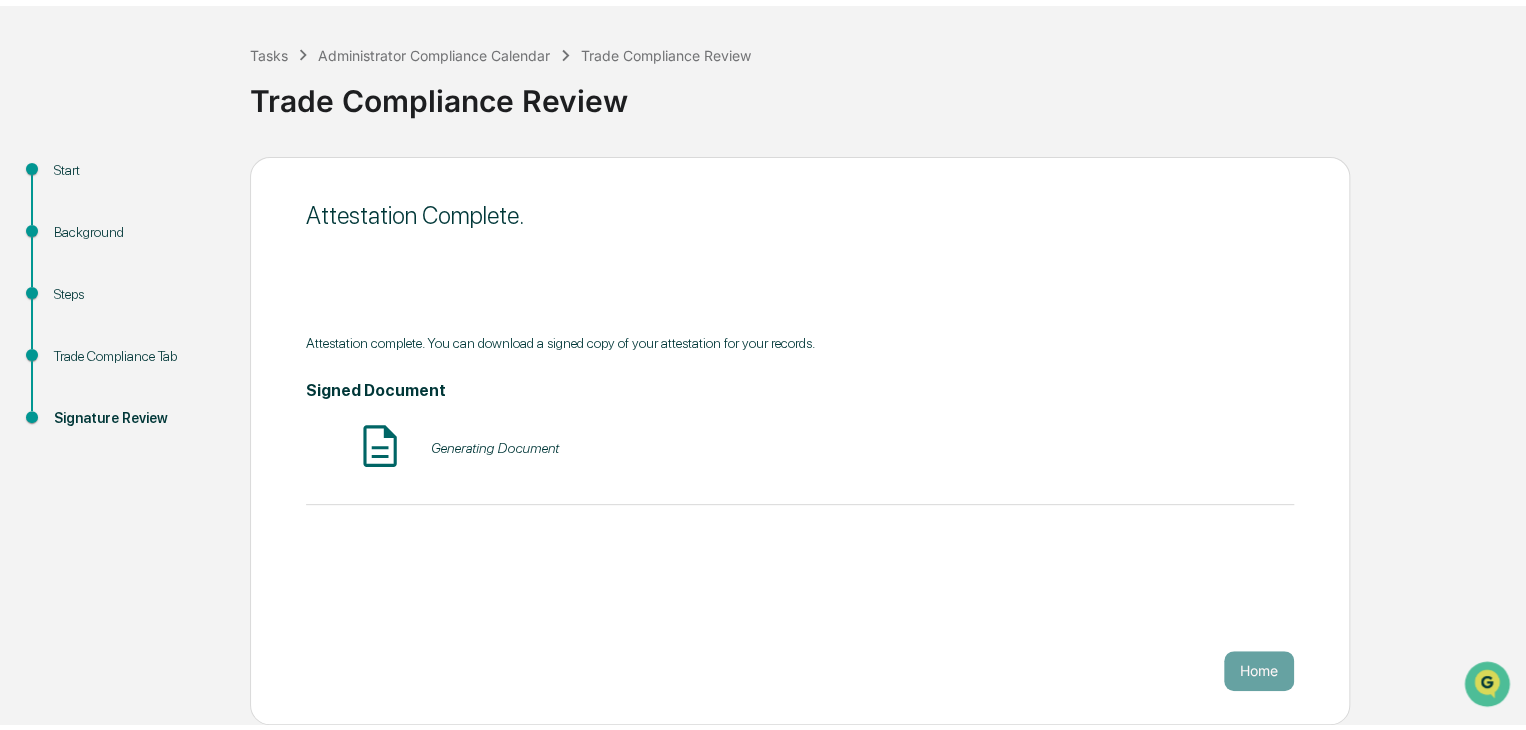 scroll, scrollTop: 75, scrollLeft: 0, axis: vertical 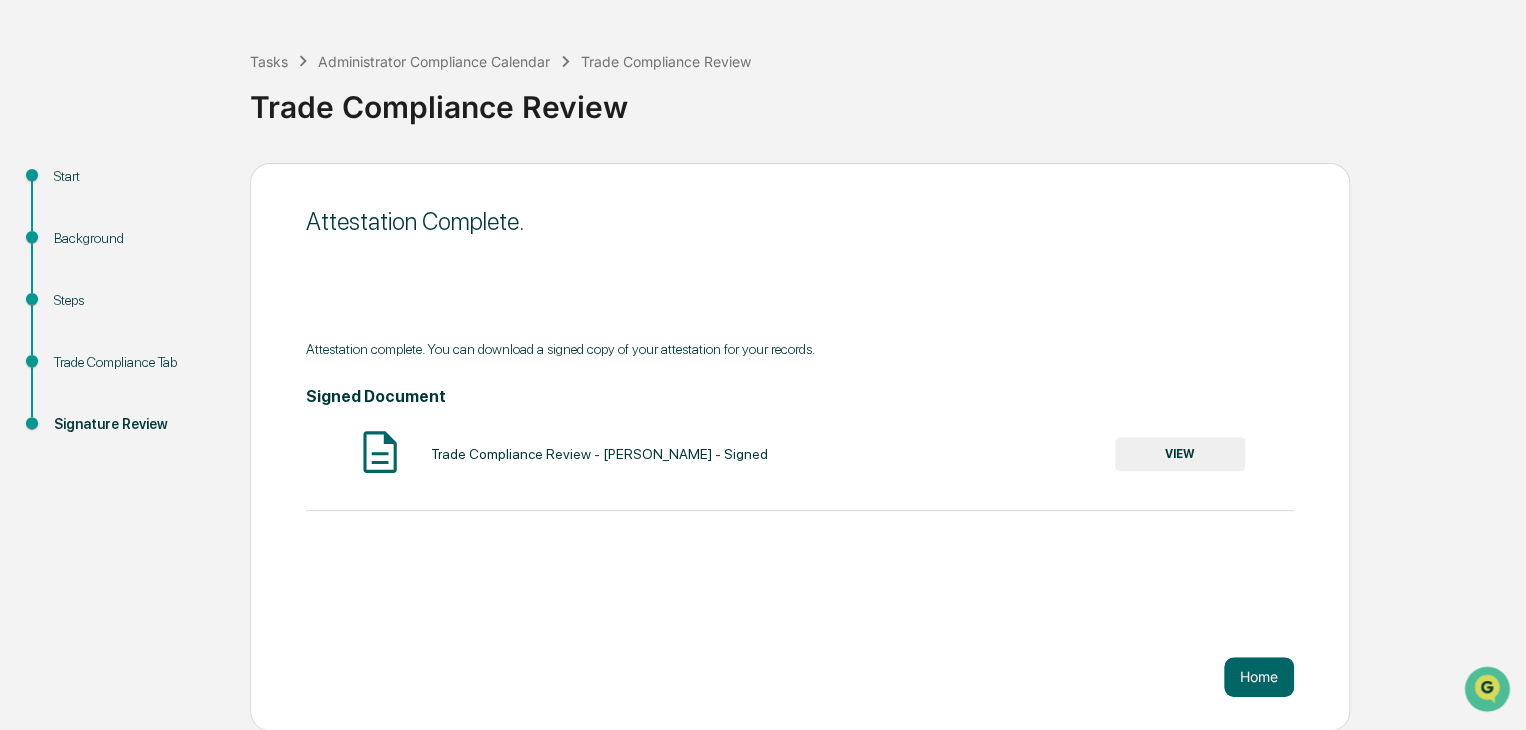 click on "VIEW" at bounding box center [1180, 454] 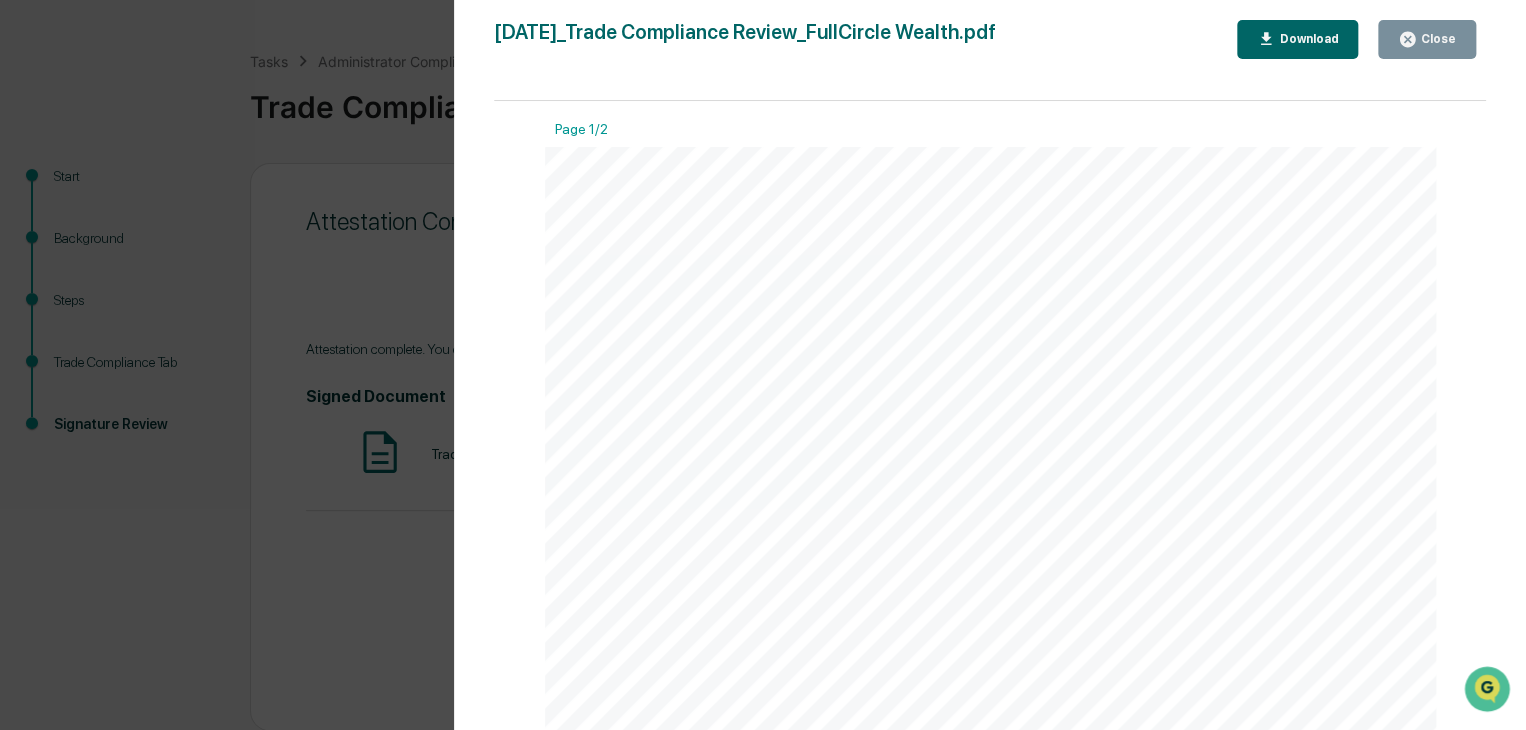 click on "Download" at bounding box center (1306, 39) 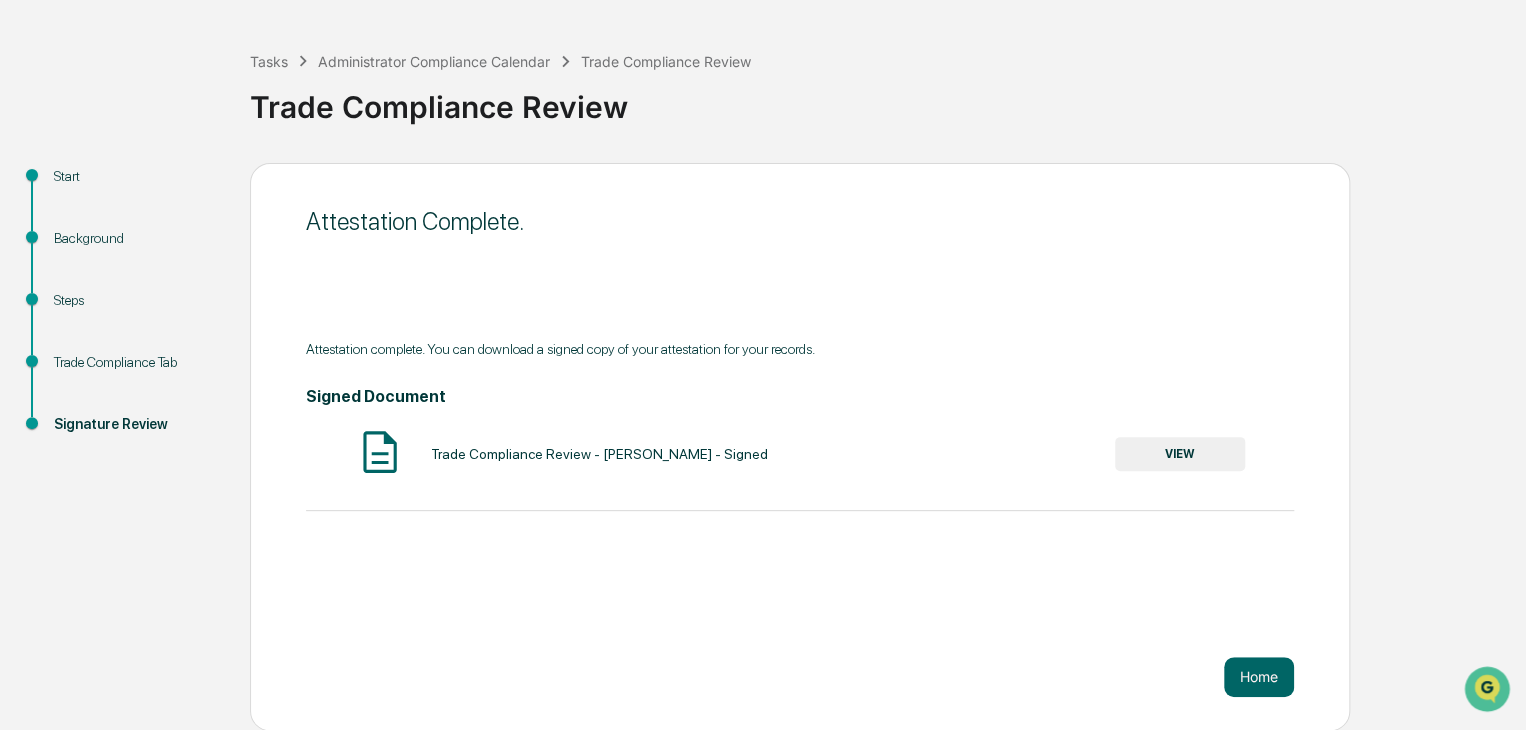 click on "Tasks Administrator Compliance Calendar Trade Compliance Review Trade Compliance Review" at bounding box center (883, 91) 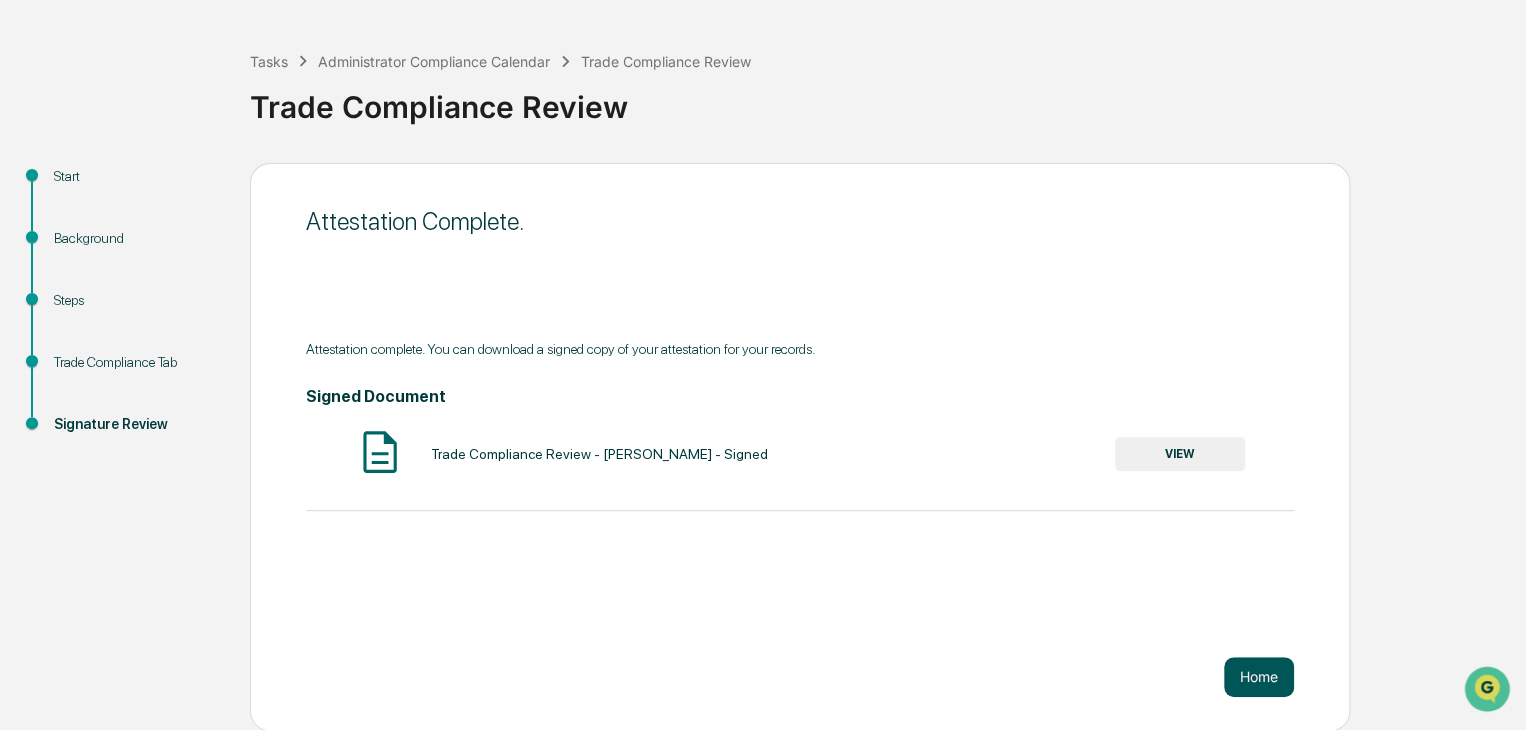 click on "Home" at bounding box center [1259, 677] 